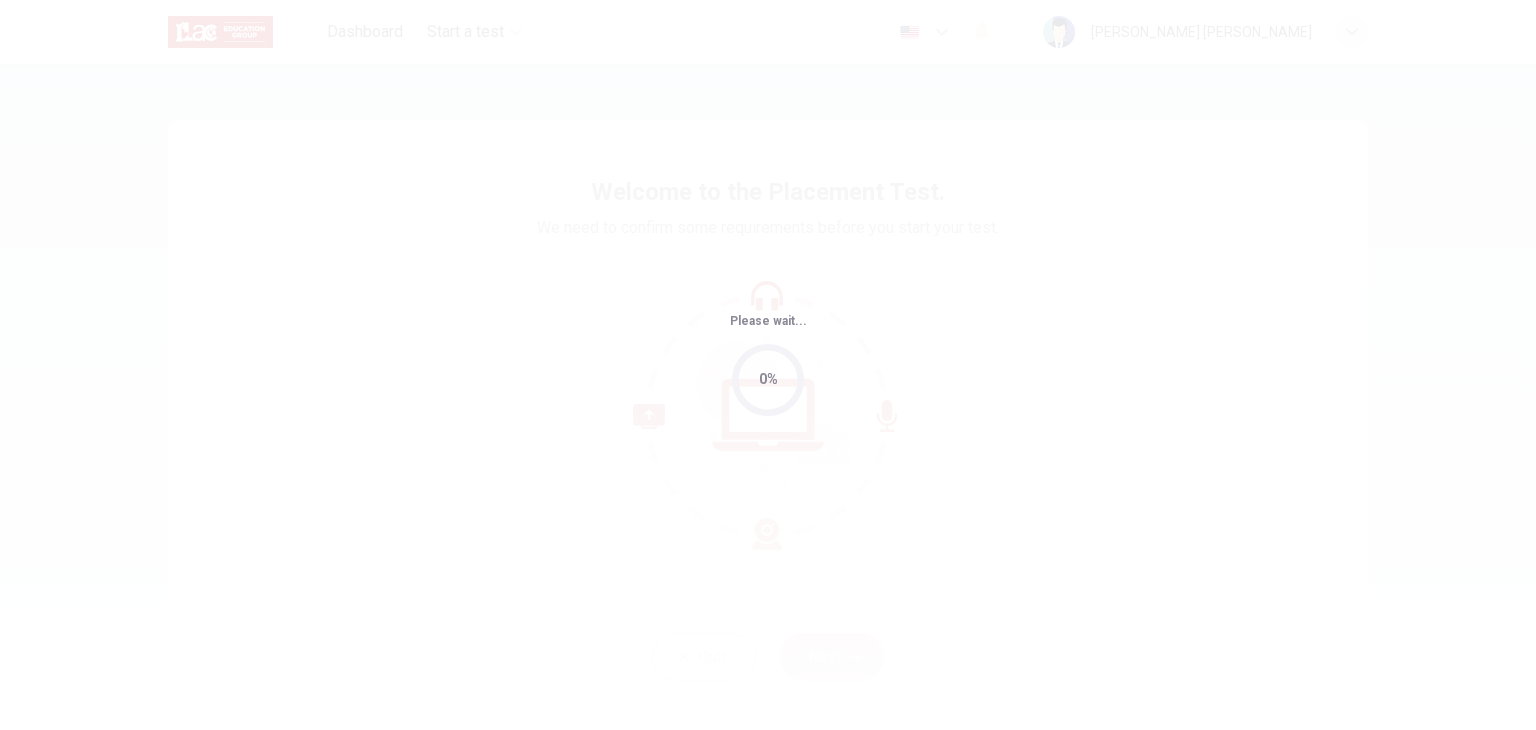 scroll, scrollTop: 0, scrollLeft: 0, axis: both 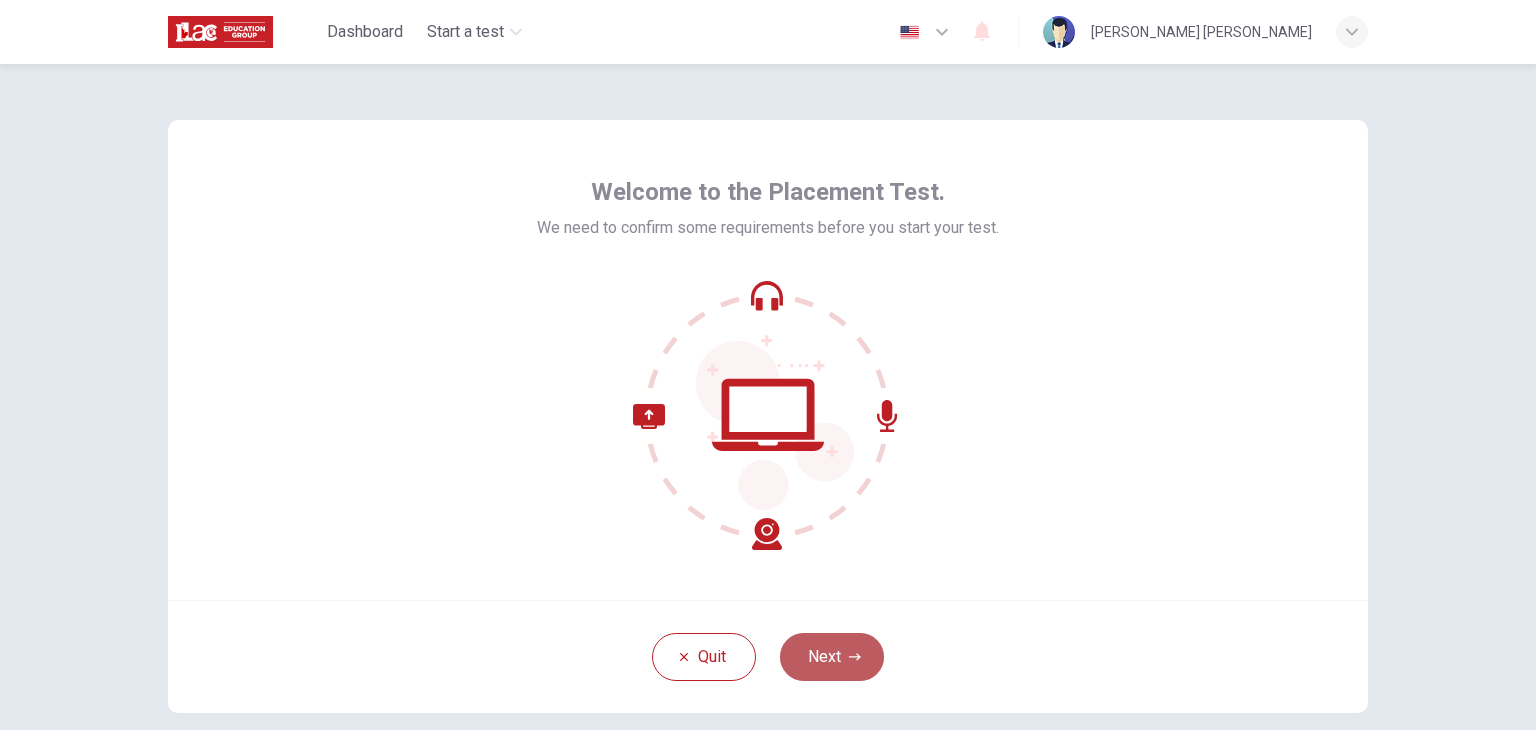 click on "Next" at bounding box center (832, 657) 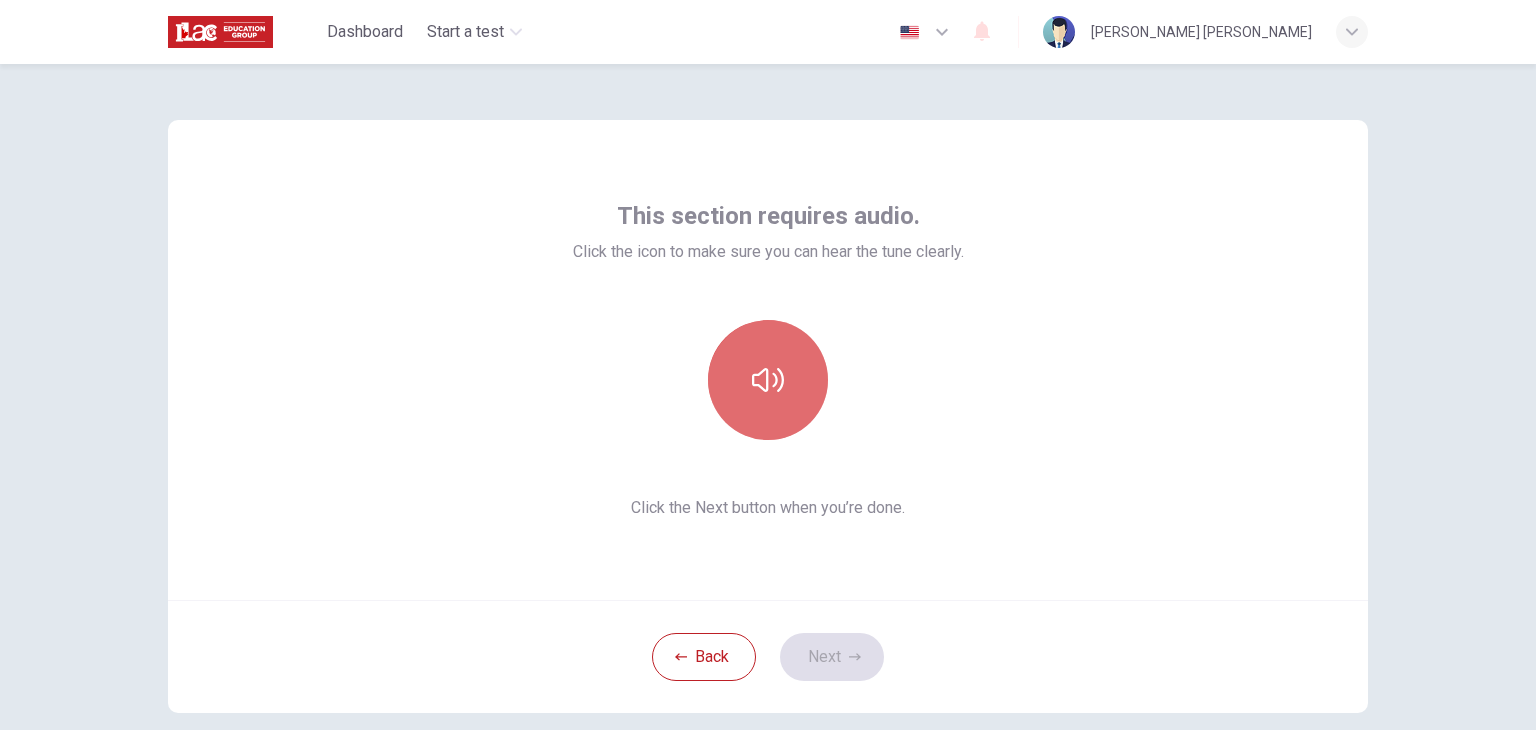 click at bounding box center [768, 380] 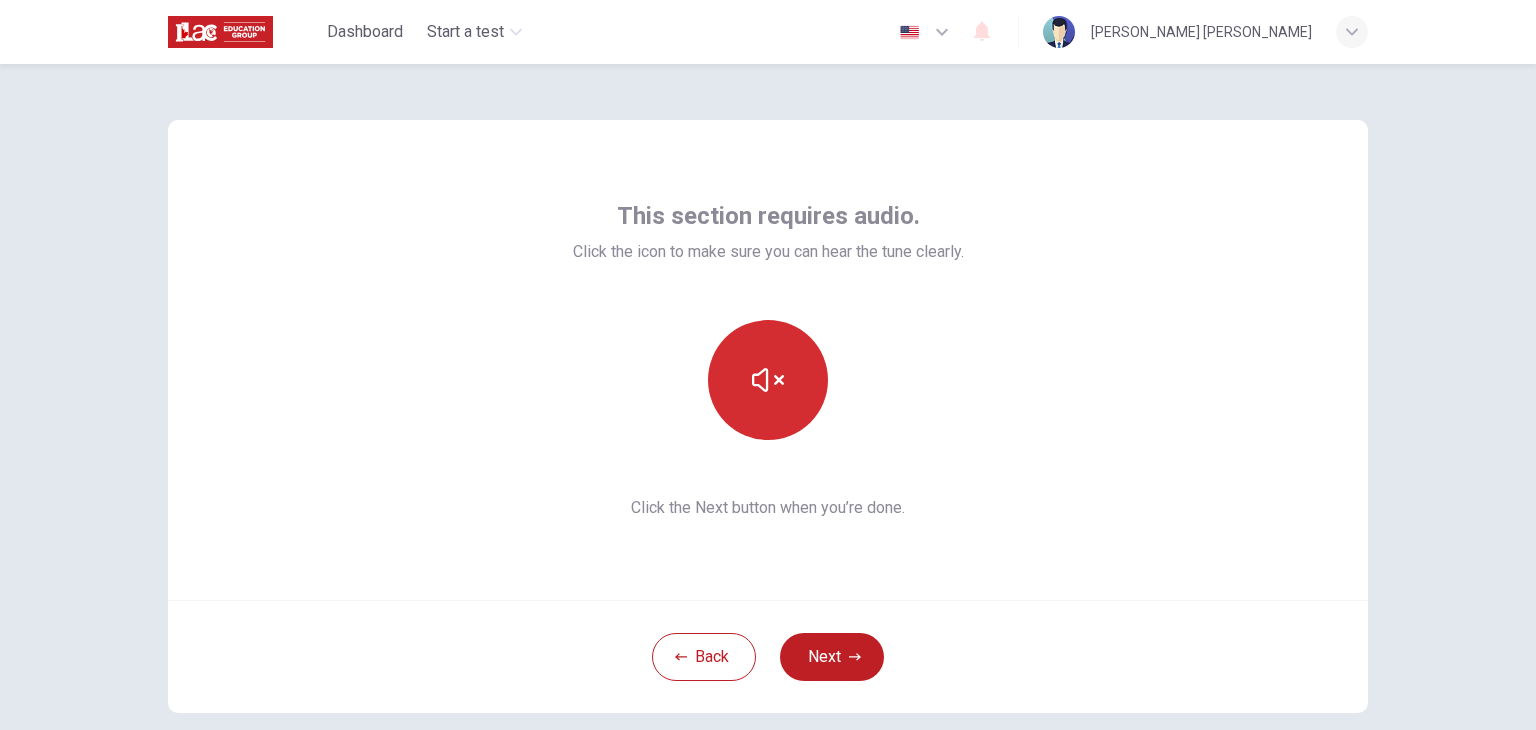 type 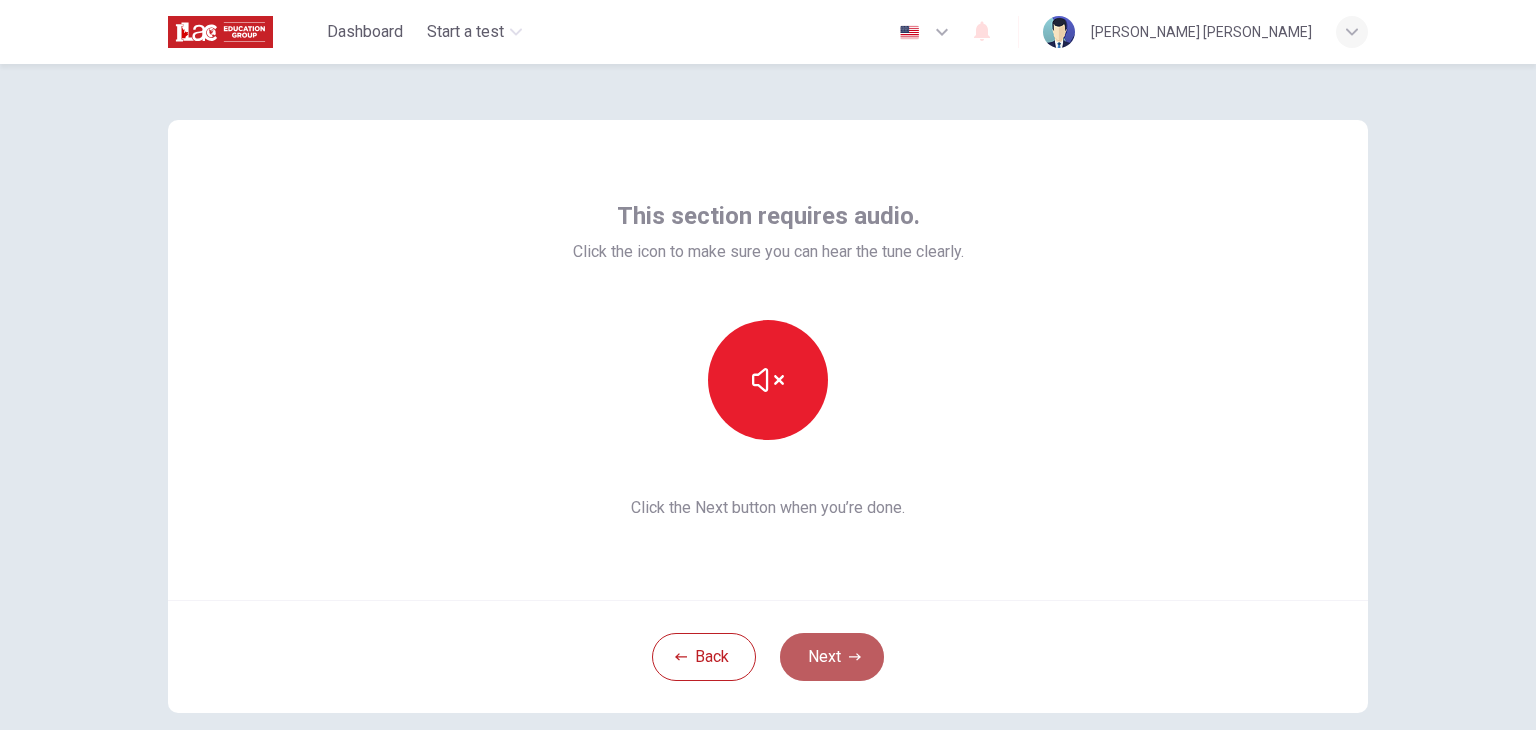 click on "Next" at bounding box center (832, 657) 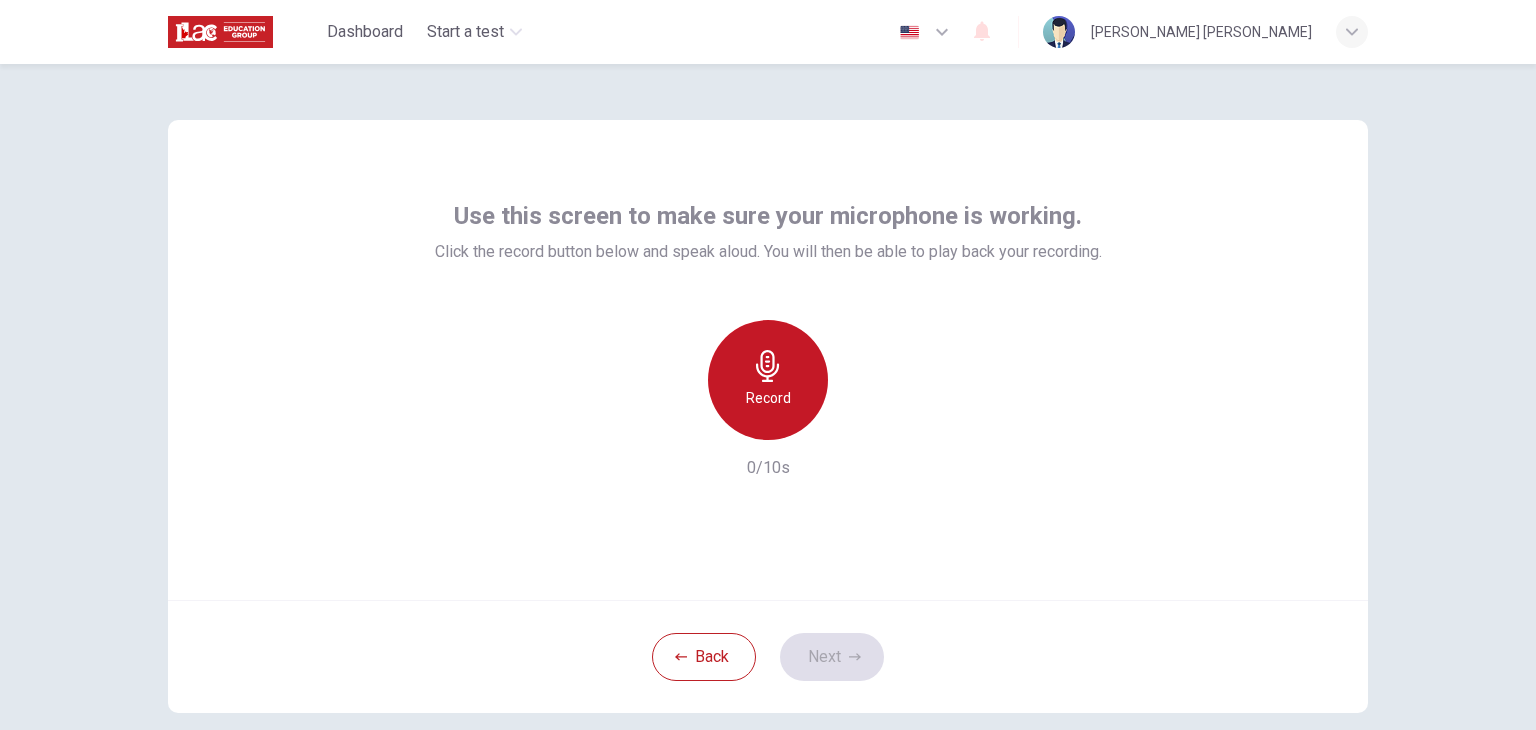 click 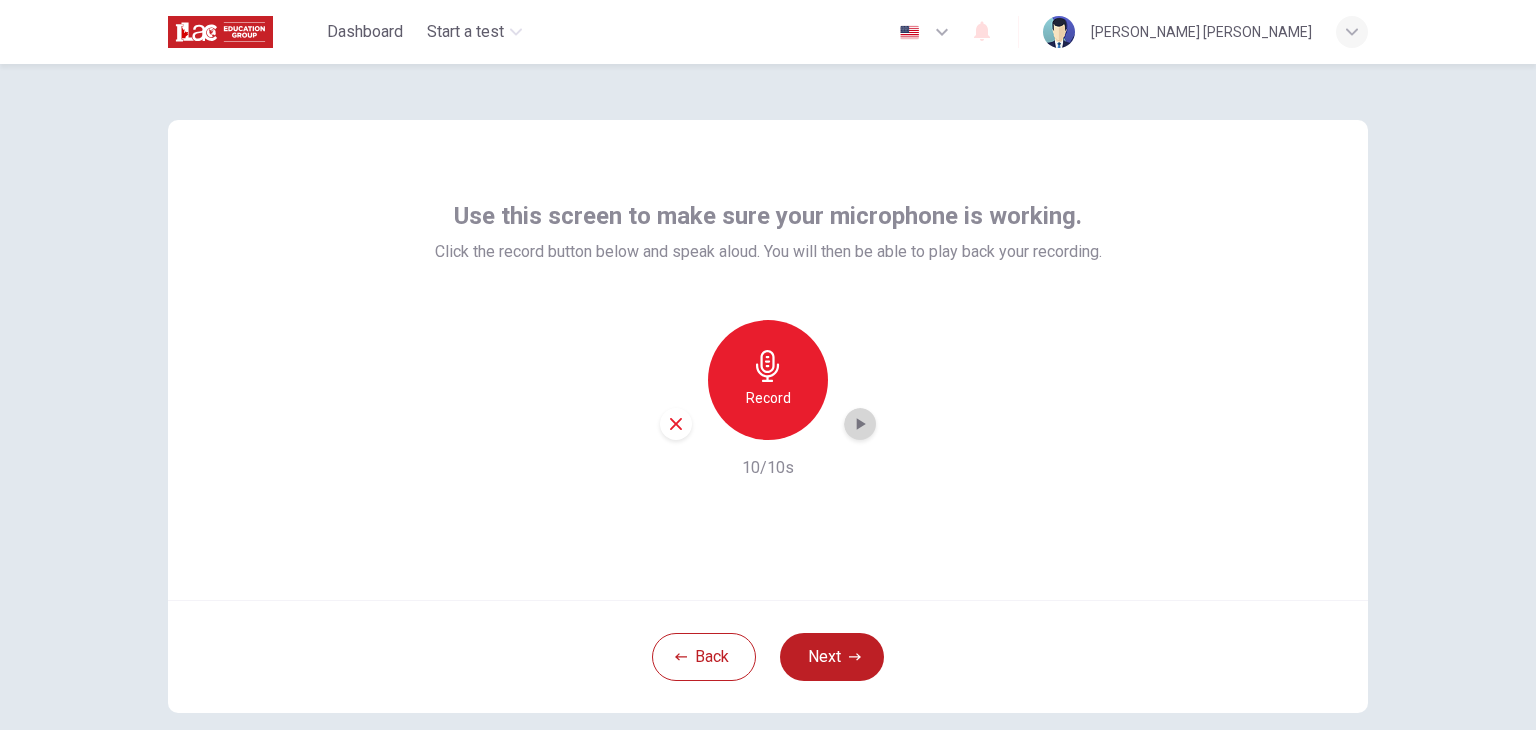 click 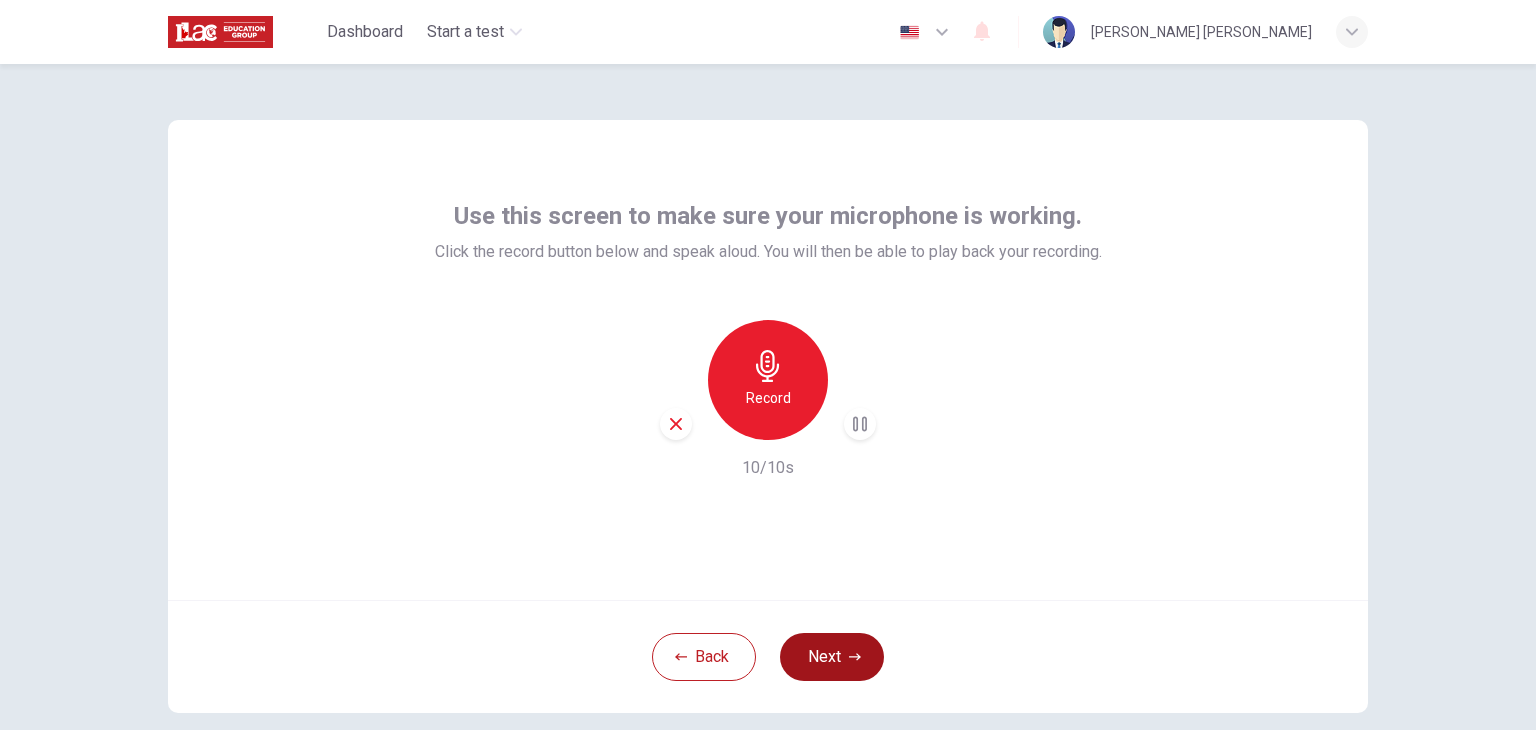 click on "Next" at bounding box center [832, 657] 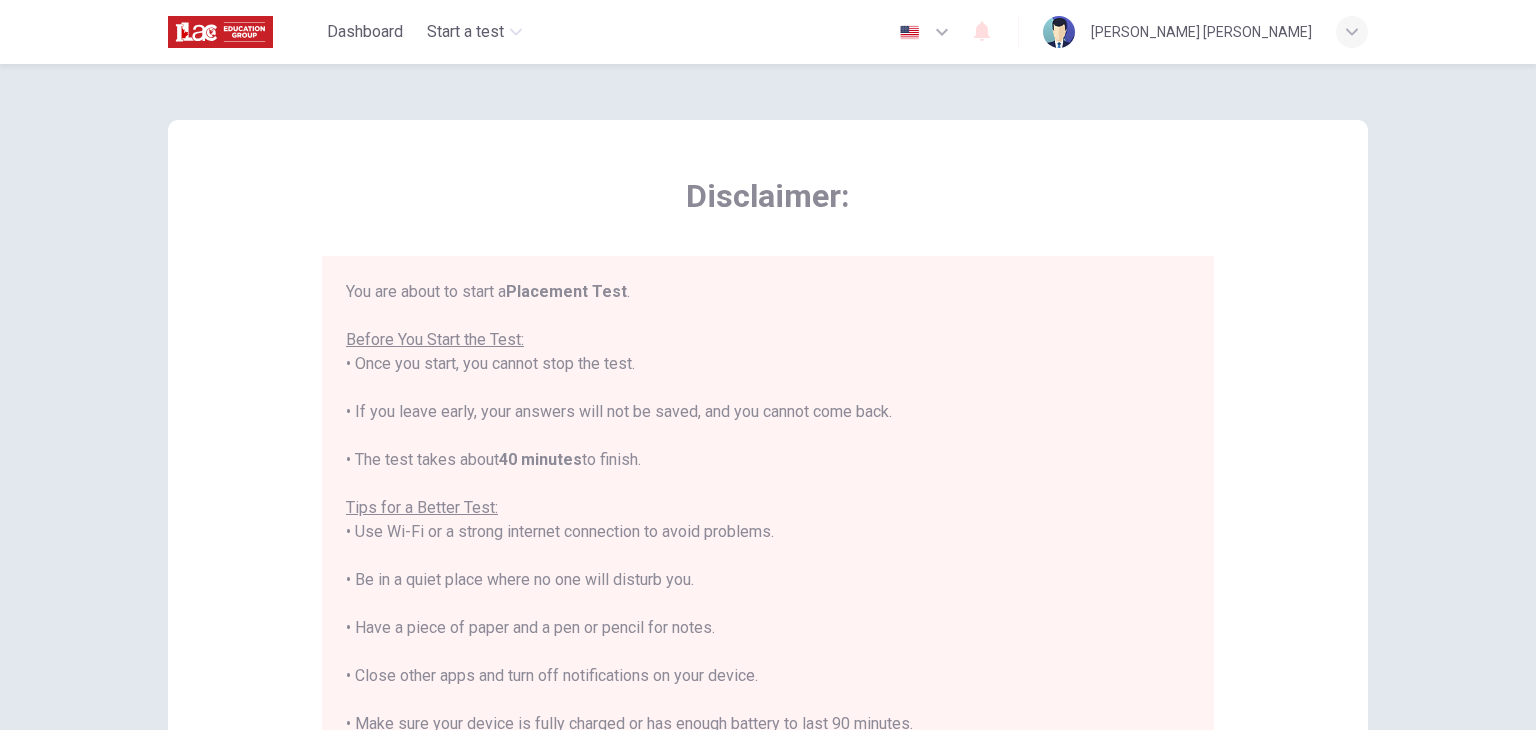 type 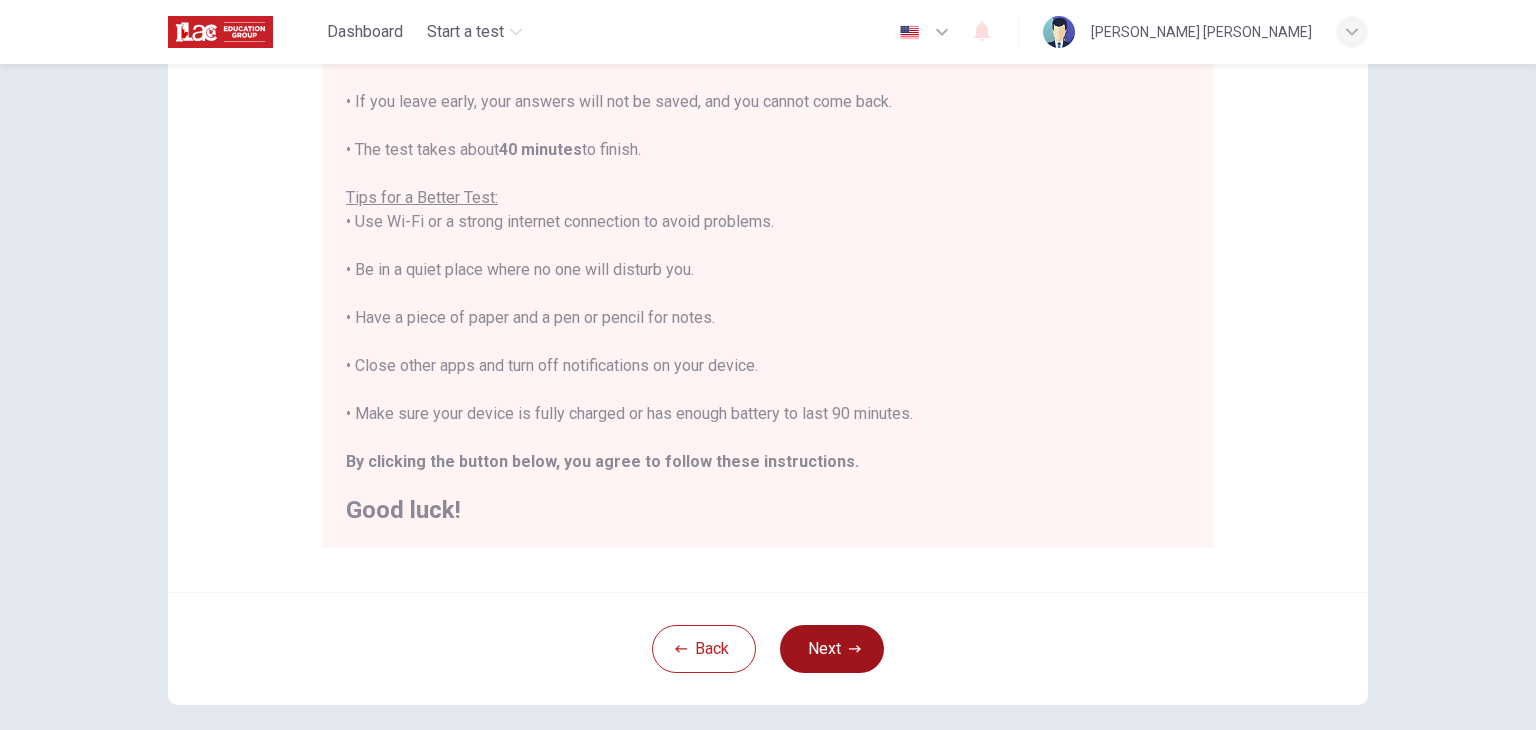 scroll, scrollTop: 288, scrollLeft: 0, axis: vertical 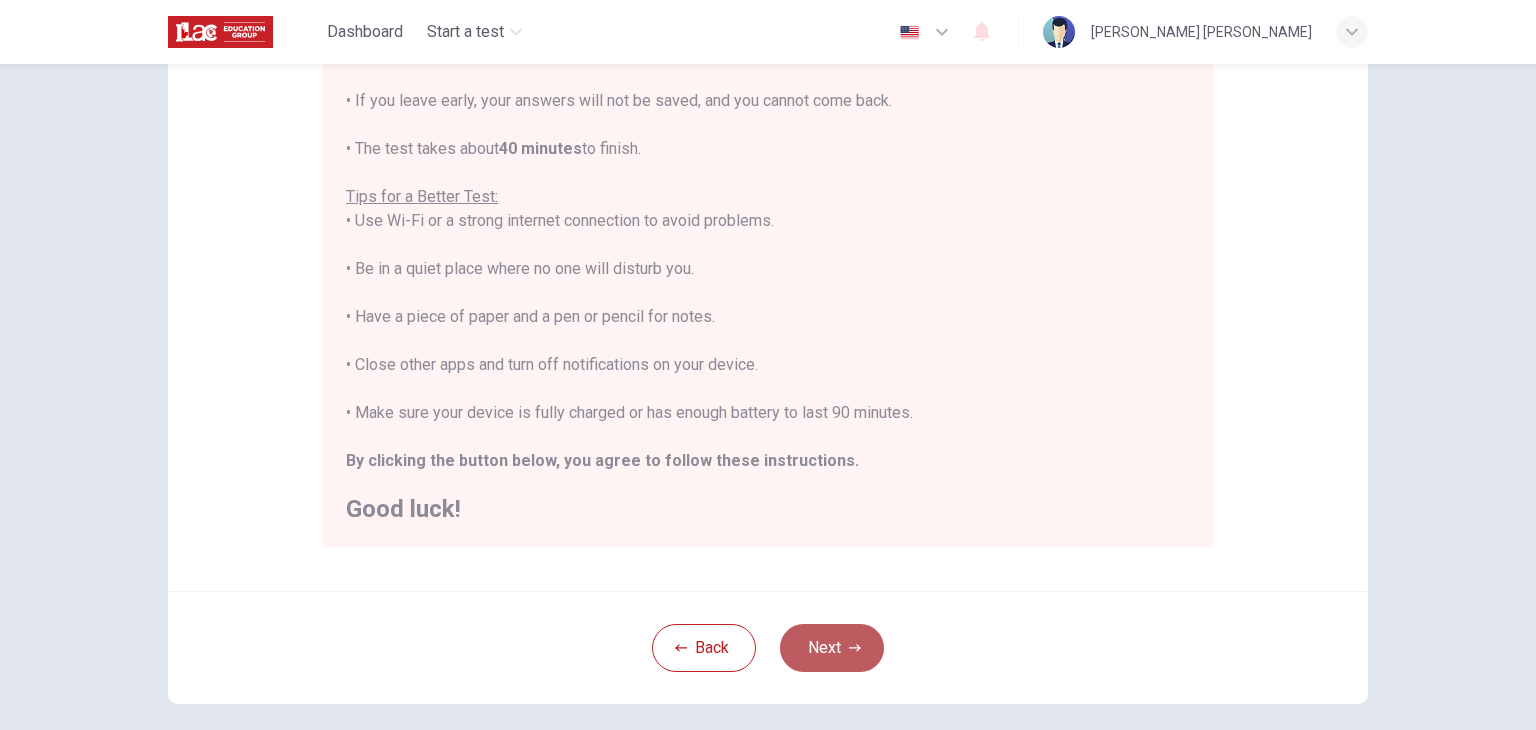 click 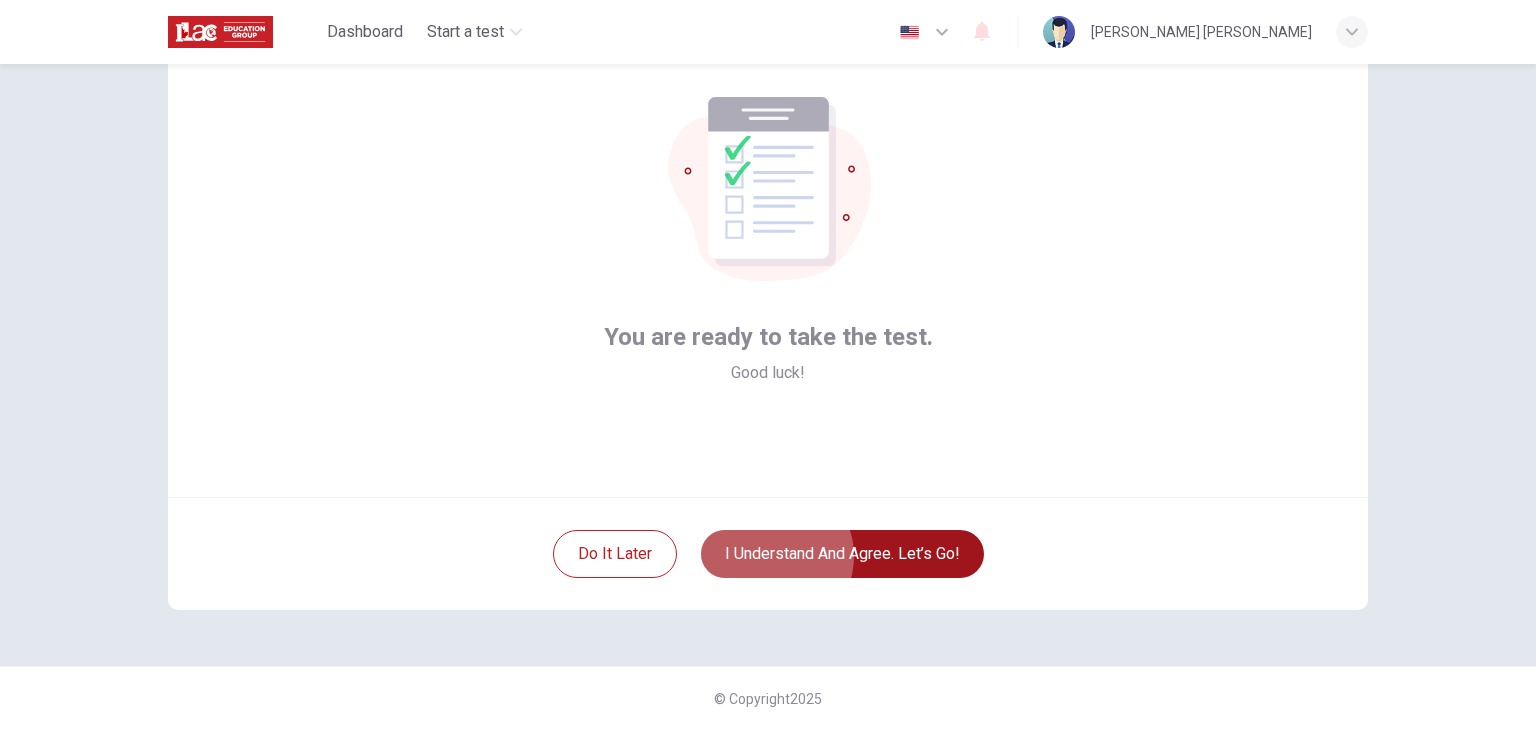 scroll, scrollTop: 0, scrollLeft: 0, axis: both 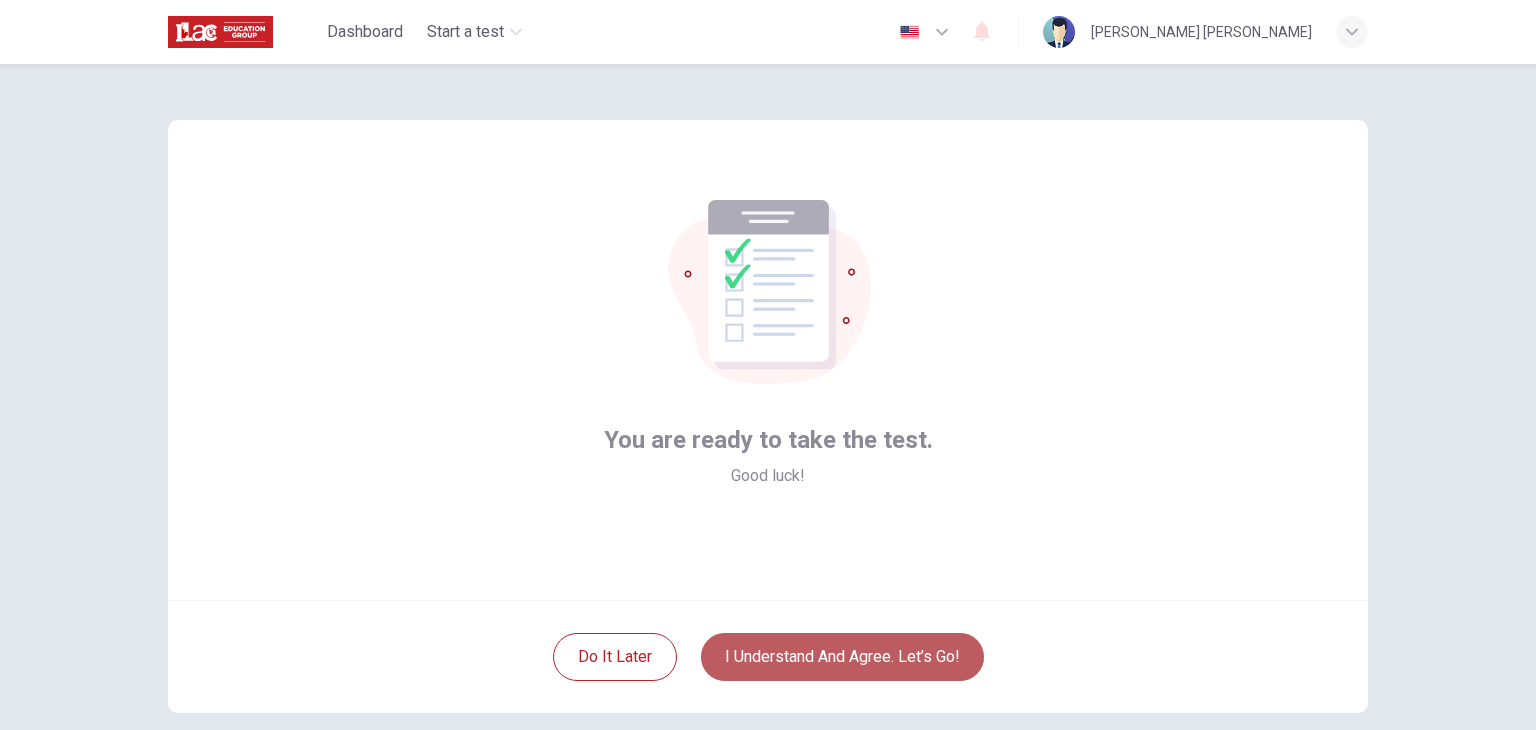 click on "I understand and agree. Let’s go!" at bounding box center (842, 657) 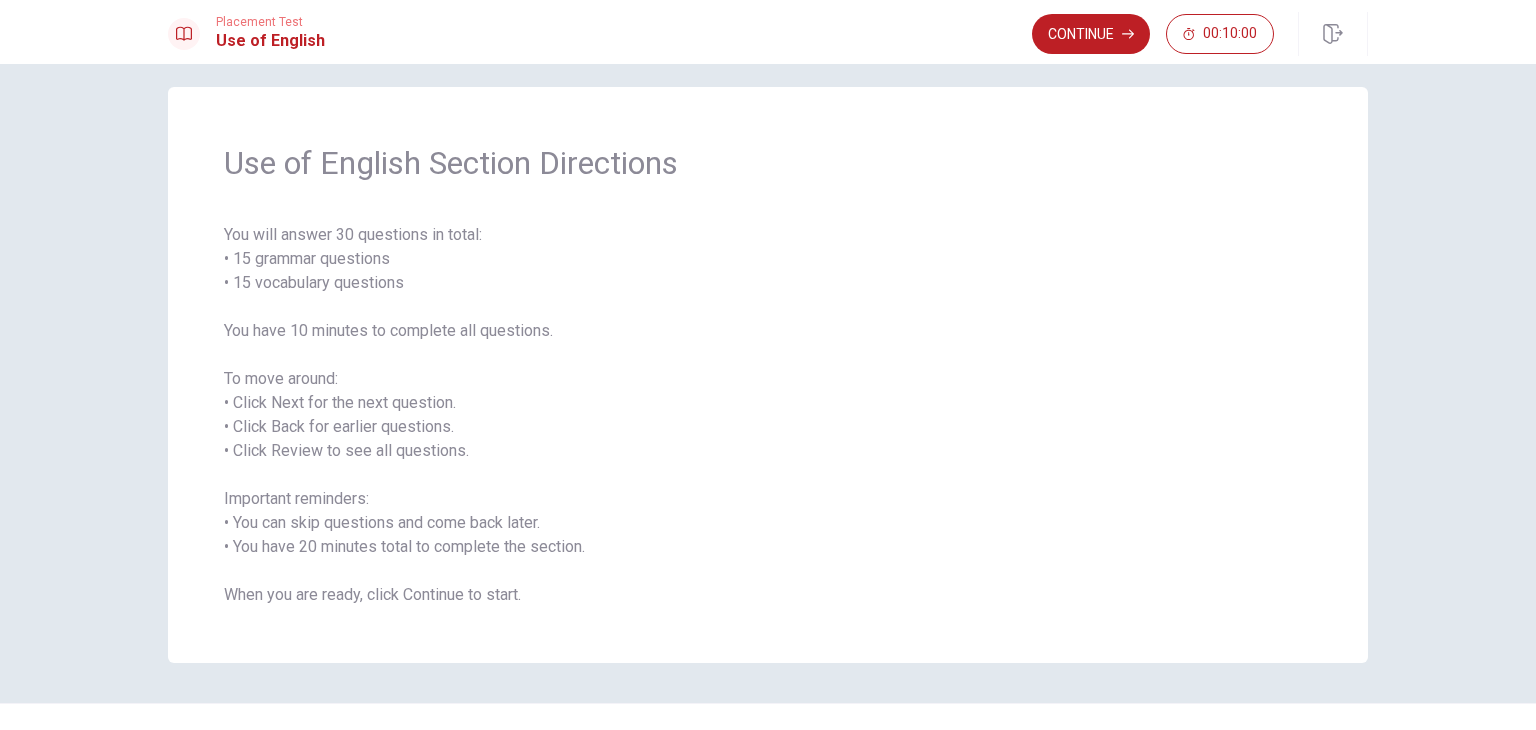 scroll, scrollTop: 0, scrollLeft: 0, axis: both 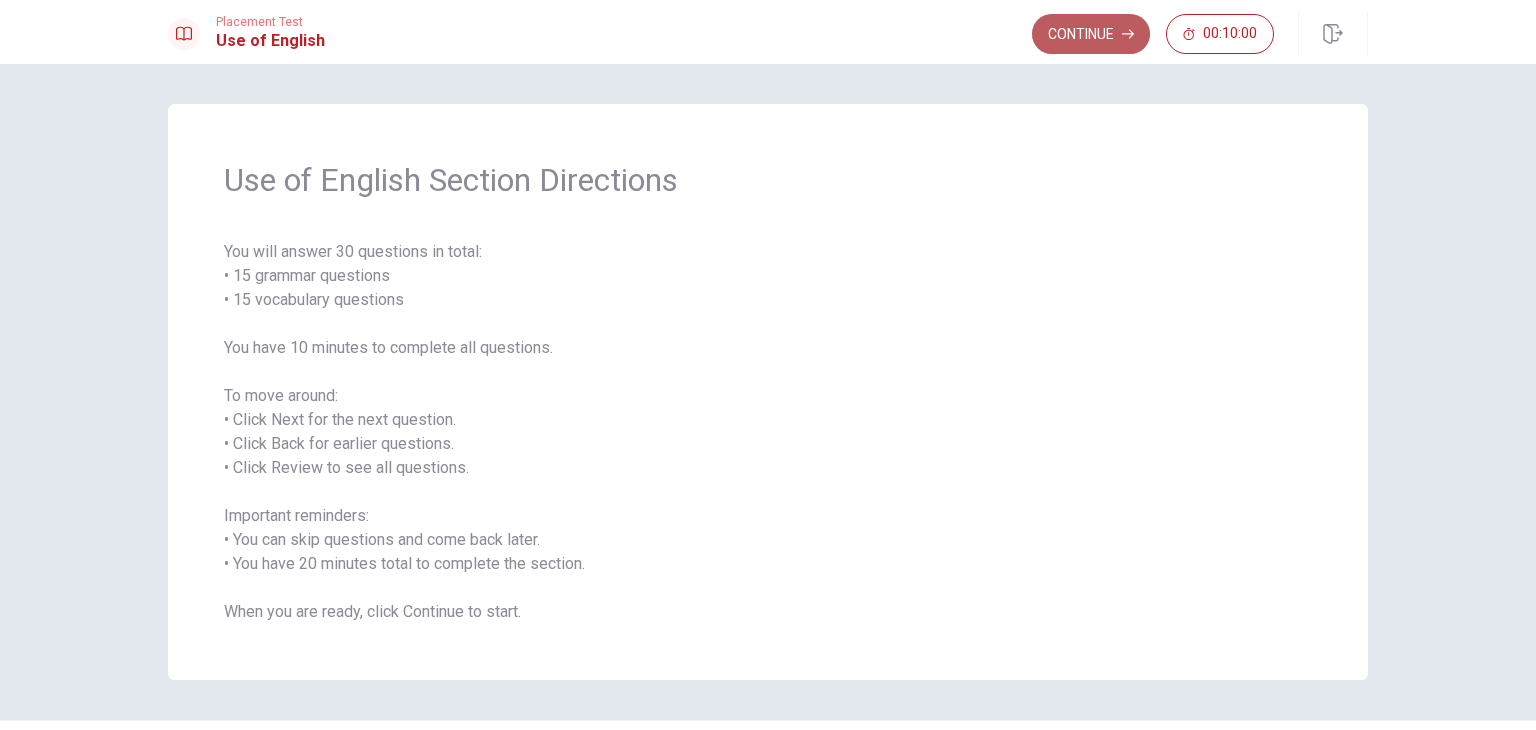 click on "Continue" at bounding box center [1091, 34] 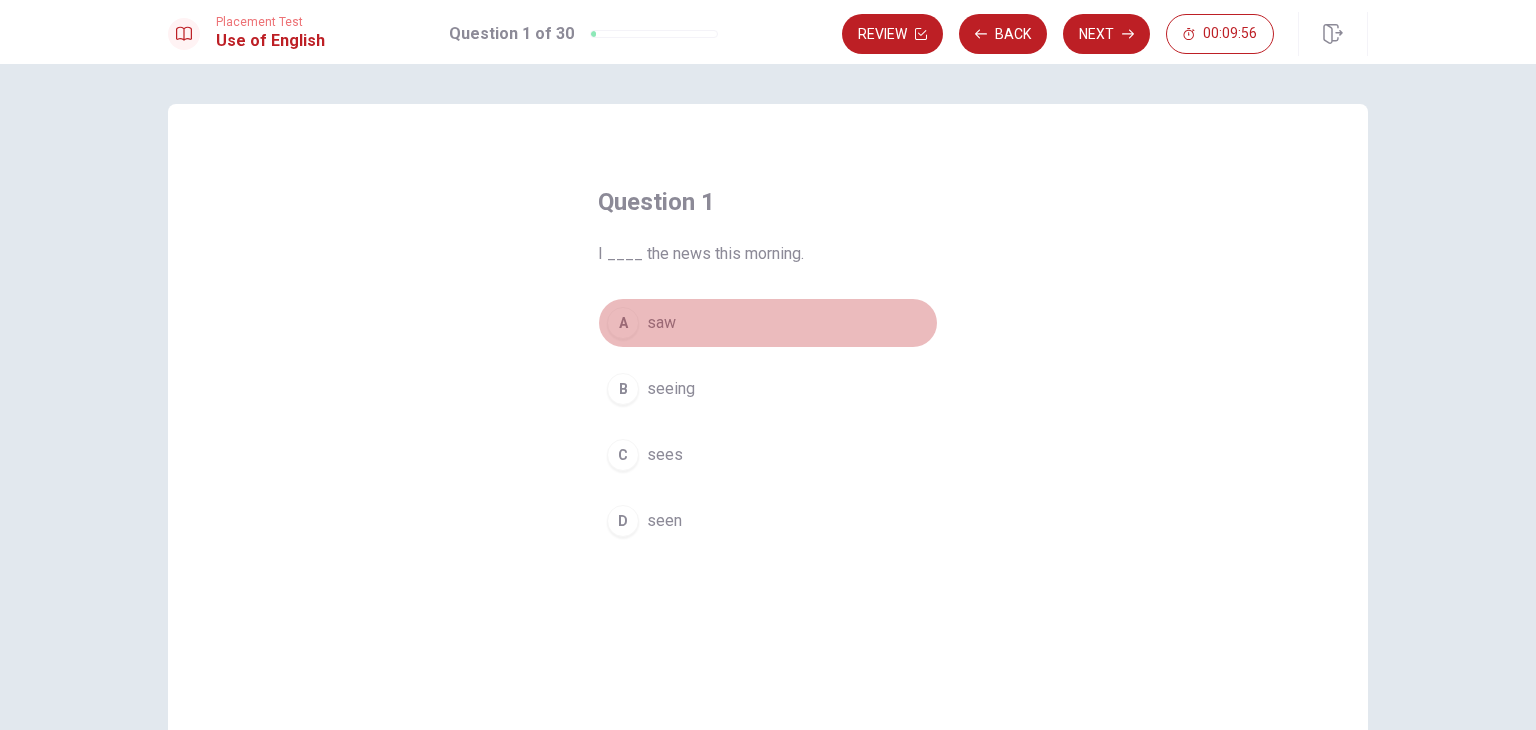 click on "A" at bounding box center (623, 323) 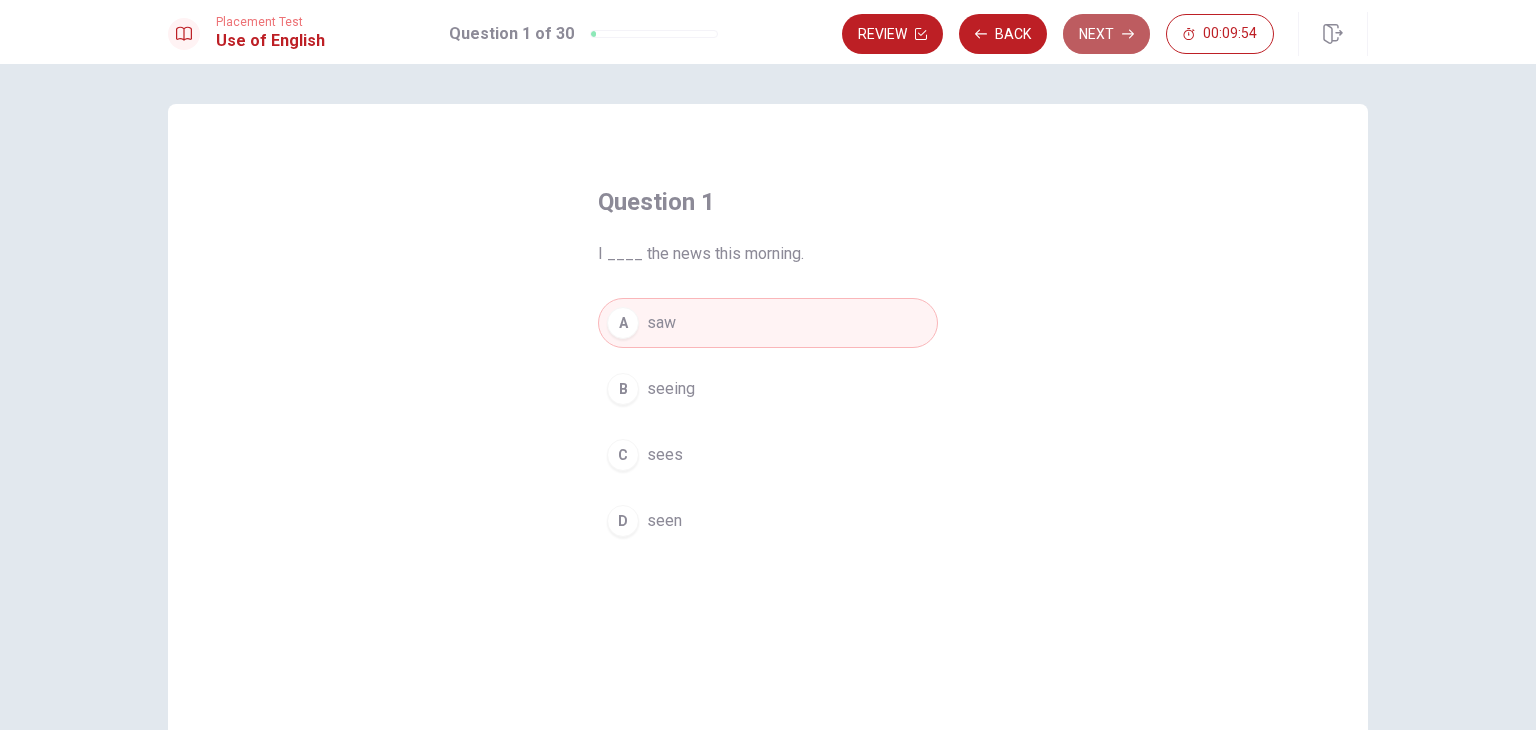 click on "Next" at bounding box center (1106, 34) 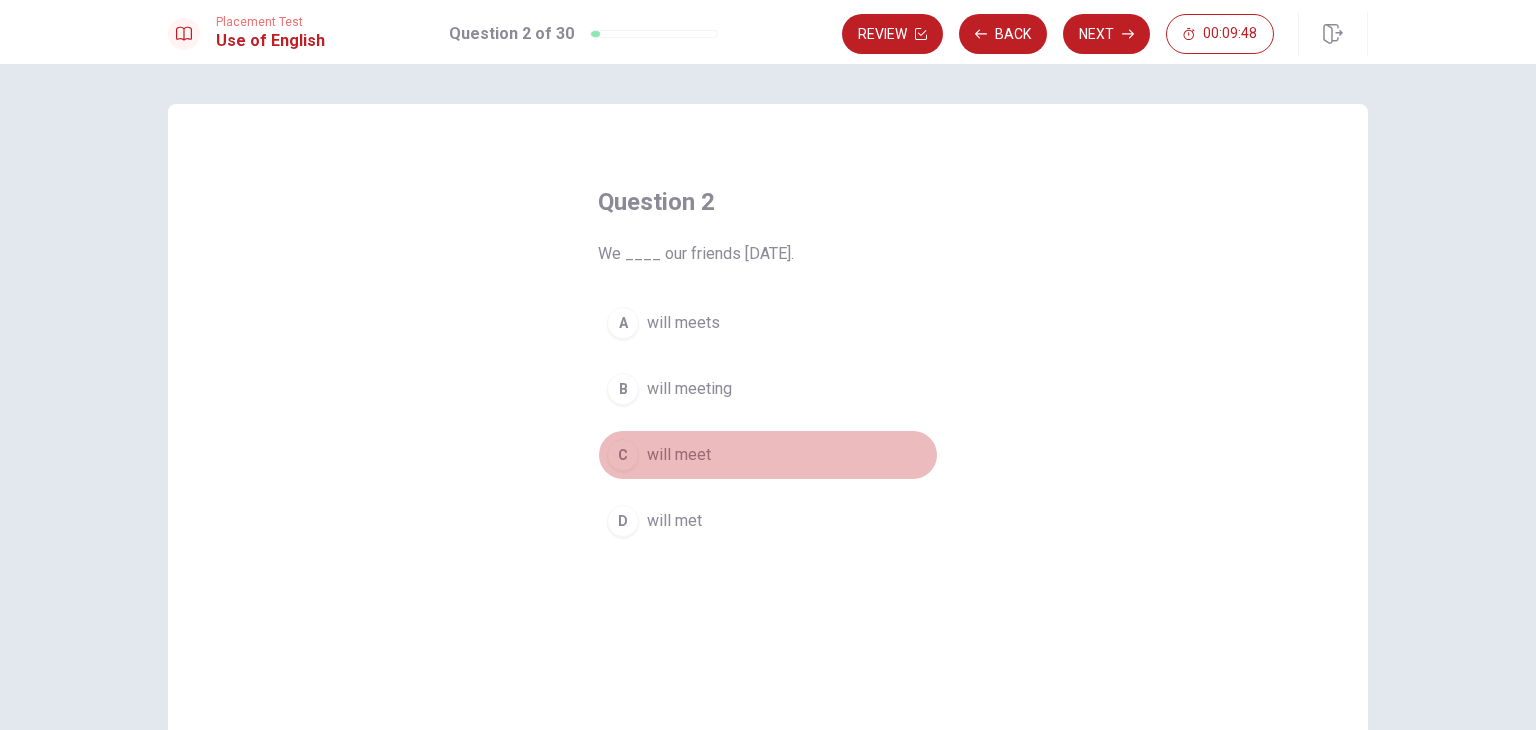 click on "C" at bounding box center (623, 455) 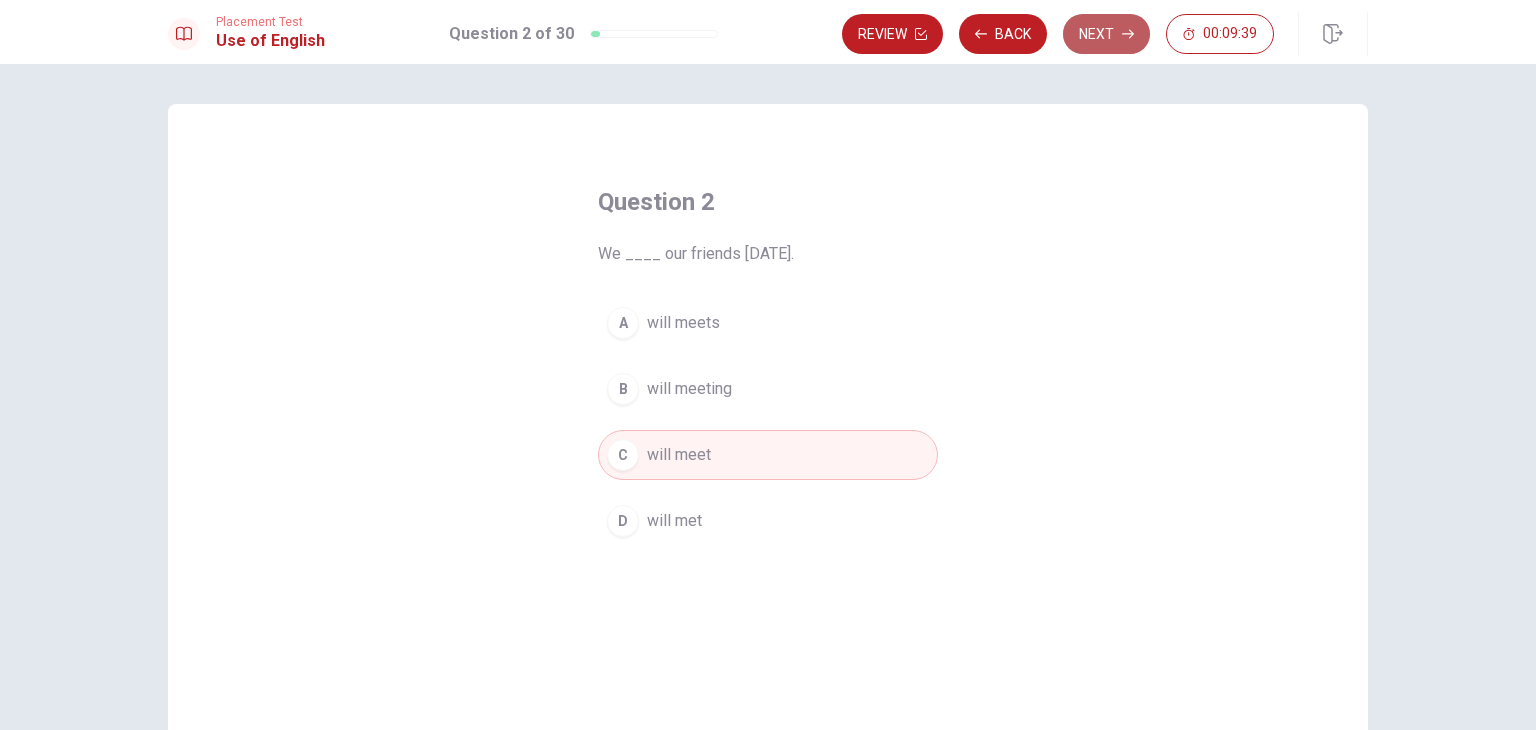 click on "Next" at bounding box center [1106, 34] 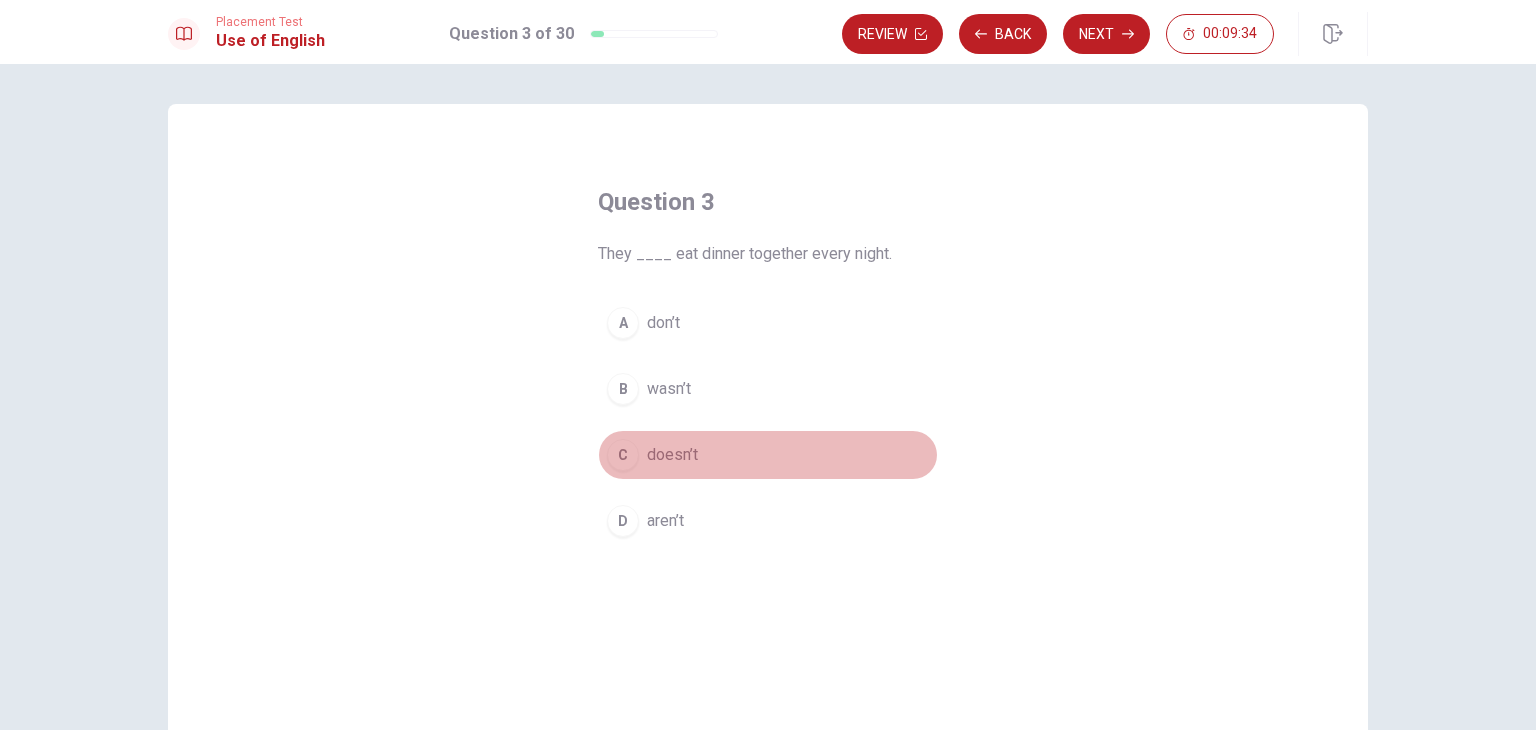 click on "C" at bounding box center (623, 455) 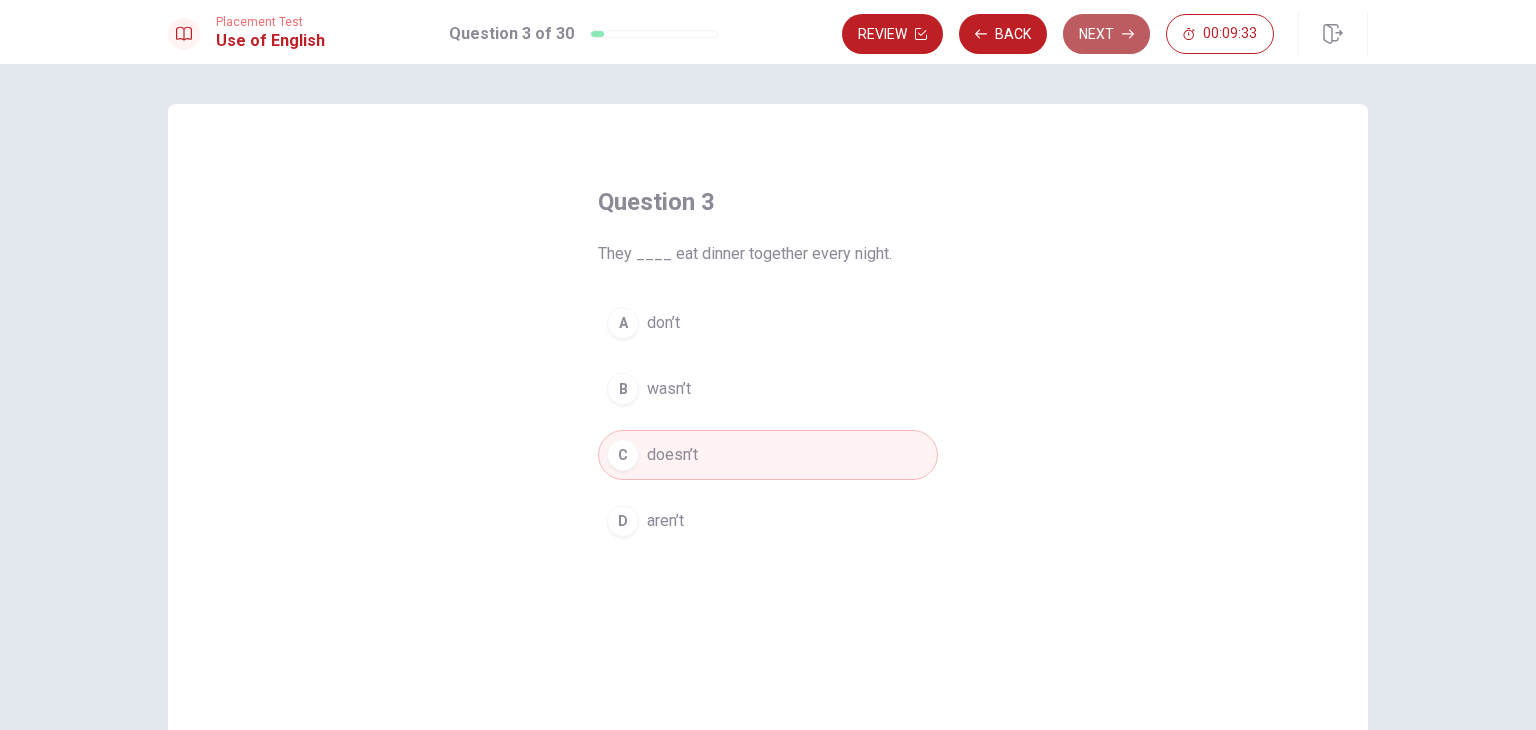 click on "Next" at bounding box center (1106, 34) 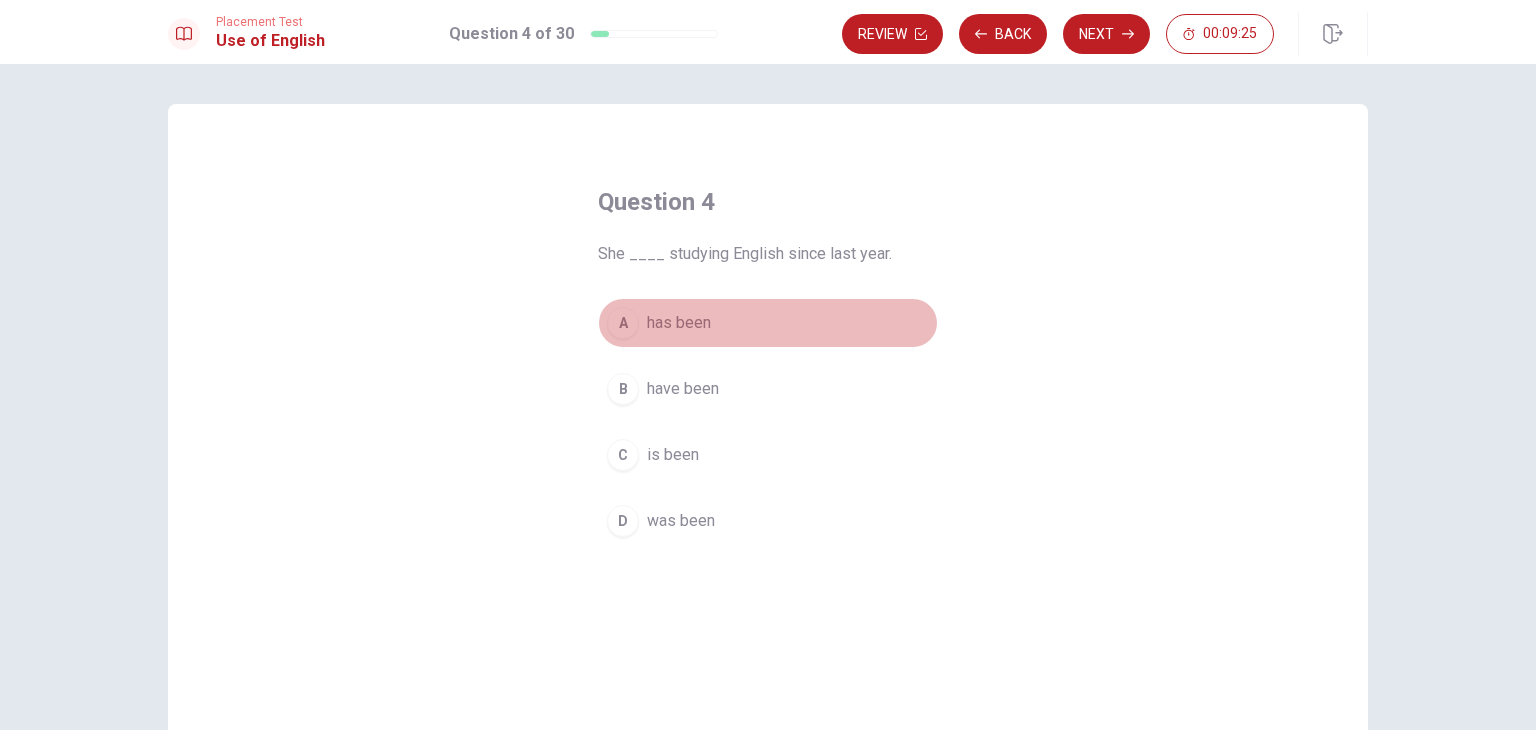 click on "A" at bounding box center [623, 323] 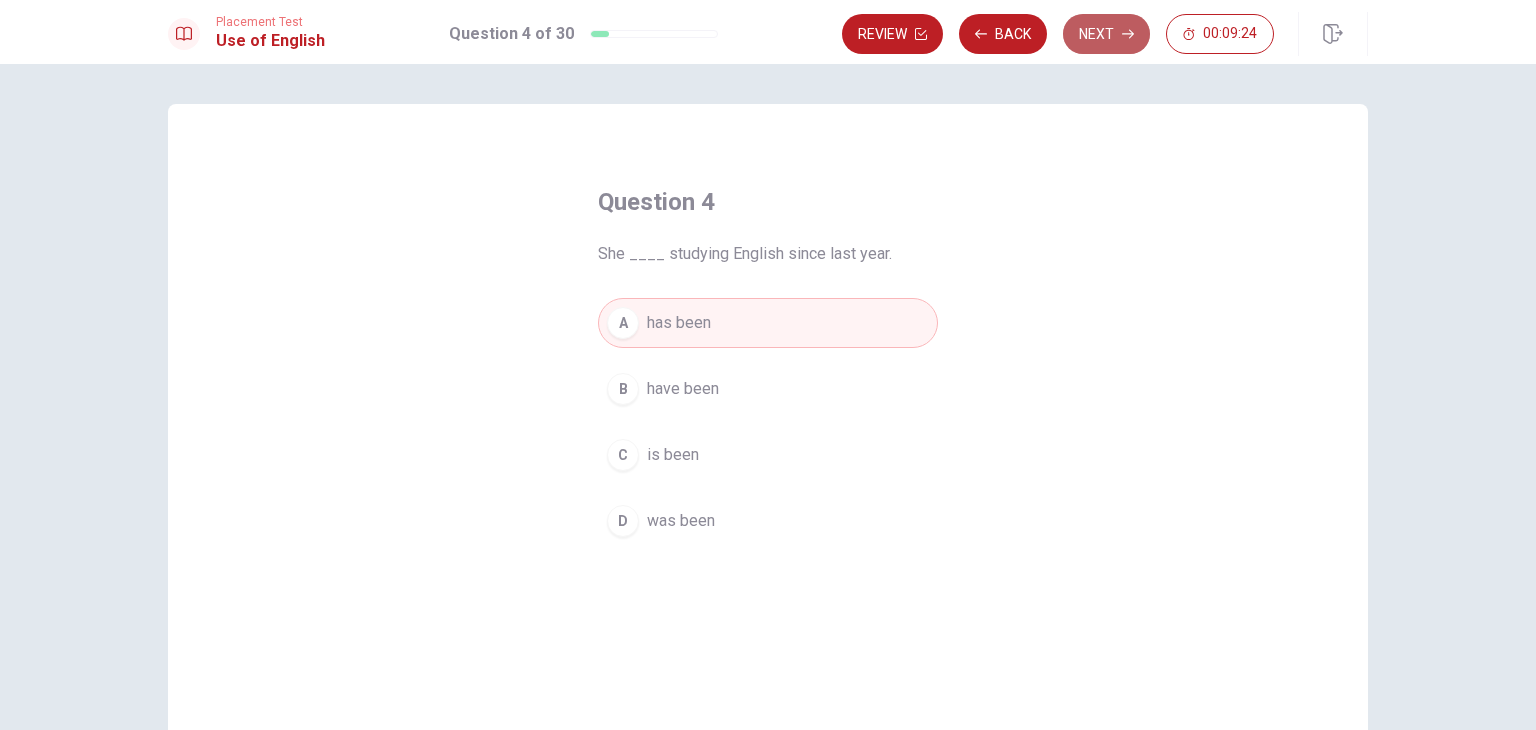 click 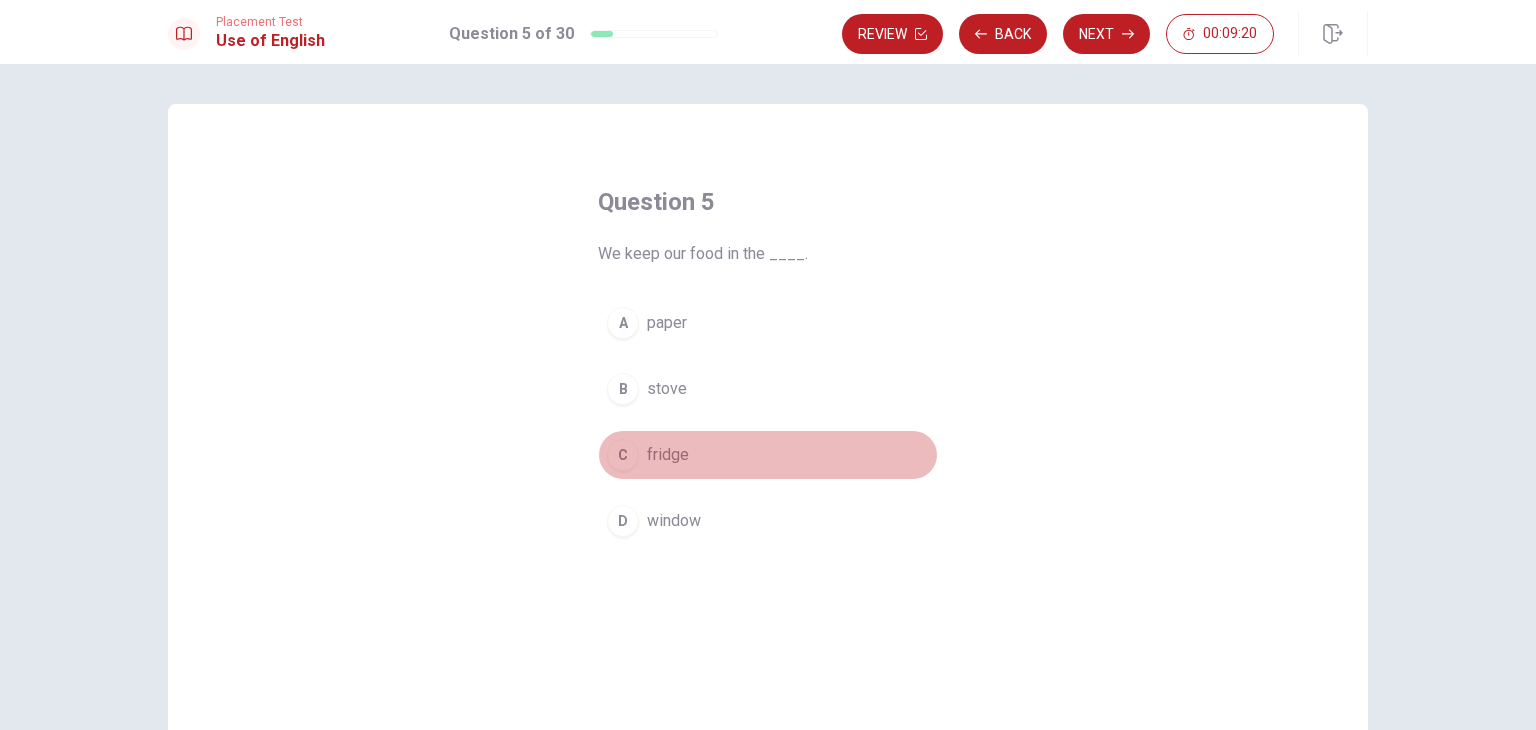 click on "C" at bounding box center (623, 455) 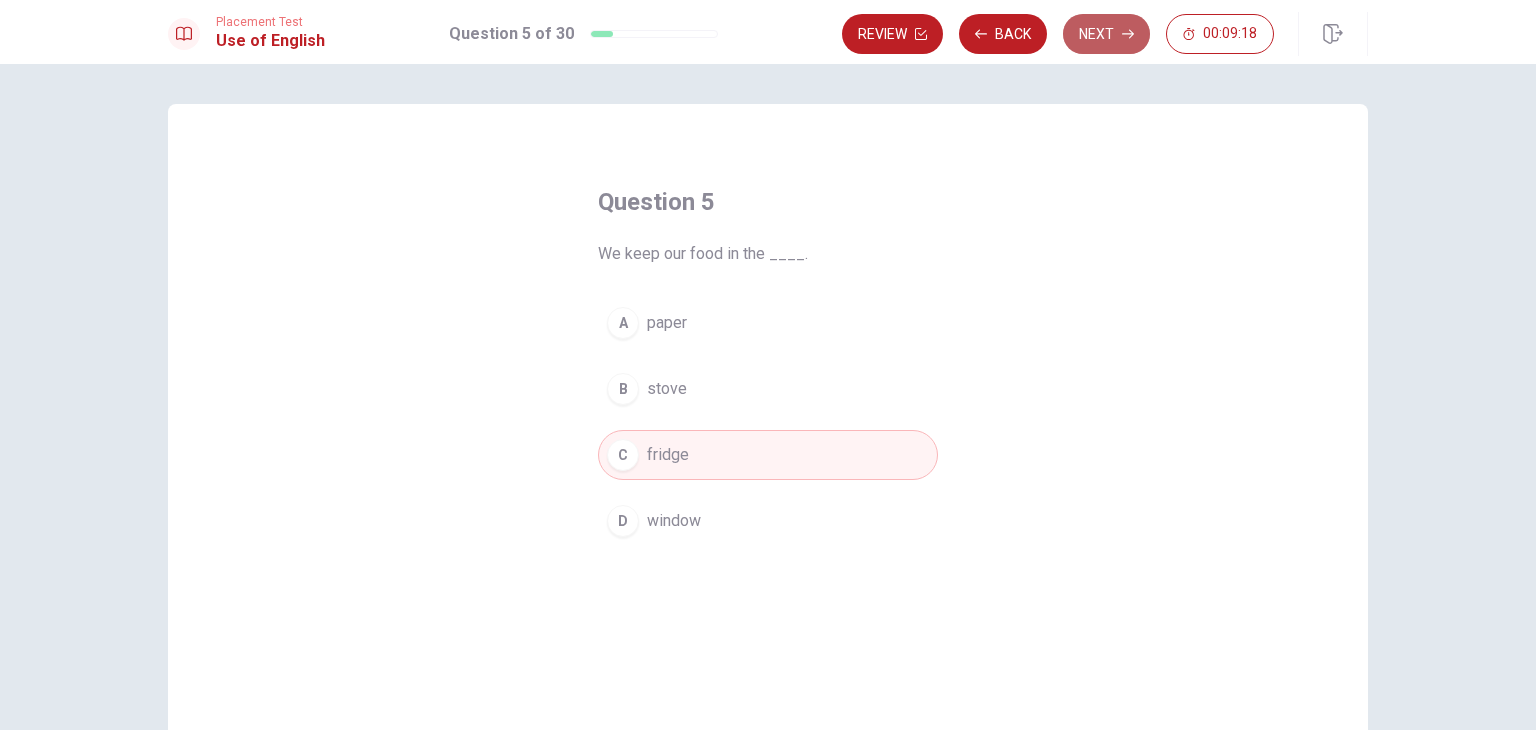 click on "Next" at bounding box center [1106, 34] 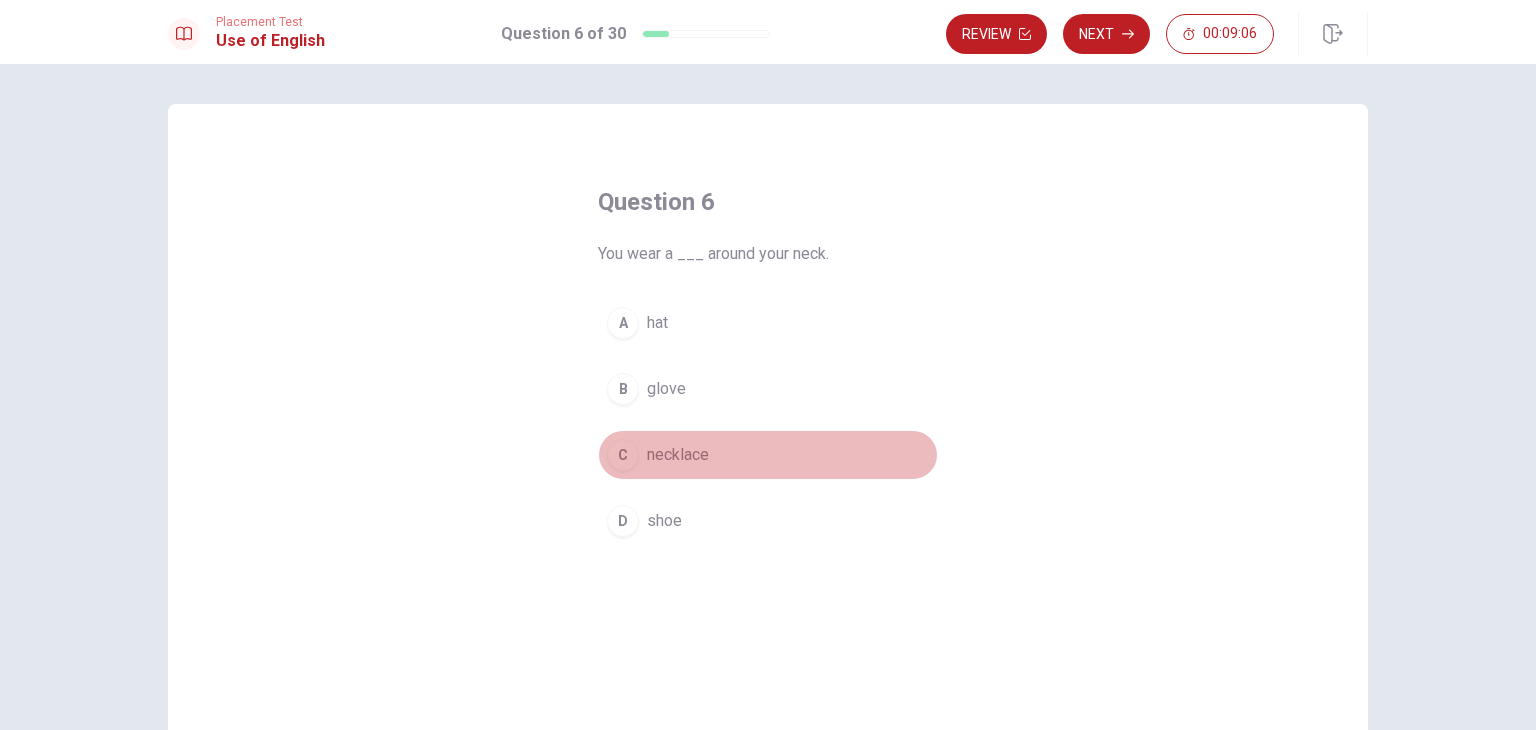 click on "C" at bounding box center (623, 455) 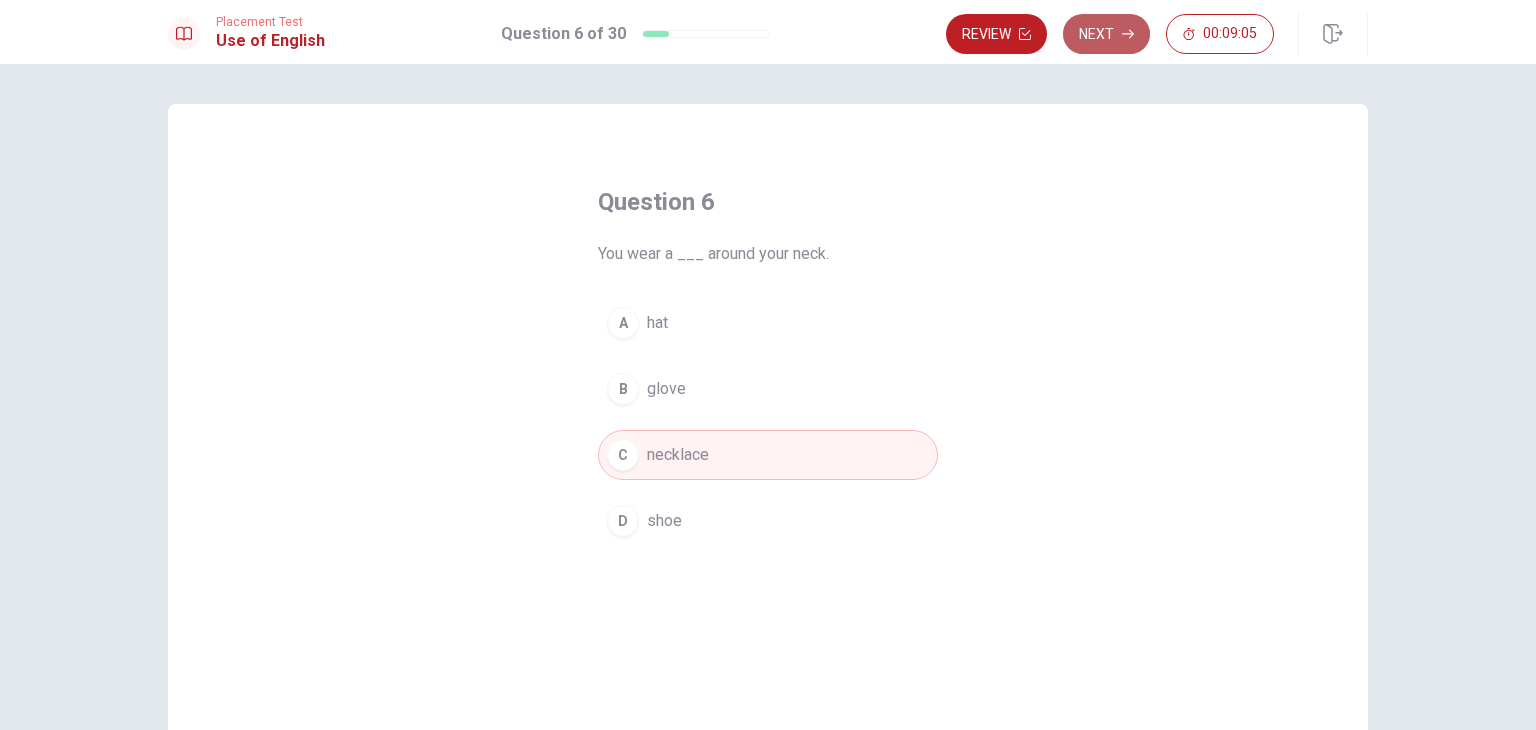 click on "Next" at bounding box center (1106, 34) 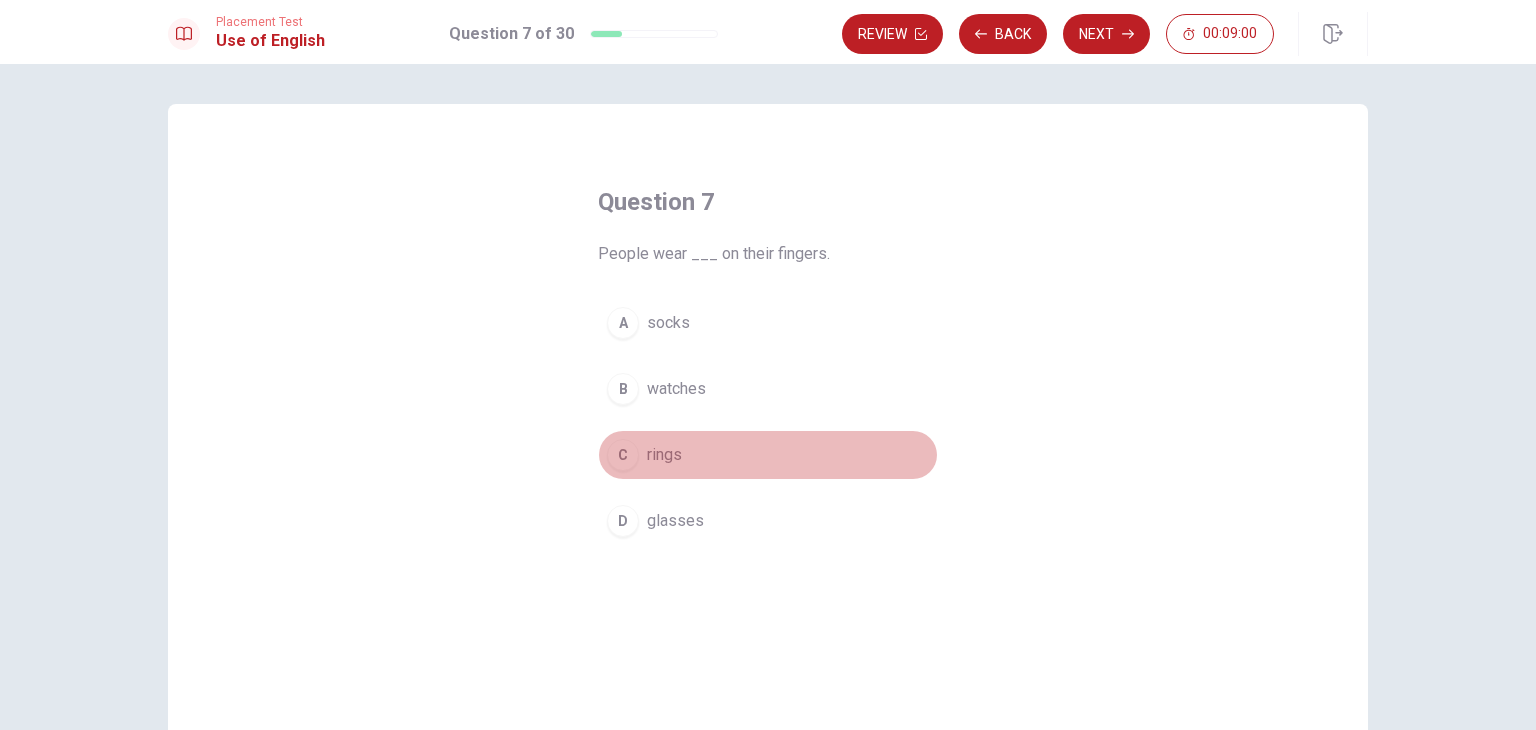 click on "C" at bounding box center (623, 455) 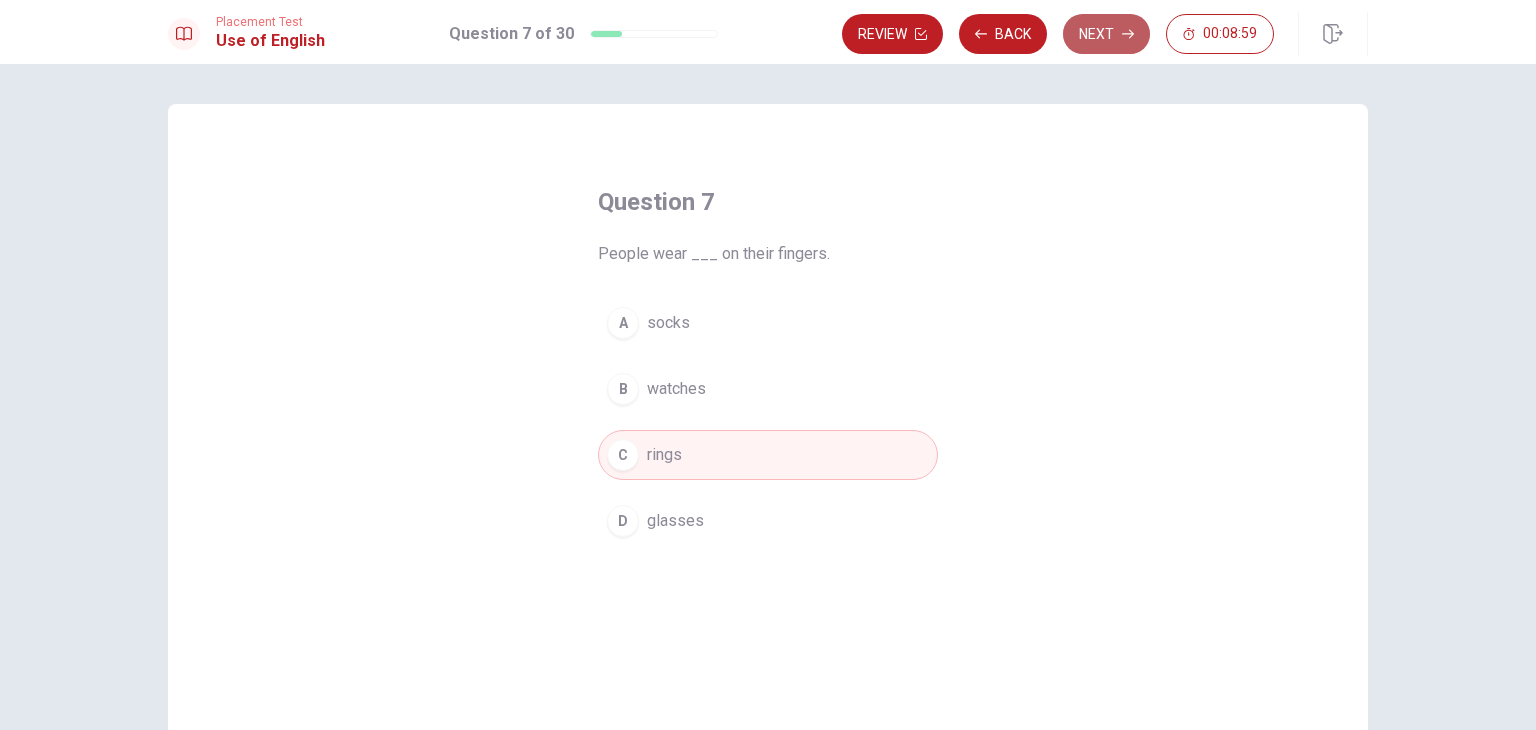 click on "Next" at bounding box center [1106, 34] 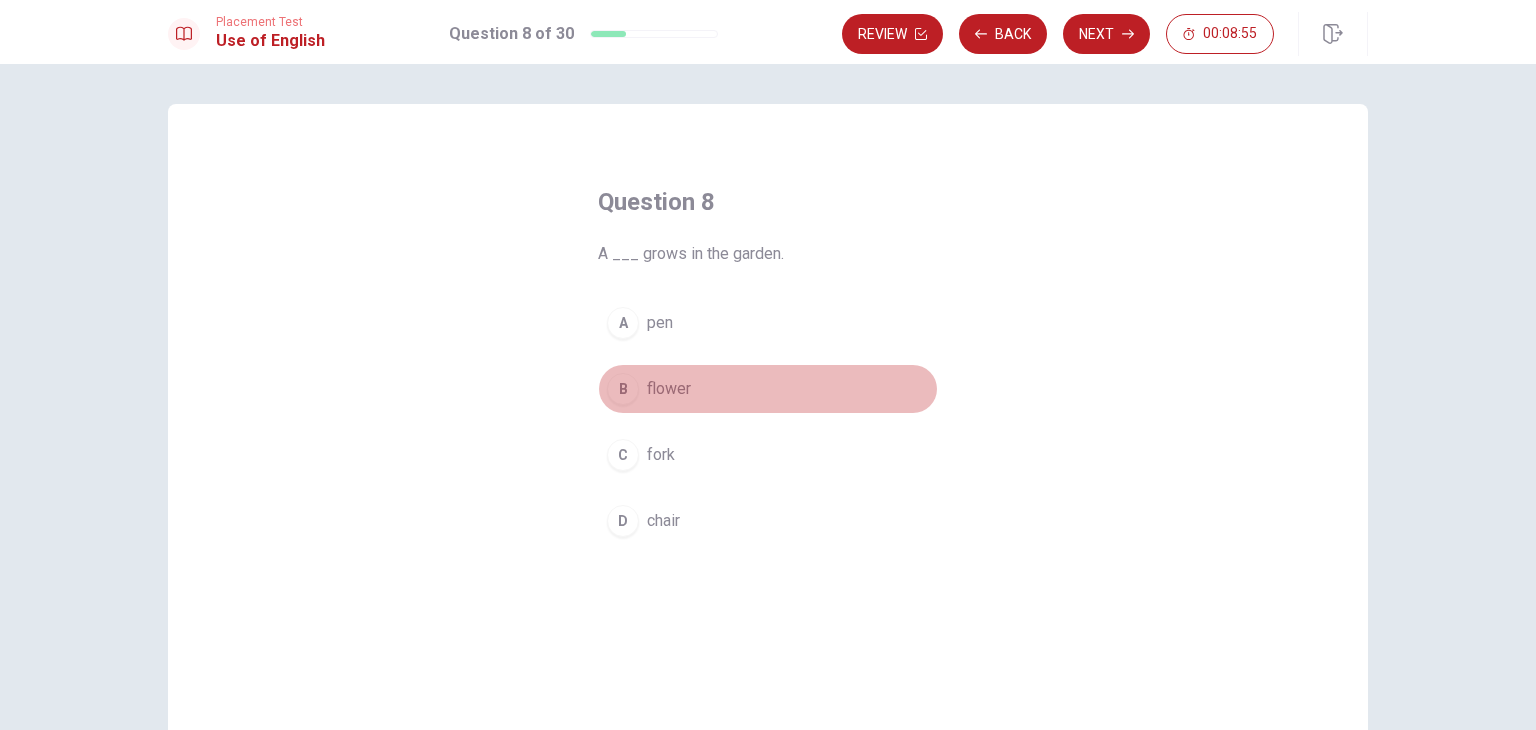 click on "B" at bounding box center (623, 389) 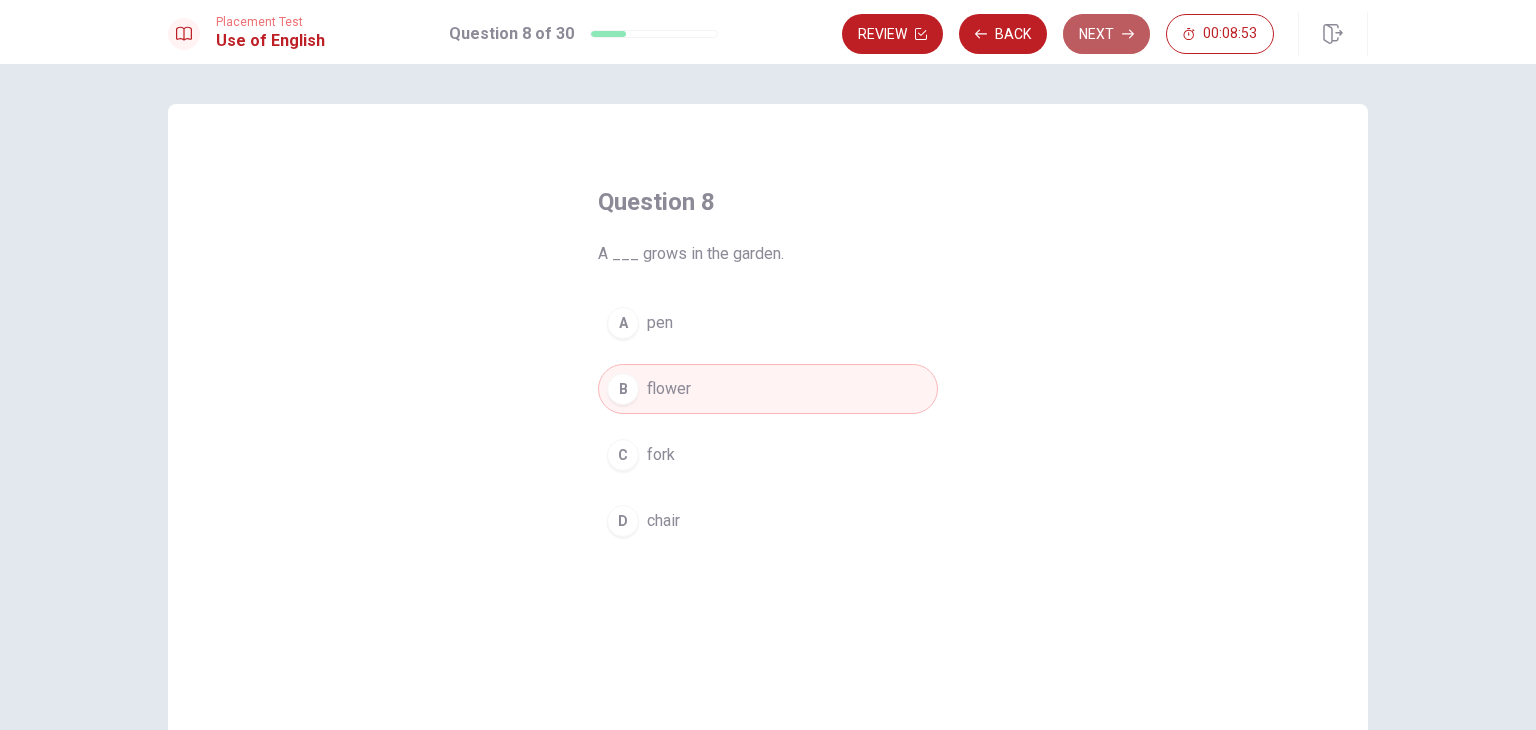 click on "Next" at bounding box center (1106, 34) 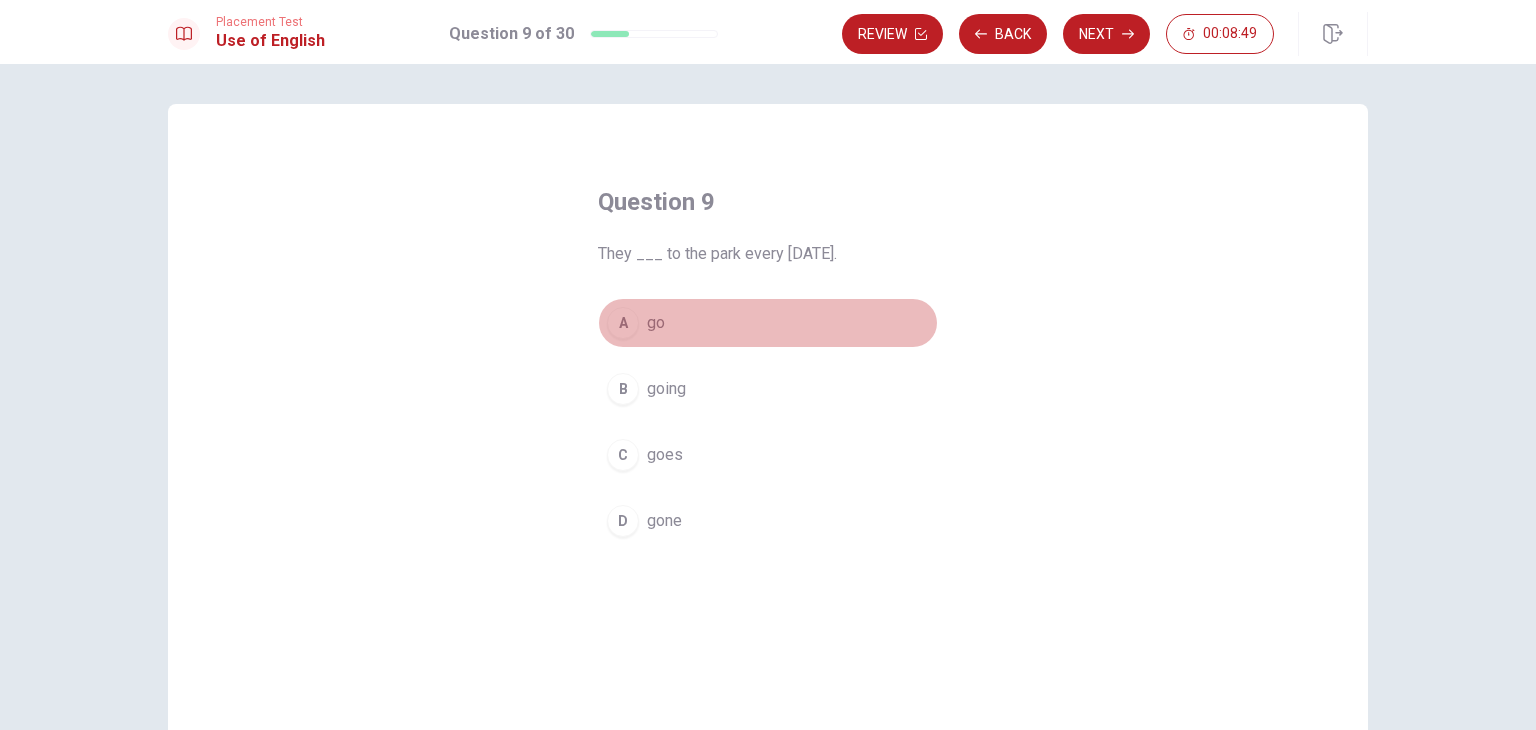 click on "A" at bounding box center [623, 323] 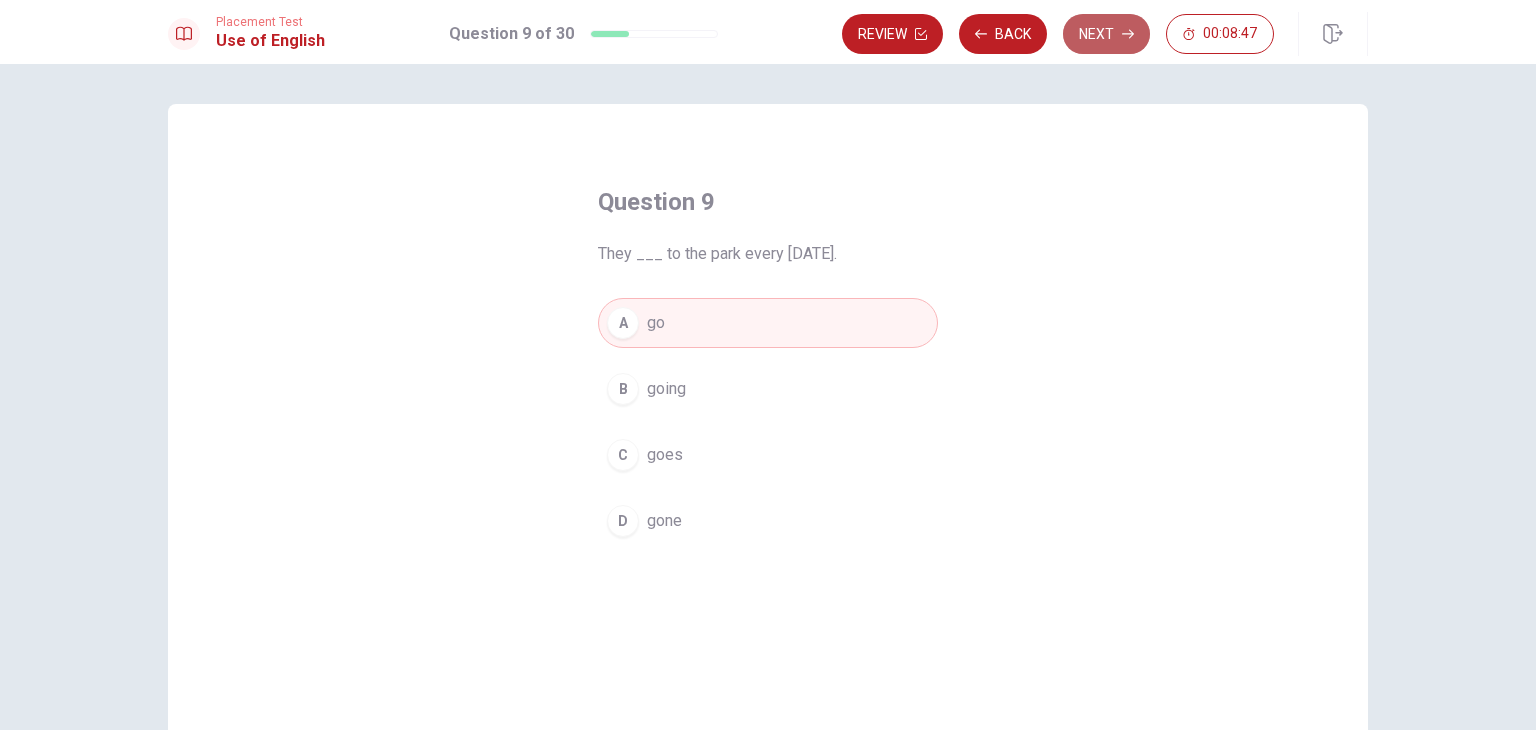 click on "Next" at bounding box center (1106, 34) 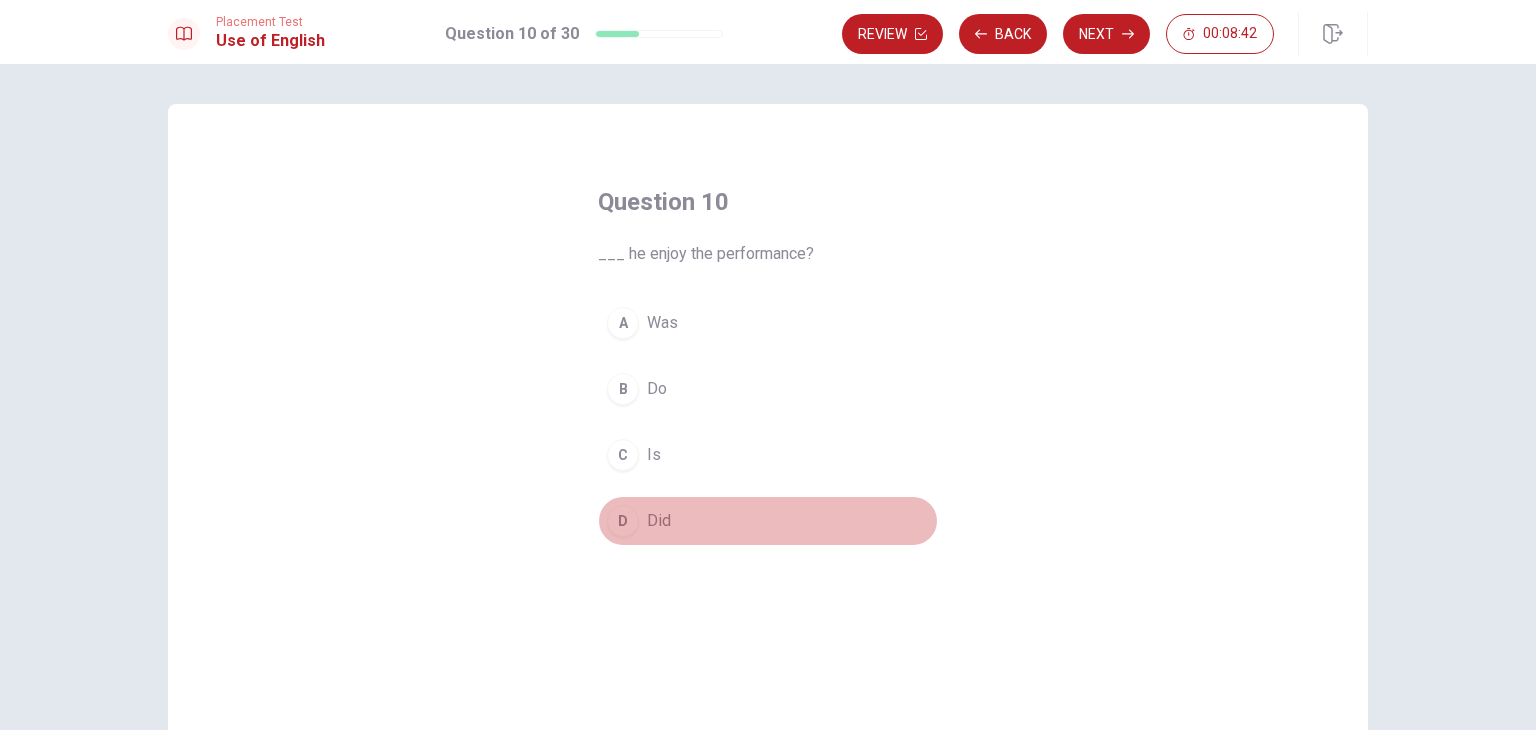 click on "D" at bounding box center (623, 521) 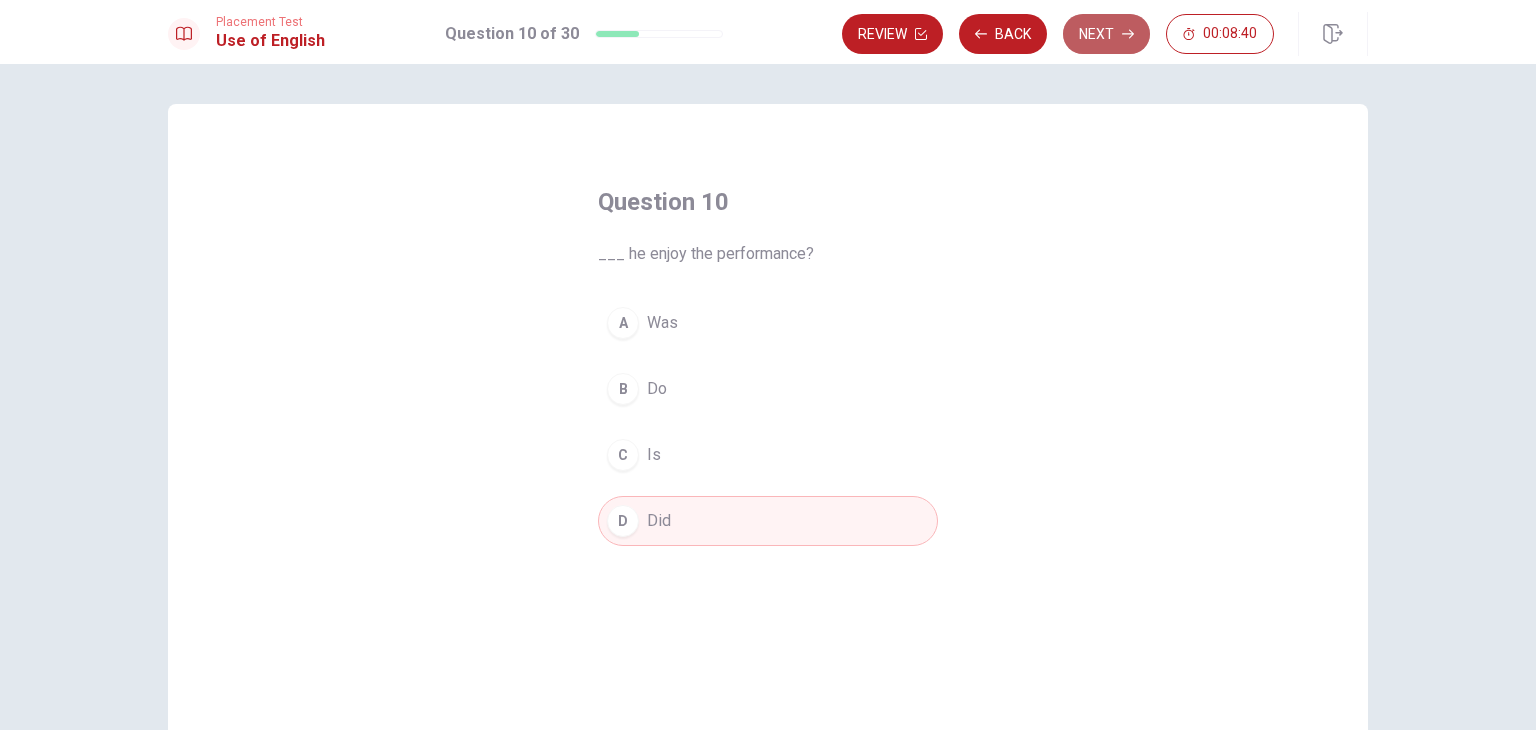 click on "Next" at bounding box center [1106, 34] 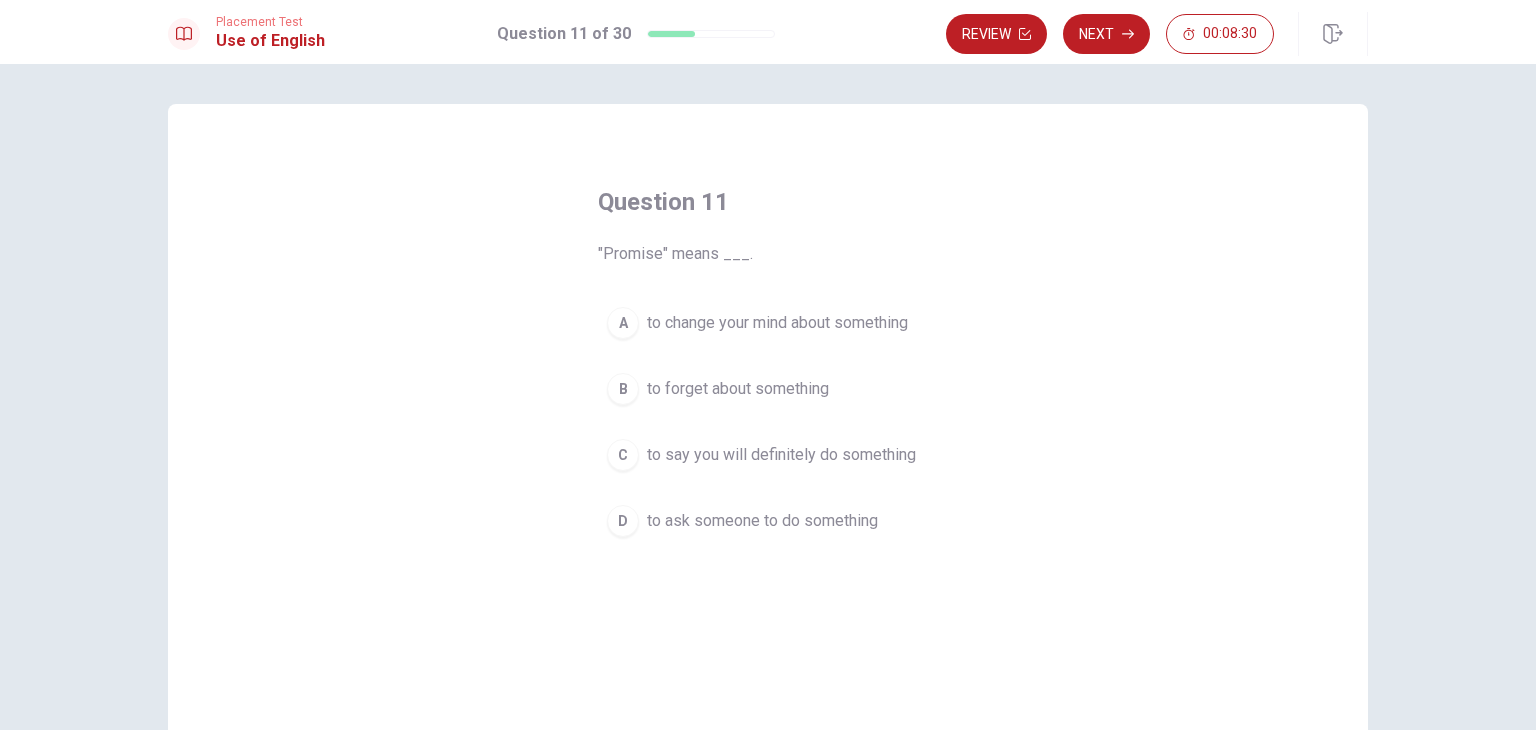 click on "to say you will definitely do something" at bounding box center [781, 455] 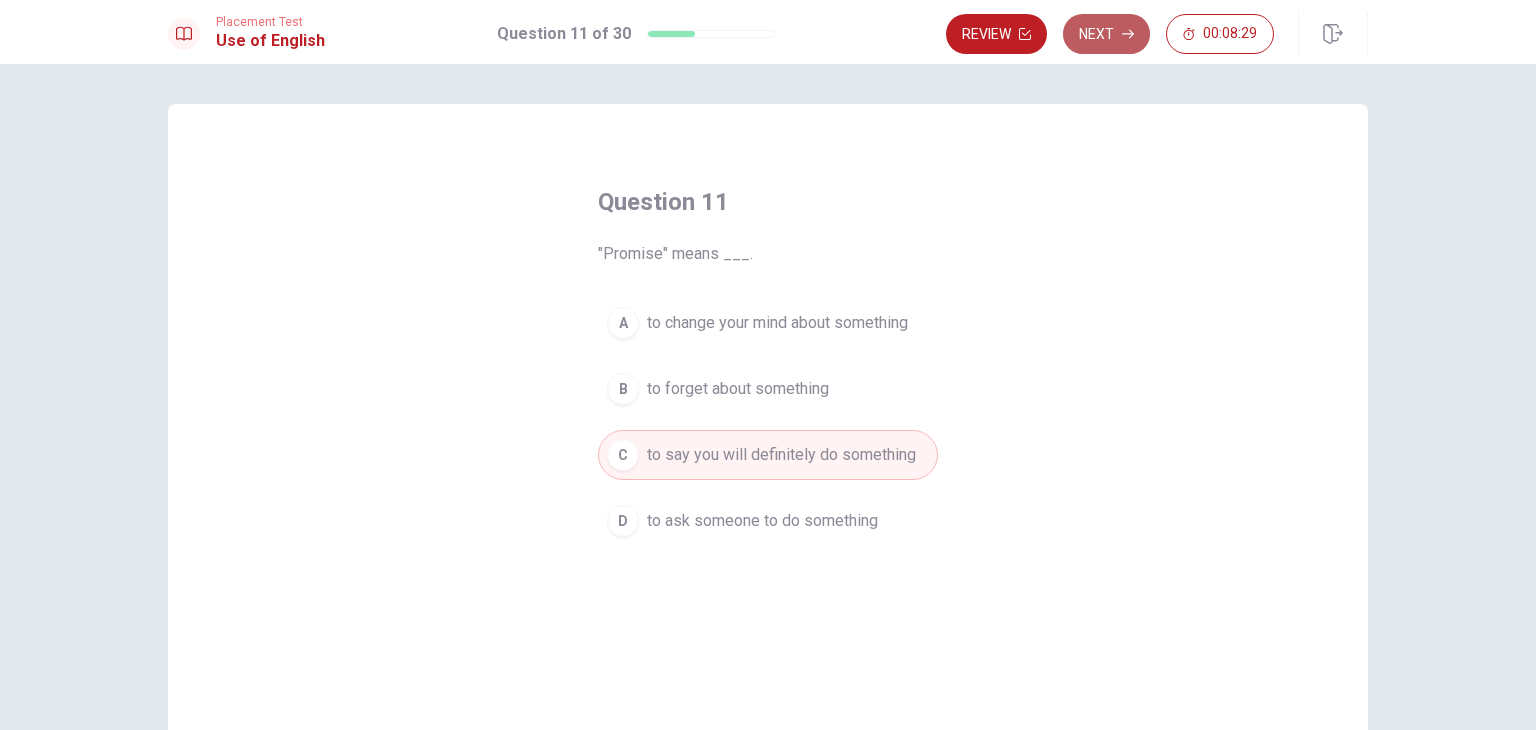 click 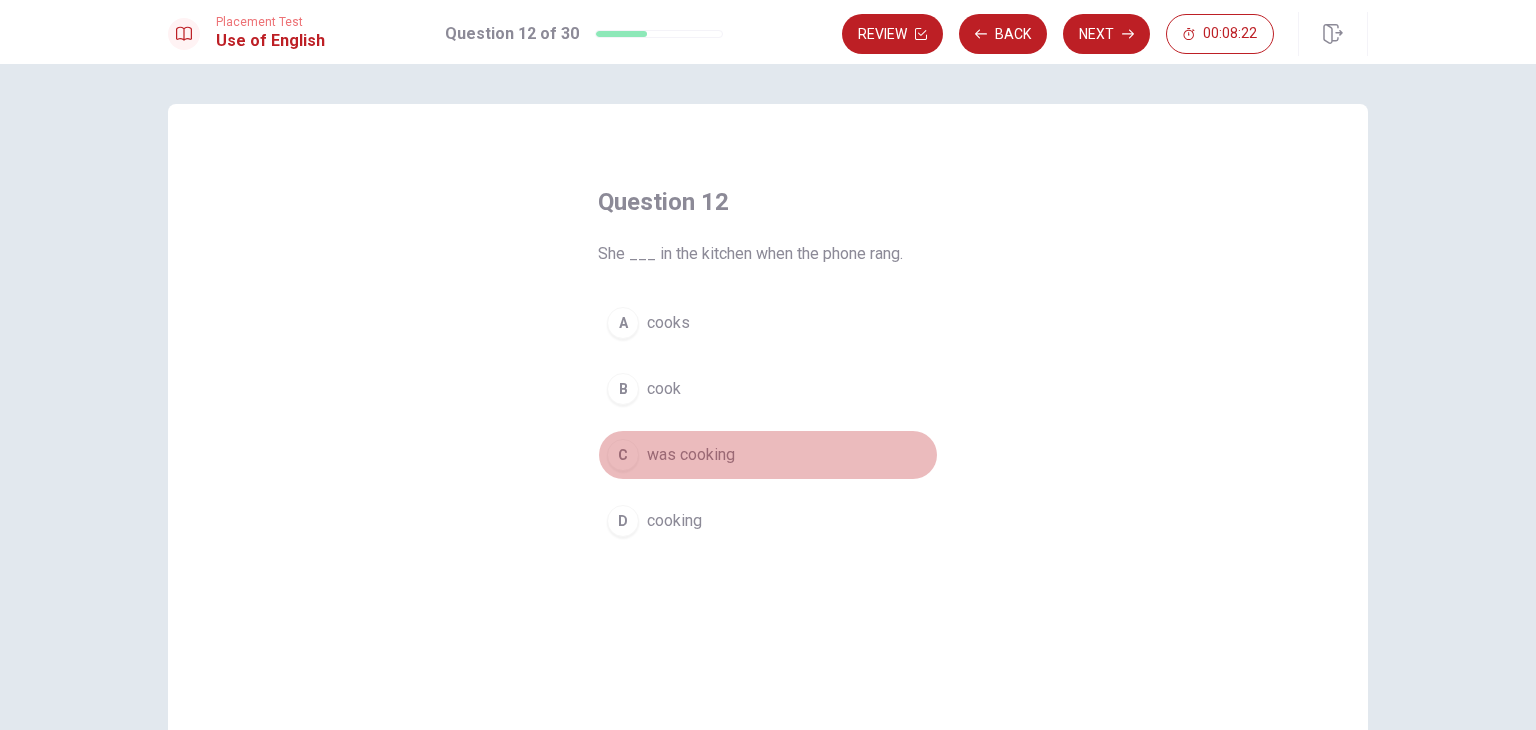 click on "was cooking" at bounding box center (691, 455) 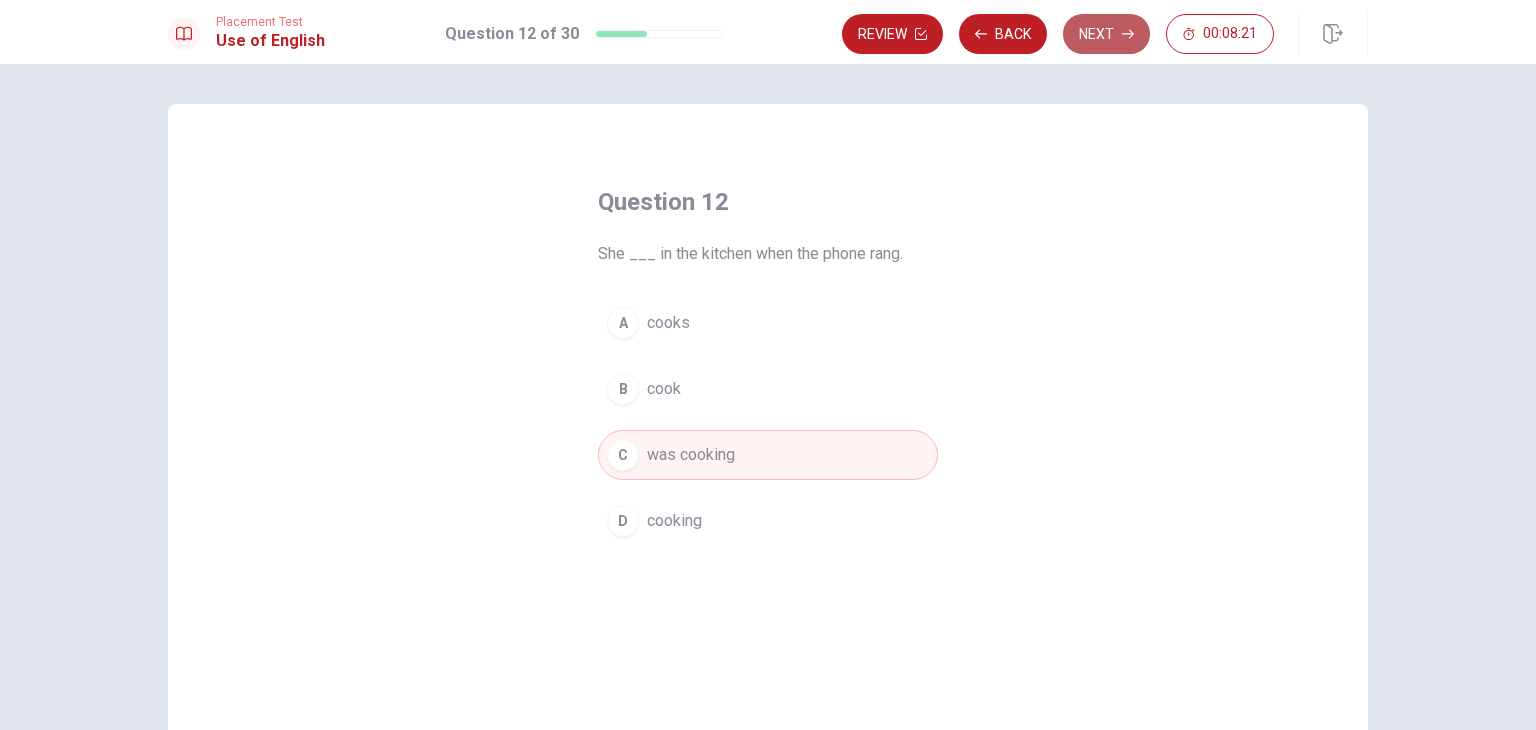 click on "Next" at bounding box center [1106, 34] 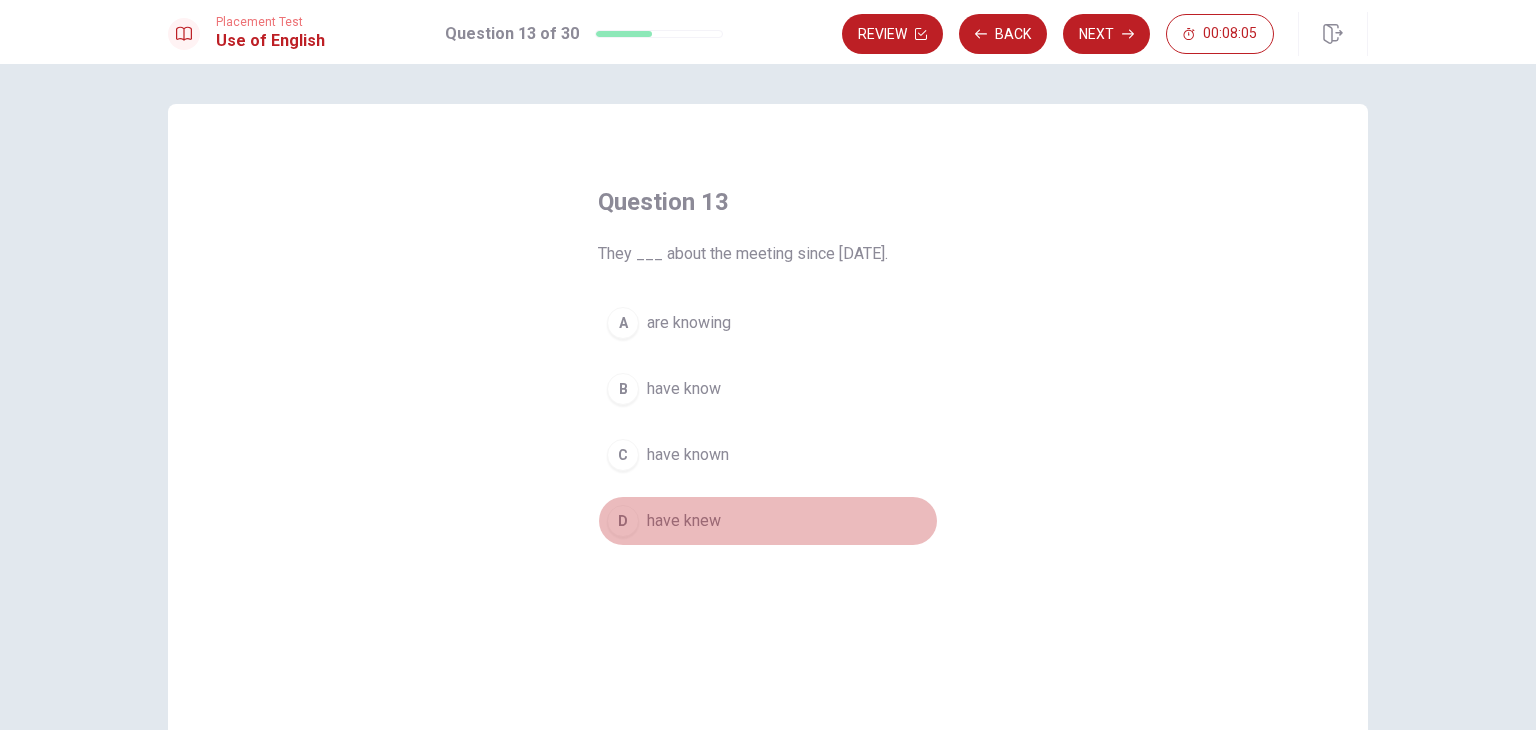 click on "have knew" at bounding box center [684, 521] 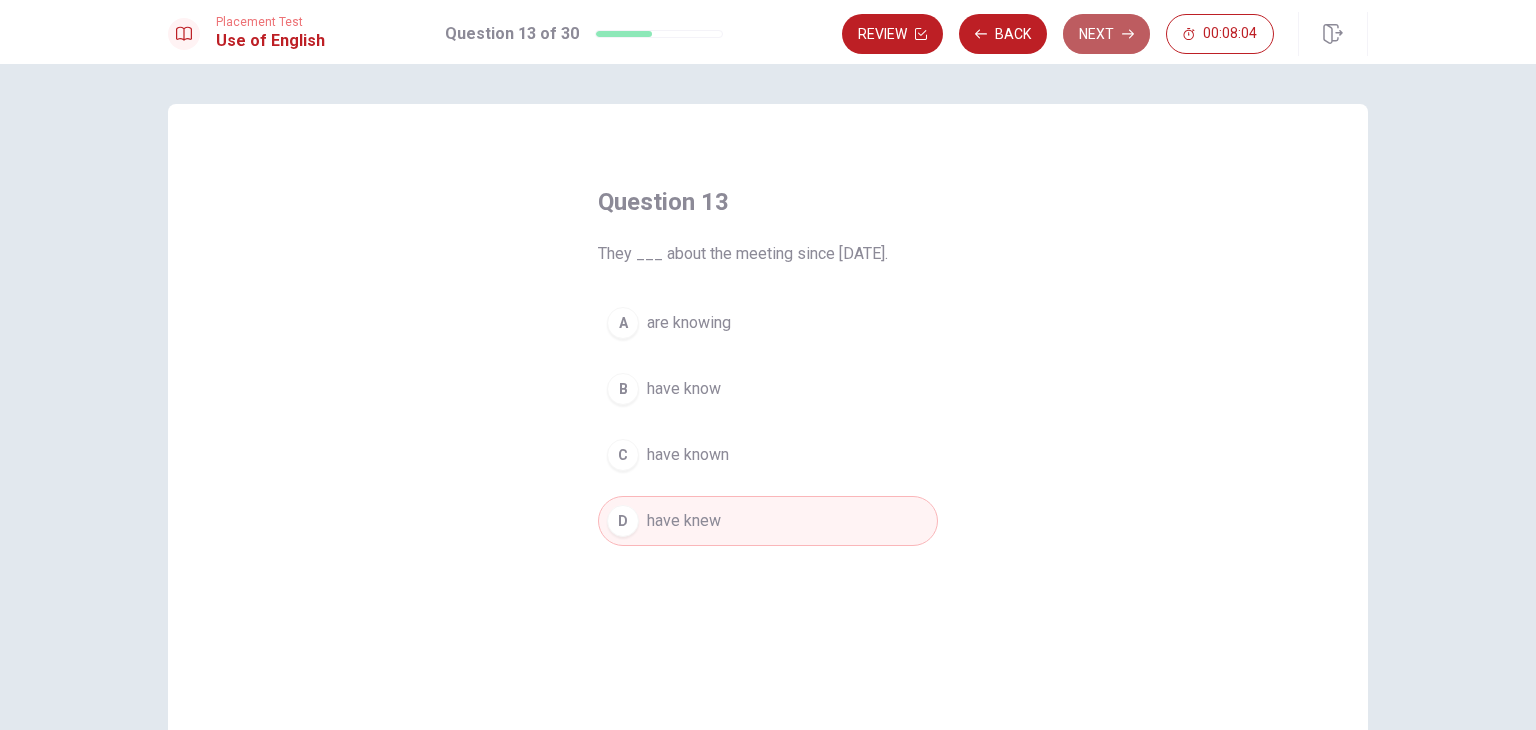 click on "Next" at bounding box center [1106, 34] 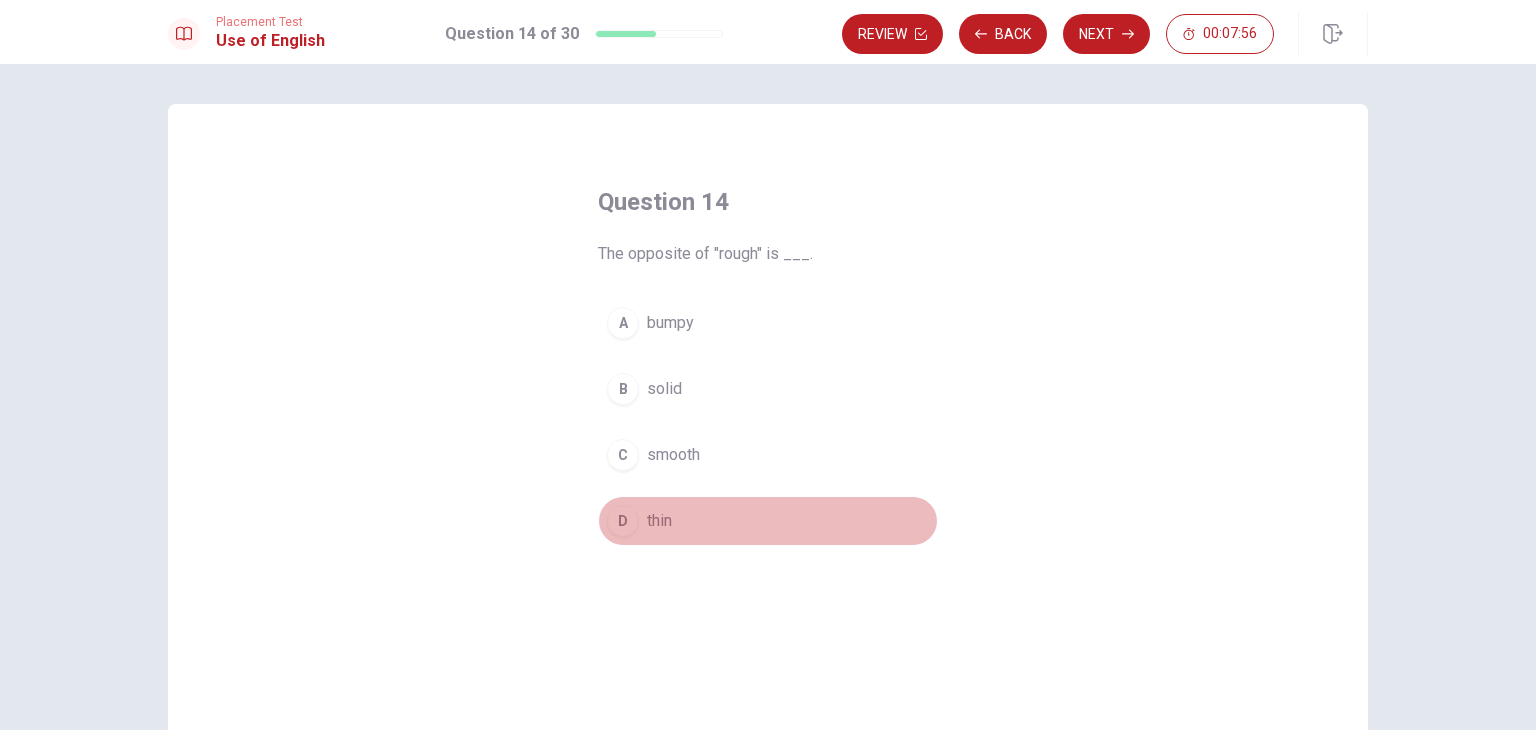 click on "thin" at bounding box center (659, 521) 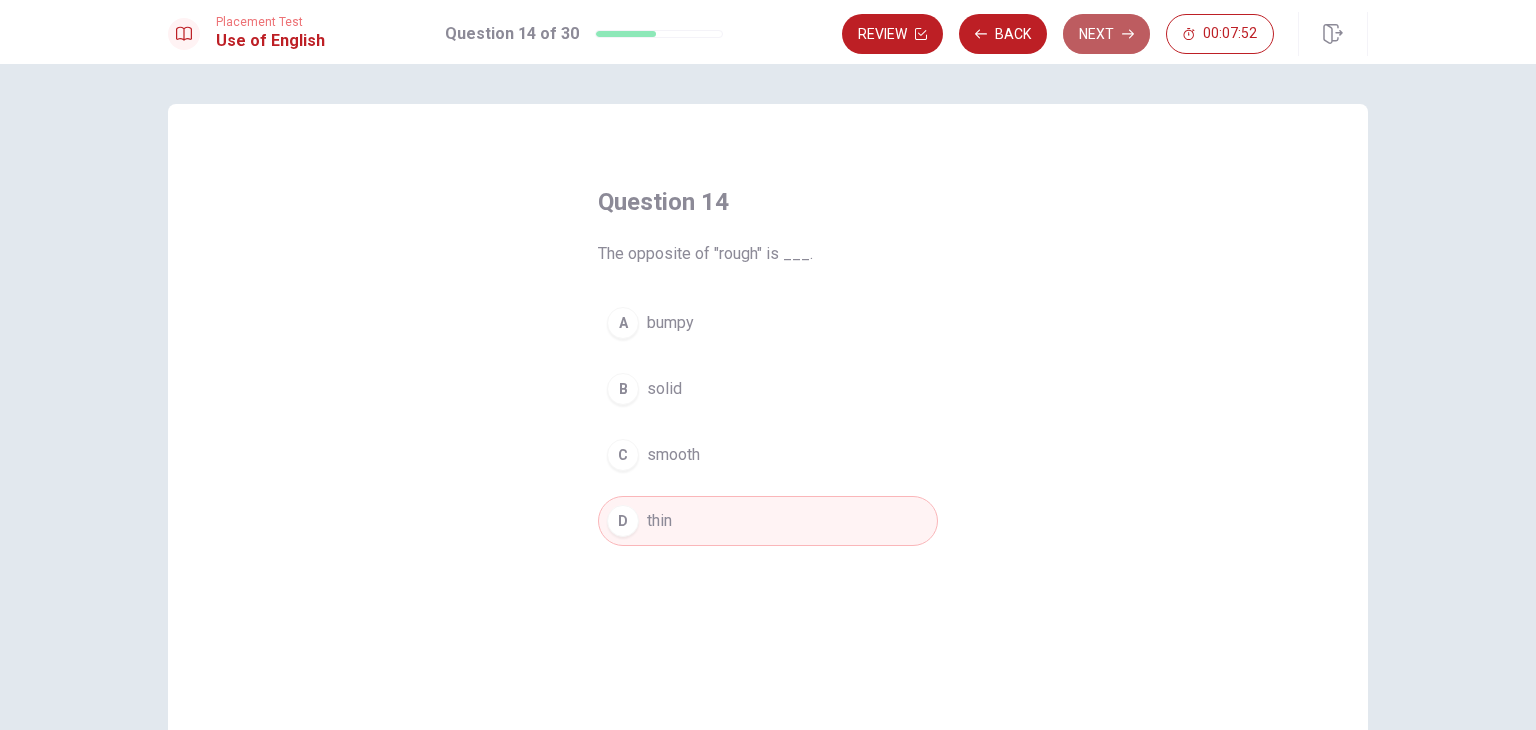 click on "Next" at bounding box center (1106, 34) 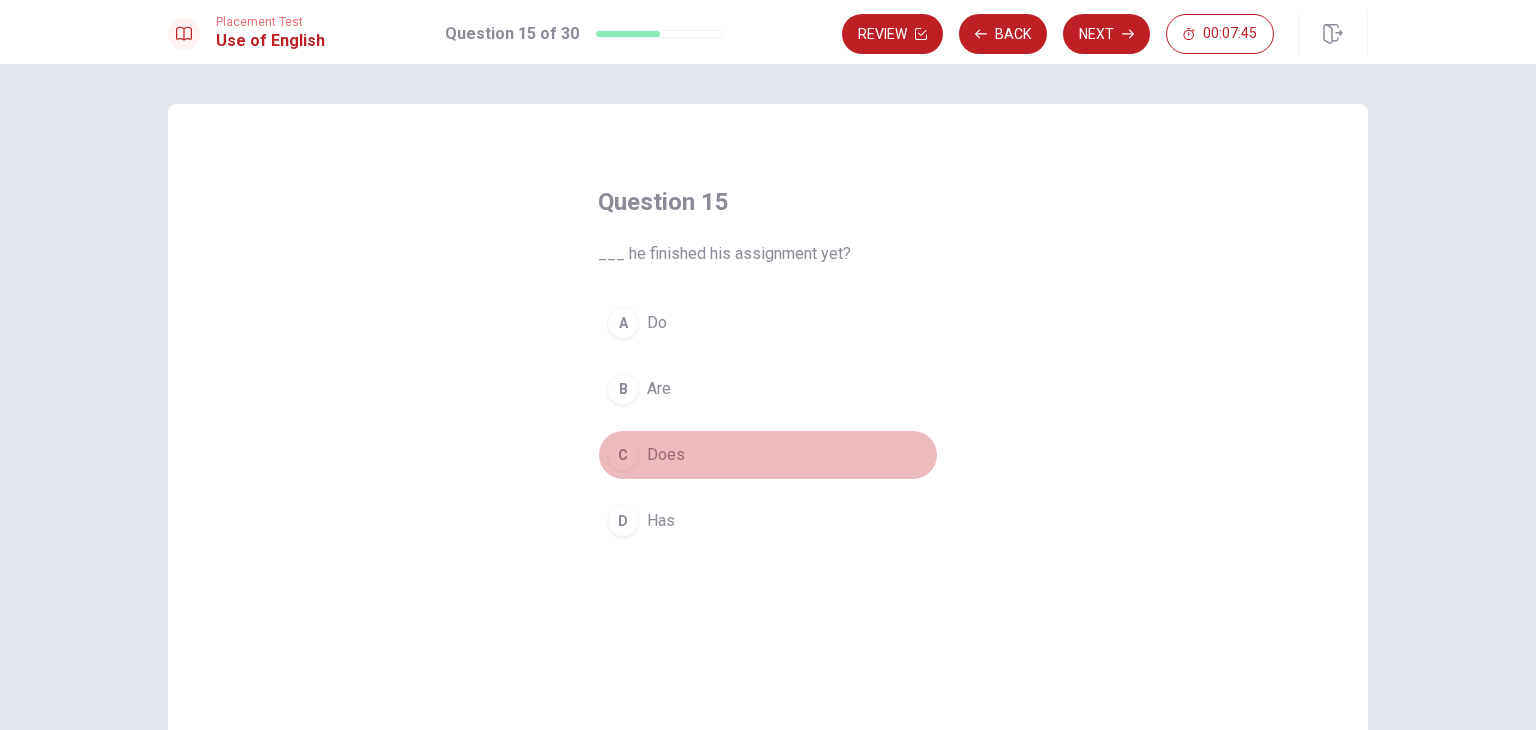 click on "Does" at bounding box center [666, 455] 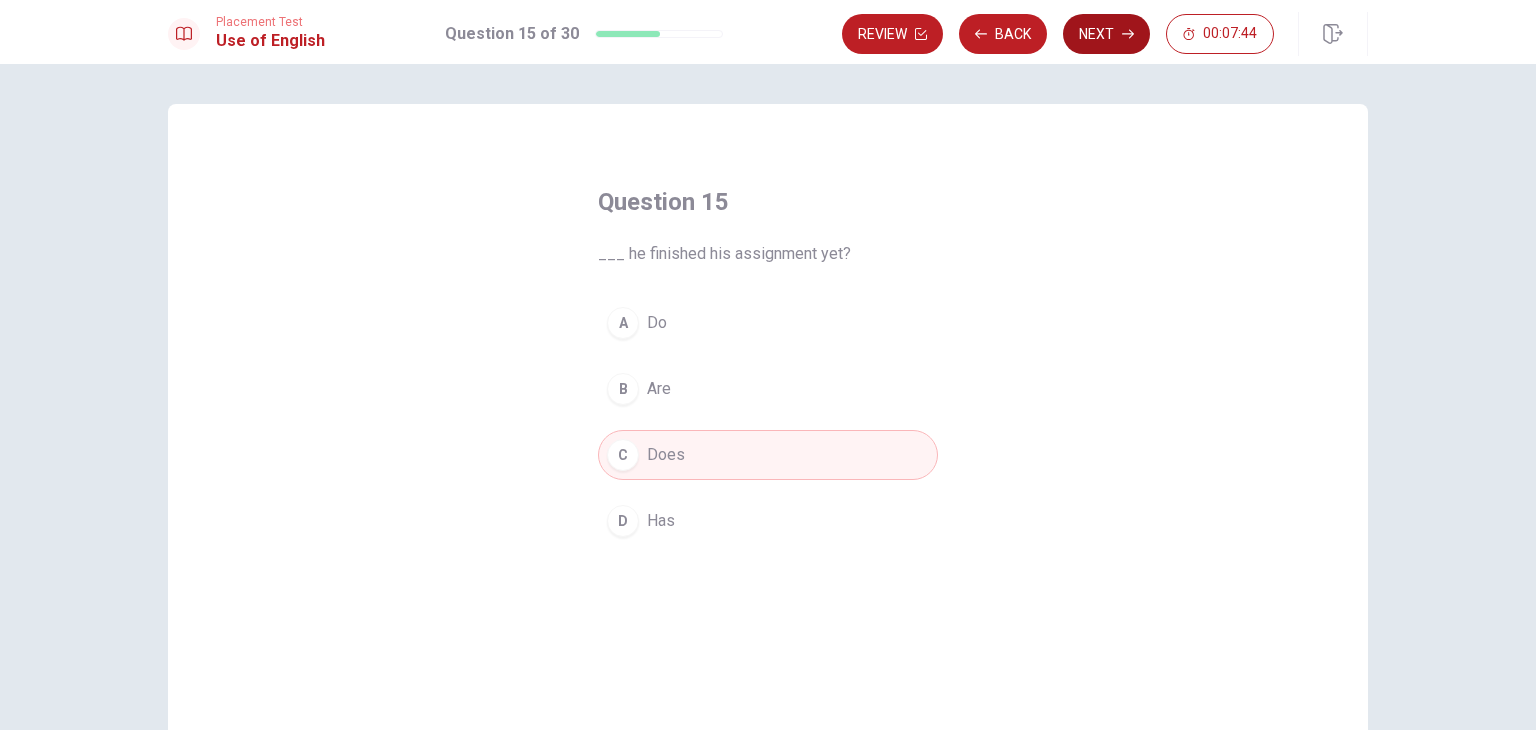 click on "Next" at bounding box center [1106, 34] 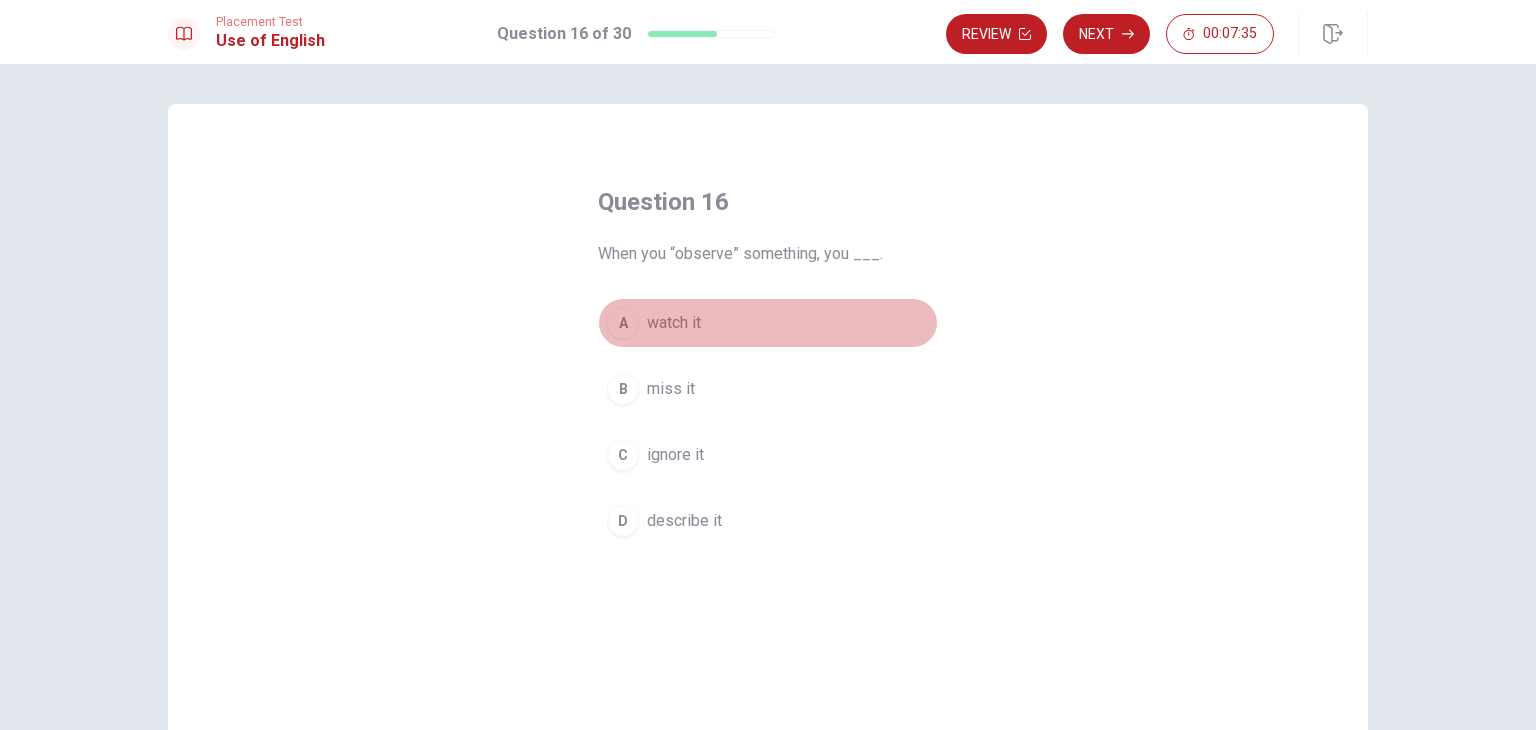 click on "watch it" at bounding box center [674, 323] 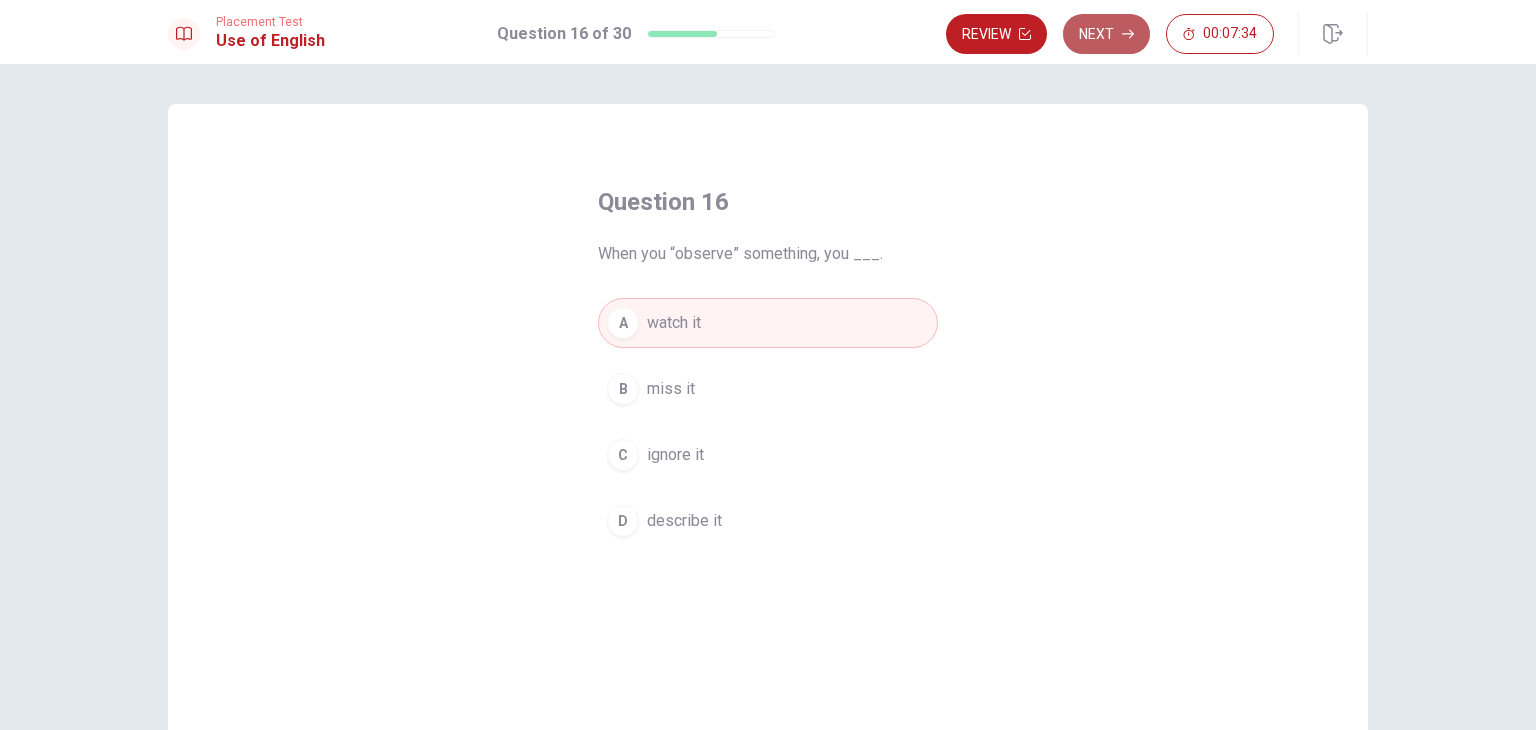 click on "Next" at bounding box center [1106, 34] 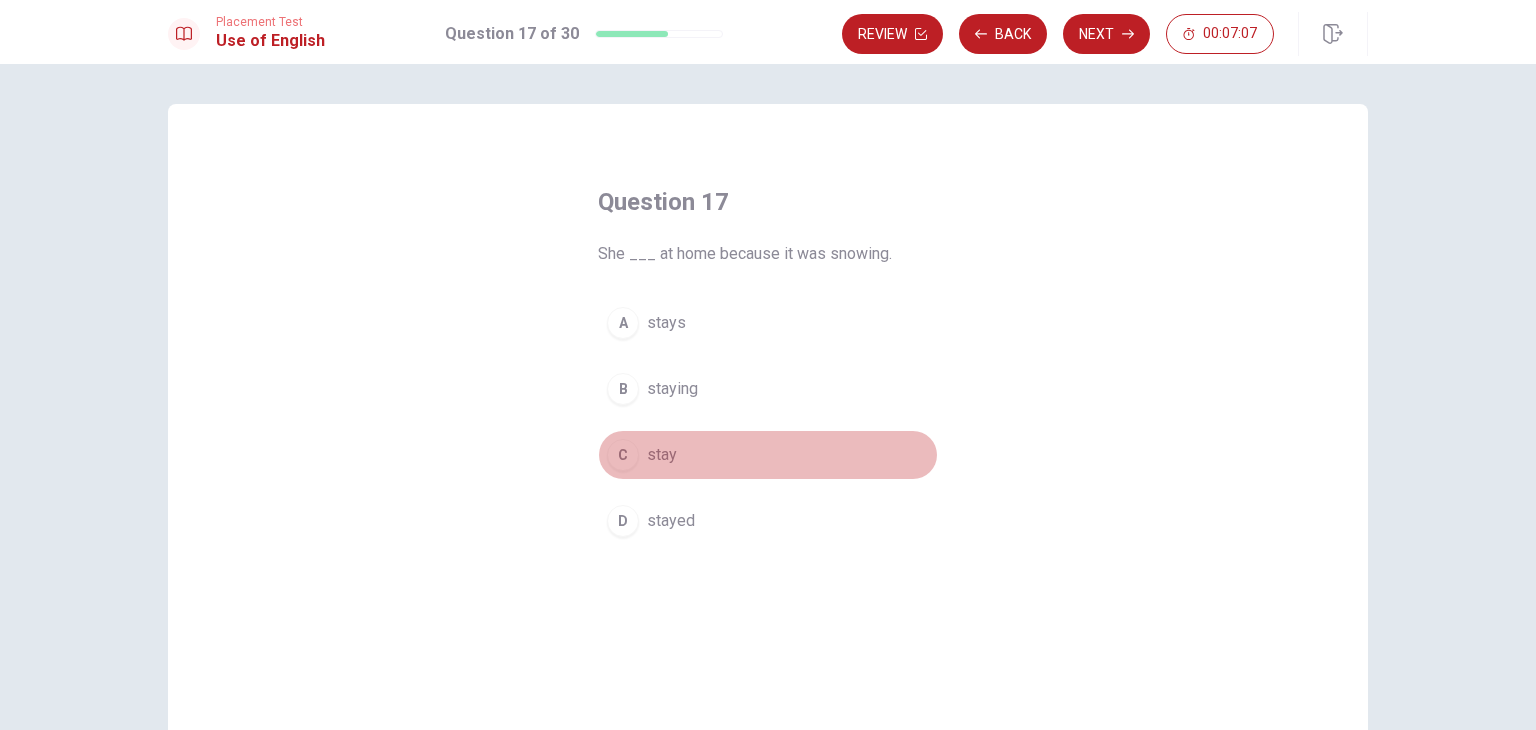 click on "stay" at bounding box center [662, 455] 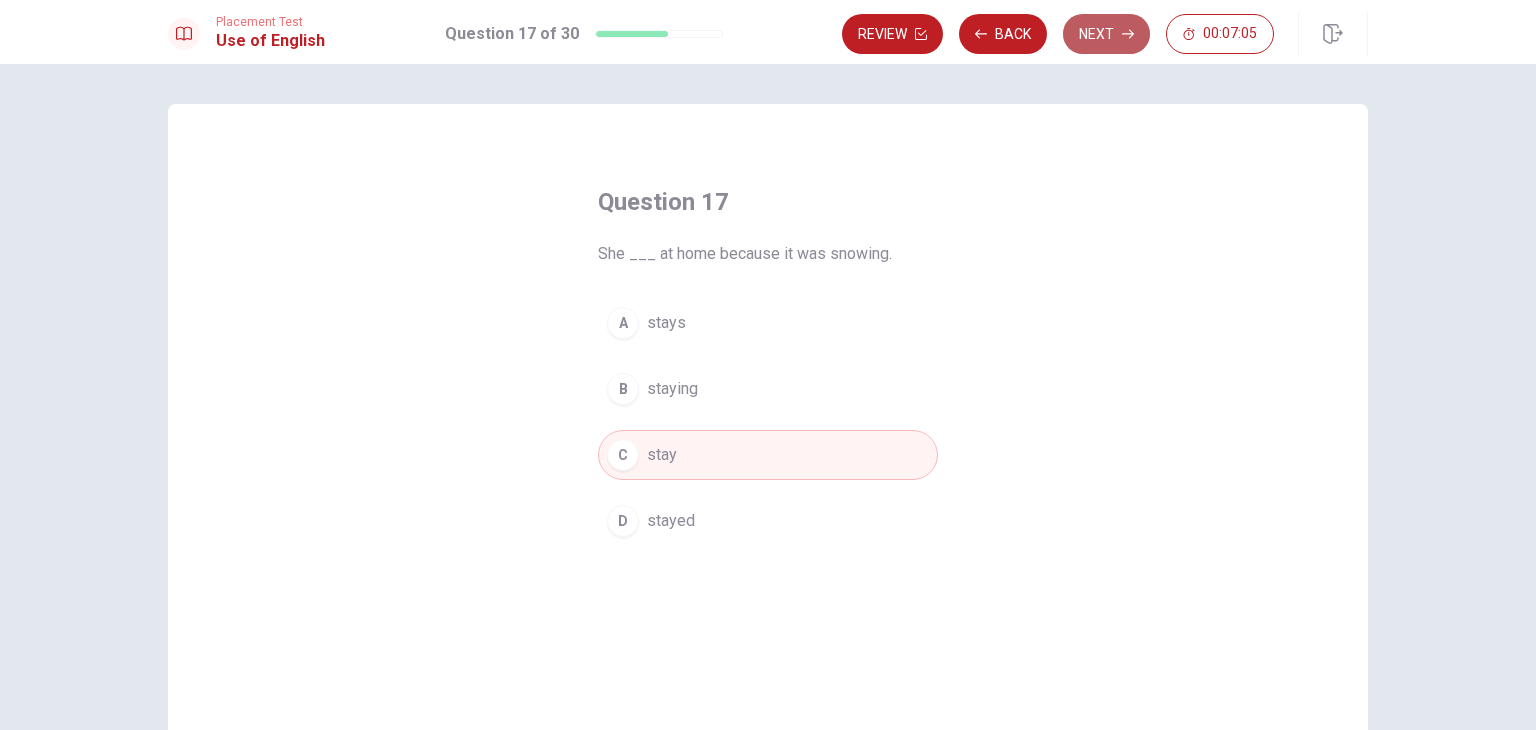 click on "Next" at bounding box center (1106, 34) 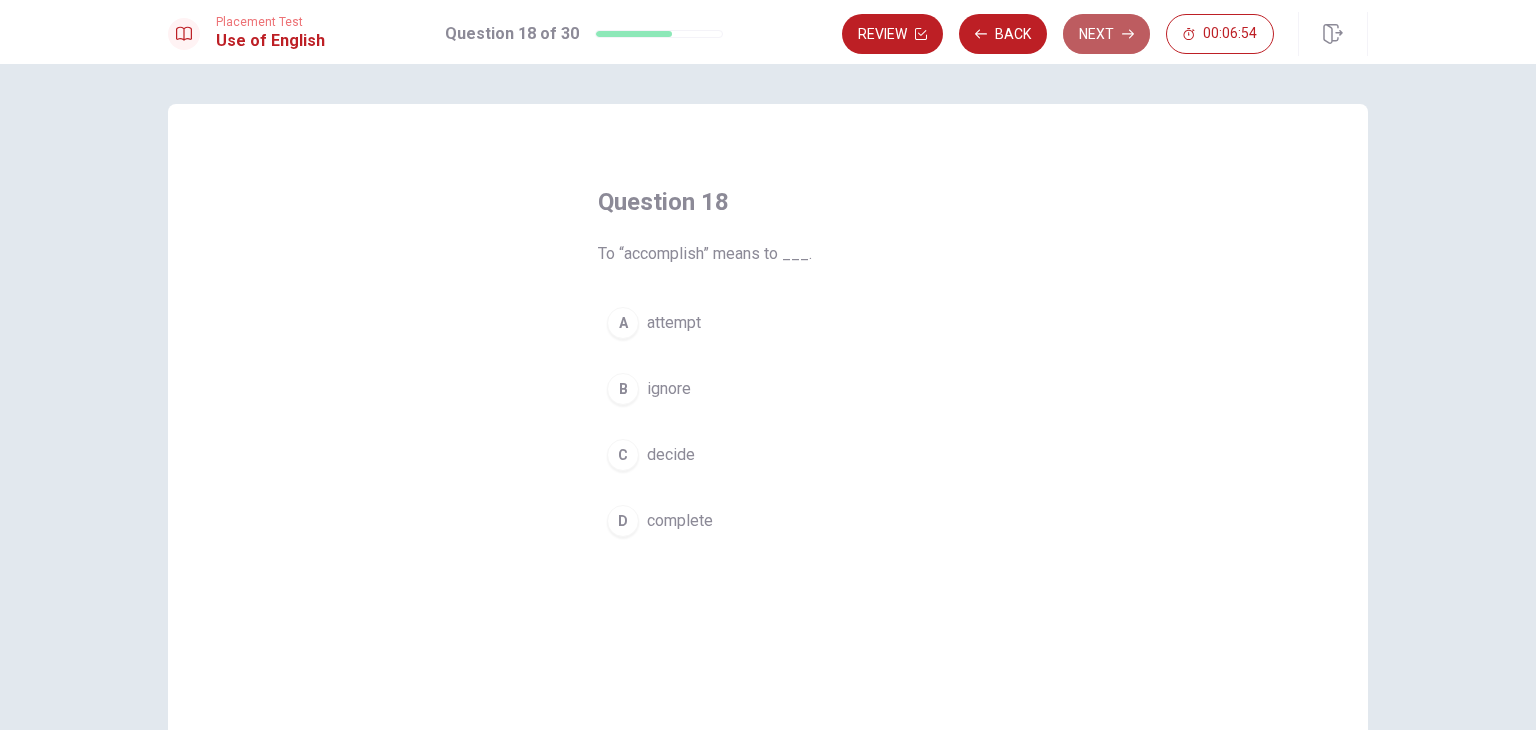 click on "Next" at bounding box center [1106, 34] 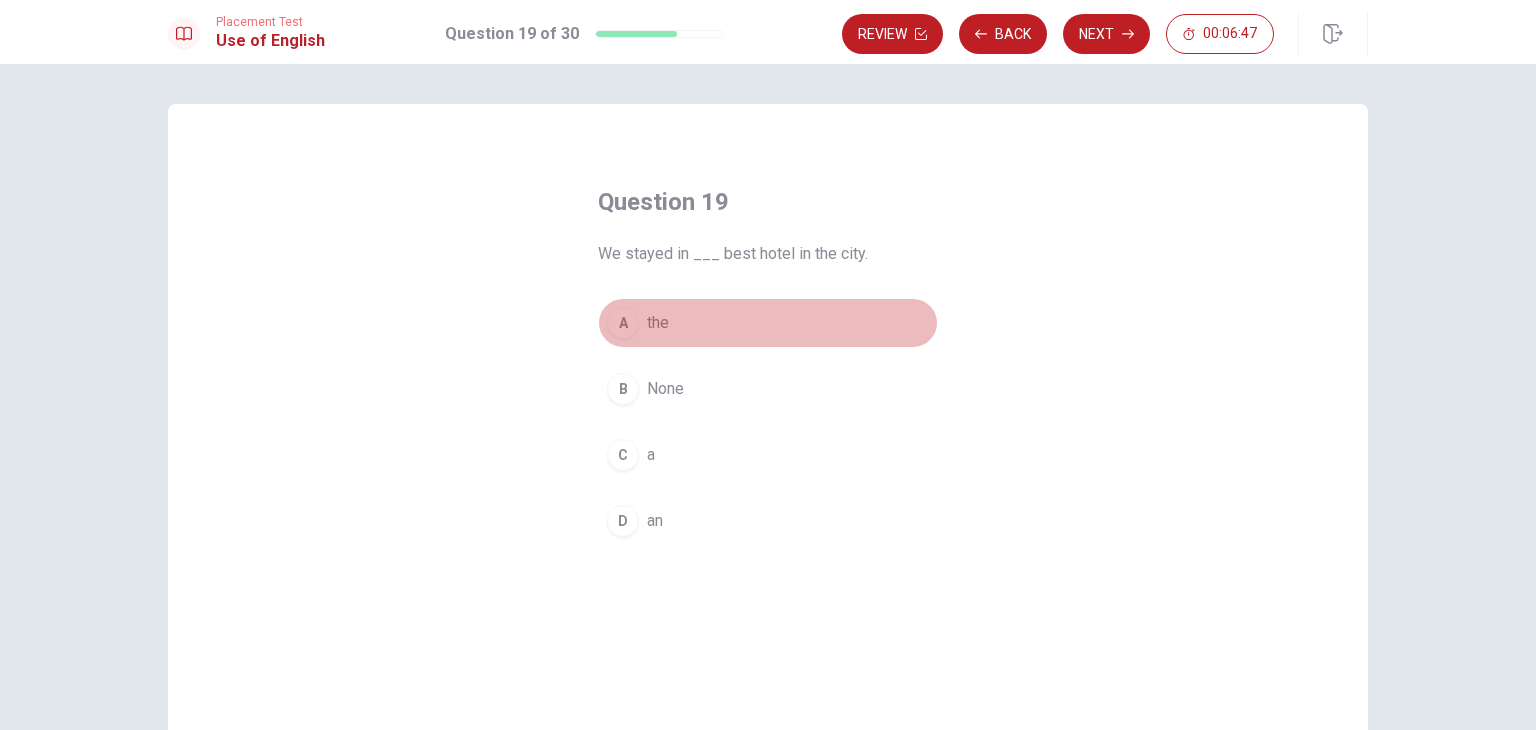 click on "the" at bounding box center [658, 323] 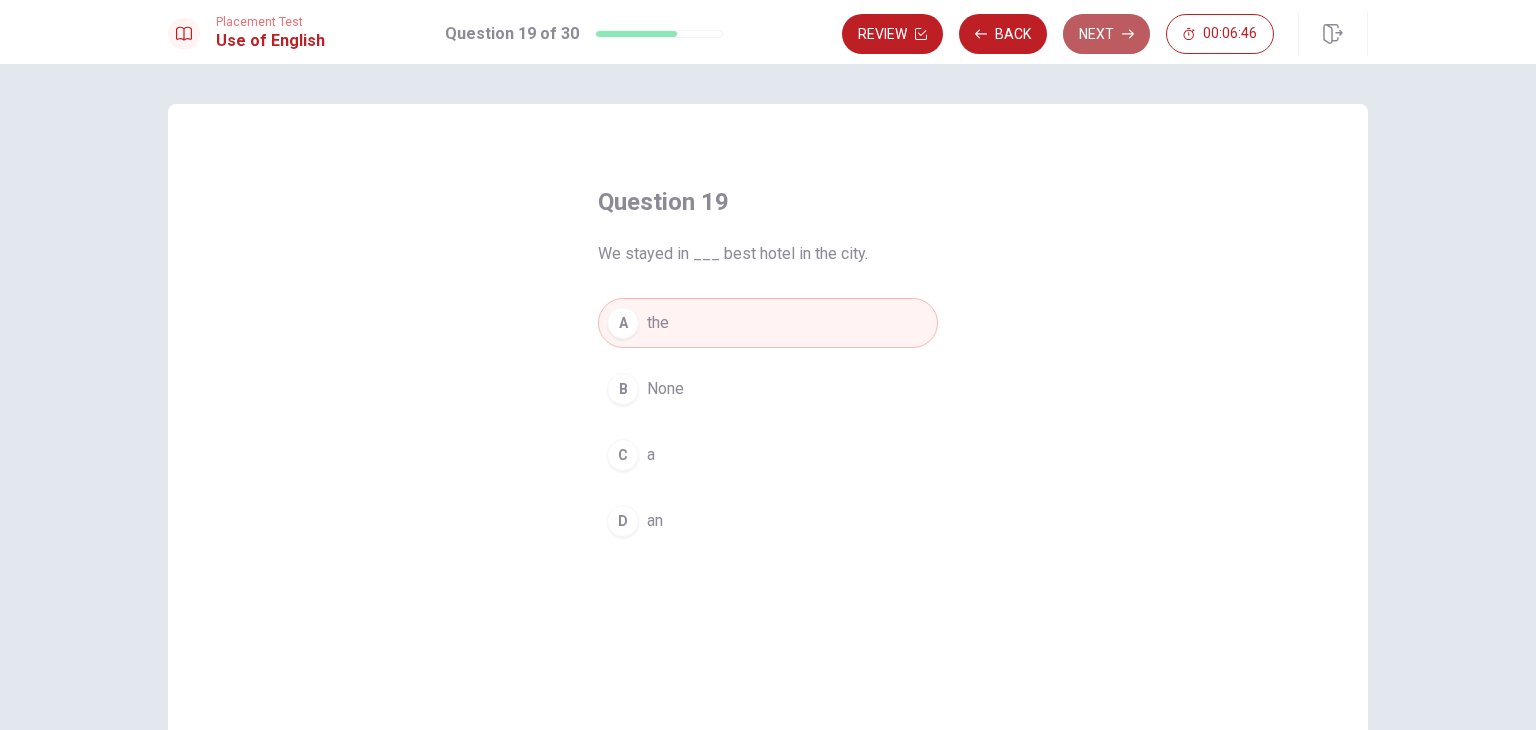 click on "Next" at bounding box center (1106, 34) 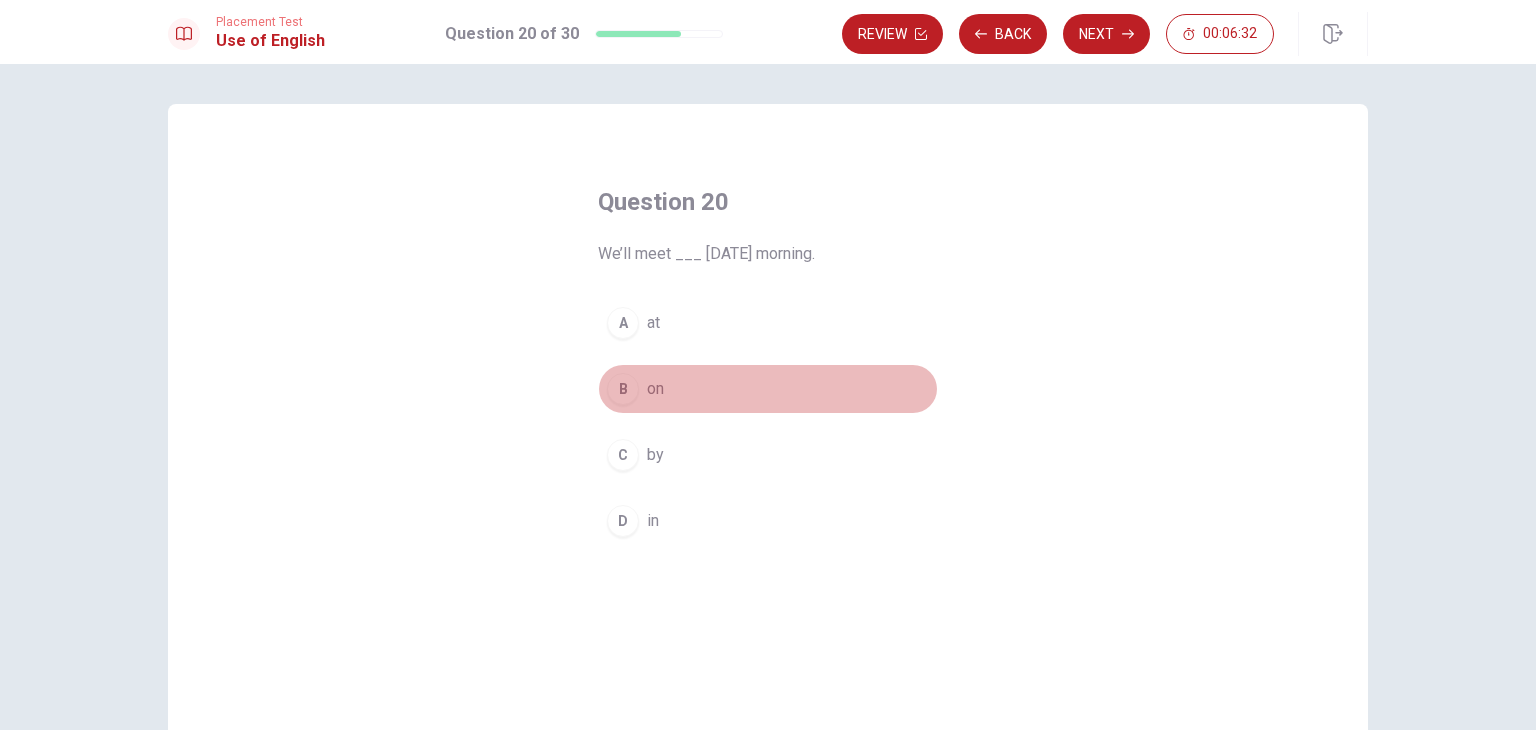 click on "on" at bounding box center [655, 389] 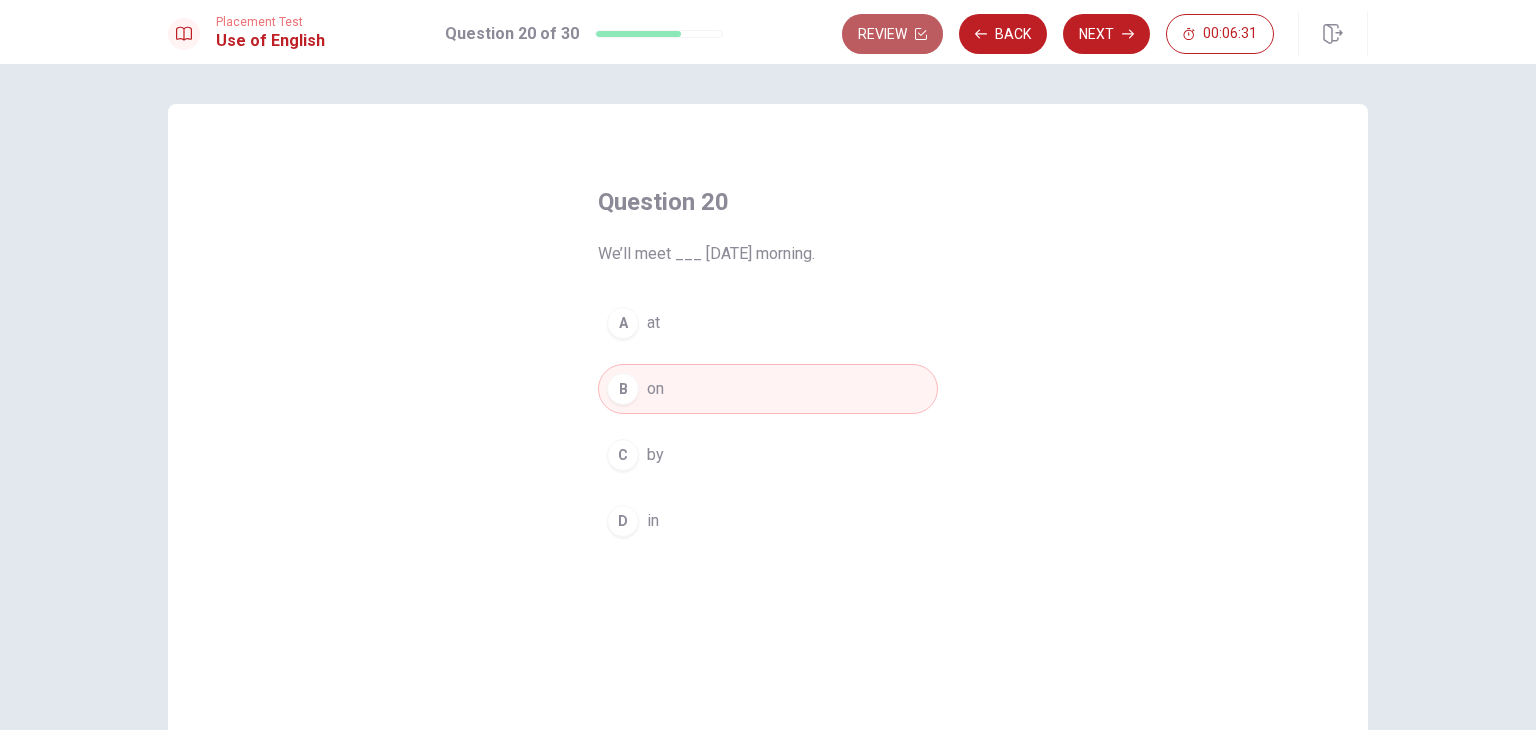 click 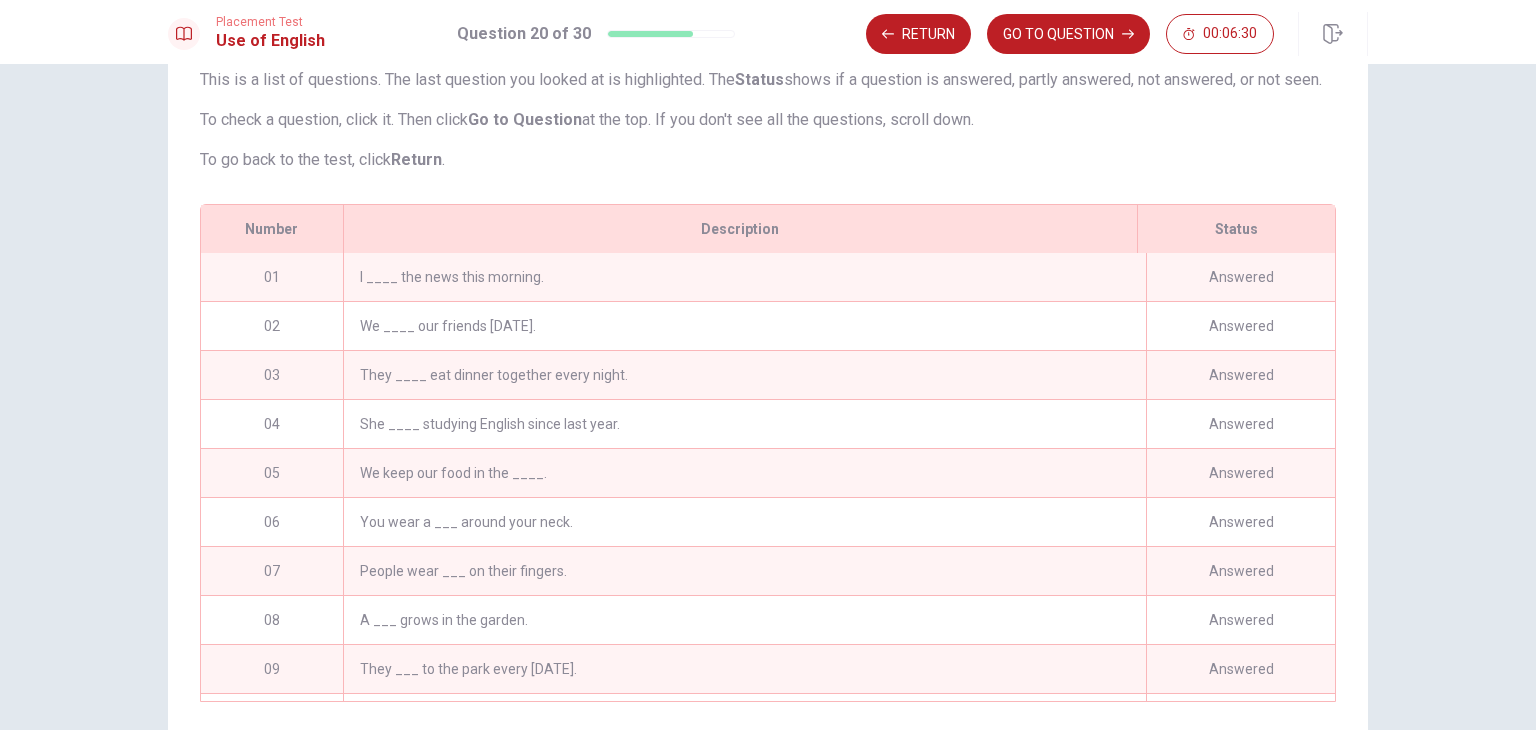 scroll, scrollTop: 244, scrollLeft: 0, axis: vertical 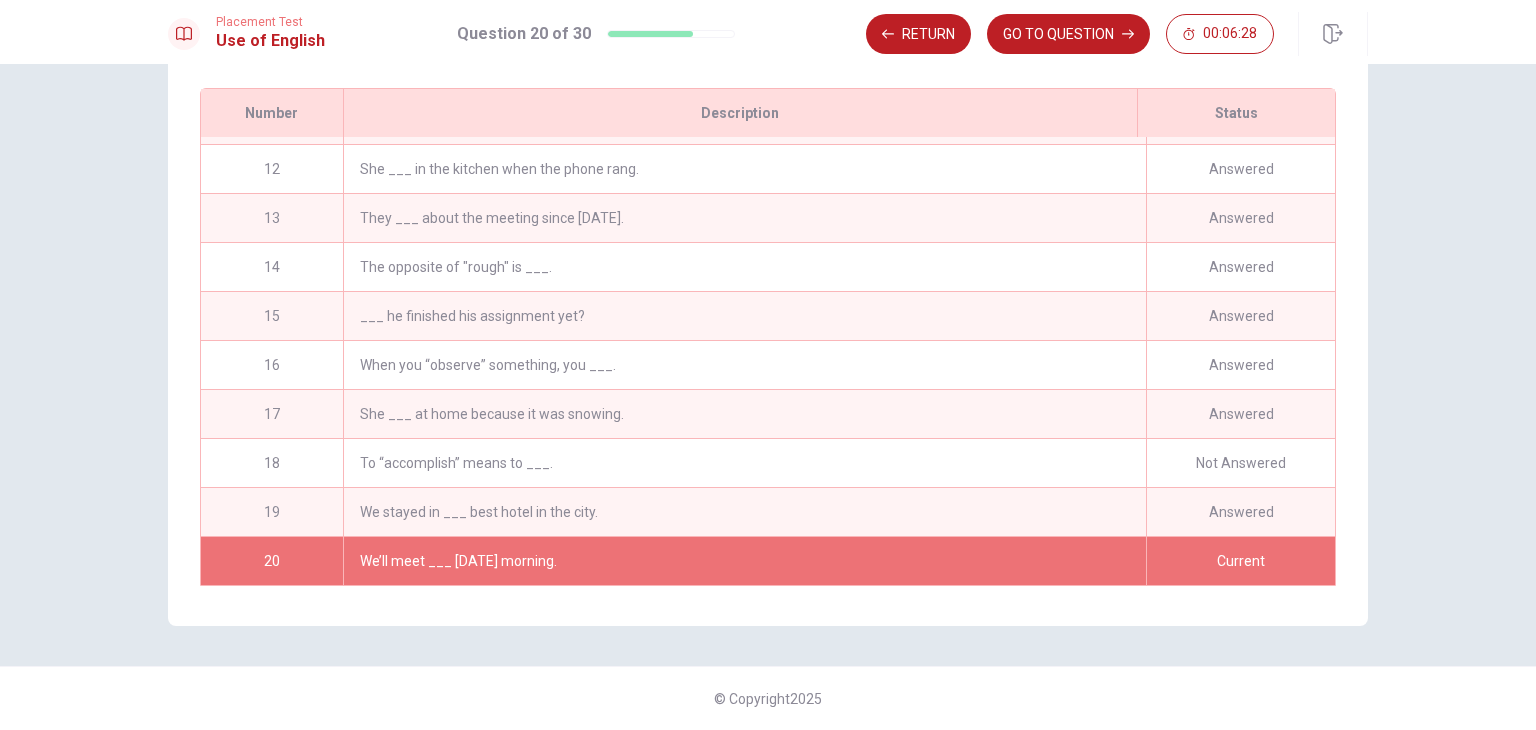 click on "To “accomplish” means to ___." at bounding box center [744, 463] 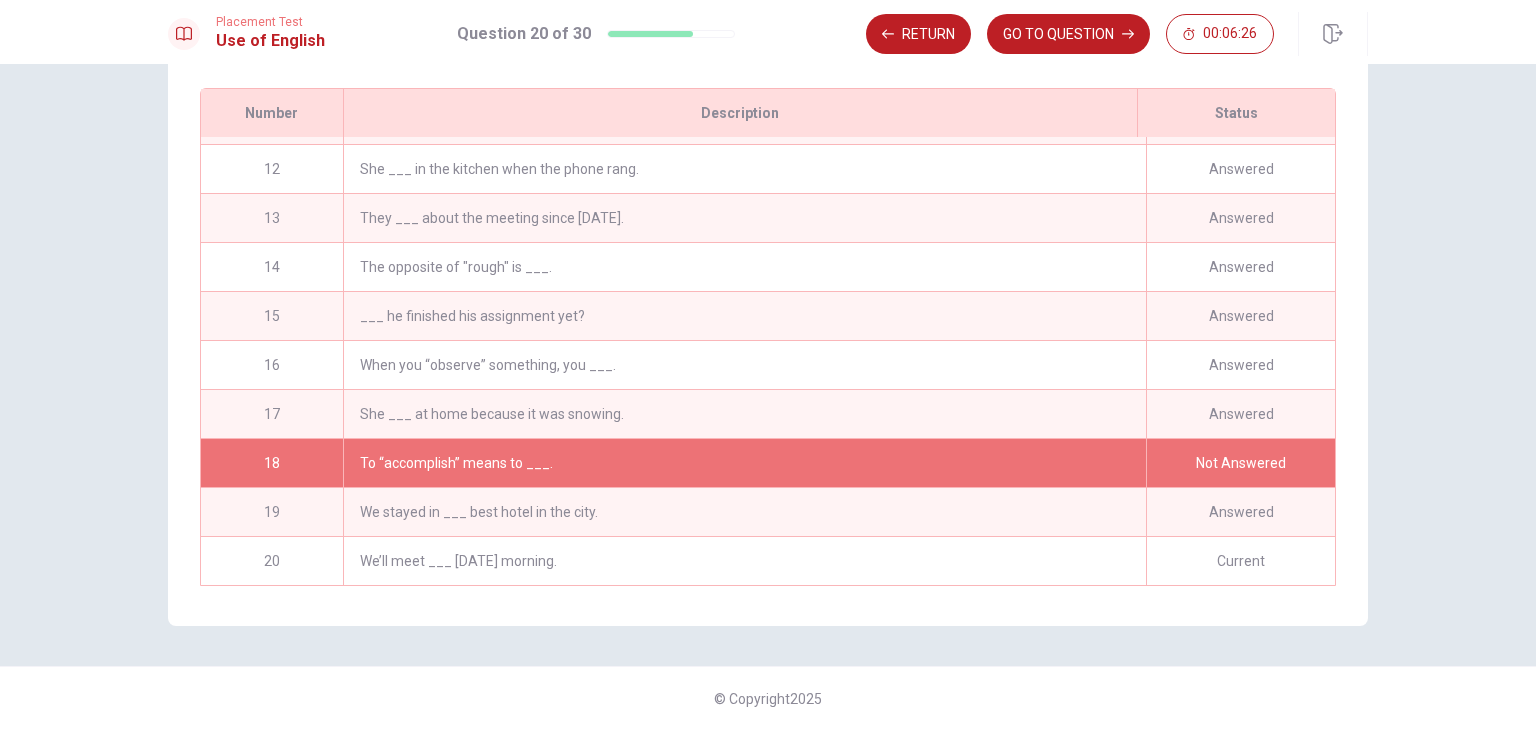 click on "Not Answered" at bounding box center [1240, 463] 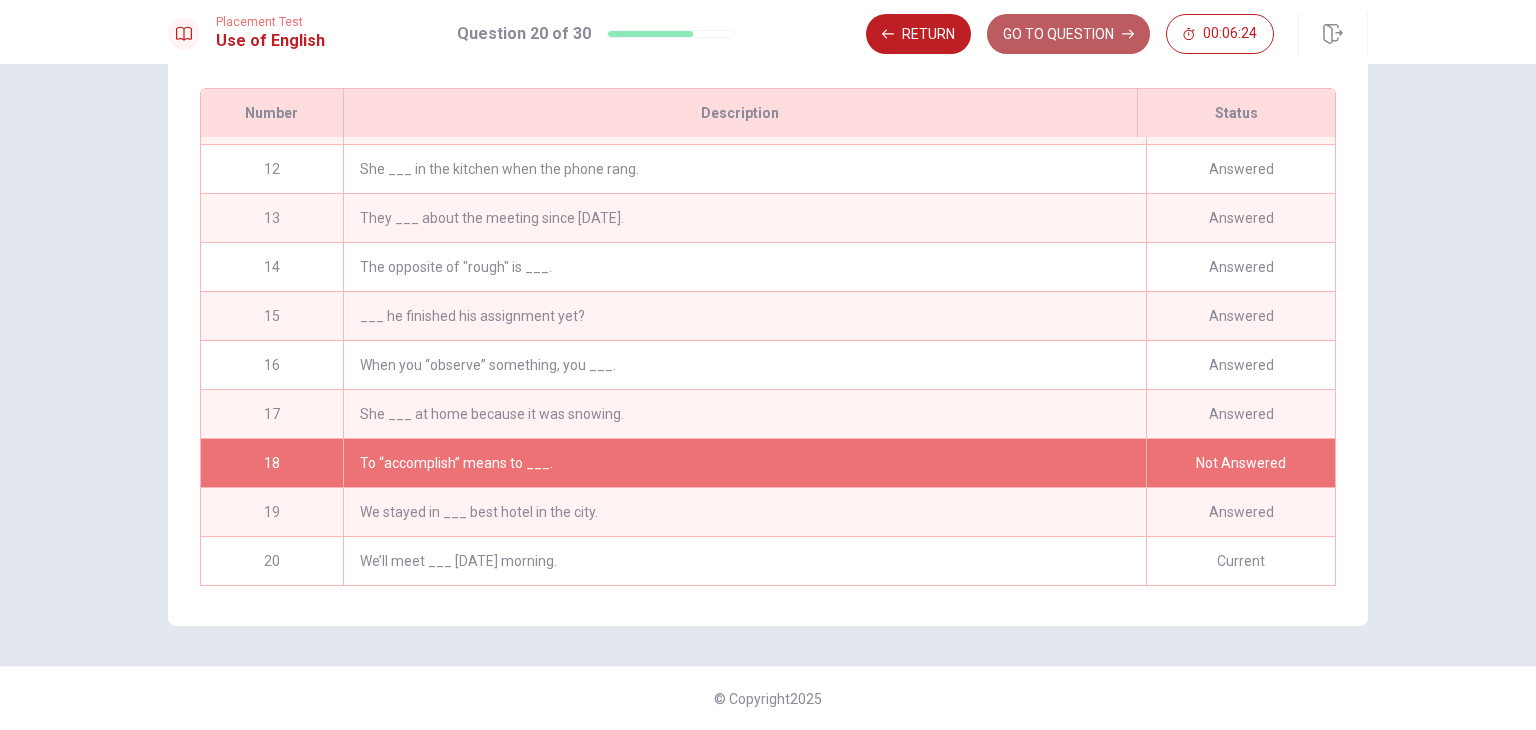 click on "GO TO QUESTION" at bounding box center (1068, 34) 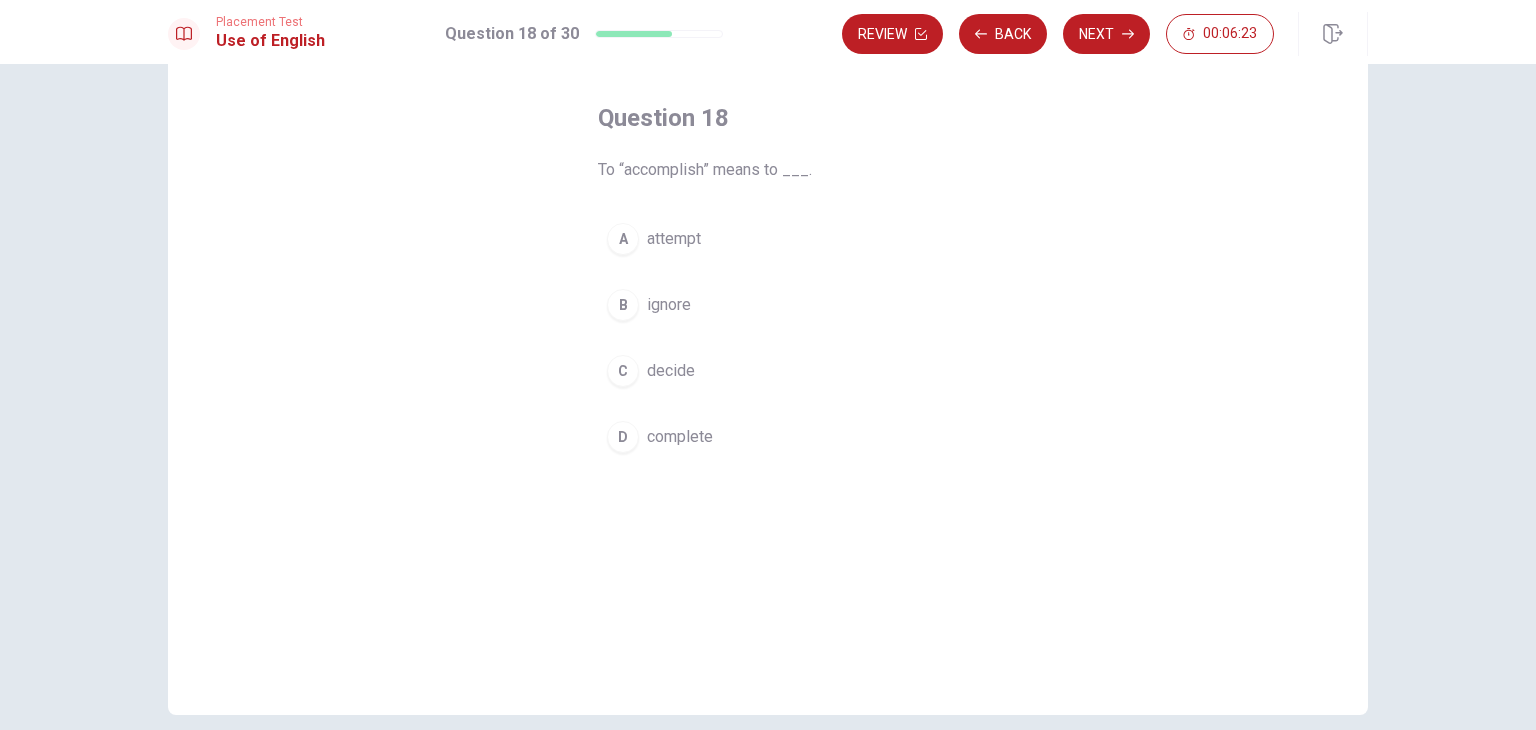 scroll, scrollTop: 81, scrollLeft: 0, axis: vertical 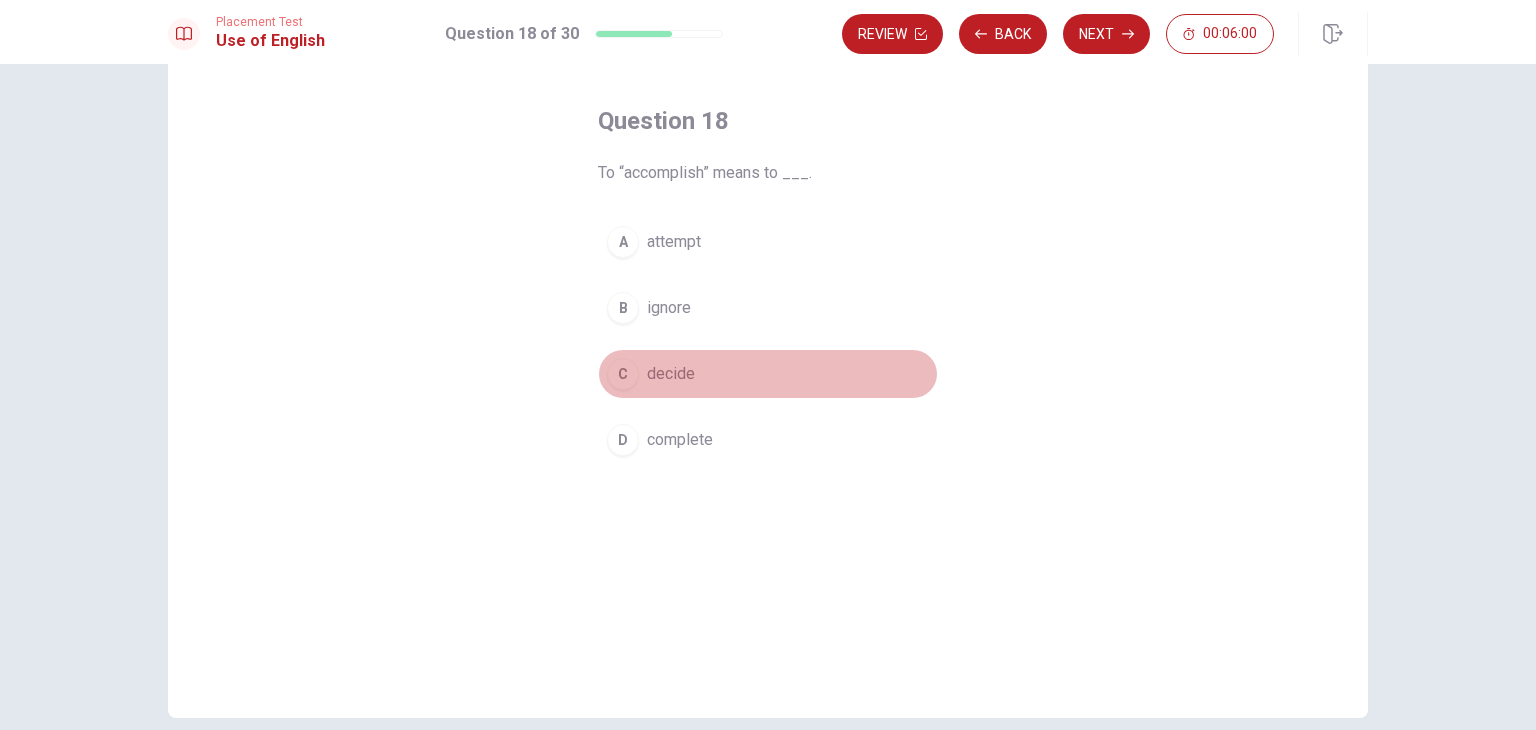 click on "decide" at bounding box center [671, 374] 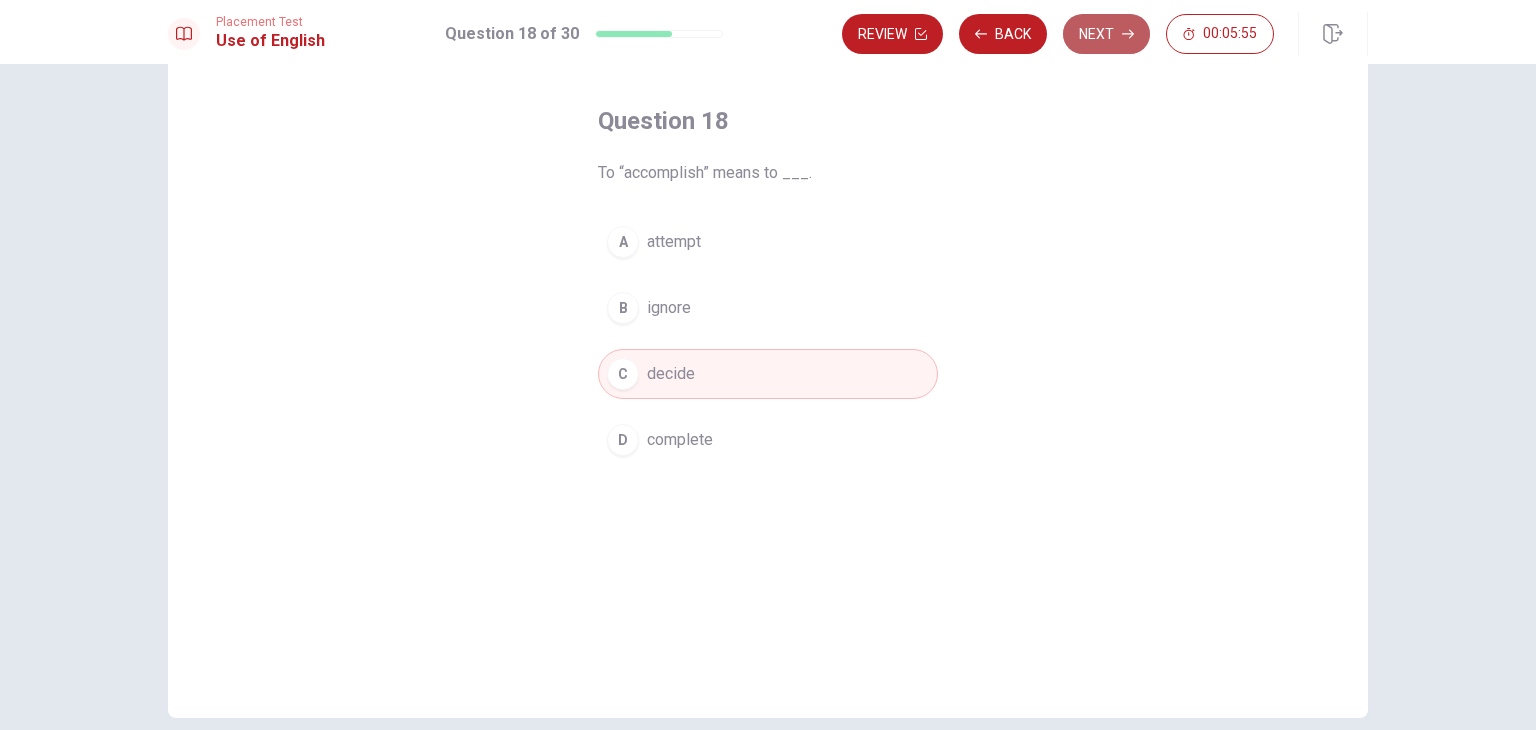 click on "Next" at bounding box center [1106, 34] 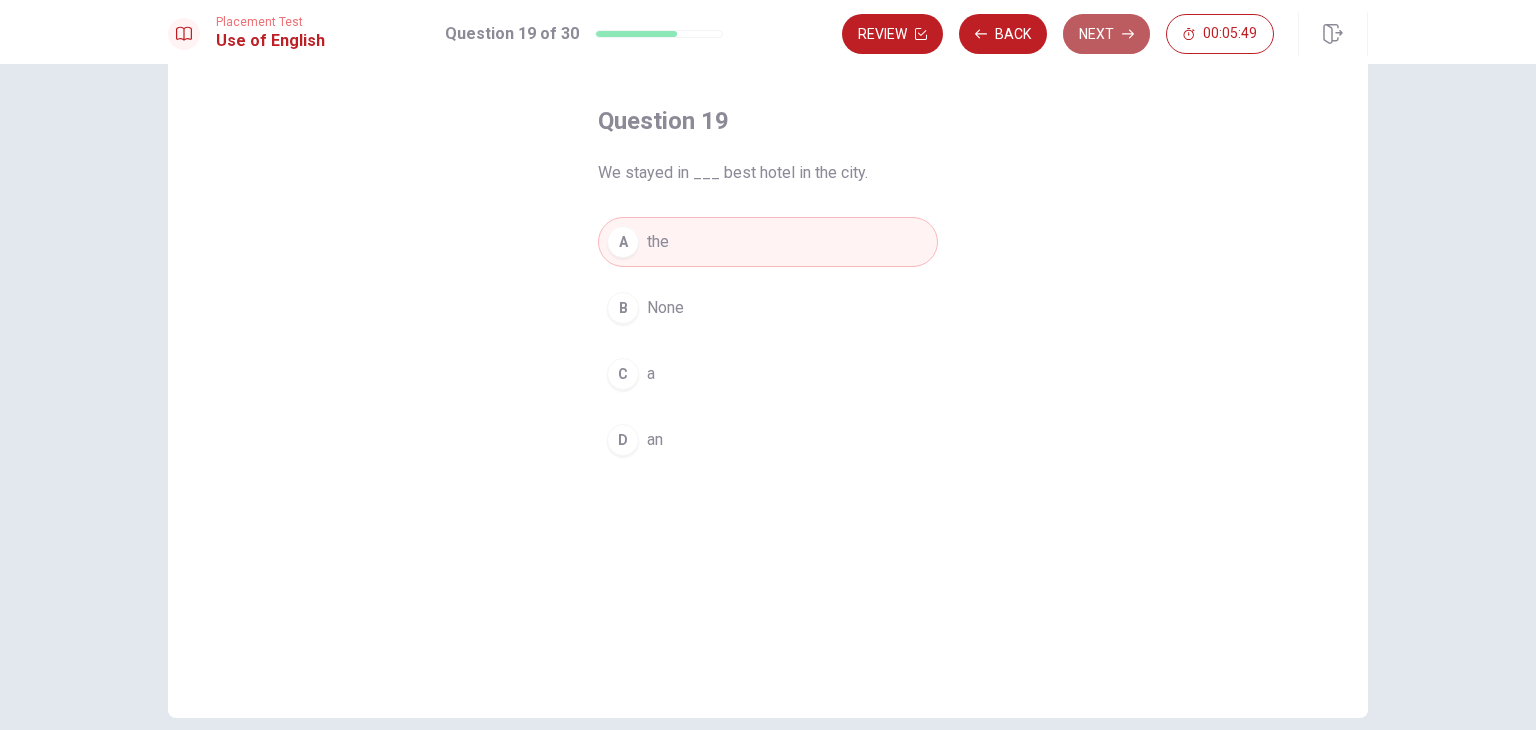 click on "Next" at bounding box center (1106, 34) 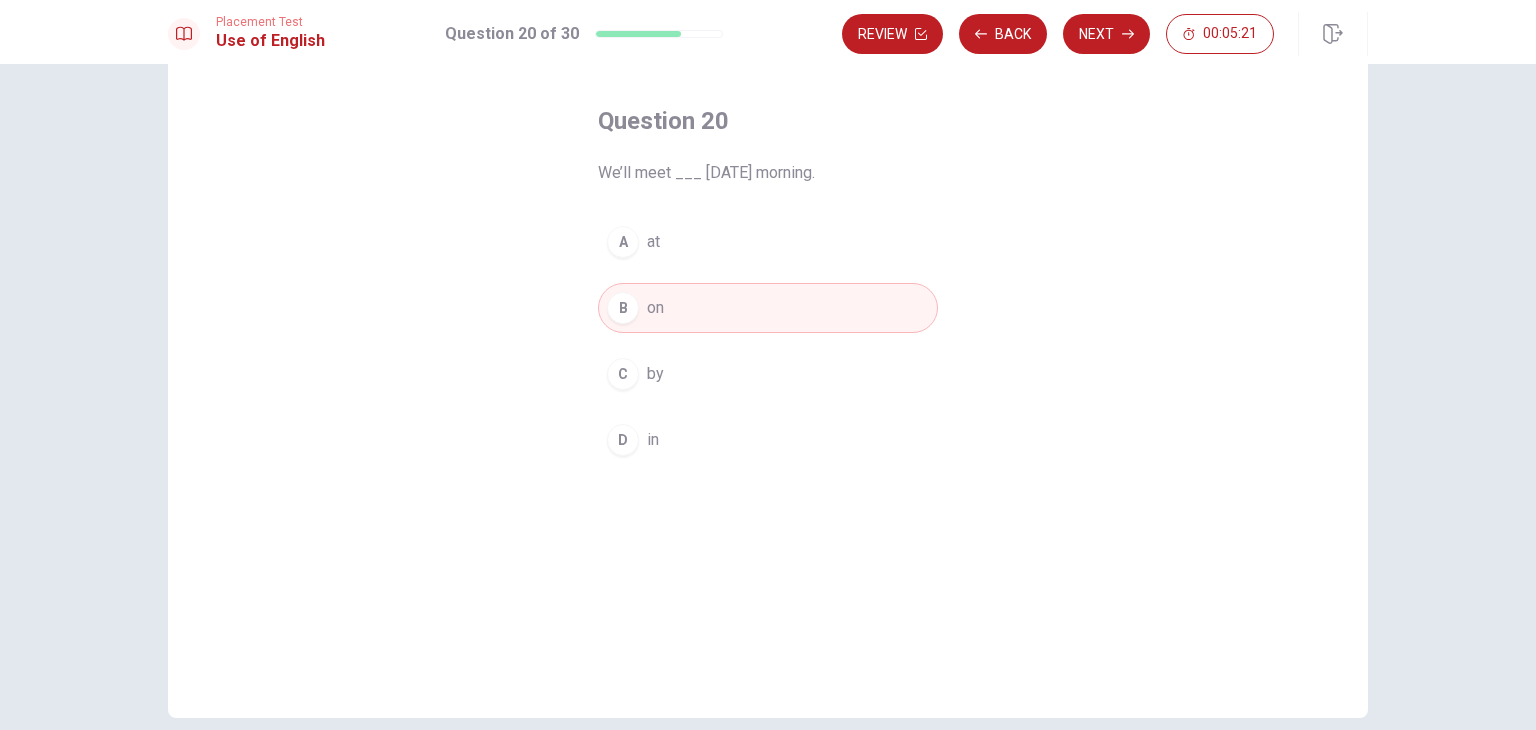 click on "A at" at bounding box center (768, 242) 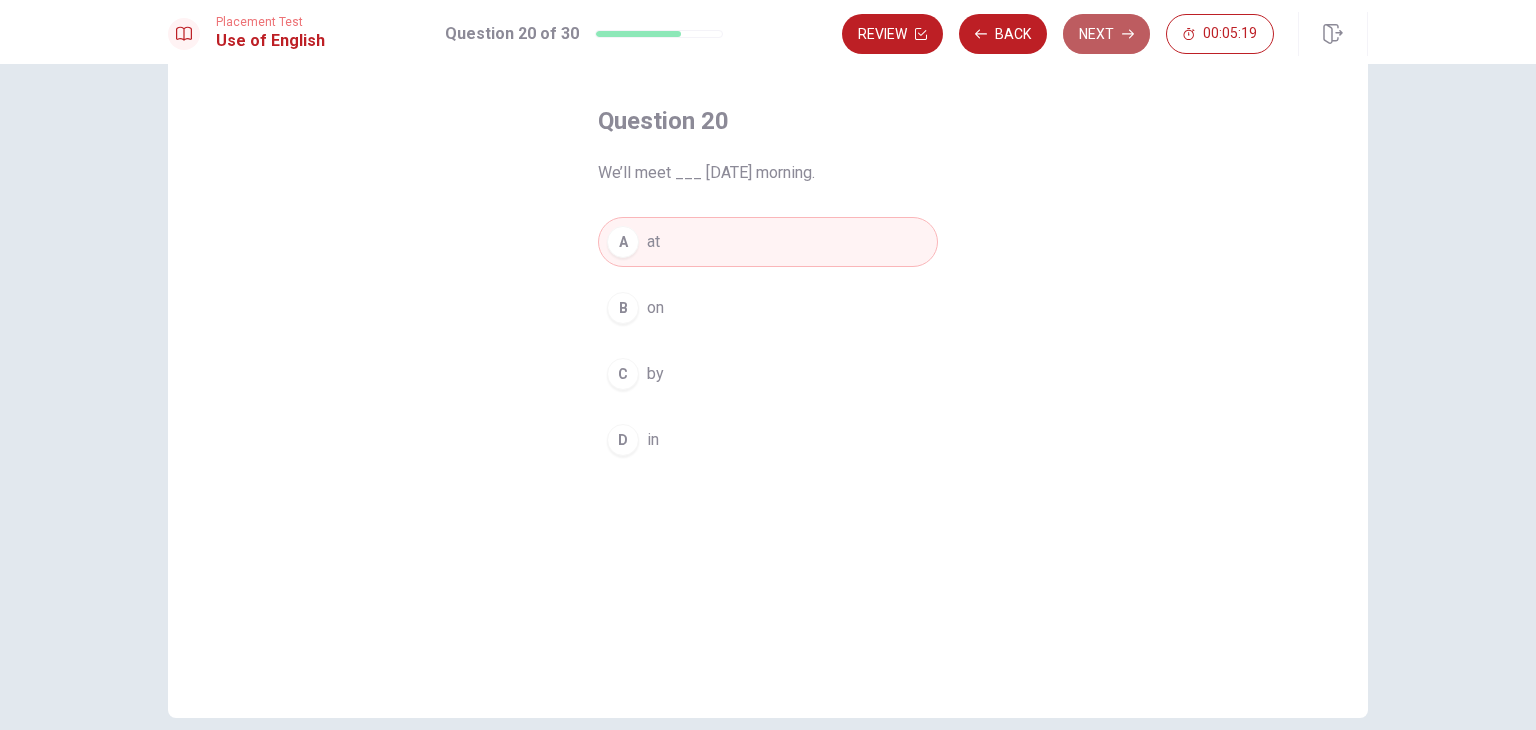 click on "Next" at bounding box center (1106, 34) 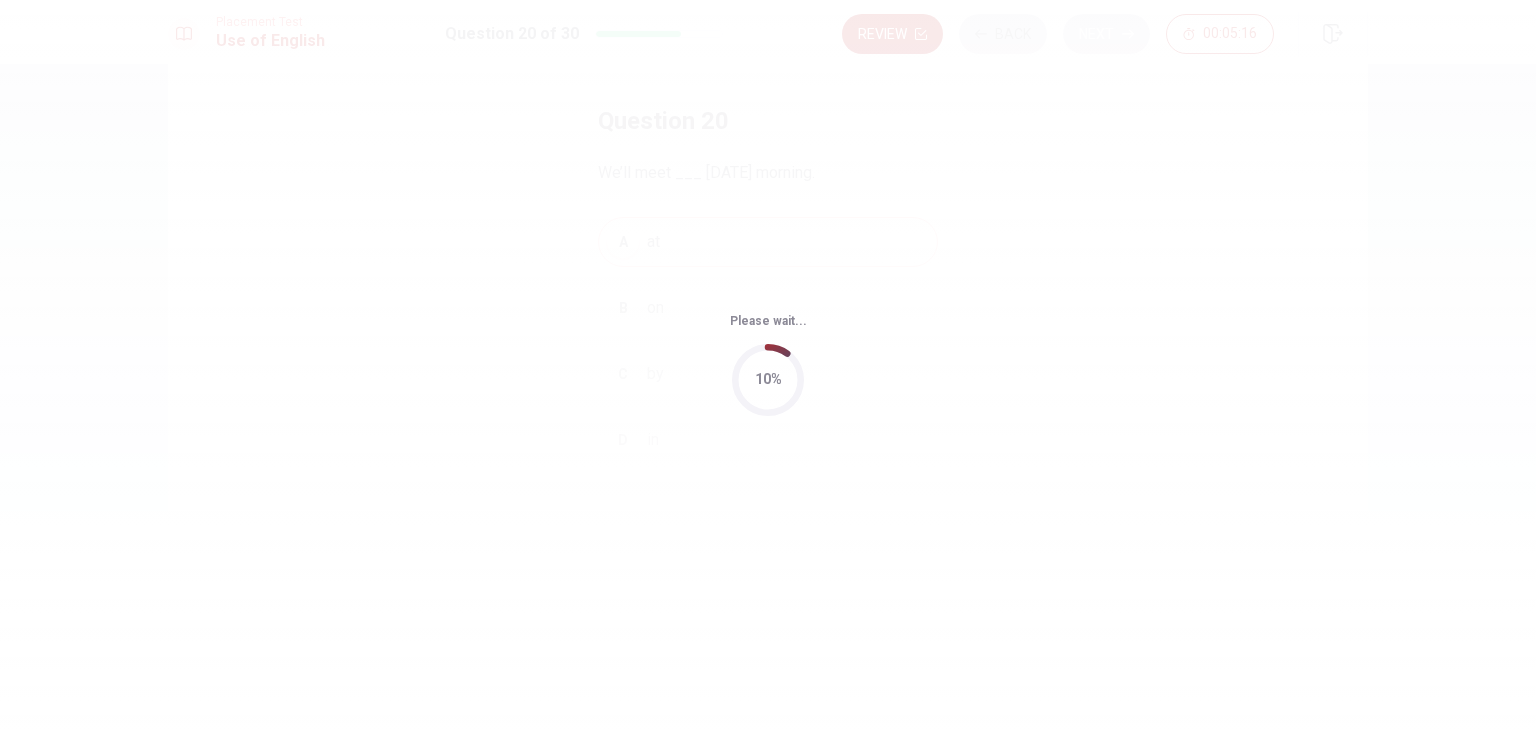 scroll, scrollTop: 0, scrollLeft: 0, axis: both 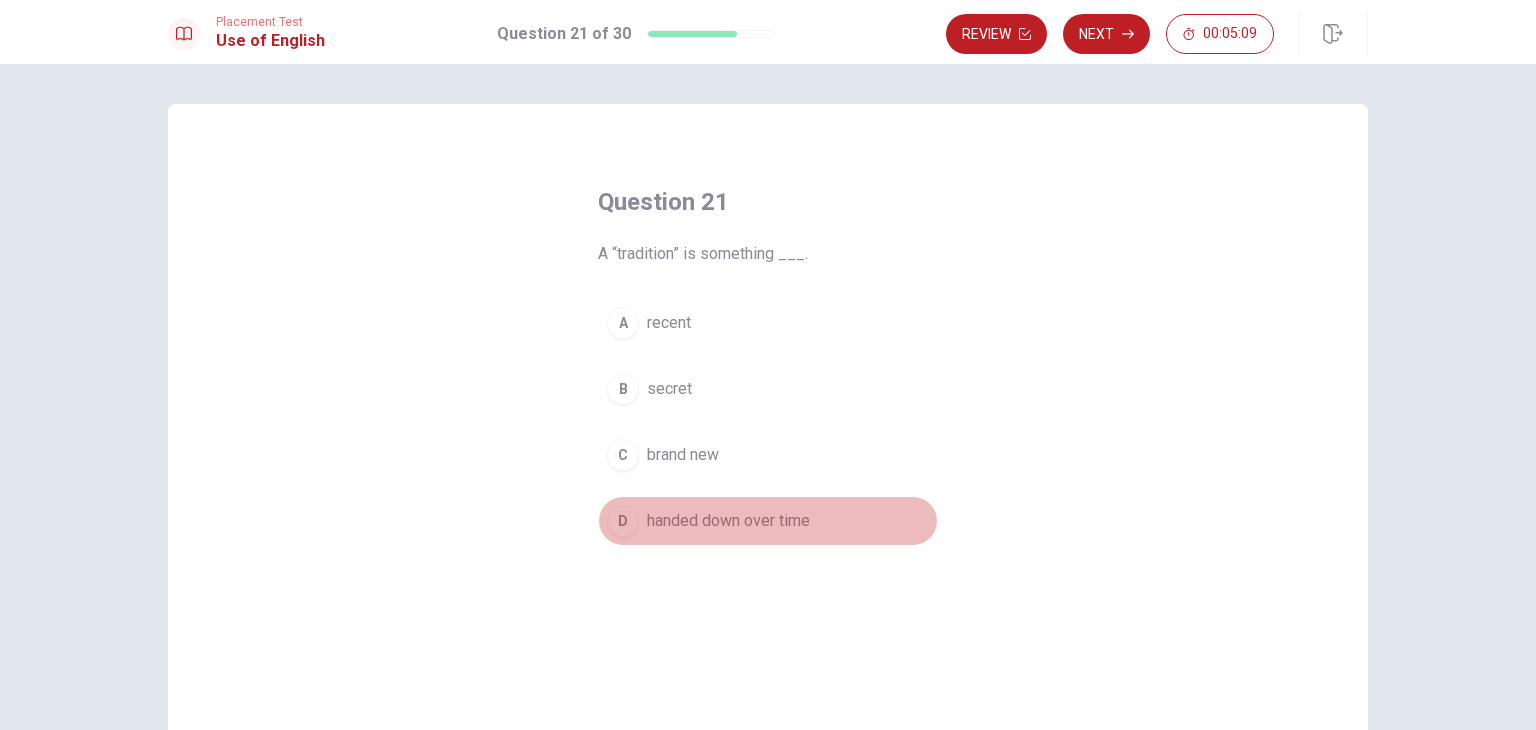click on "handed down over time" at bounding box center (728, 521) 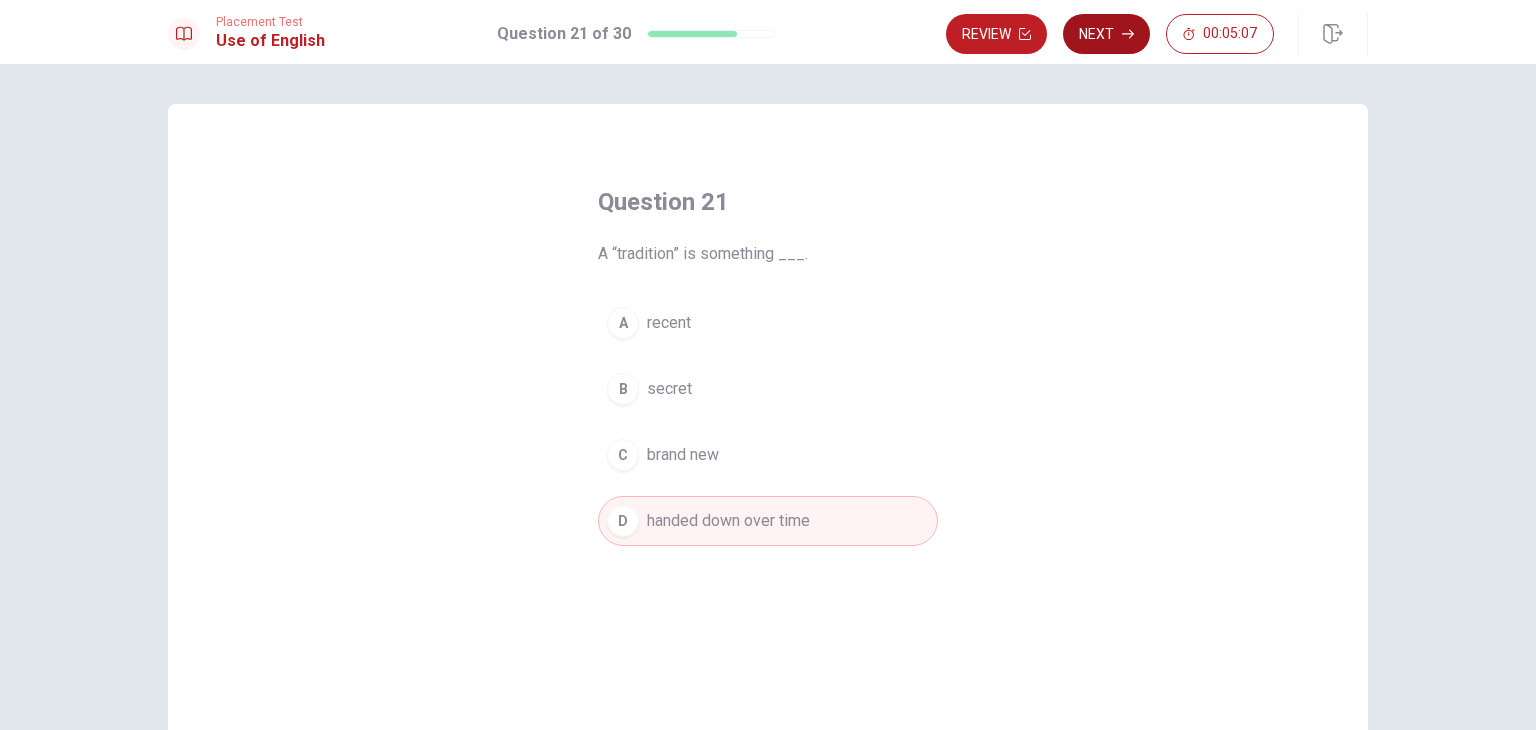click on "Next" at bounding box center (1106, 34) 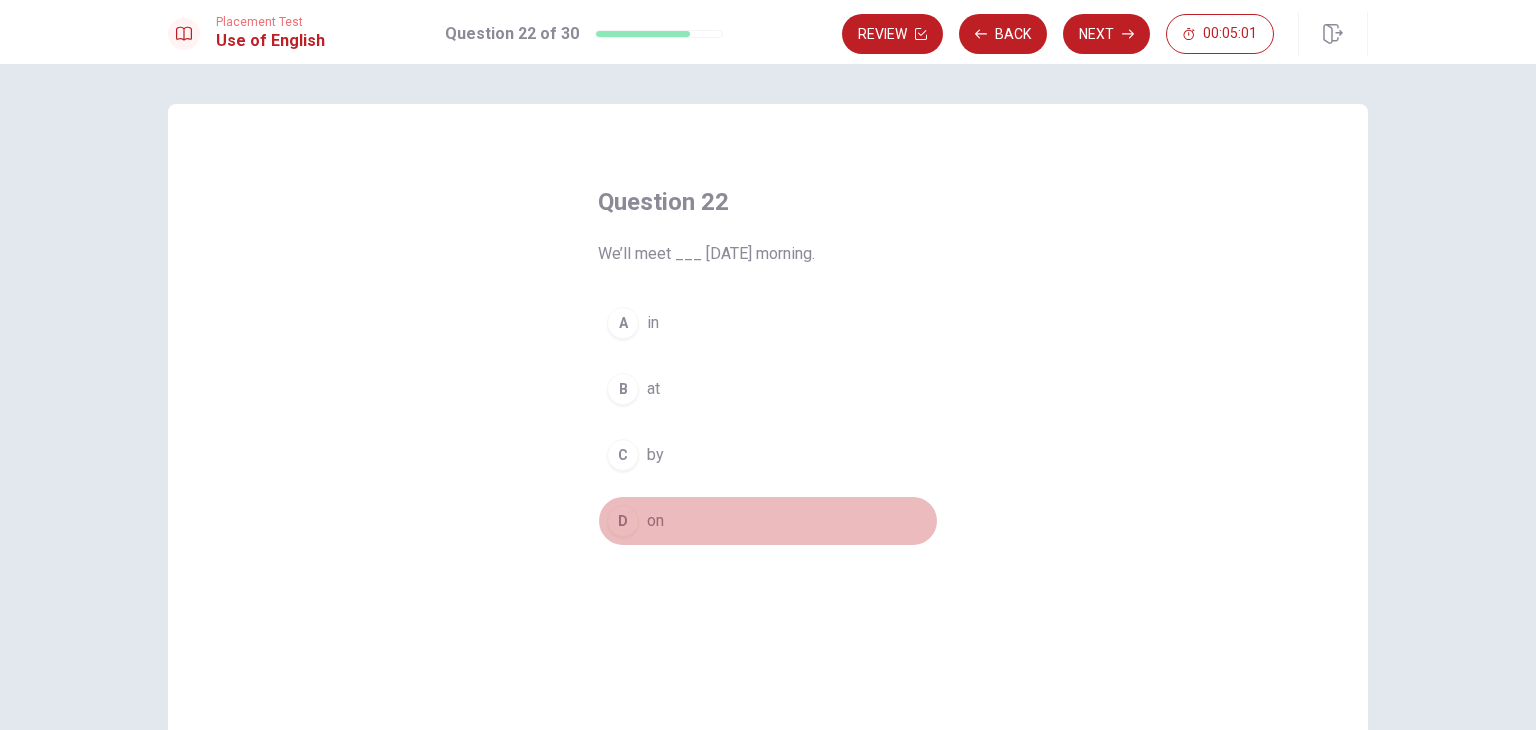 click on "D on" at bounding box center (768, 521) 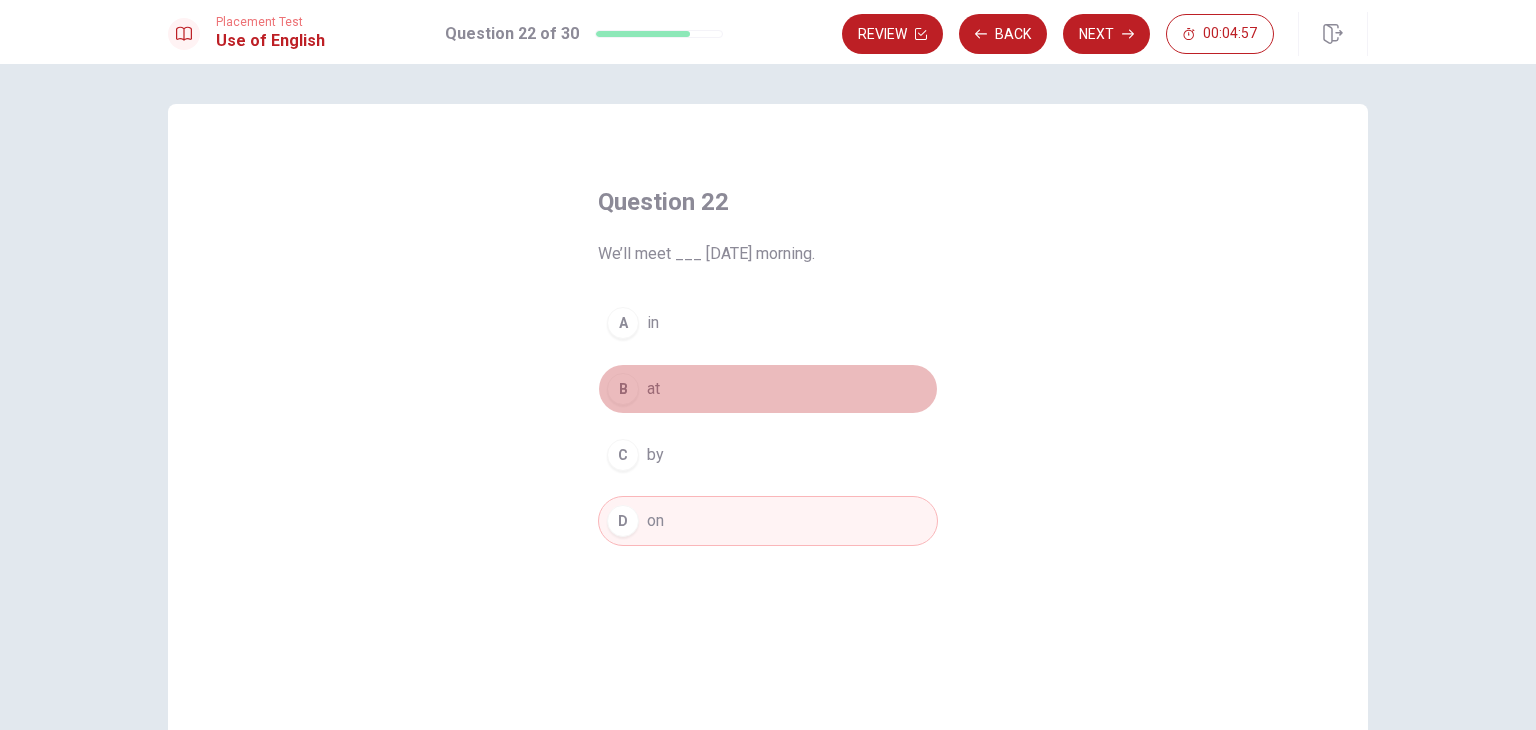 click on "B at" at bounding box center [768, 389] 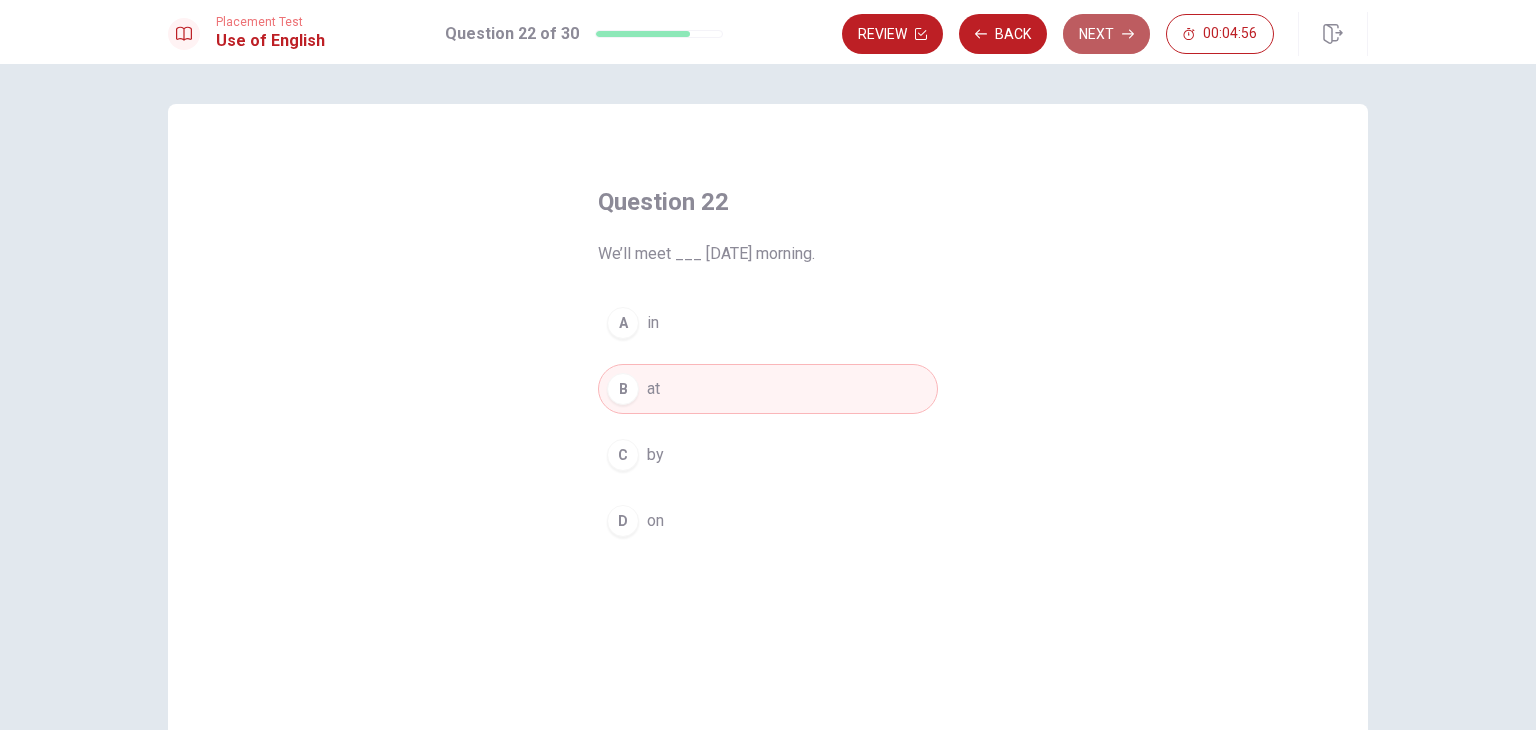 click on "Next" at bounding box center (1106, 34) 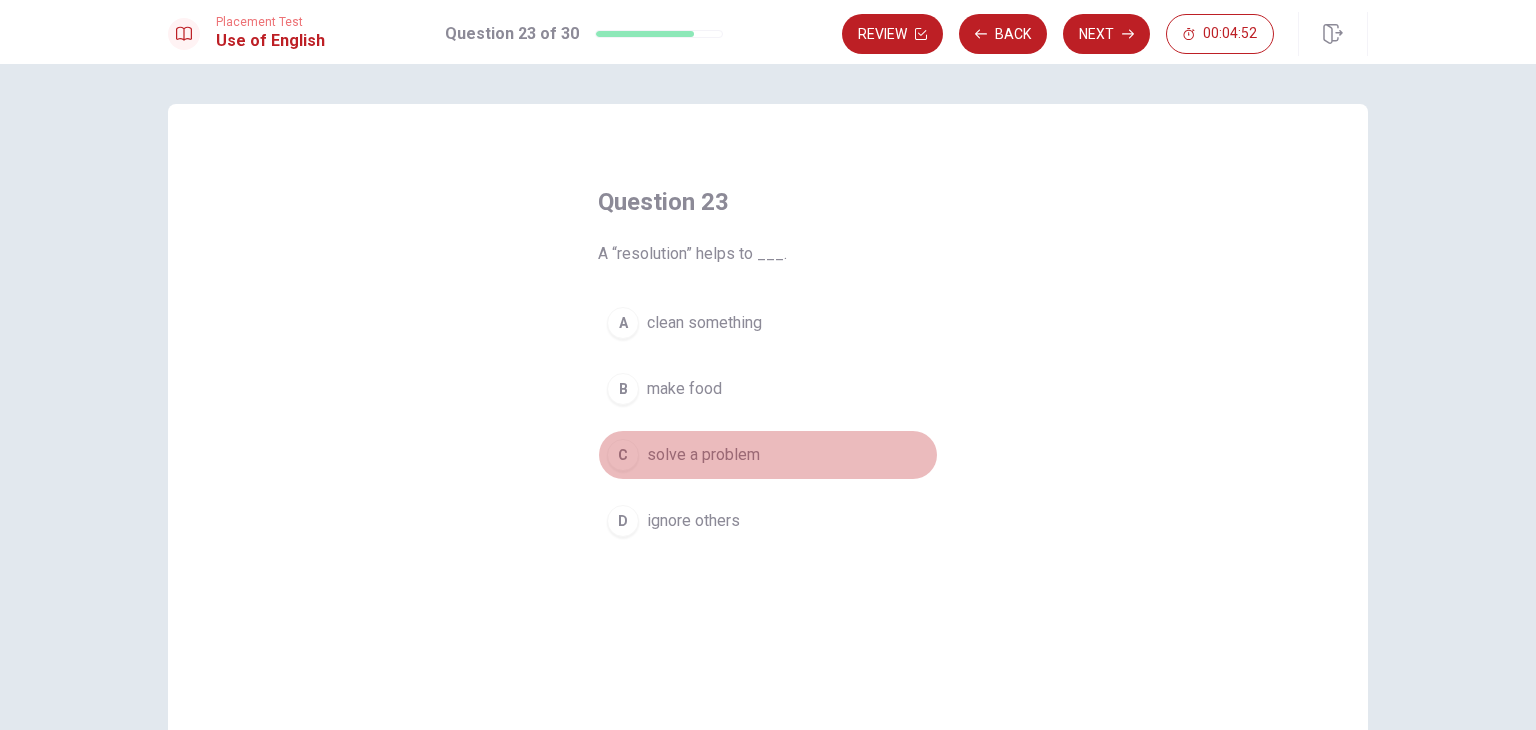 click on "C solve a problem" at bounding box center [768, 455] 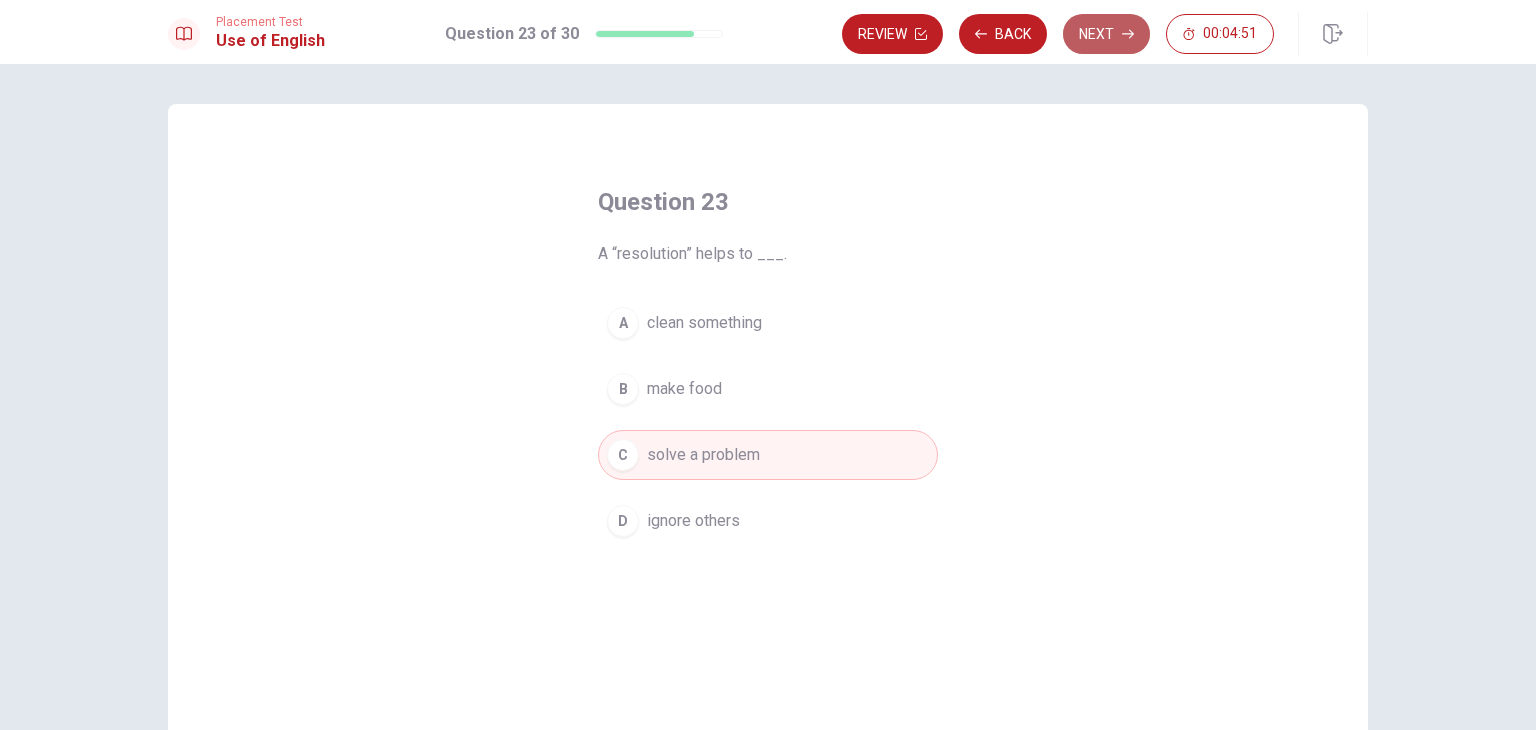 click on "Next" at bounding box center [1106, 34] 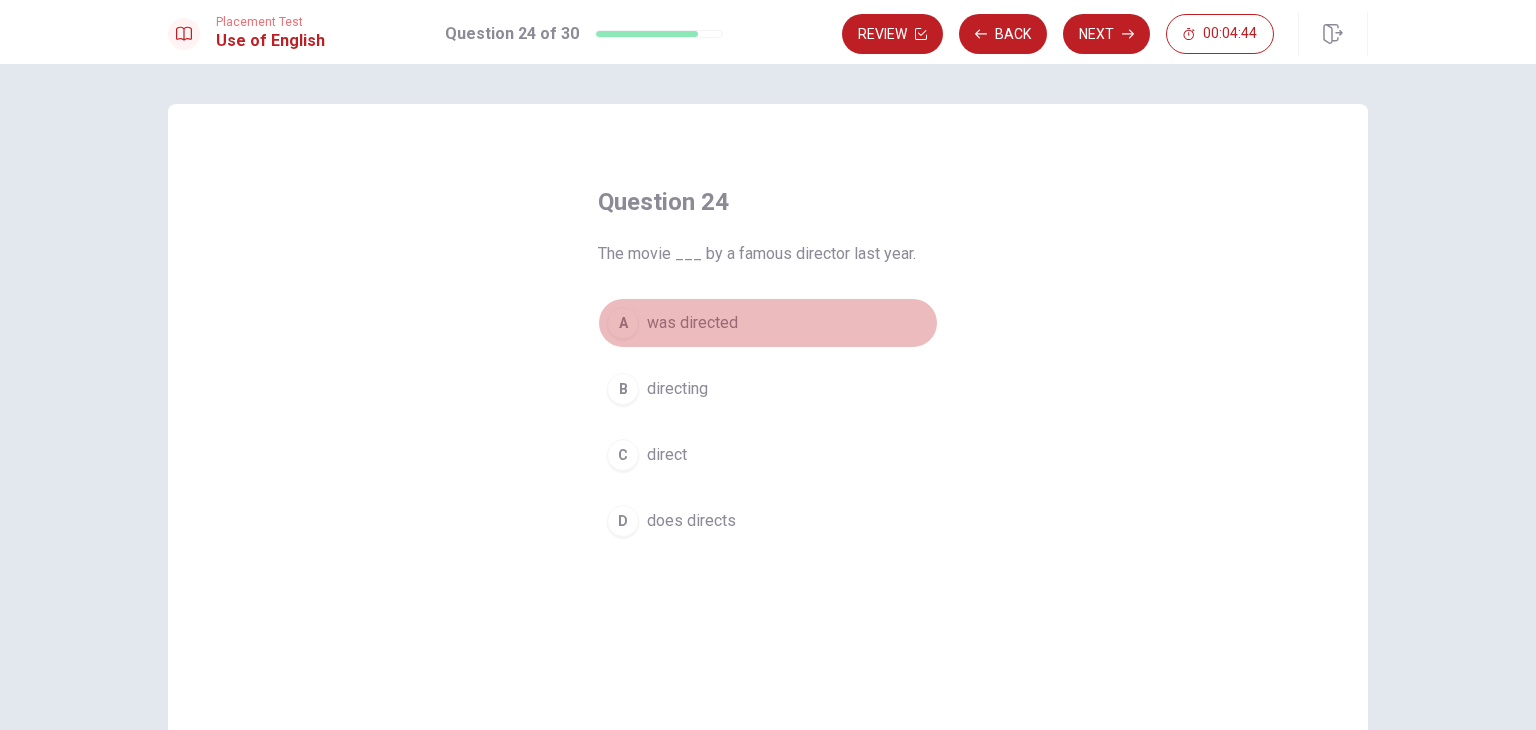 click on "A was directed" at bounding box center (768, 323) 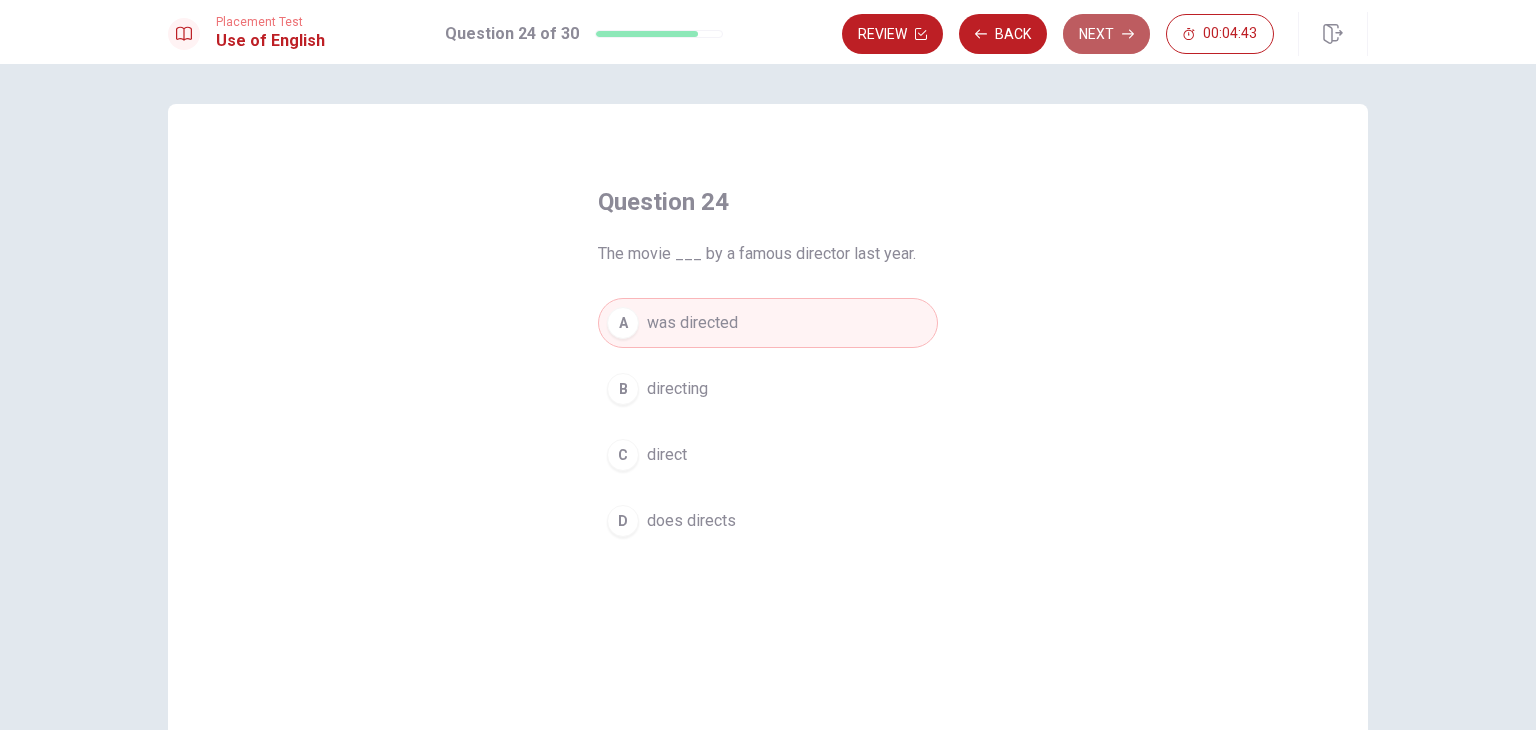 click on "Next" at bounding box center (1106, 34) 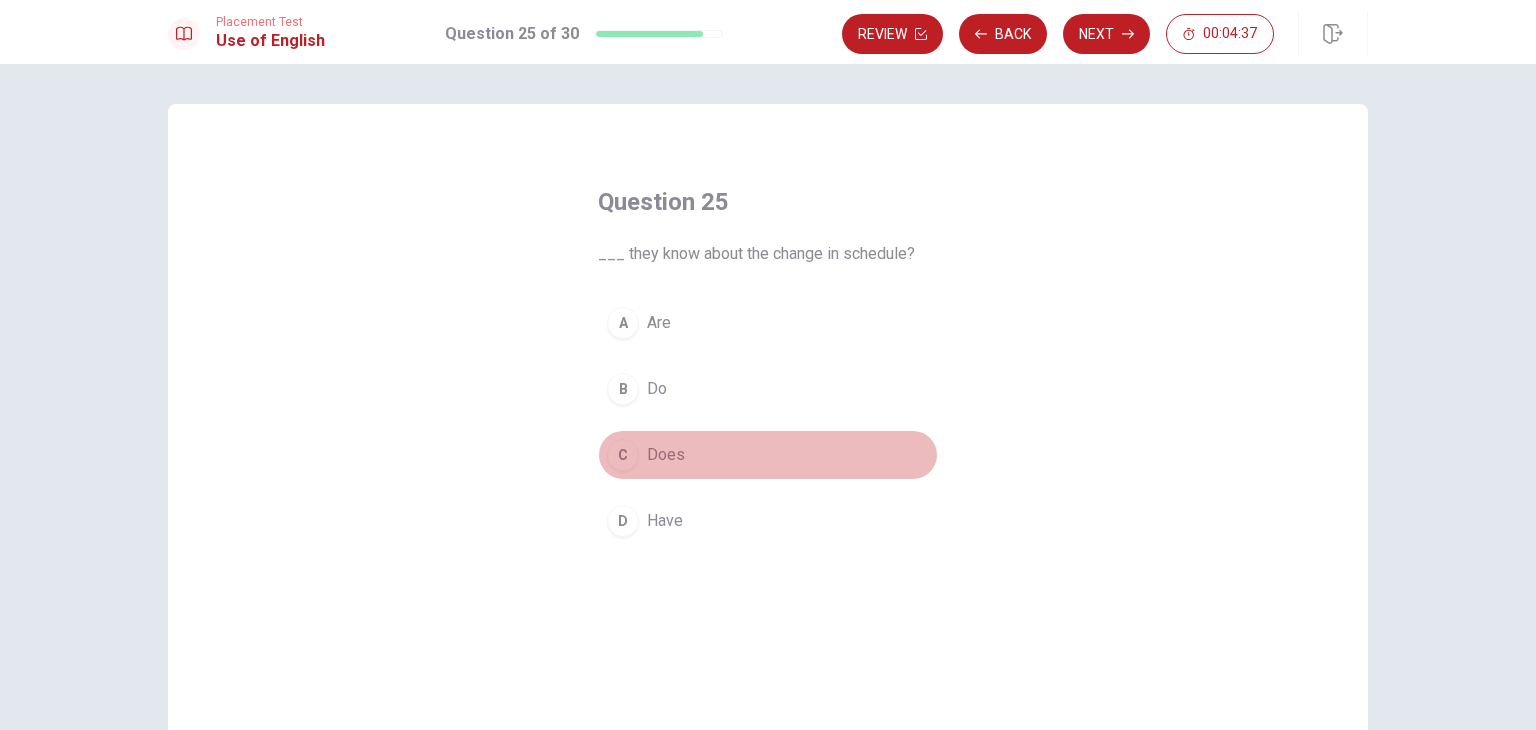 click on "C Does" at bounding box center (768, 455) 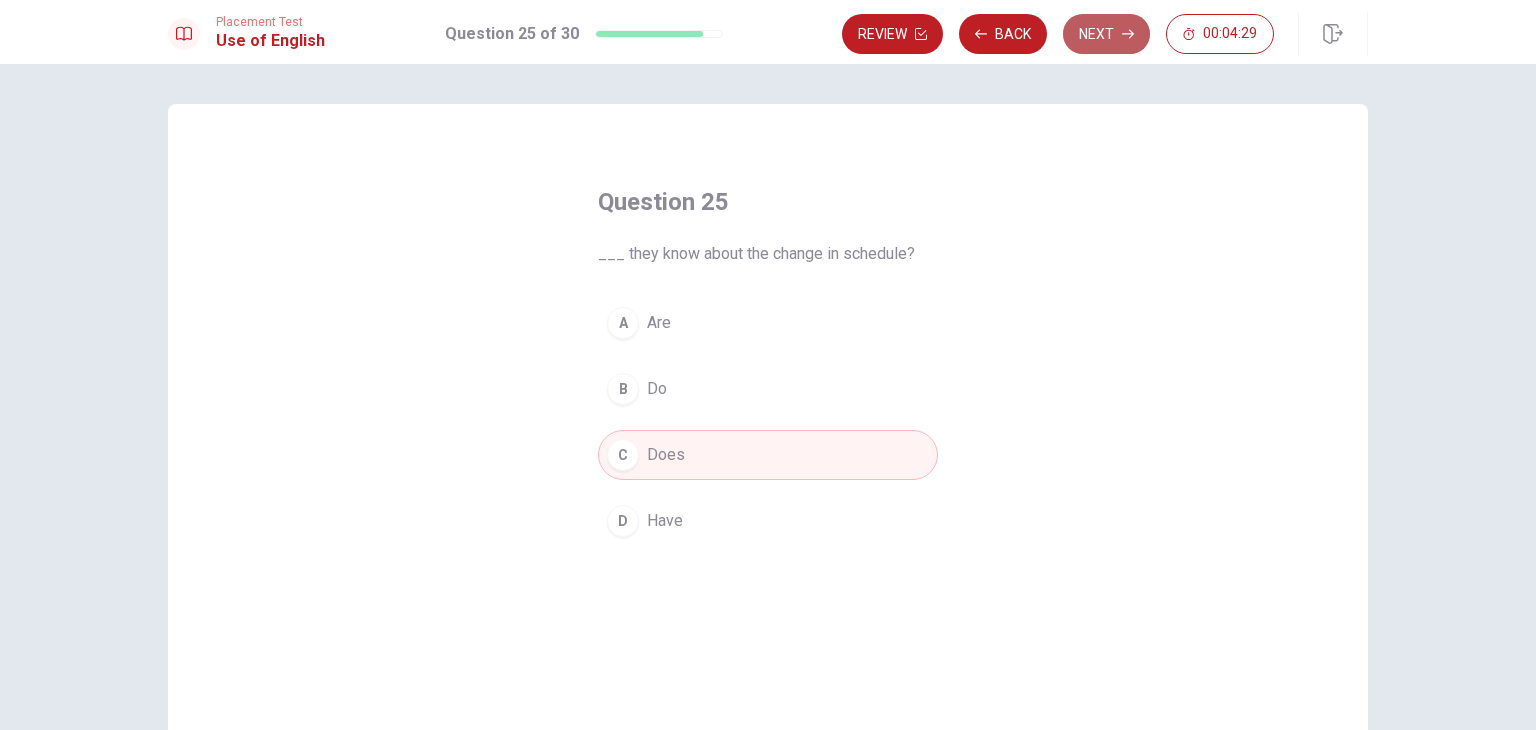 click on "Next" at bounding box center (1106, 34) 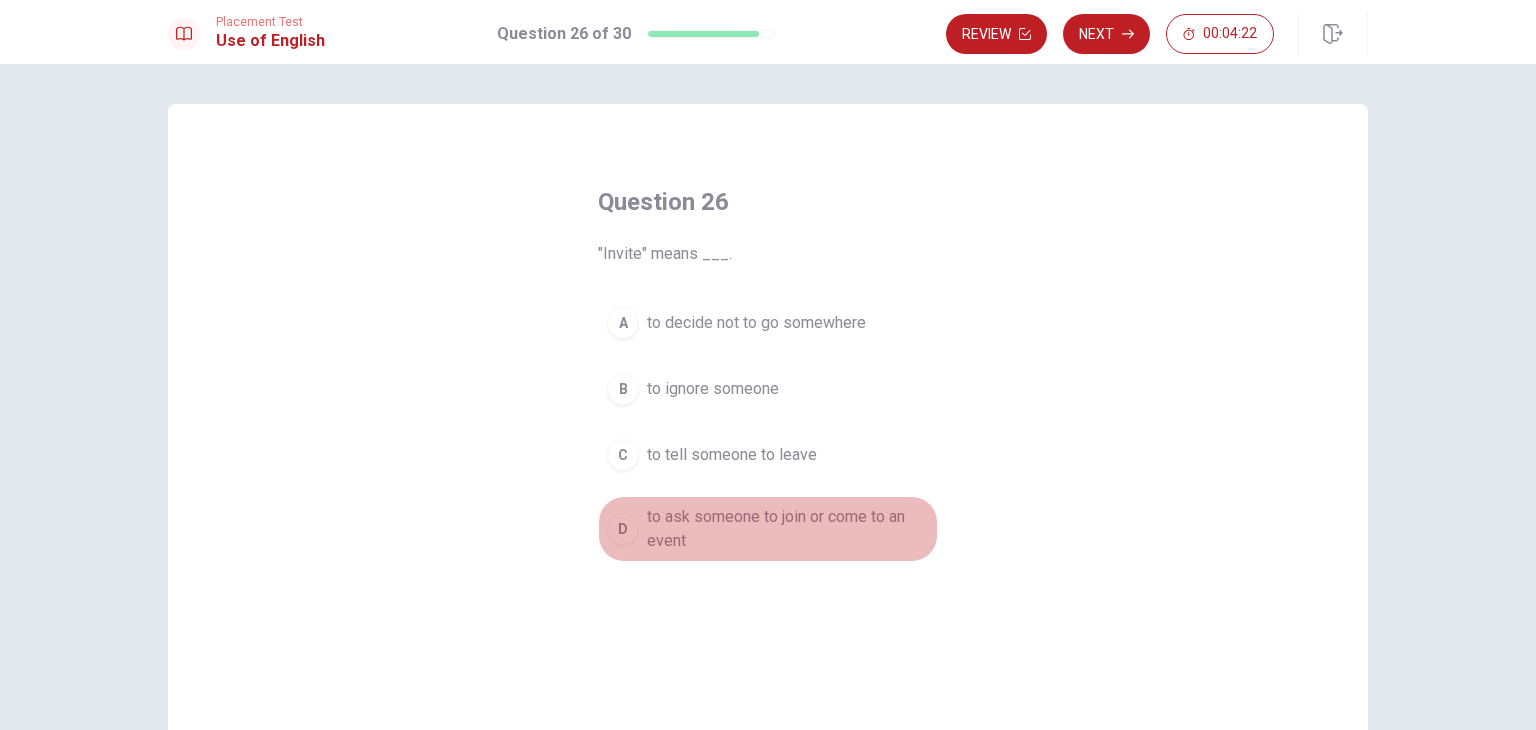 click on "to ask someone to join or come to an event" at bounding box center (788, 529) 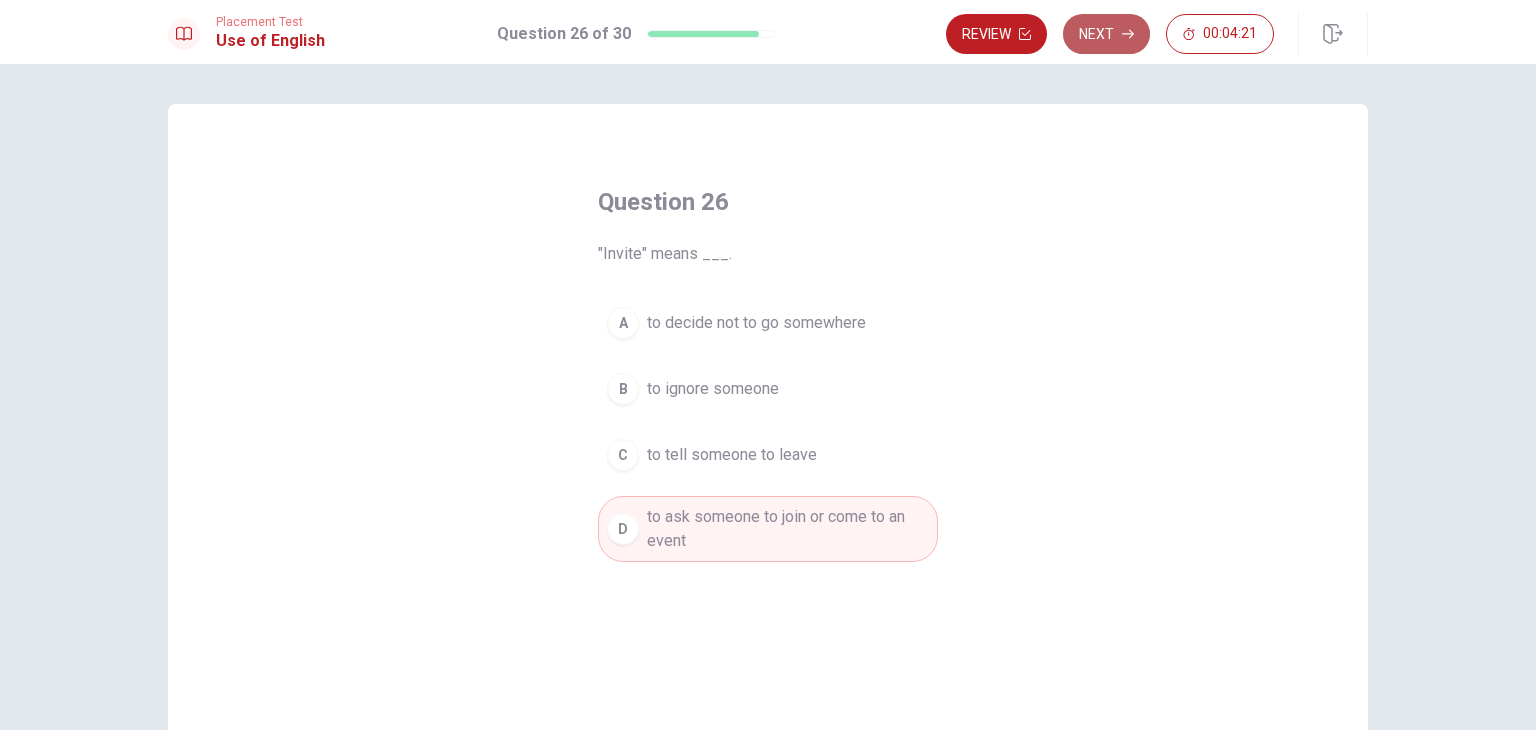 click on "Next" at bounding box center (1106, 34) 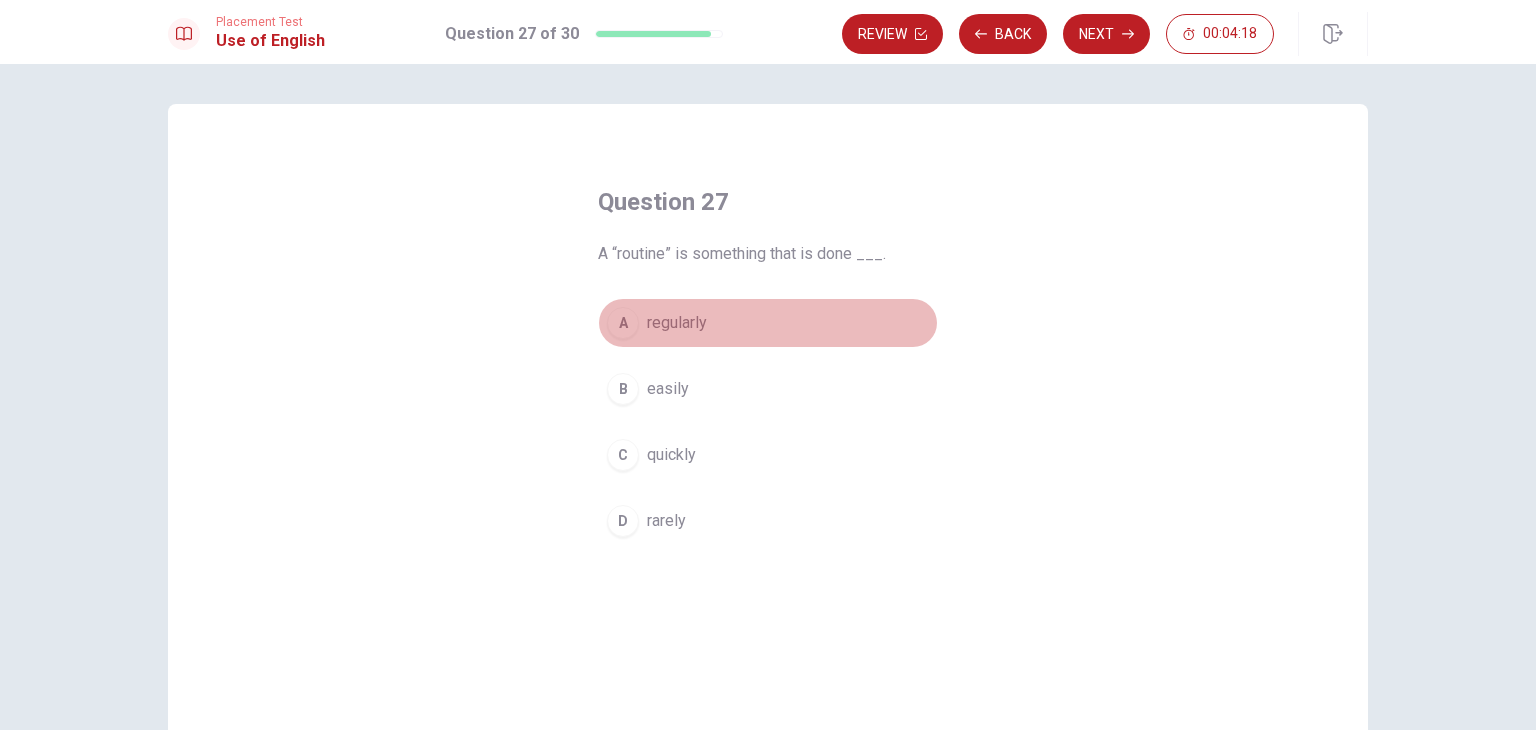 click on "A regularly" at bounding box center (768, 323) 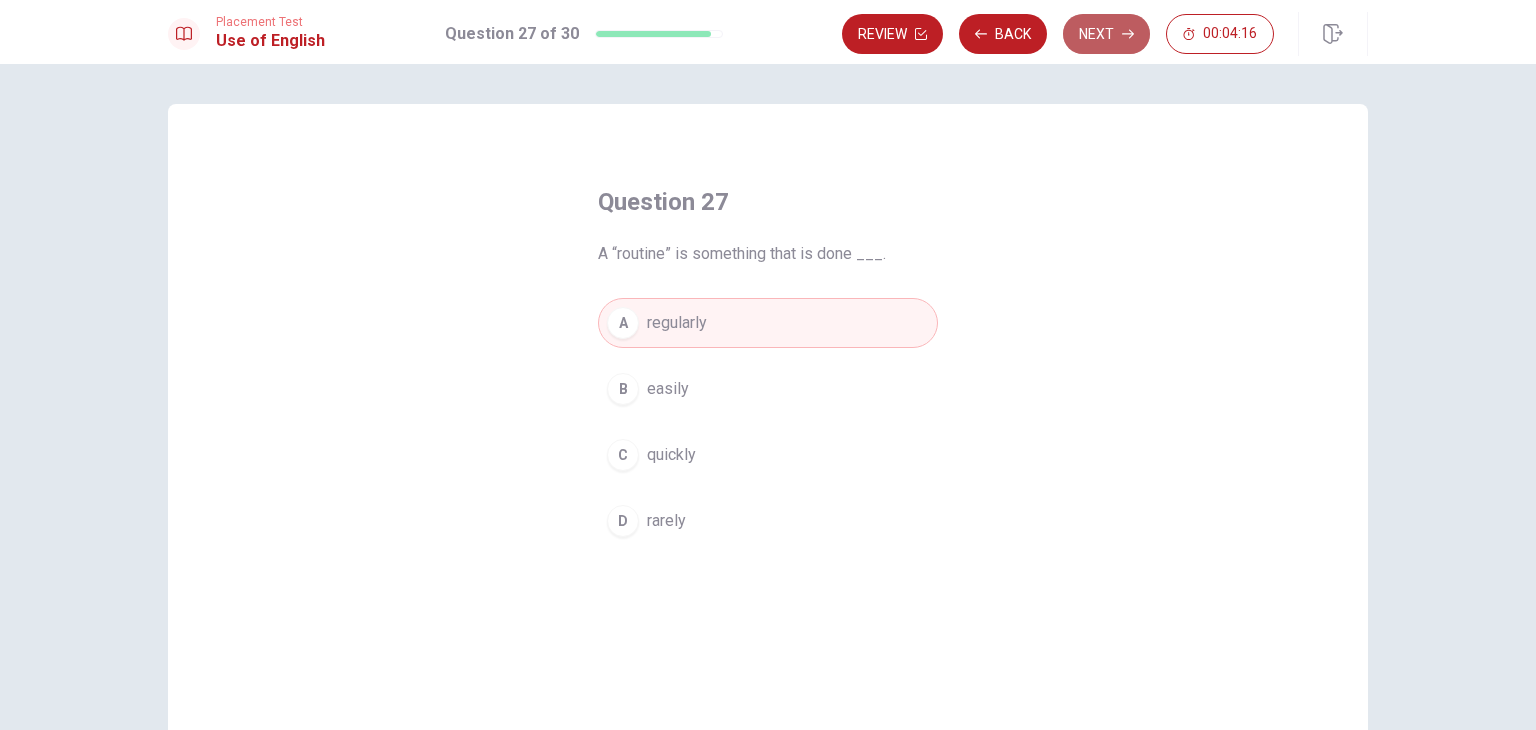 click on "Next" at bounding box center [1106, 34] 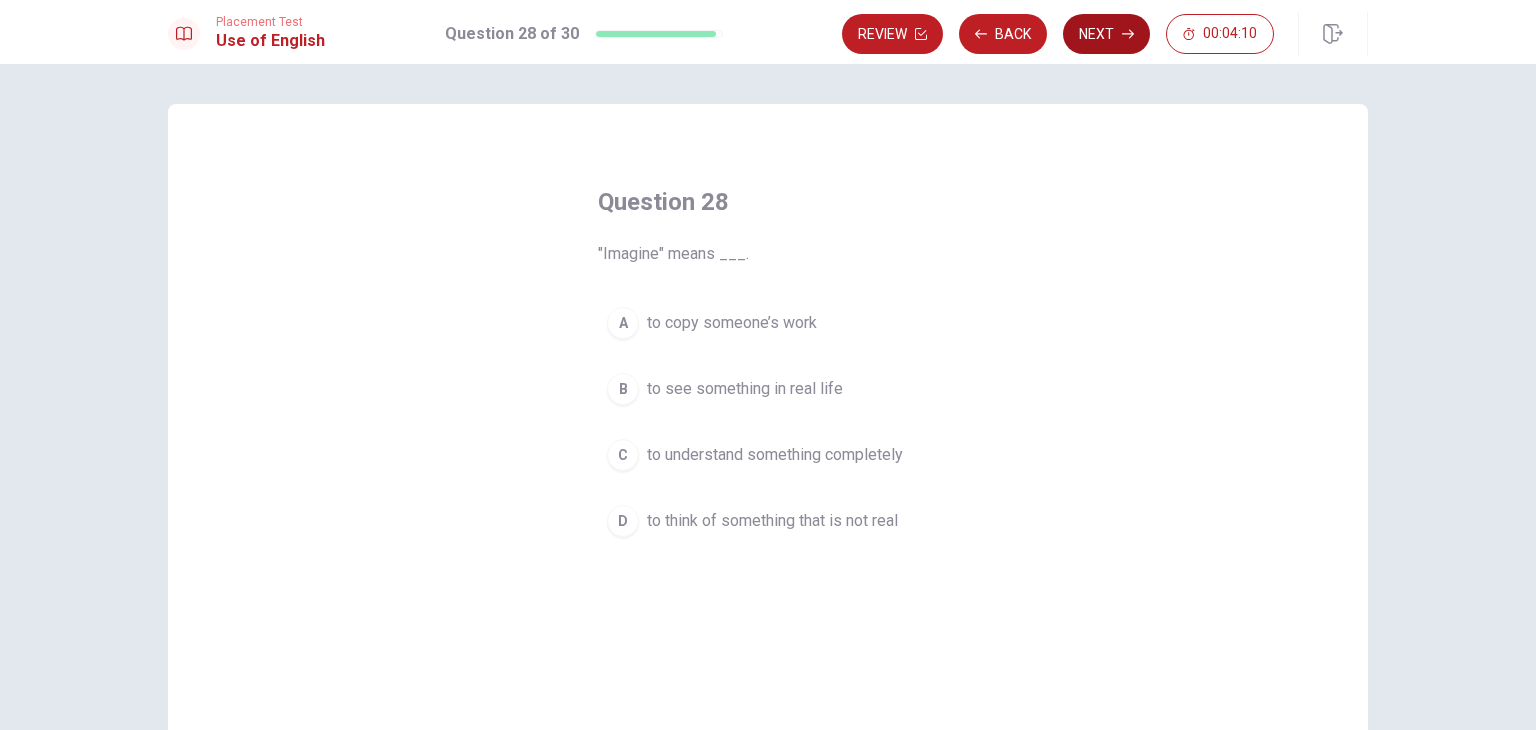 drag, startPoint x: 808, startPoint y: 526, endPoint x: 1111, endPoint y: 33, distance: 578.6692 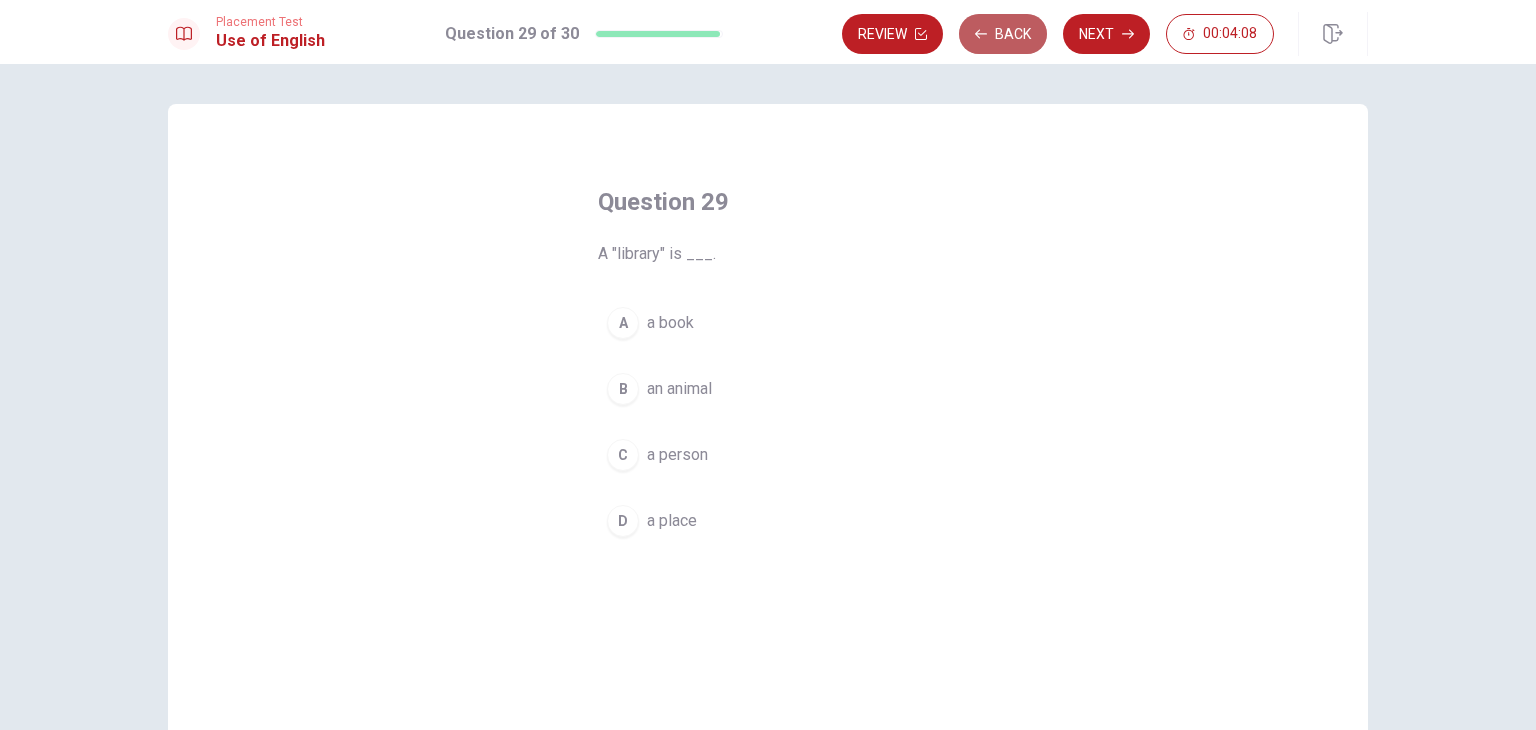 click on "Back" at bounding box center [1003, 34] 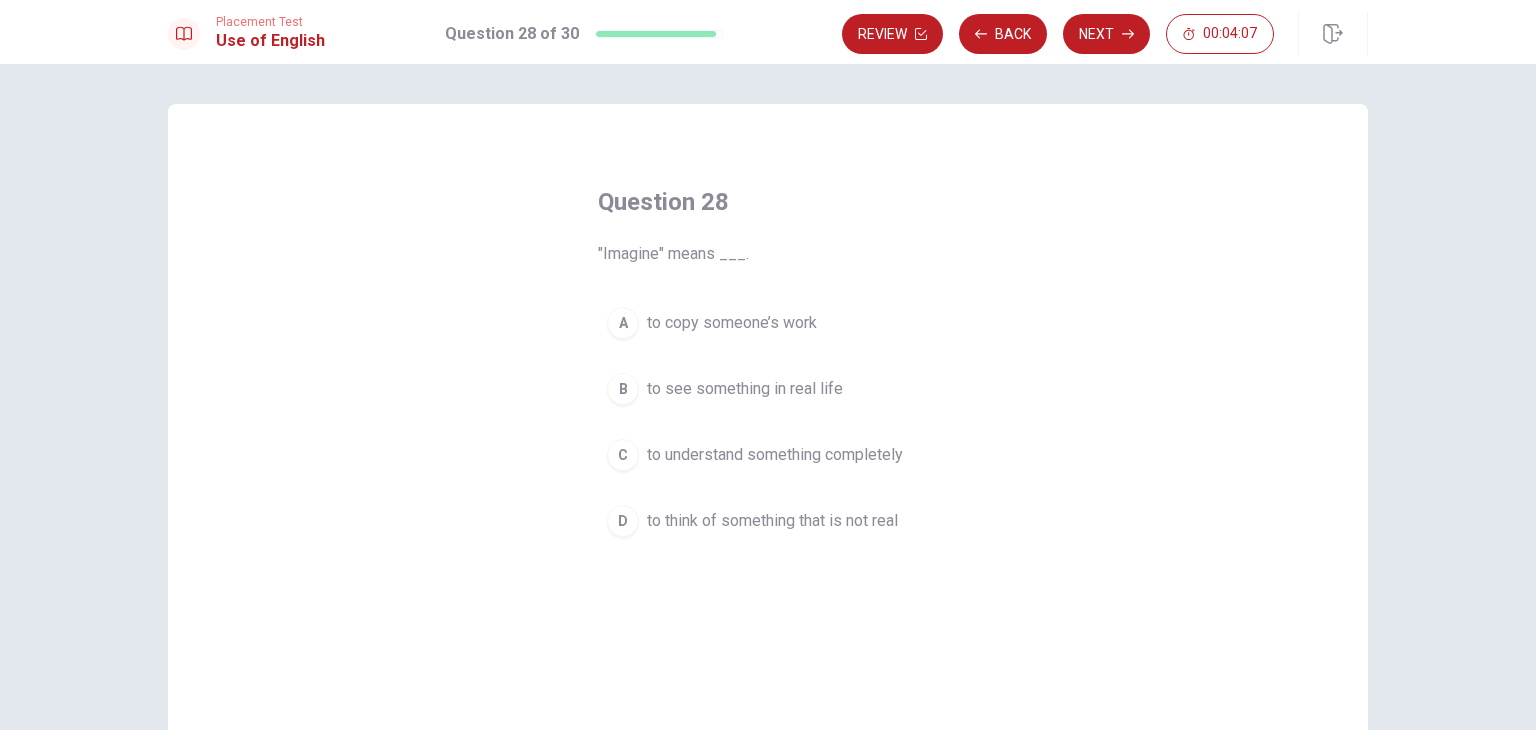 click on "to think of something that is not real" at bounding box center (772, 521) 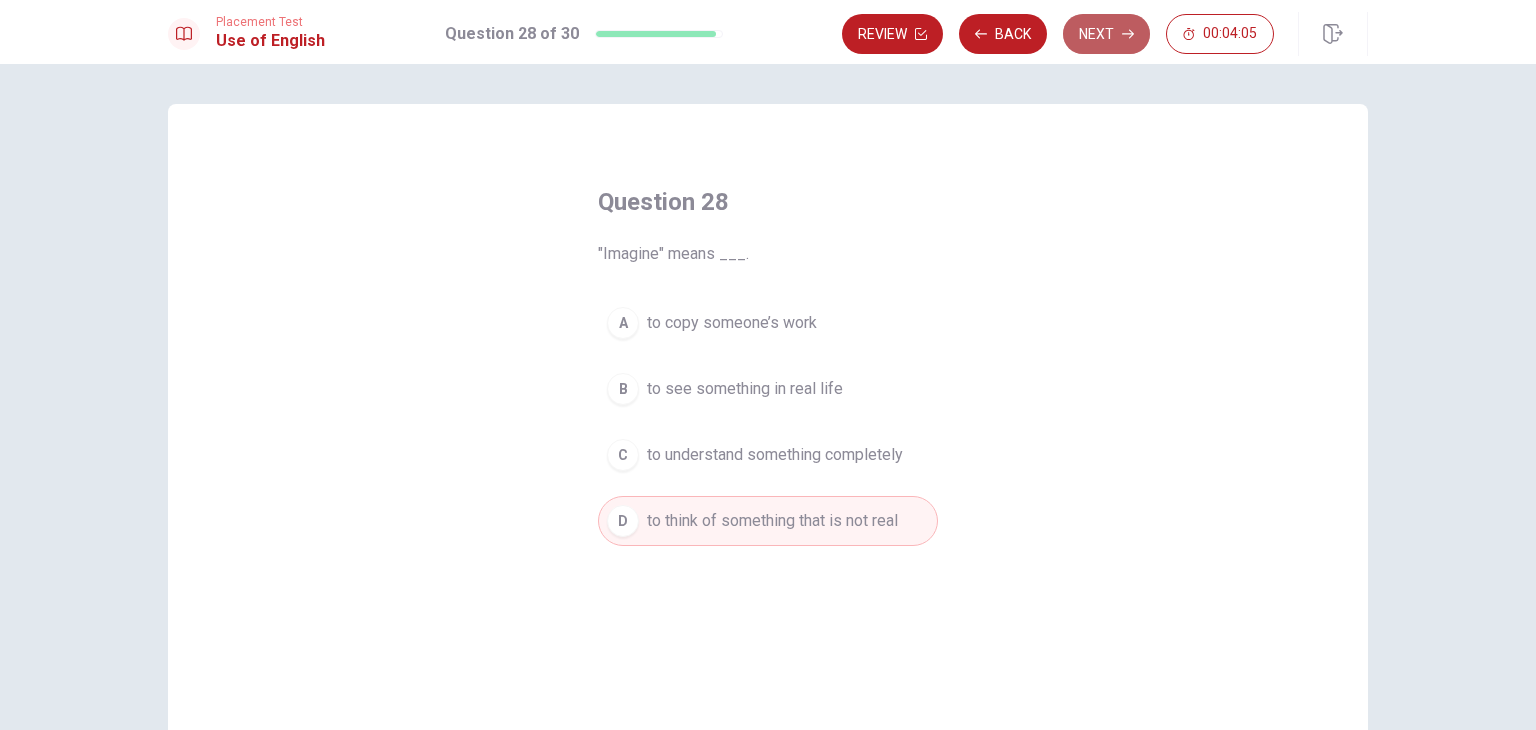 click on "Next" at bounding box center (1106, 34) 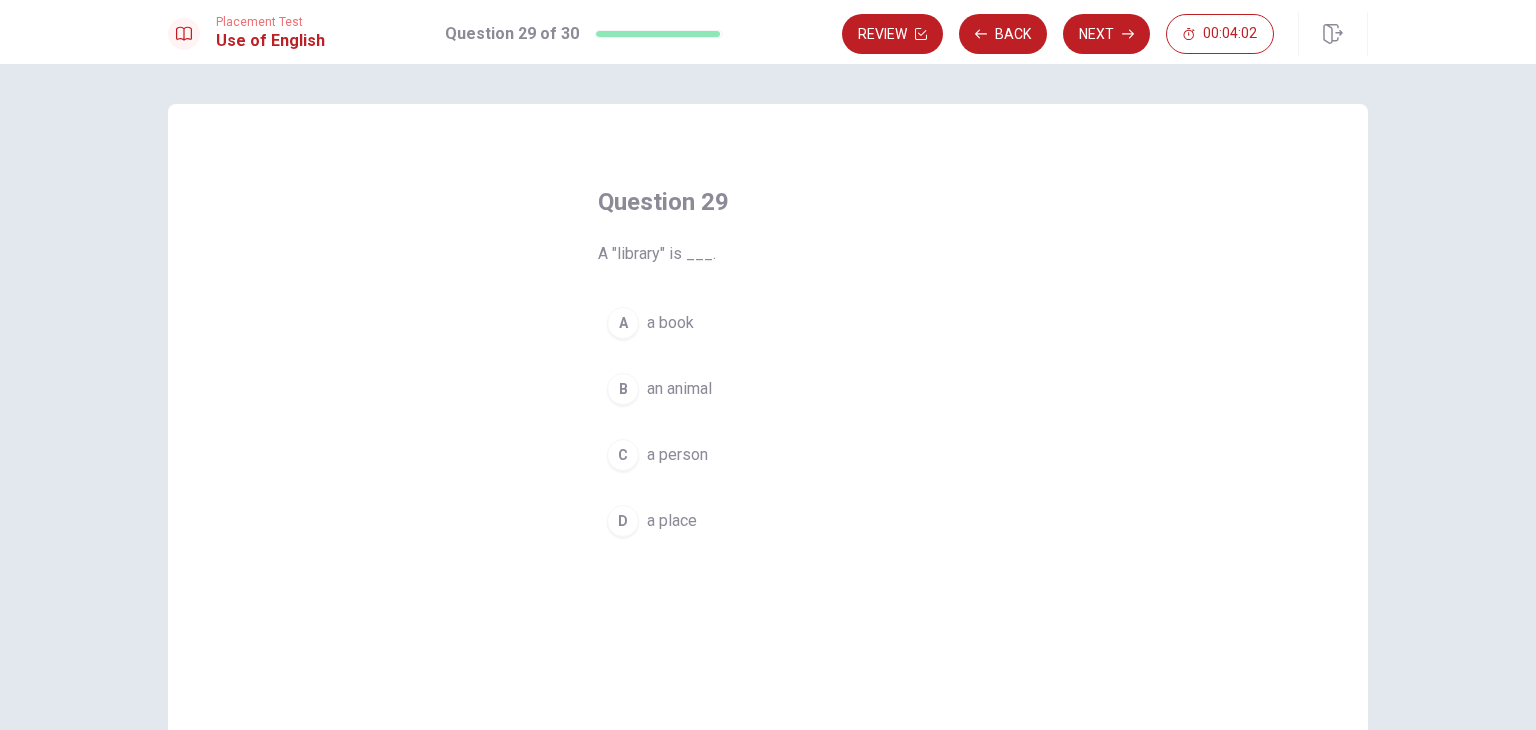 click on "D a place" at bounding box center [768, 521] 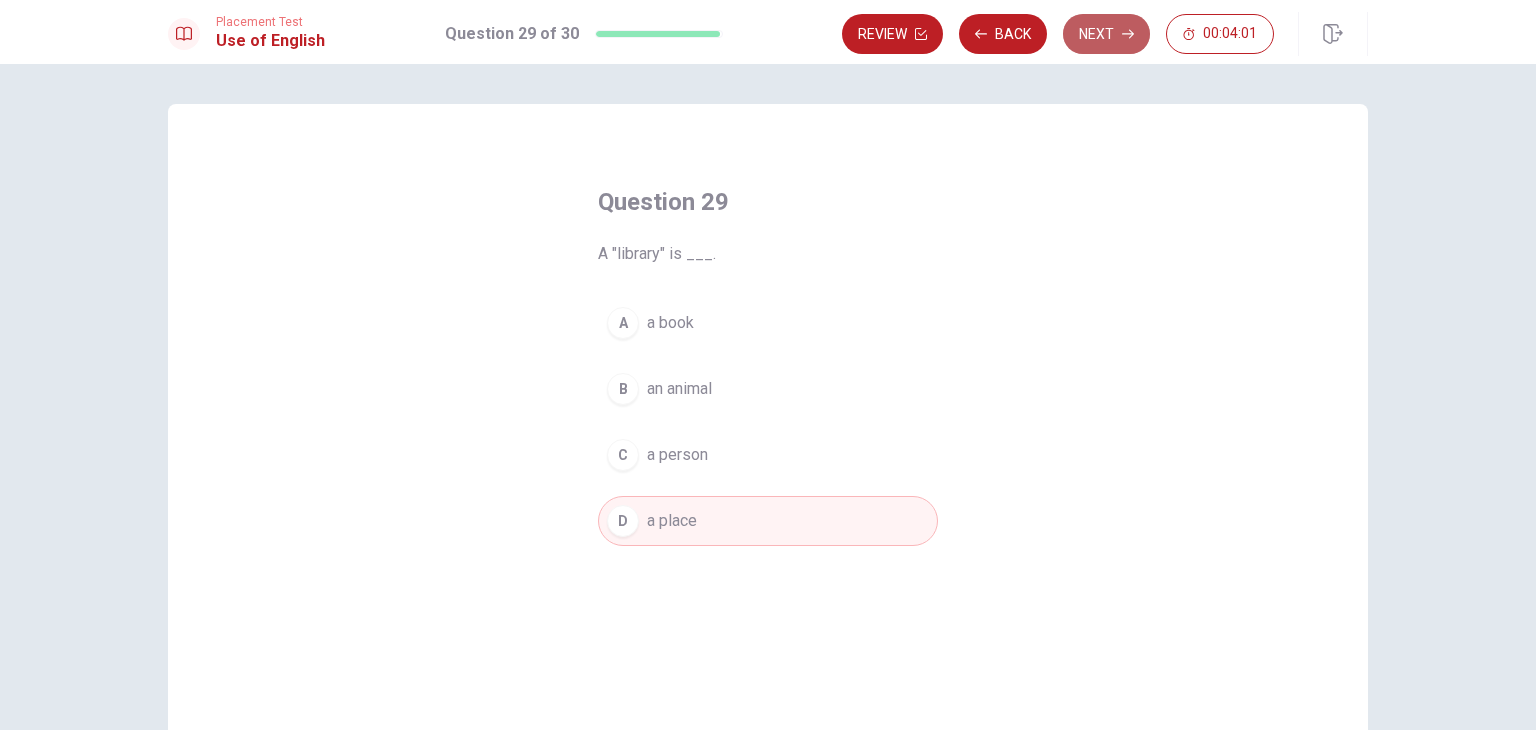 click on "Next" at bounding box center (1106, 34) 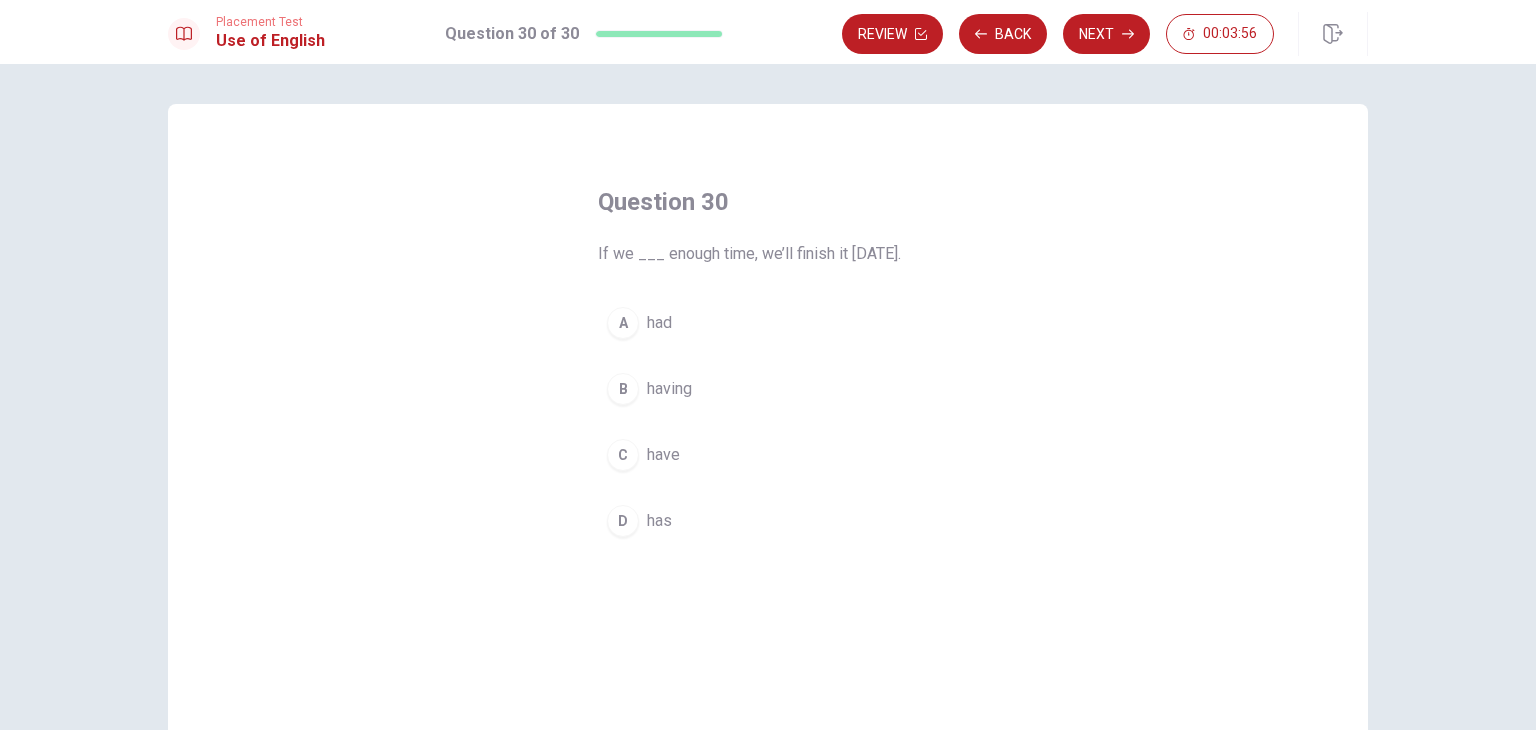 click on "A had" at bounding box center (768, 323) 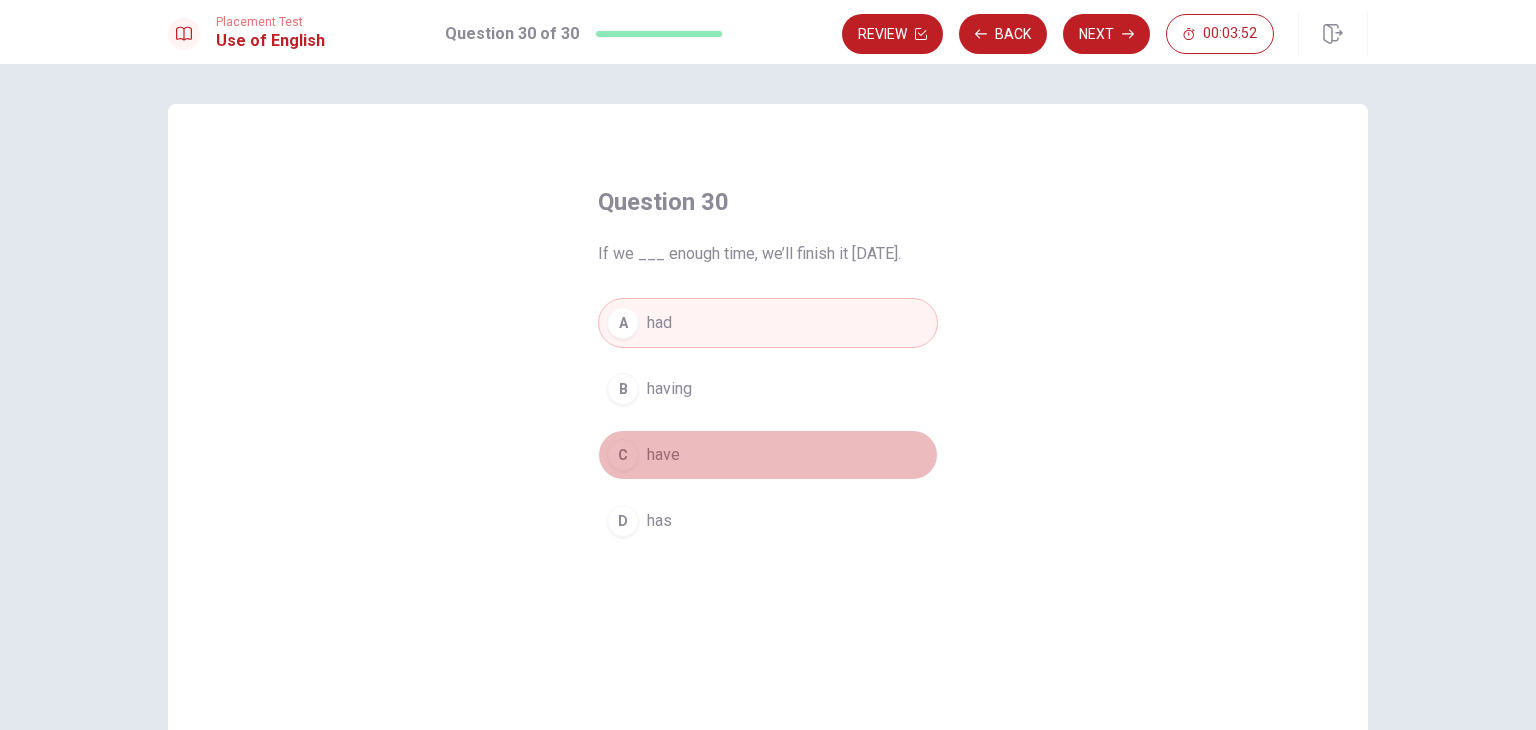 click on "C have" at bounding box center (768, 455) 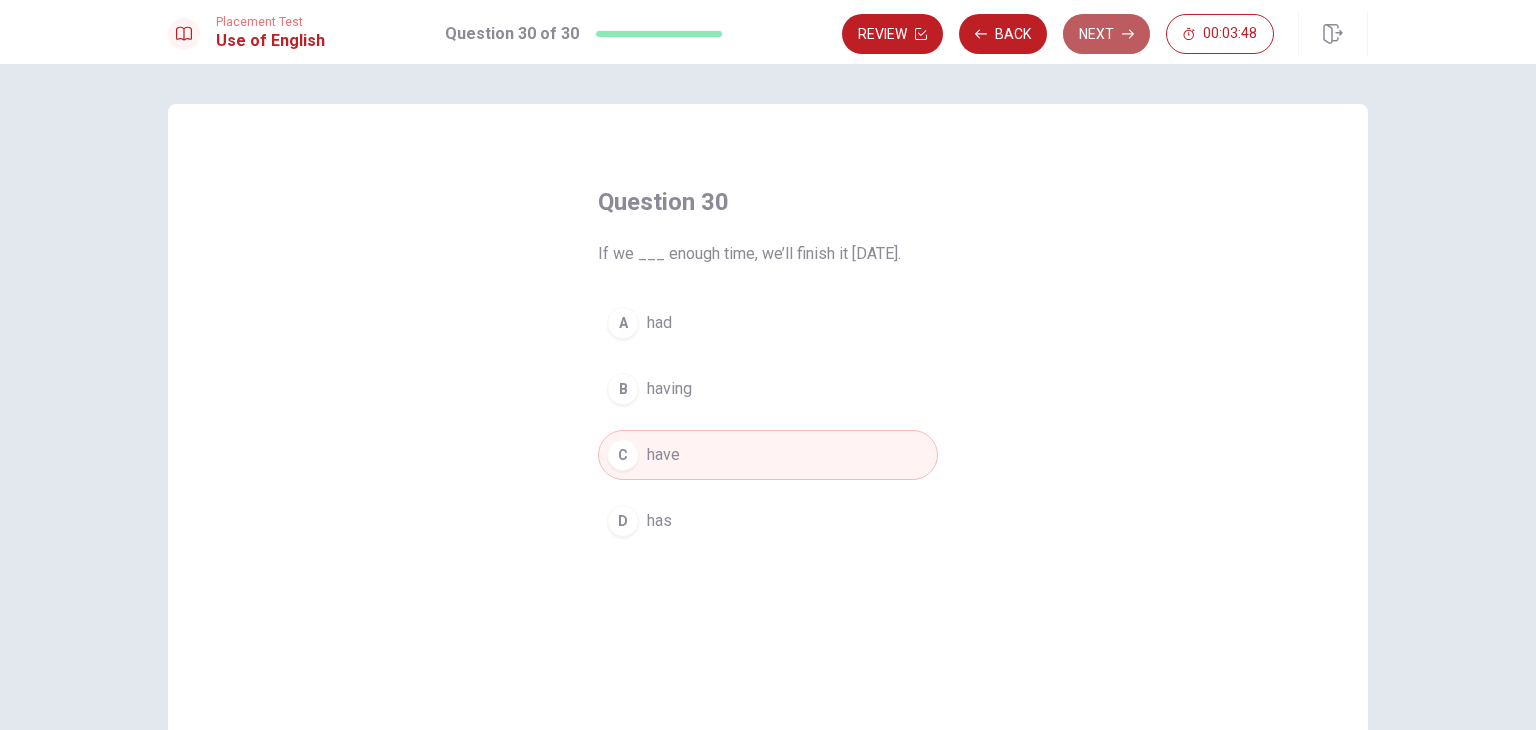 click on "Next" at bounding box center (1106, 34) 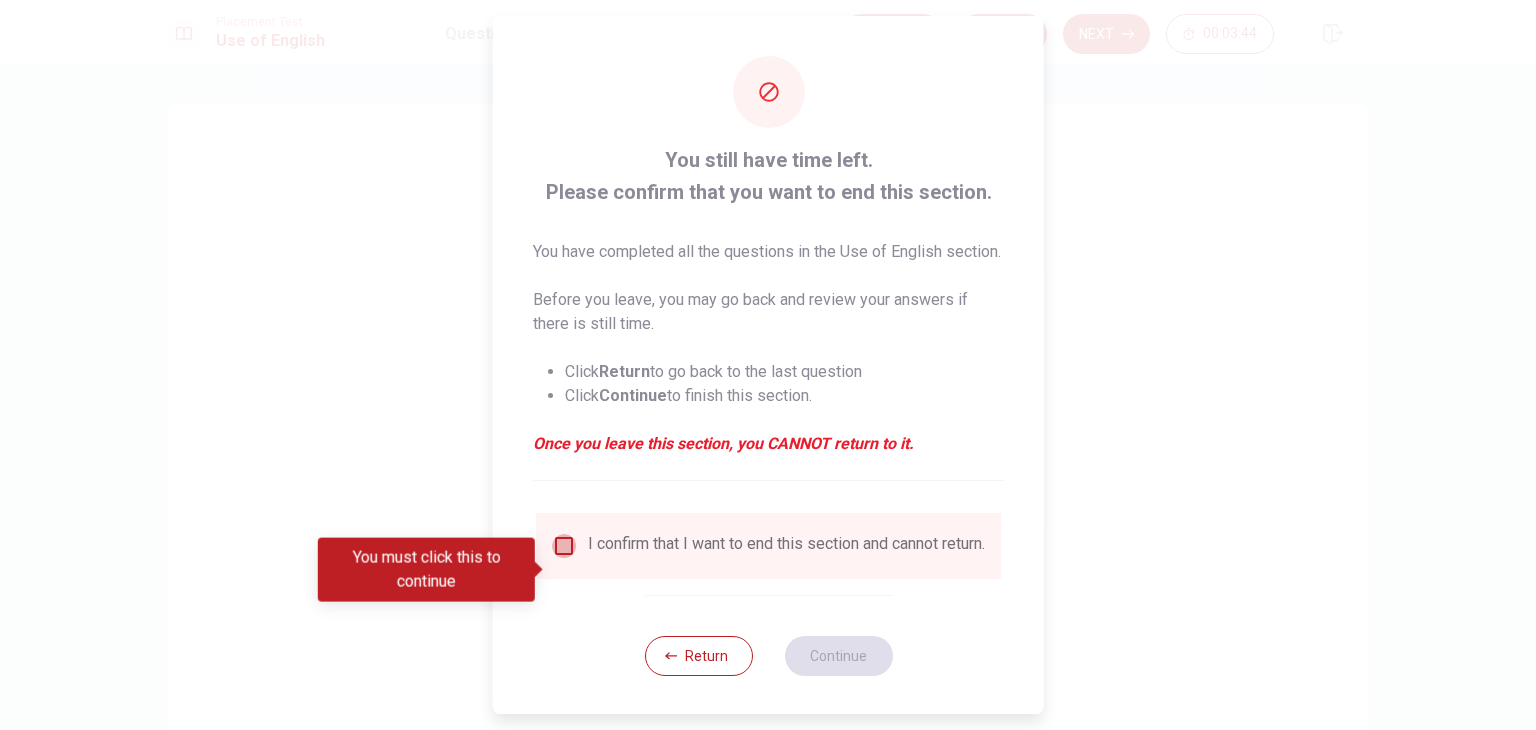 click at bounding box center (564, 546) 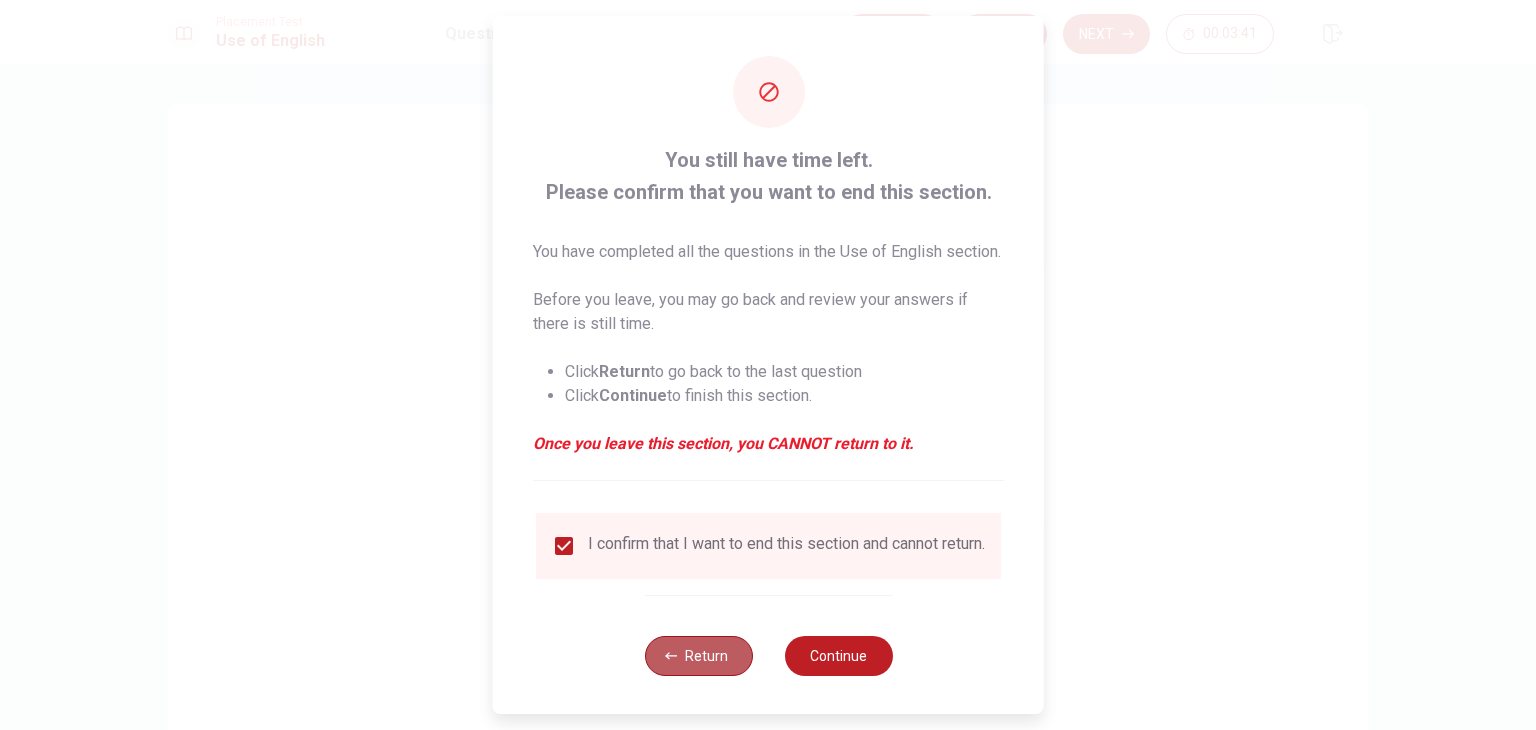 click on "Return" at bounding box center (698, 656) 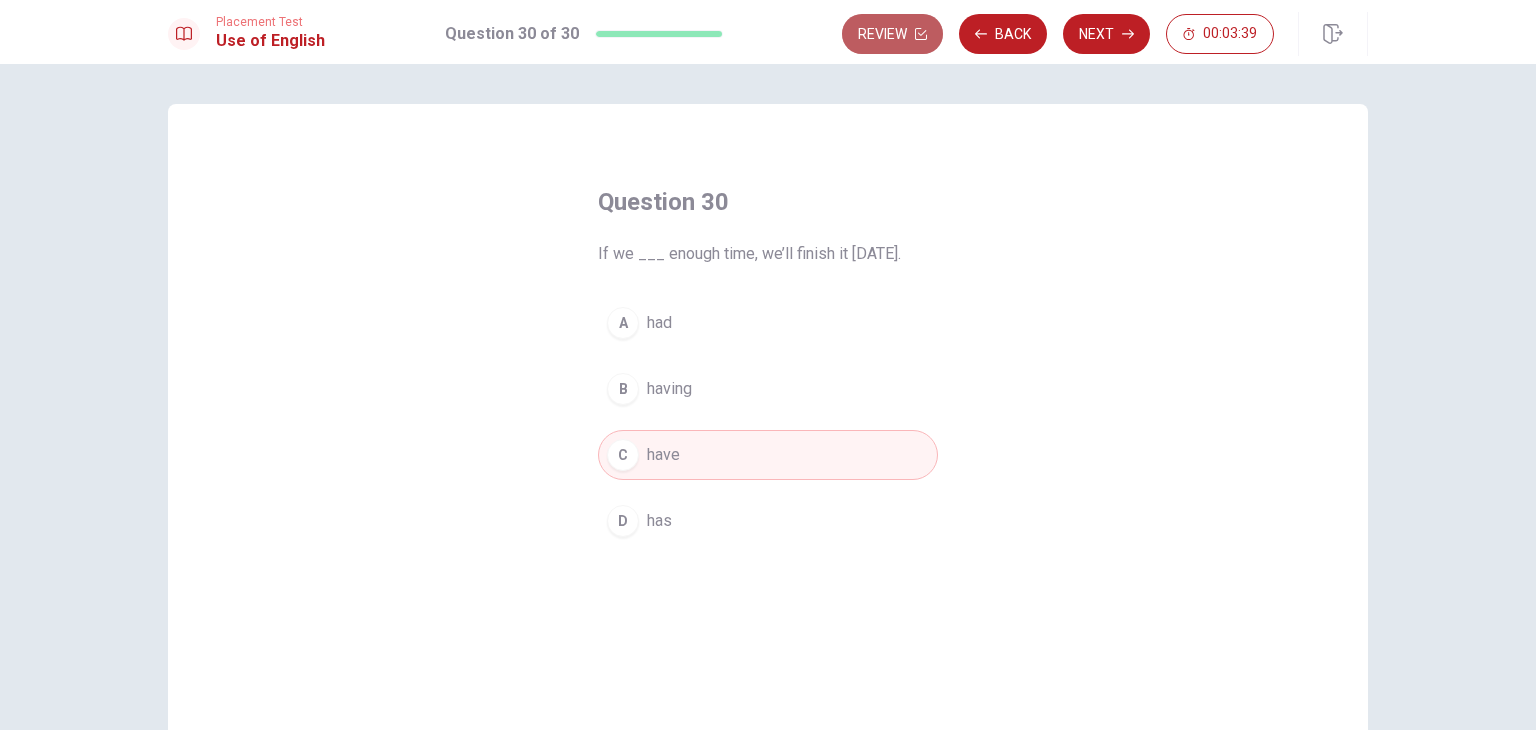 click on "Review" at bounding box center [892, 34] 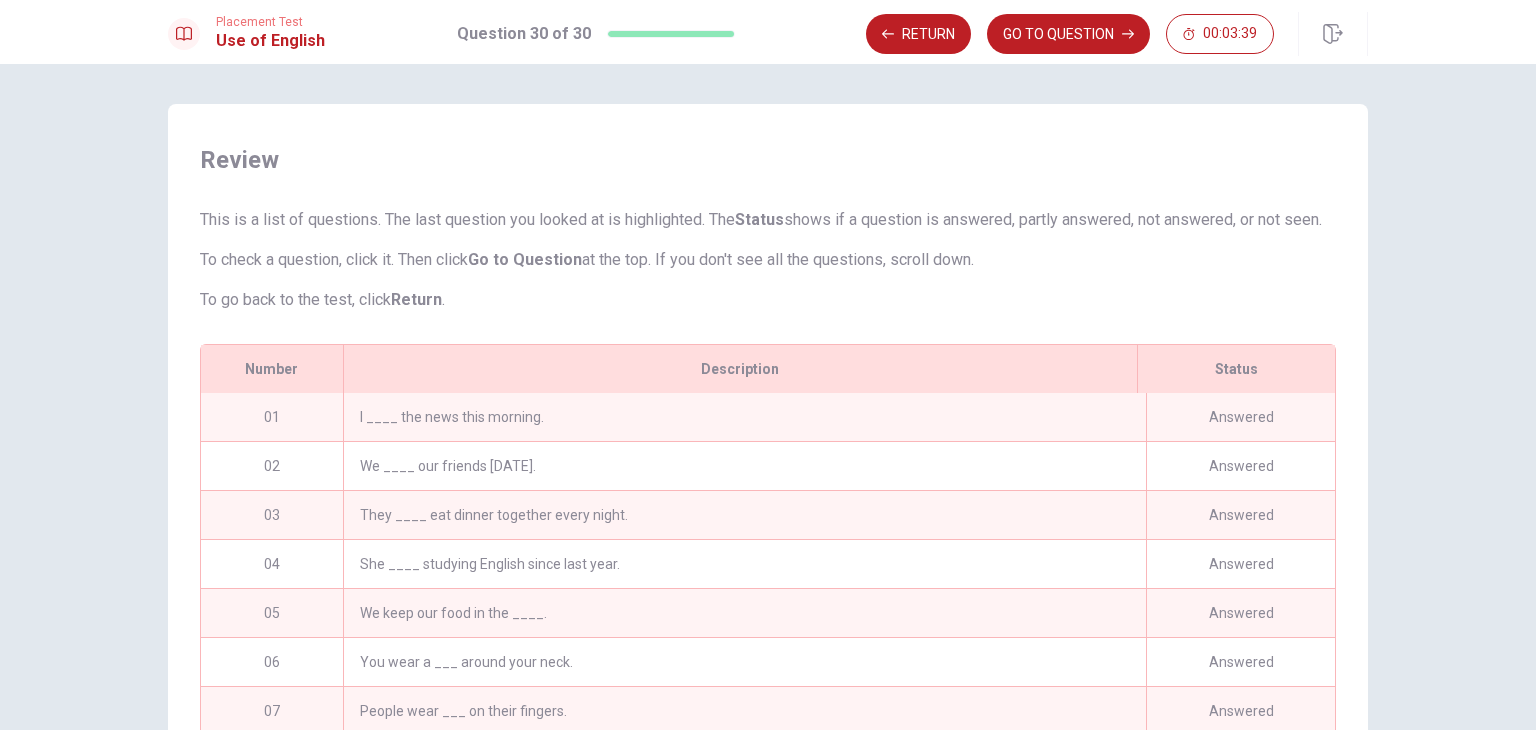 scroll, scrollTop: 188, scrollLeft: 0, axis: vertical 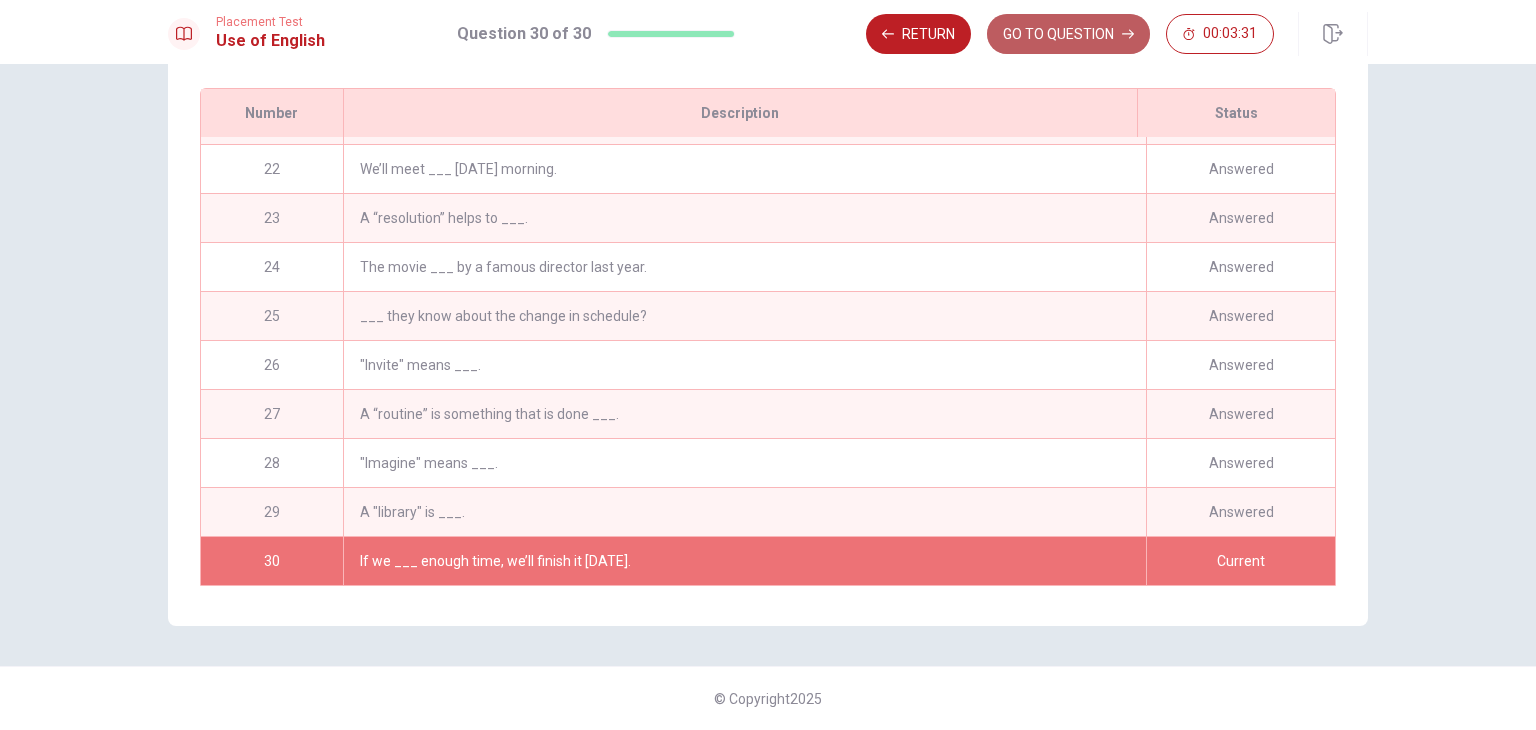 click on "GO TO QUESTION" at bounding box center [1068, 34] 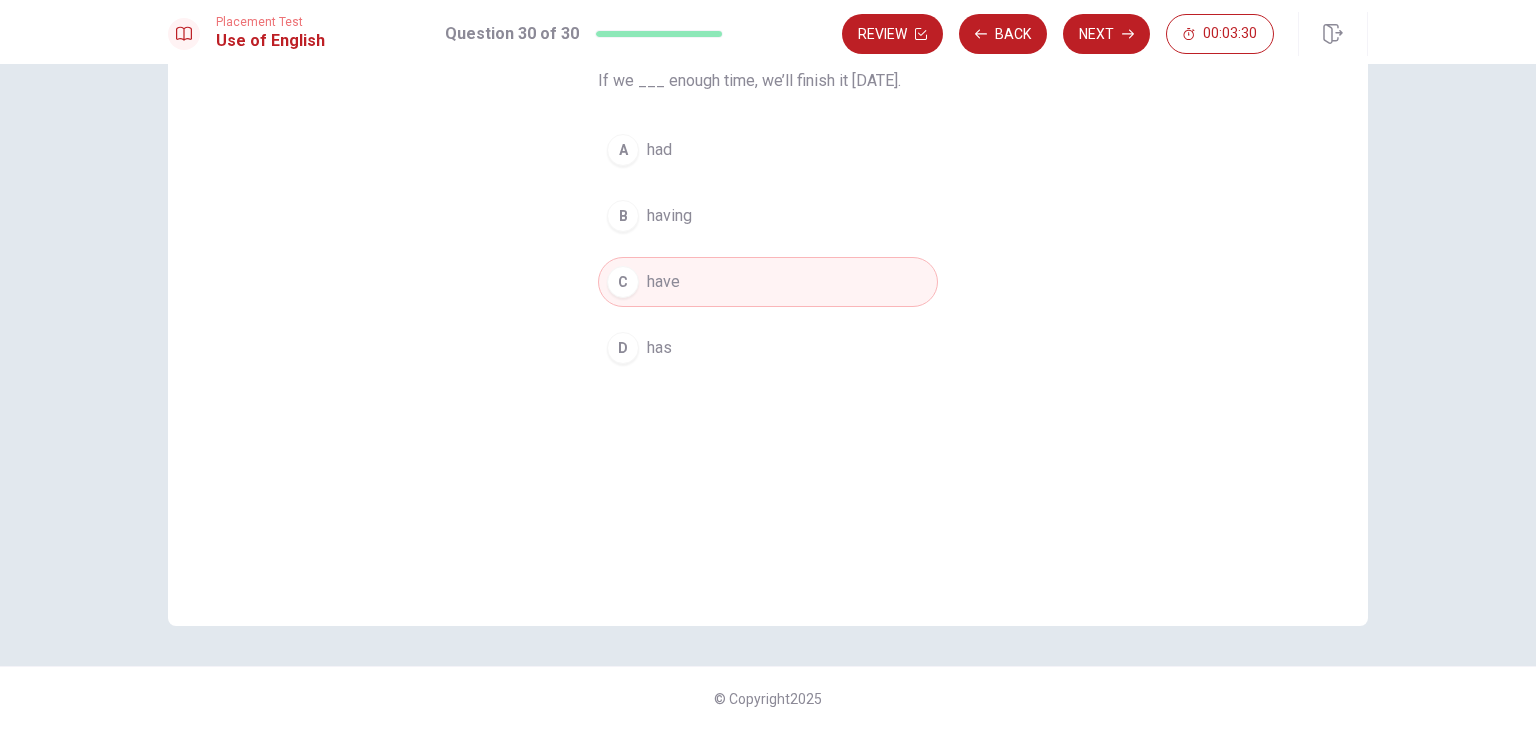 scroll, scrollTop: 94, scrollLeft: 0, axis: vertical 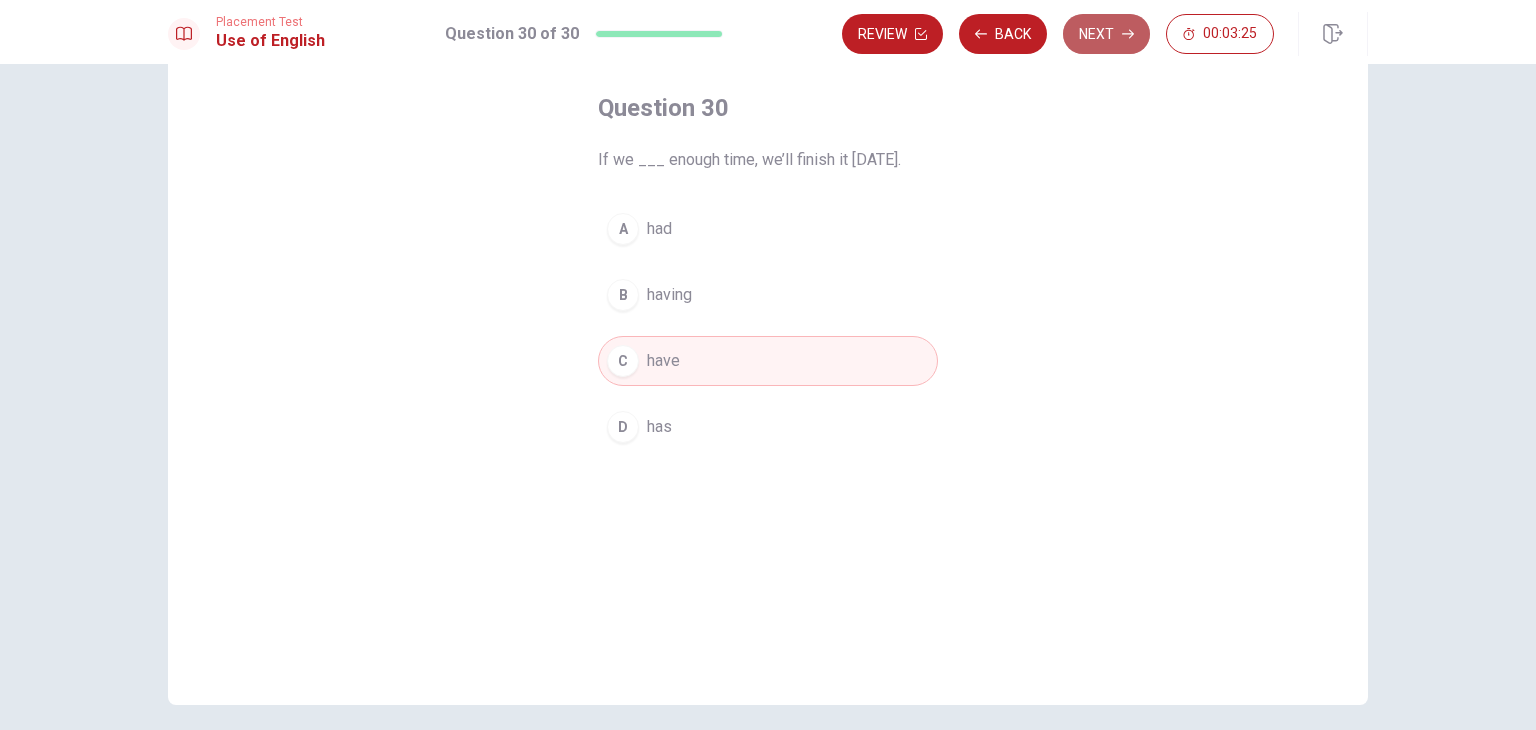 click on "Next" at bounding box center [1106, 34] 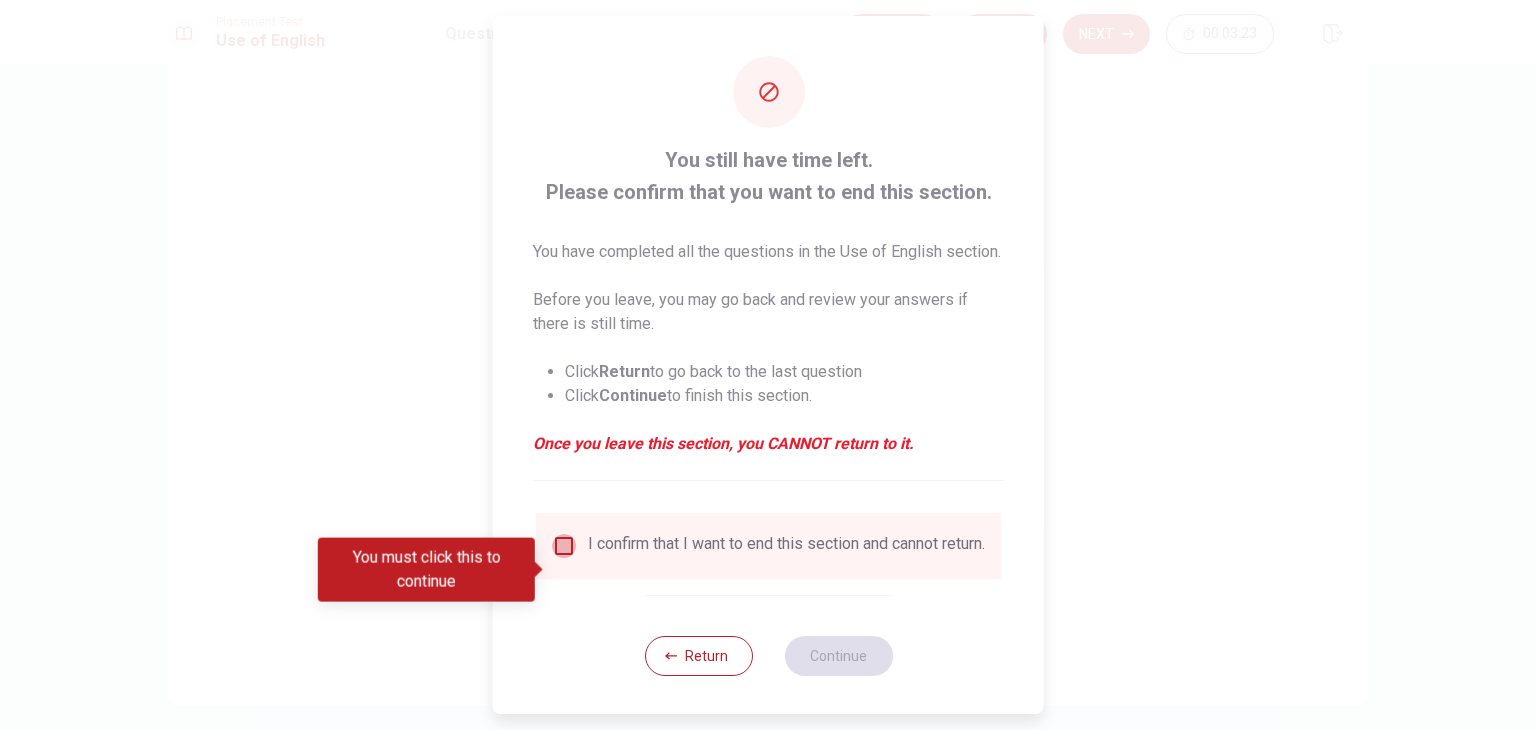 click at bounding box center (564, 546) 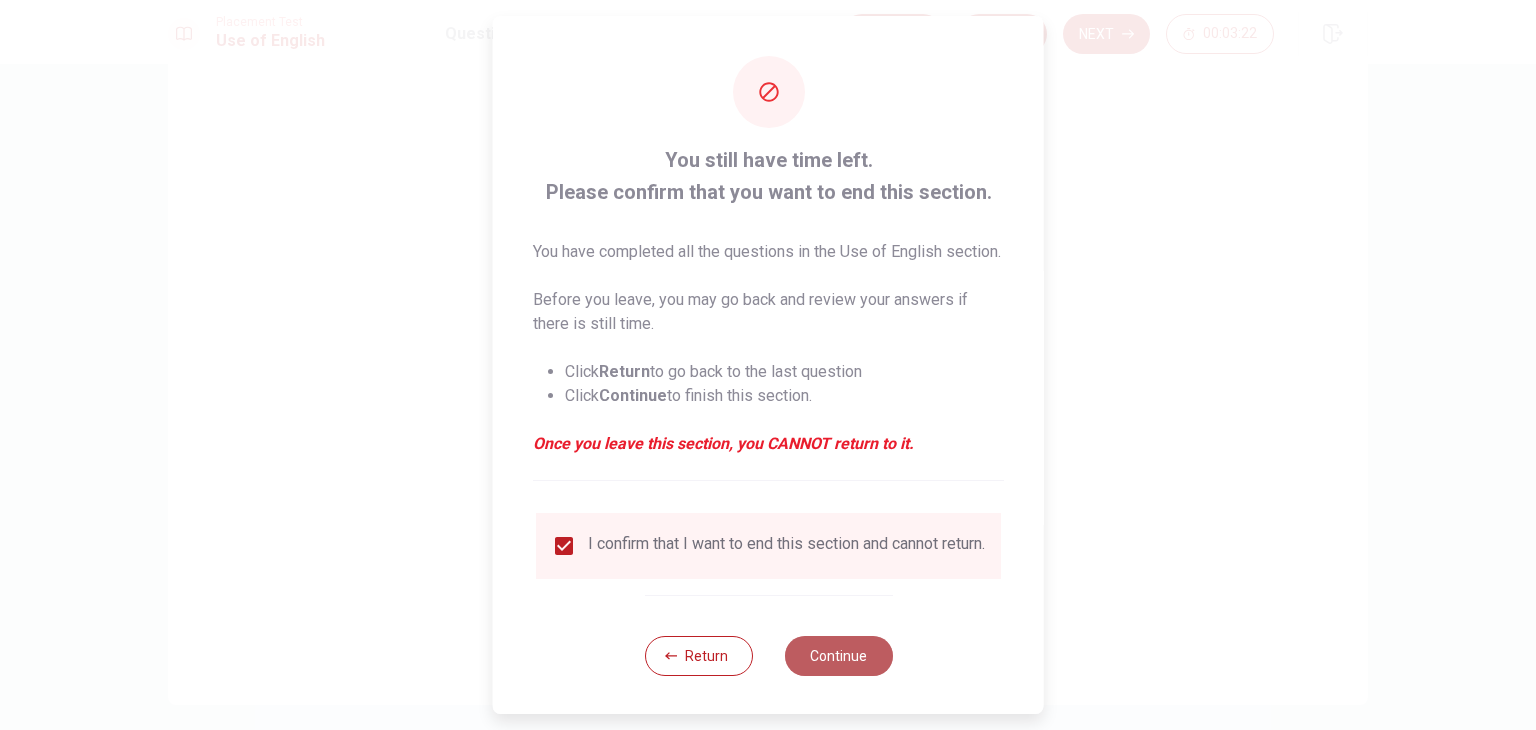 click on "Continue" at bounding box center [838, 656] 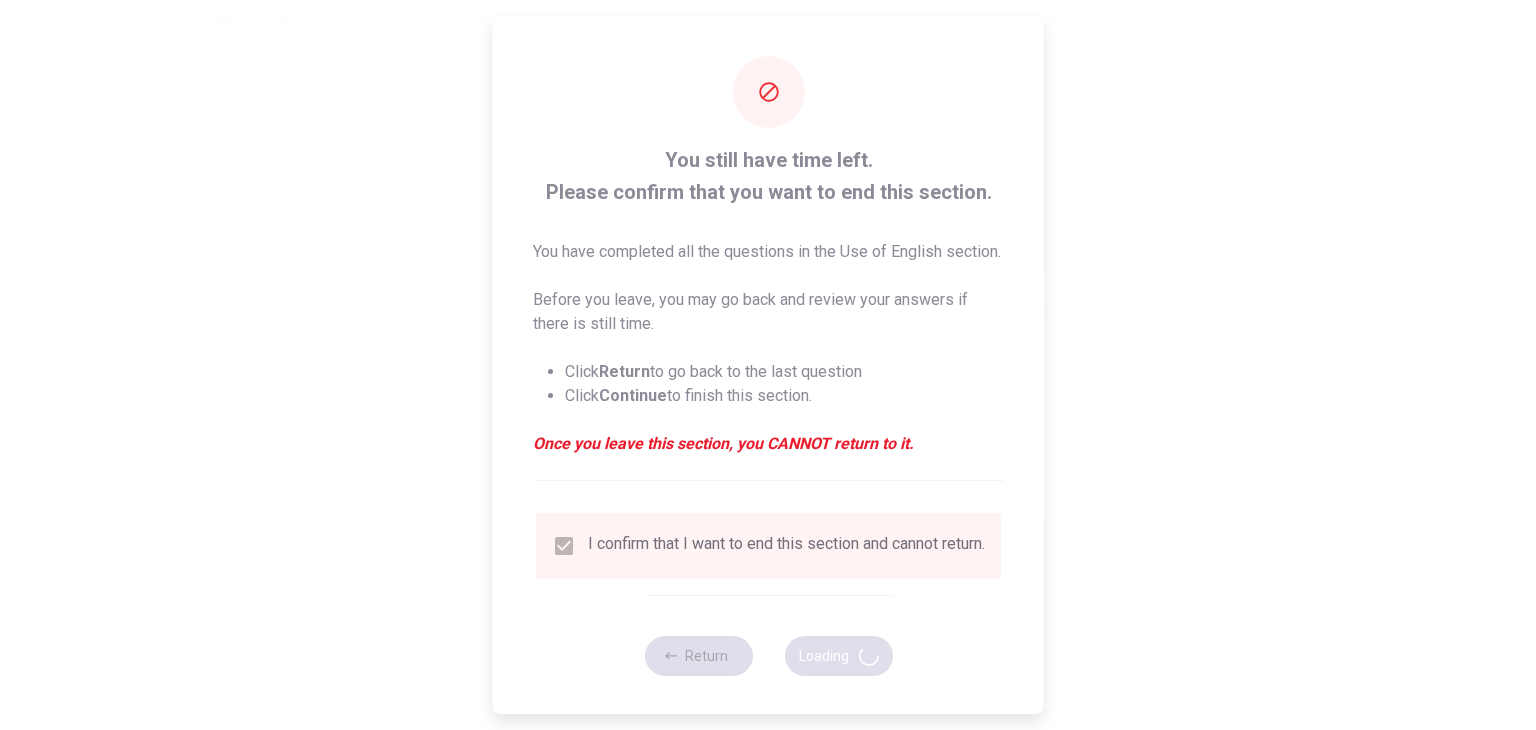 scroll, scrollTop: 0, scrollLeft: 0, axis: both 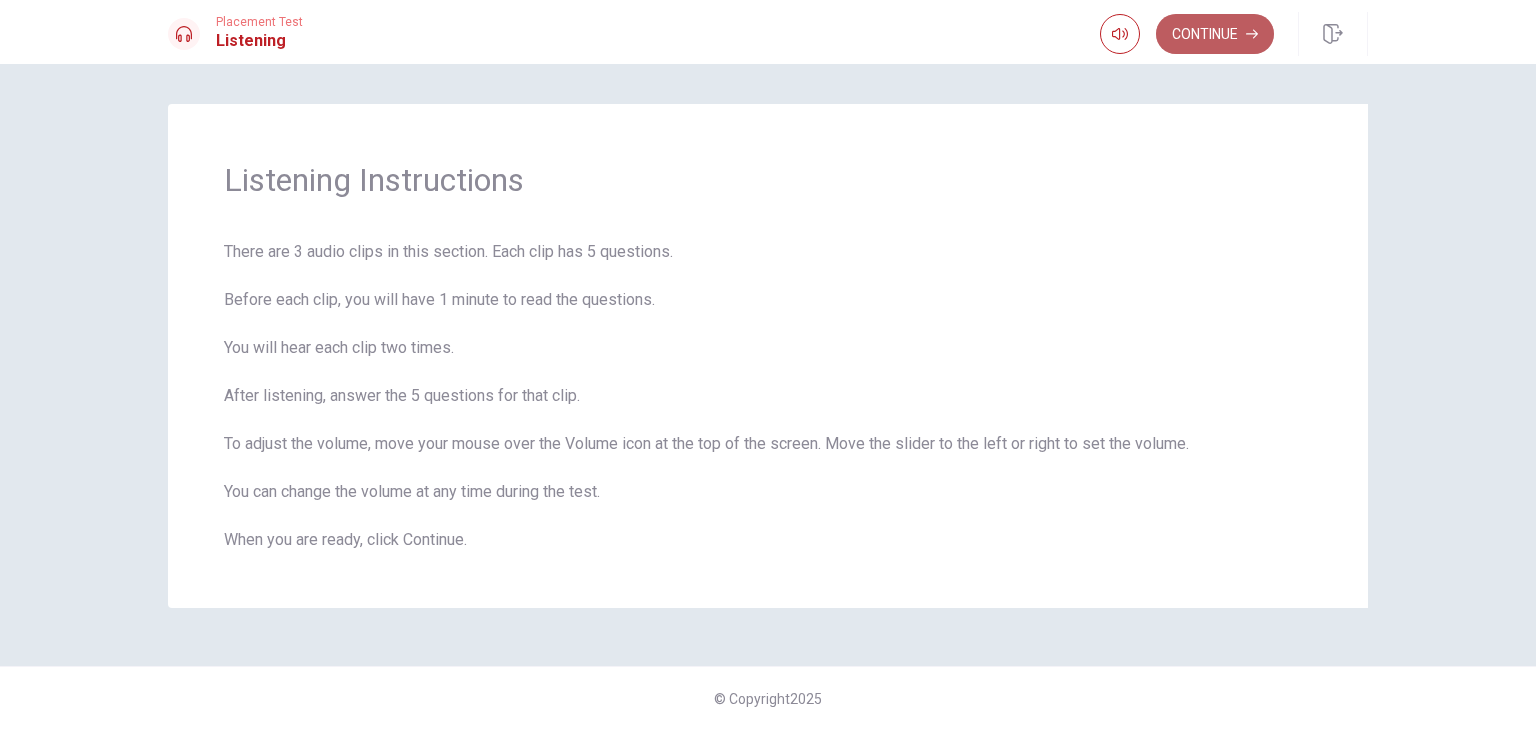 click on "Continue" at bounding box center (1215, 34) 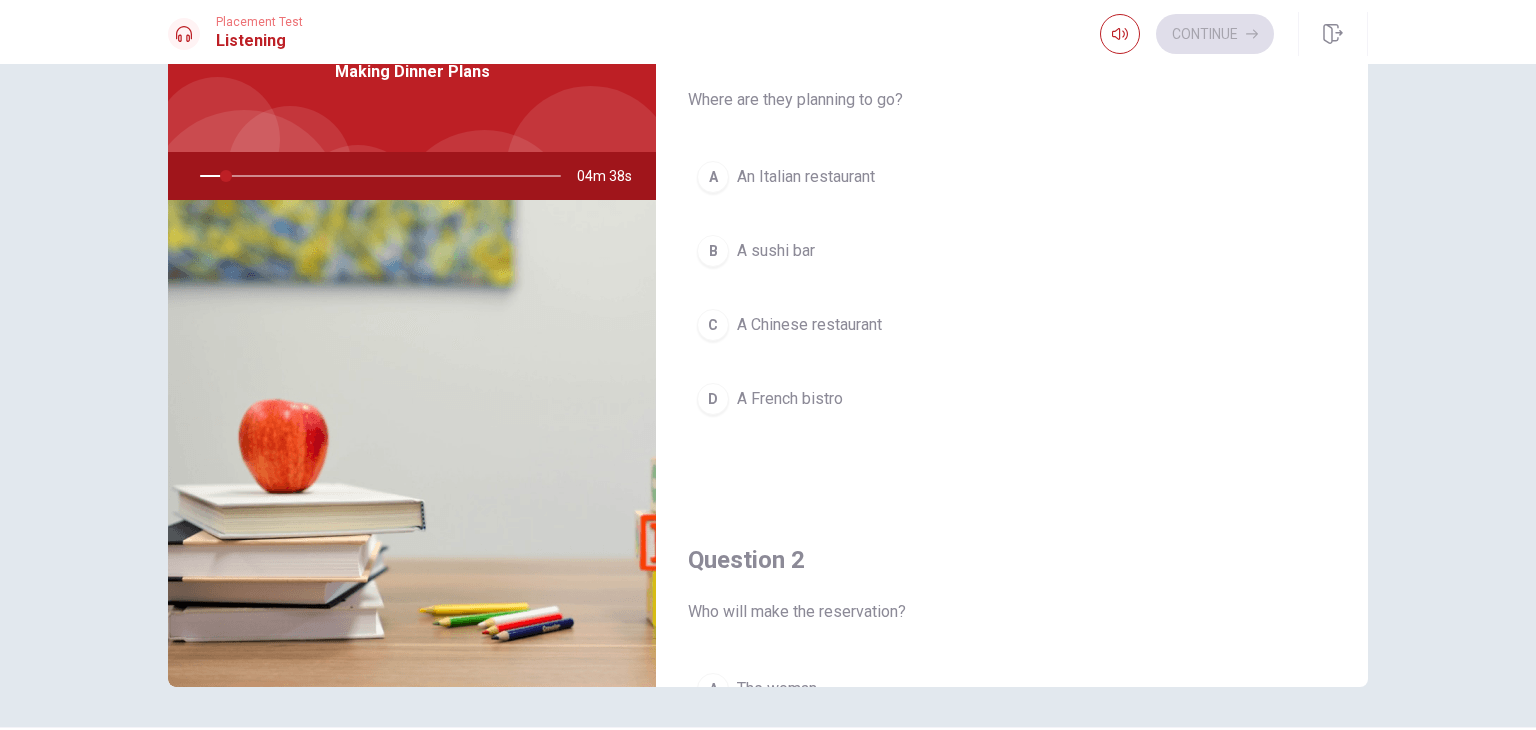 scroll, scrollTop: 173, scrollLeft: 0, axis: vertical 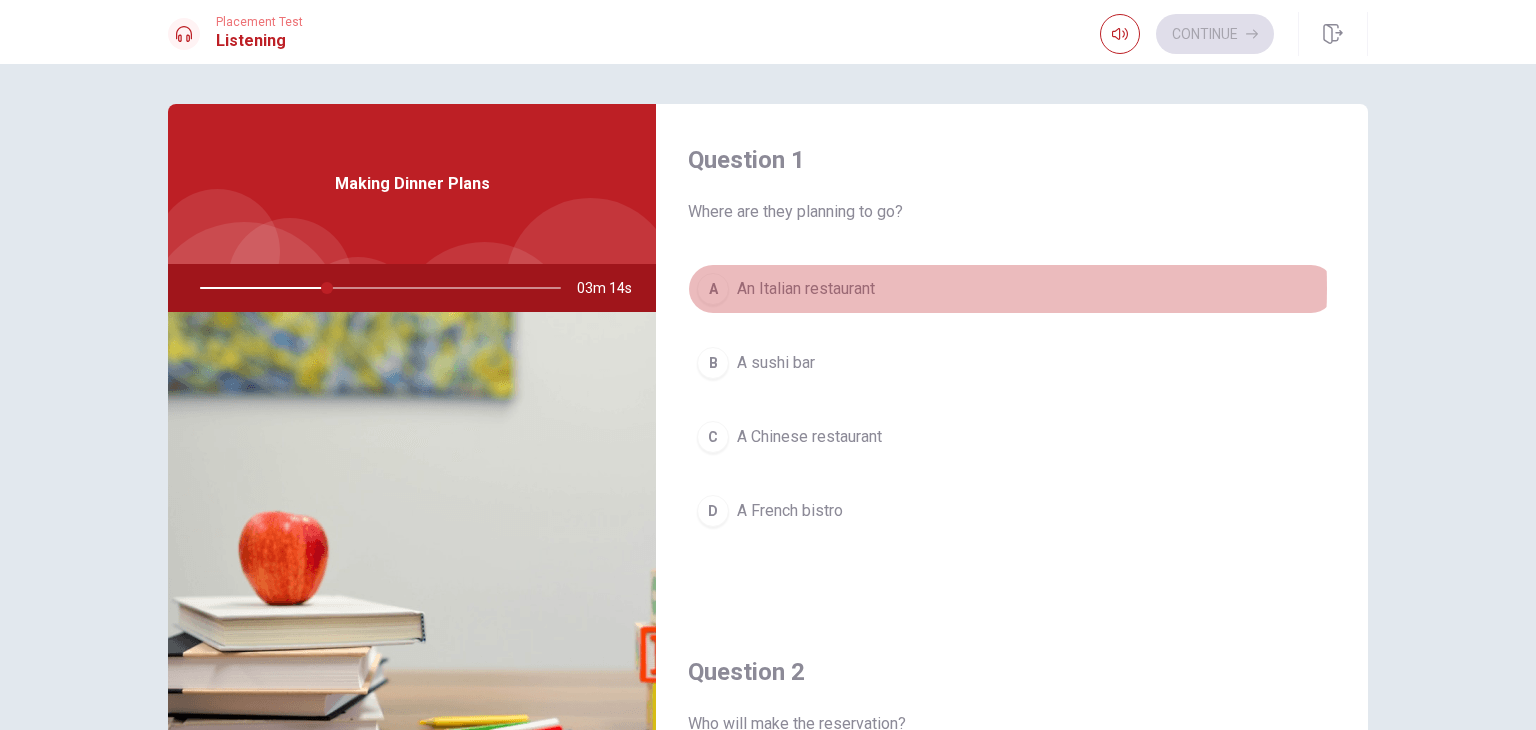 click on "An Italian restaurant" at bounding box center [806, 289] 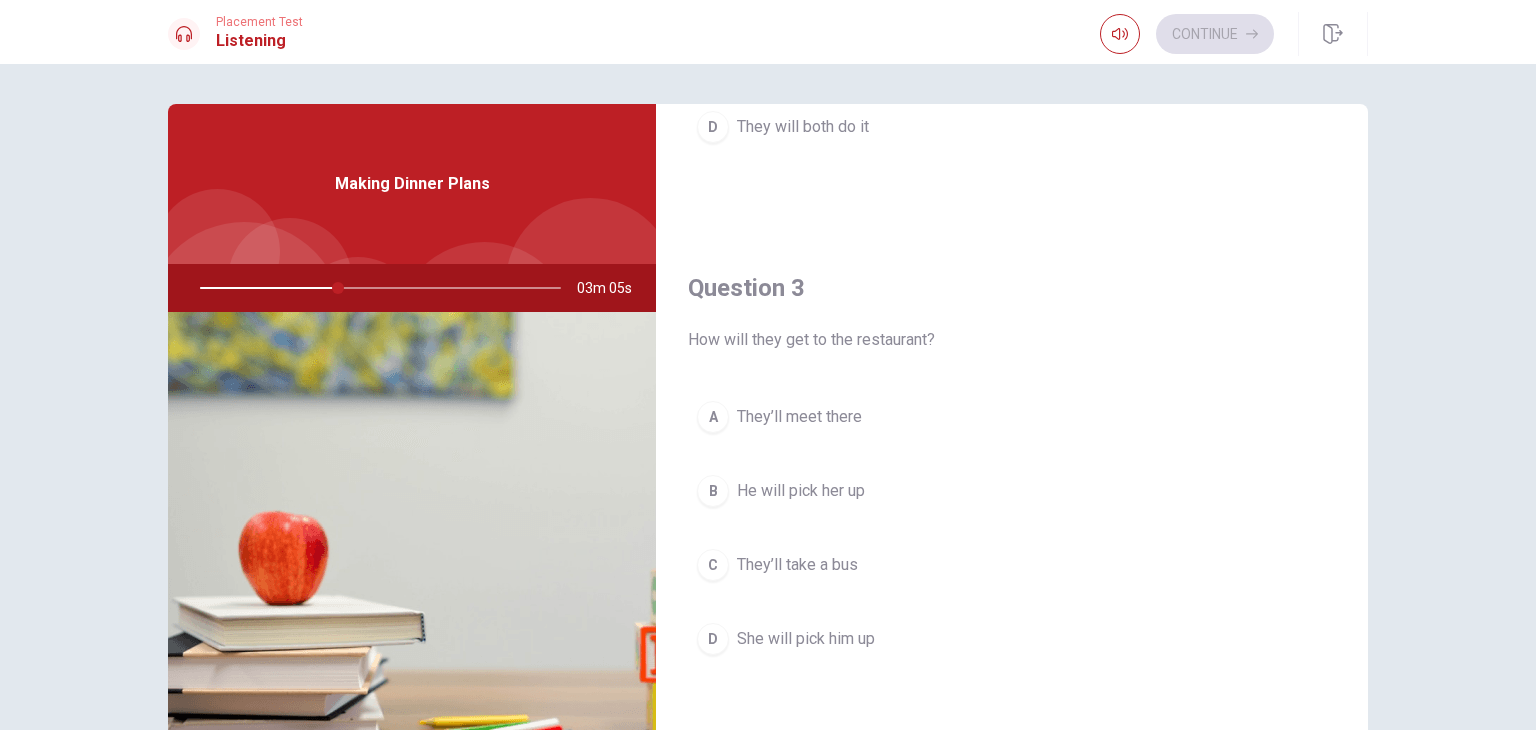 scroll, scrollTop: 896, scrollLeft: 0, axis: vertical 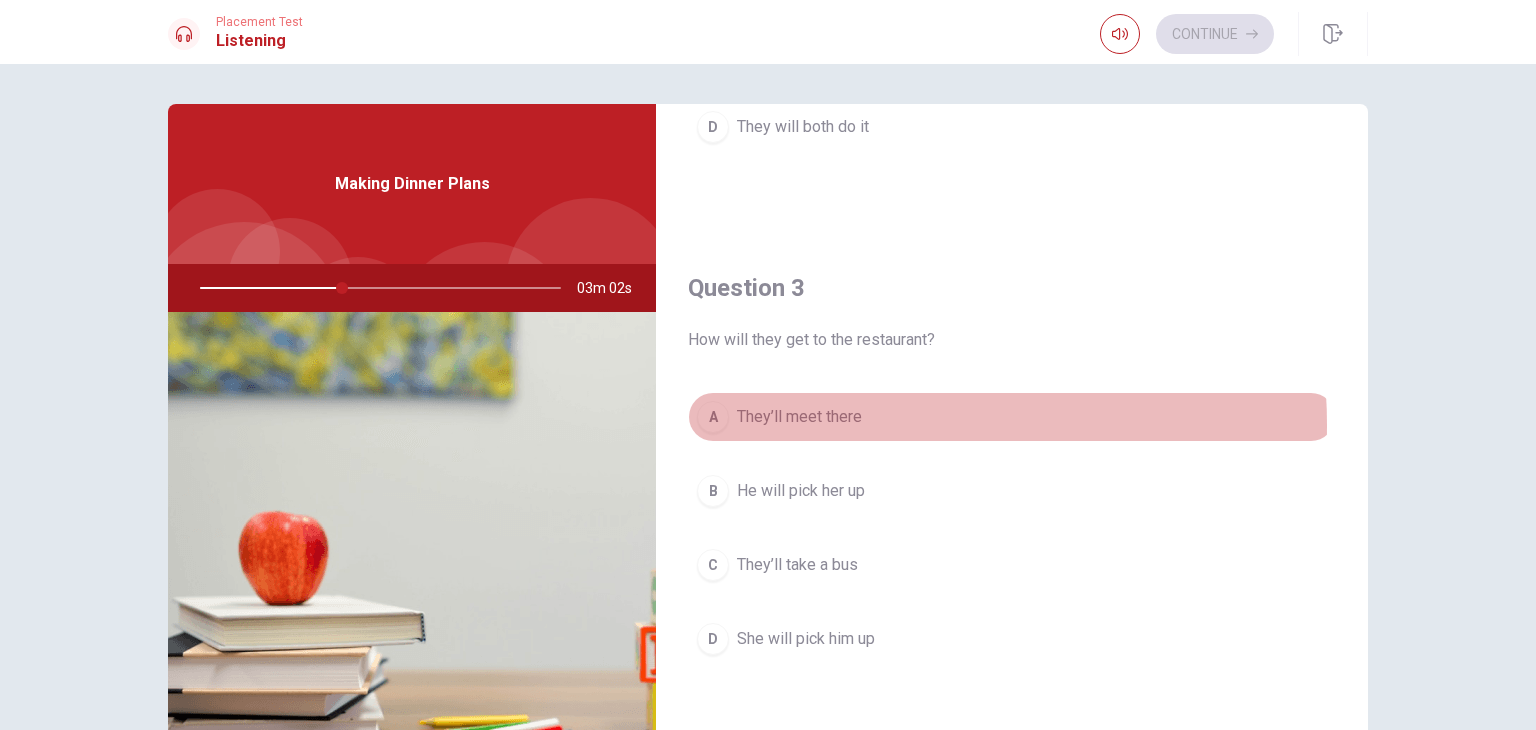 click on "They’ll meet there" at bounding box center (799, 417) 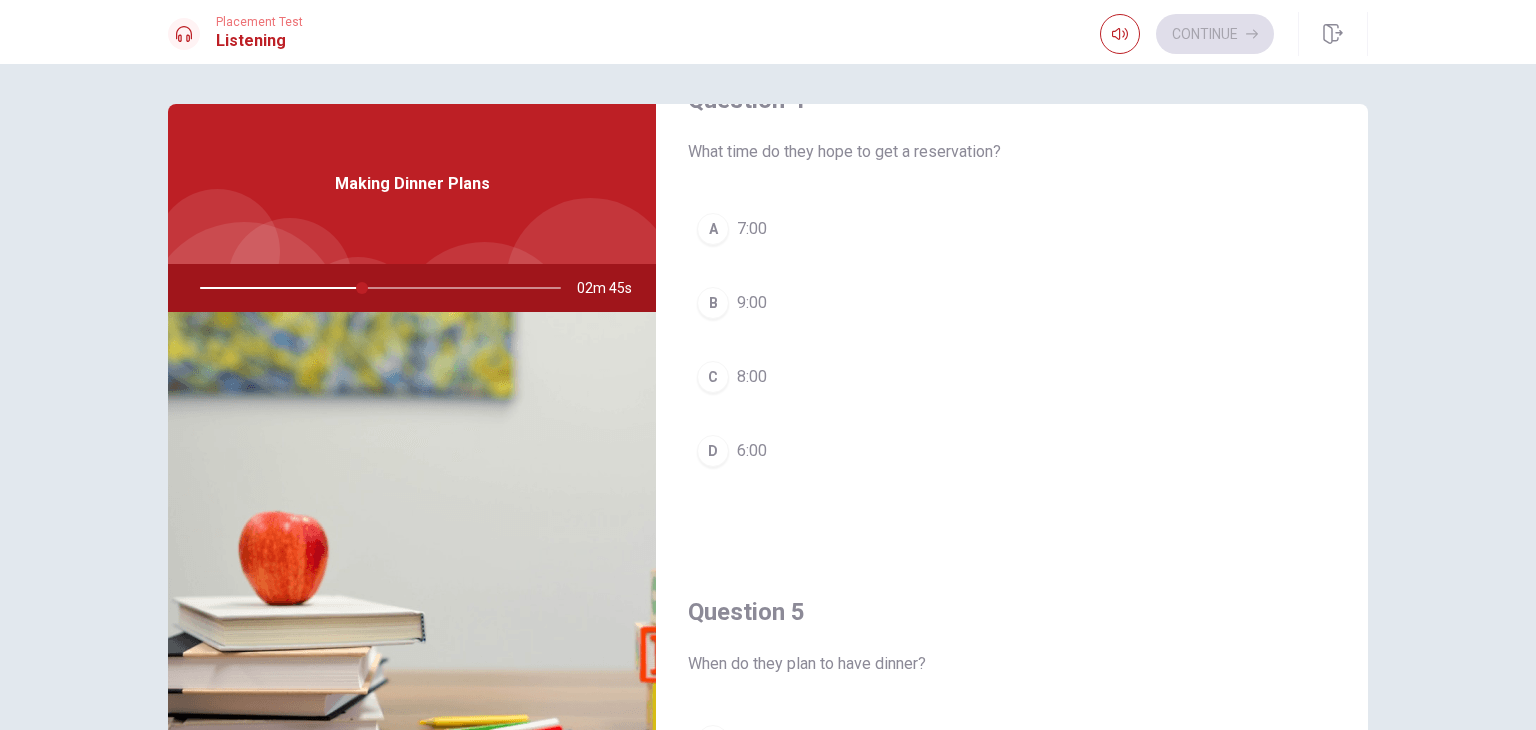scroll, scrollTop: 1856, scrollLeft: 0, axis: vertical 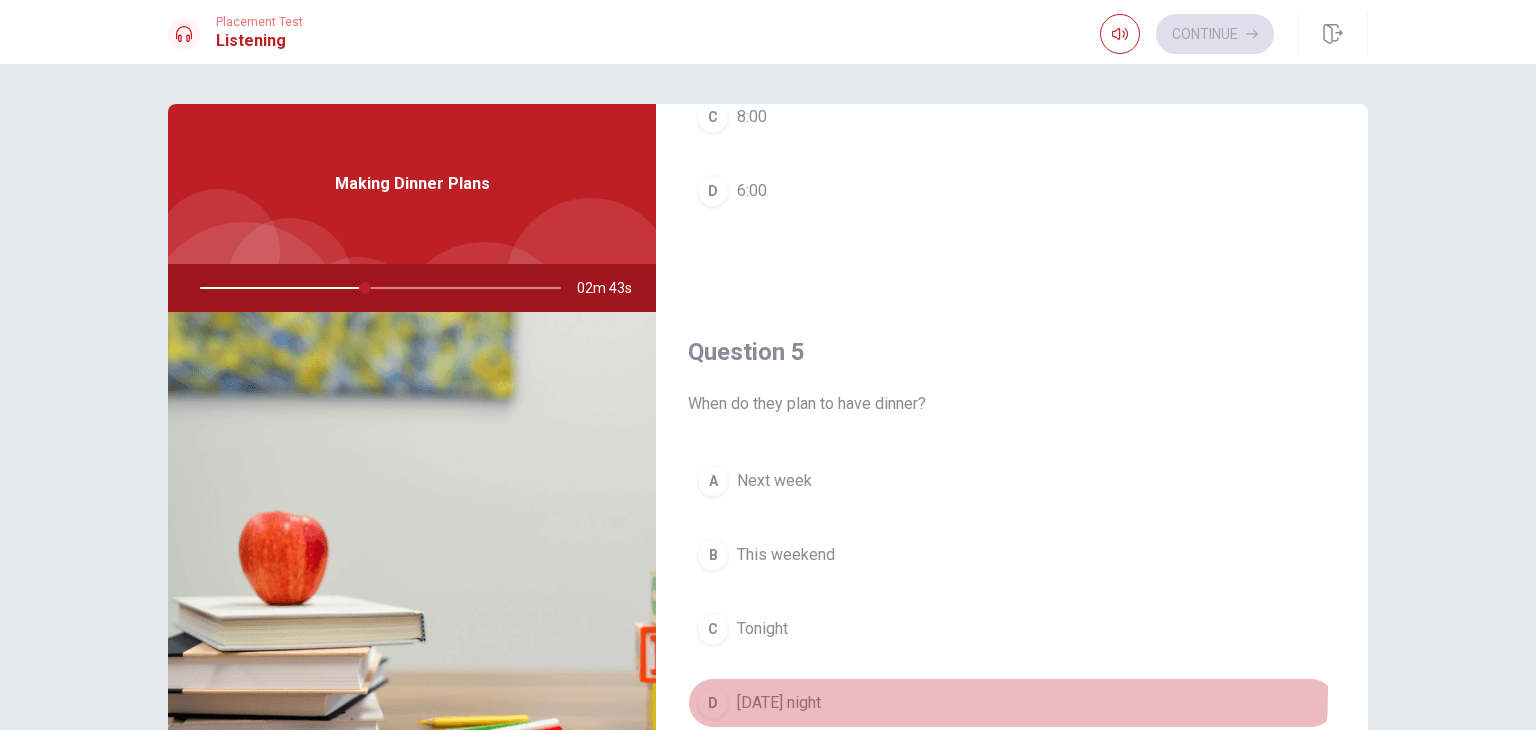 click on "D [DATE] night" at bounding box center [1012, 703] 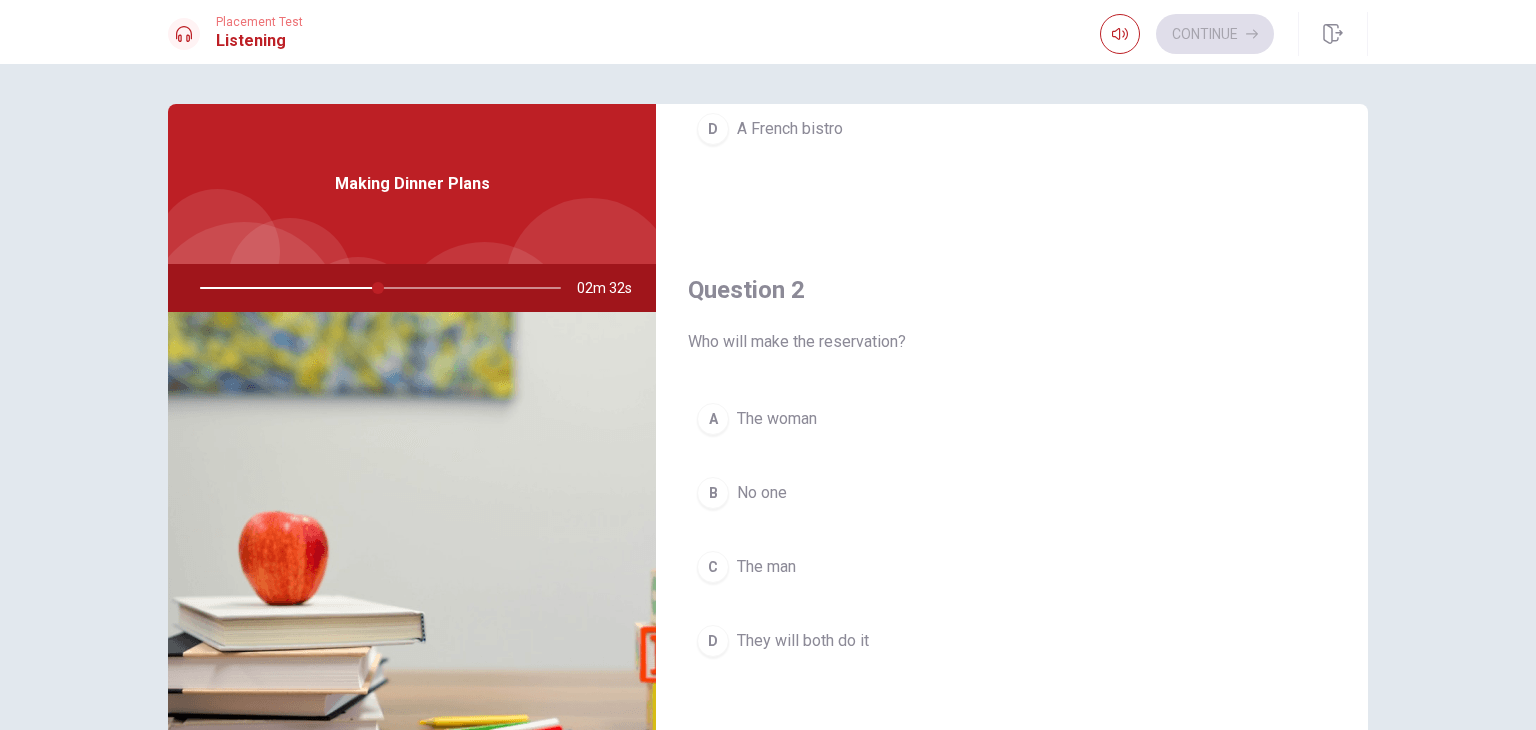 scroll, scrollTop: 383, scrollLeft: 0, axis: vertical 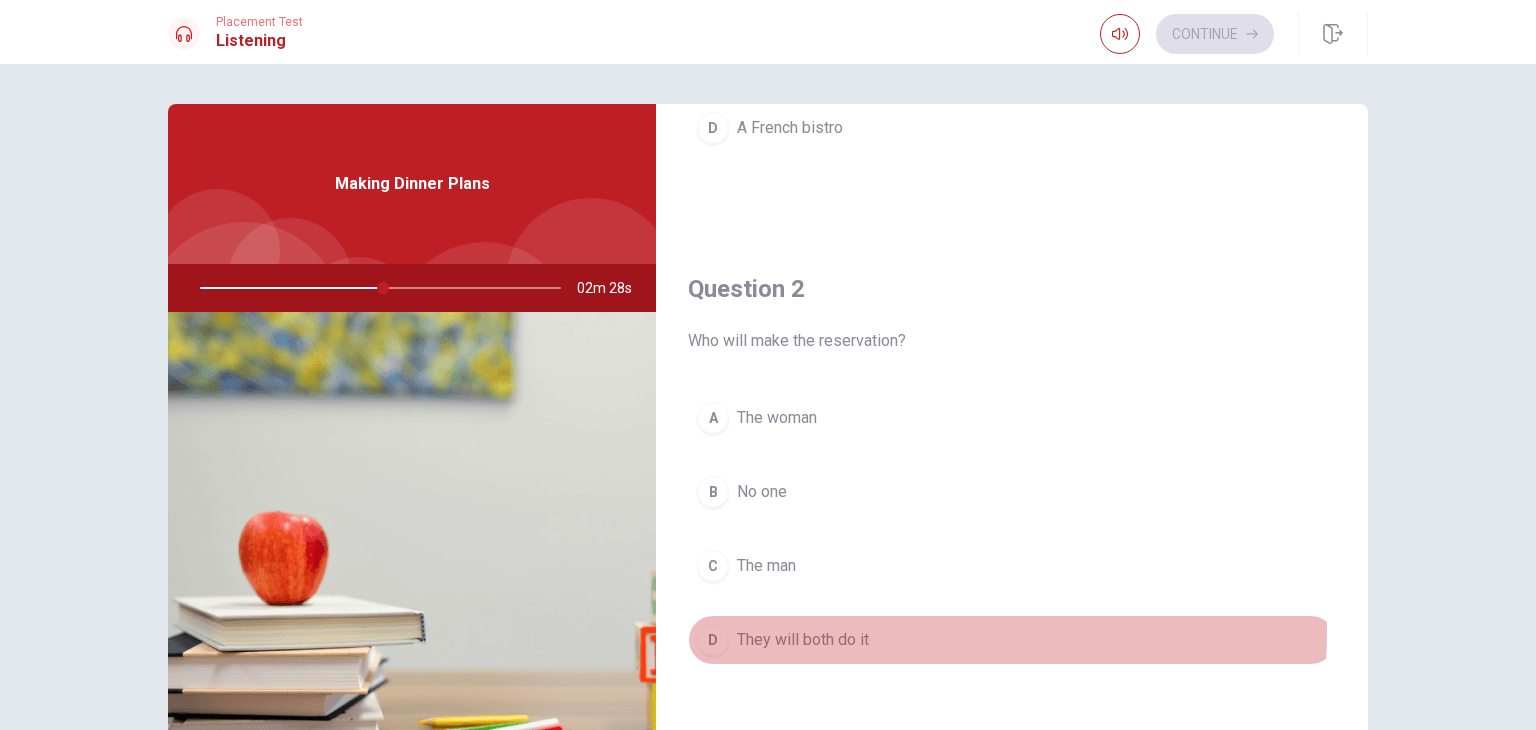 click on "They will both do it" at bounding box center (803, 640) 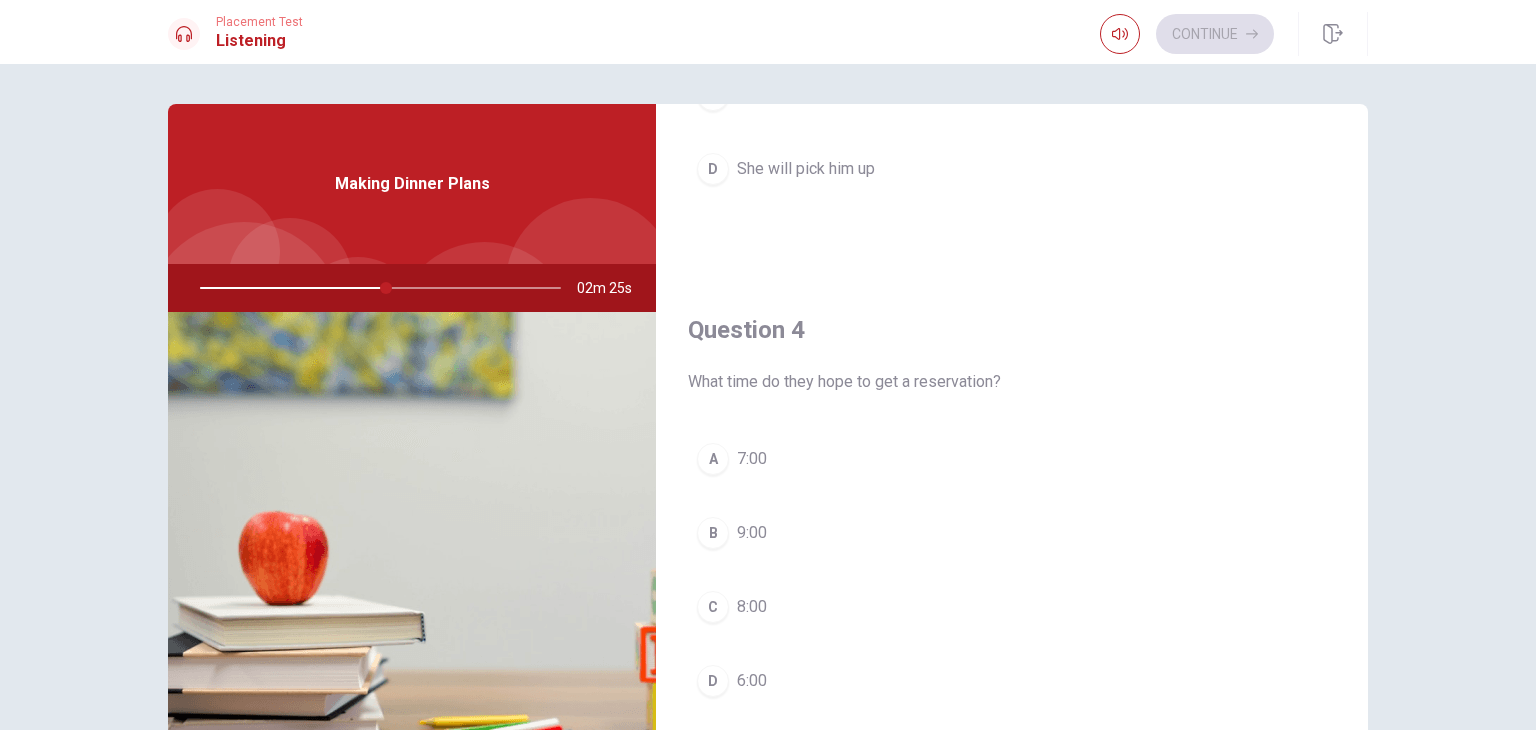 scroll, scrollTop: 1408, scrollLeft: 0, axis: vertical 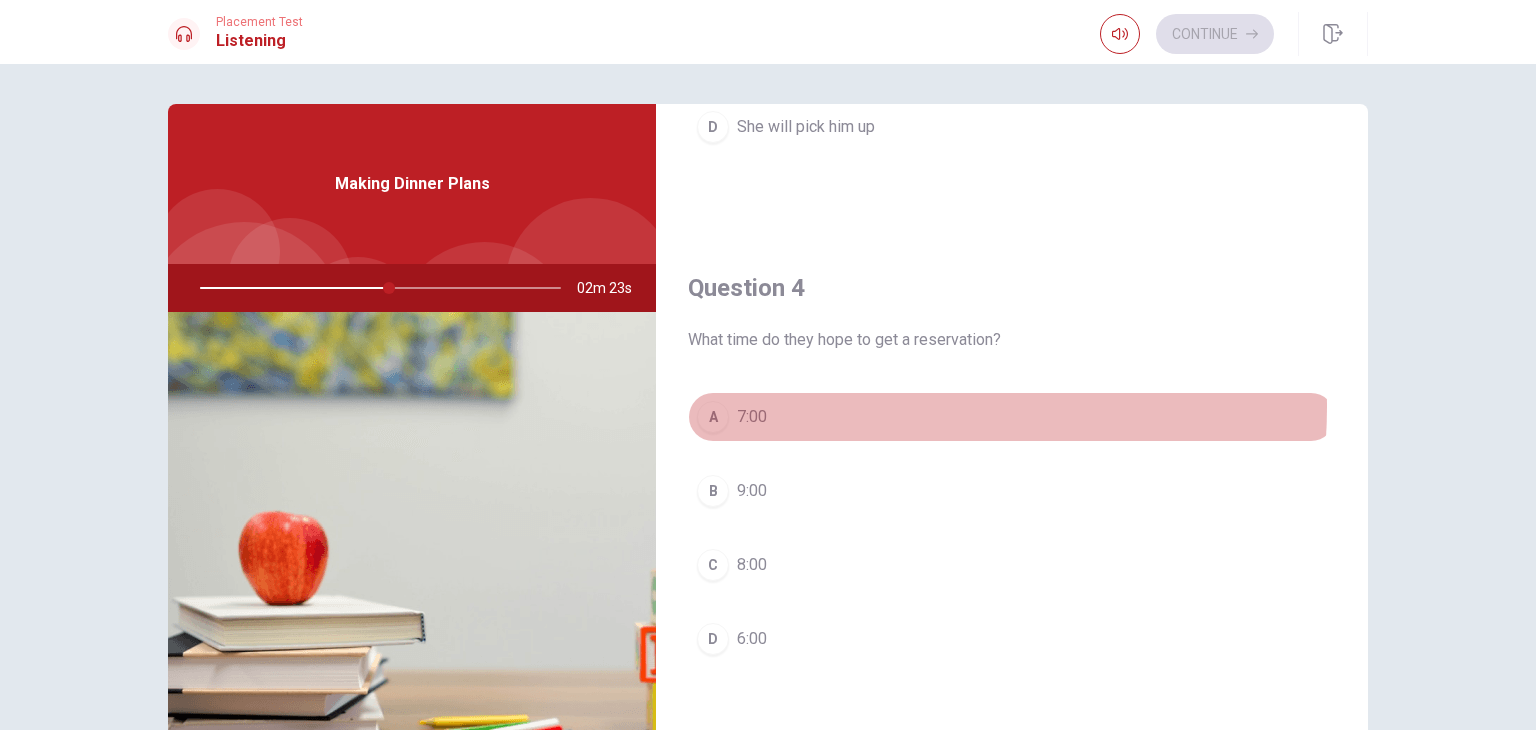 click on "A 7:00" at bounding box center (1012, 417) 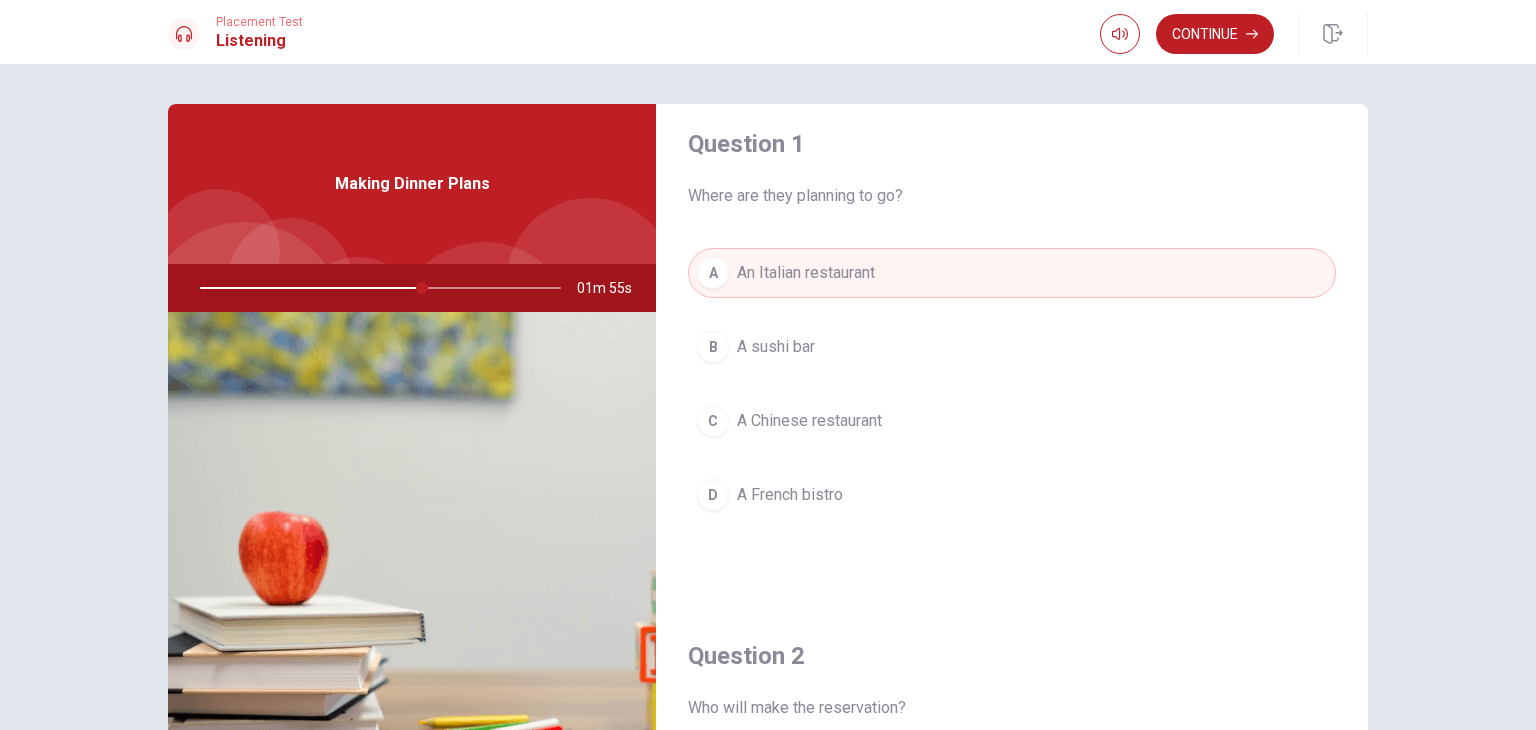 scroll, scrollTop: 0, scrollLeft: 0, axis: both 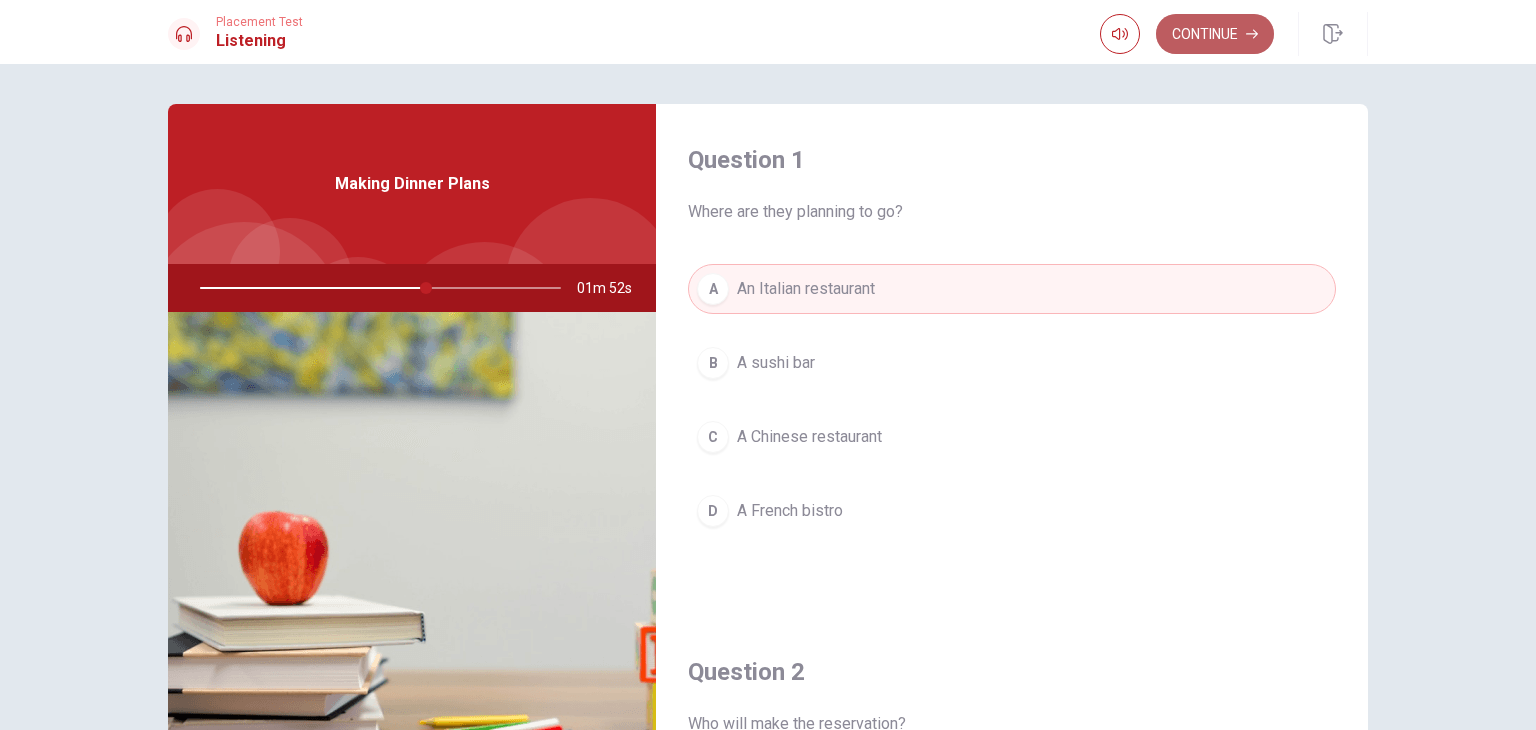 click on "Continue" at bounding box center (1215, 34) 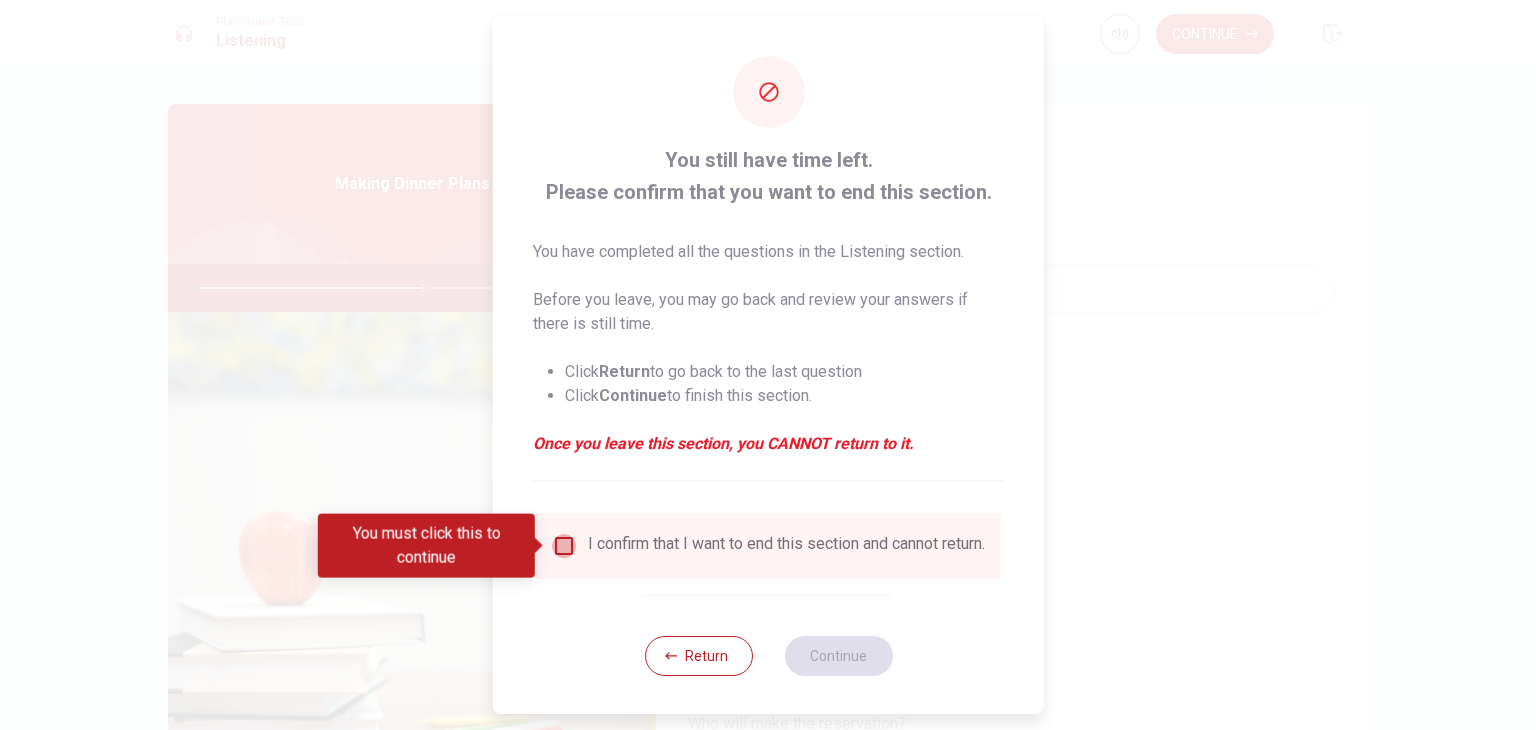 click at bounding box center [564, 546] 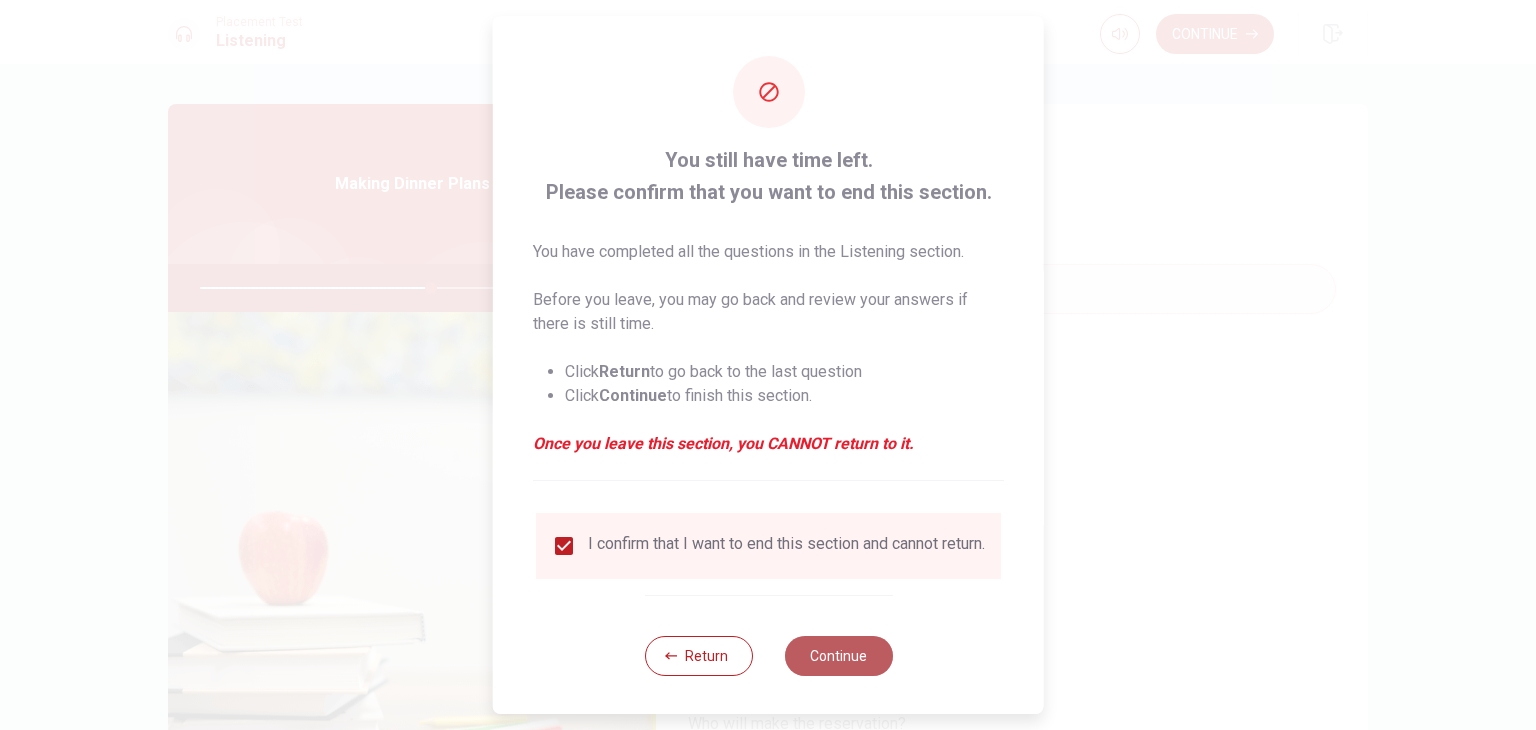 click on "Continue" at bounding box center [838, 656] 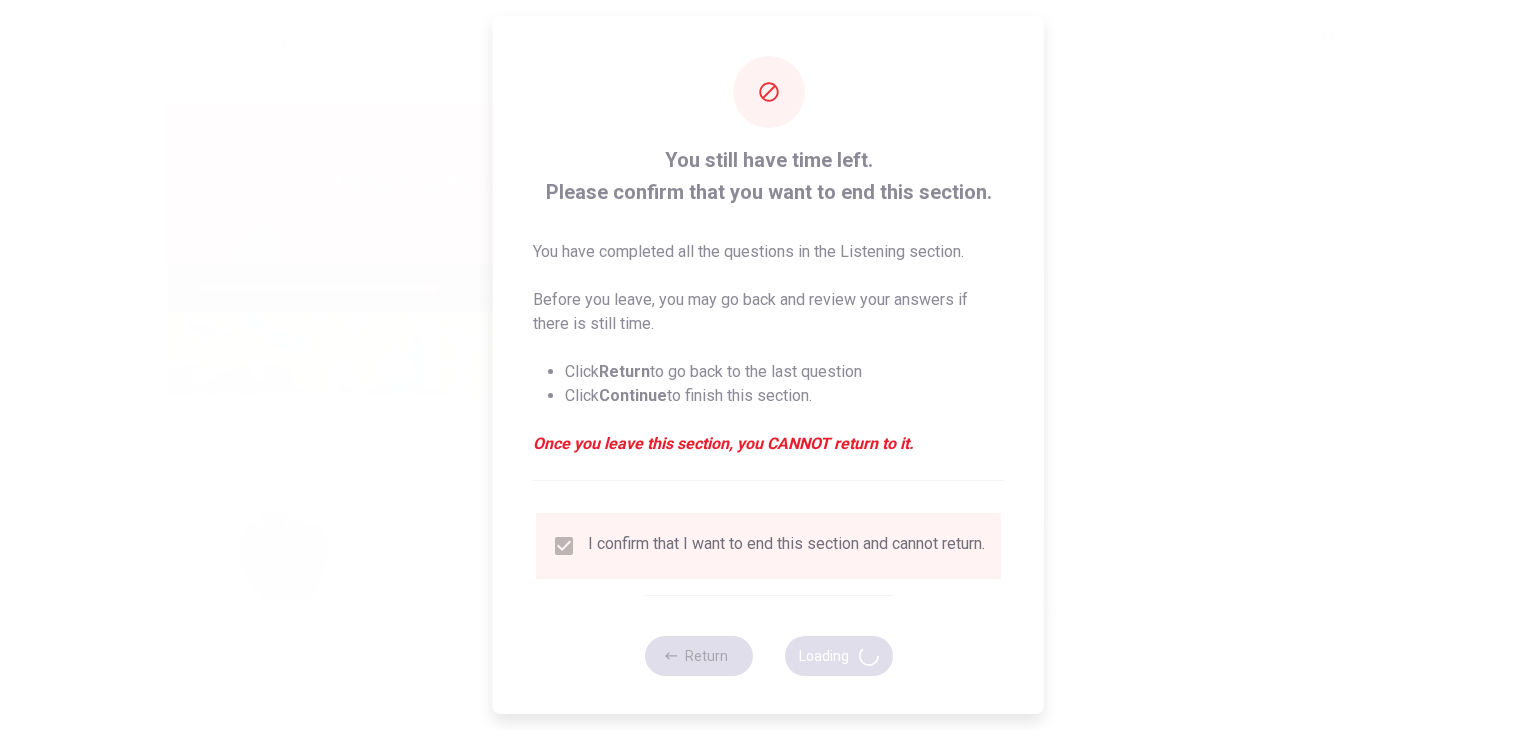 type on "65" 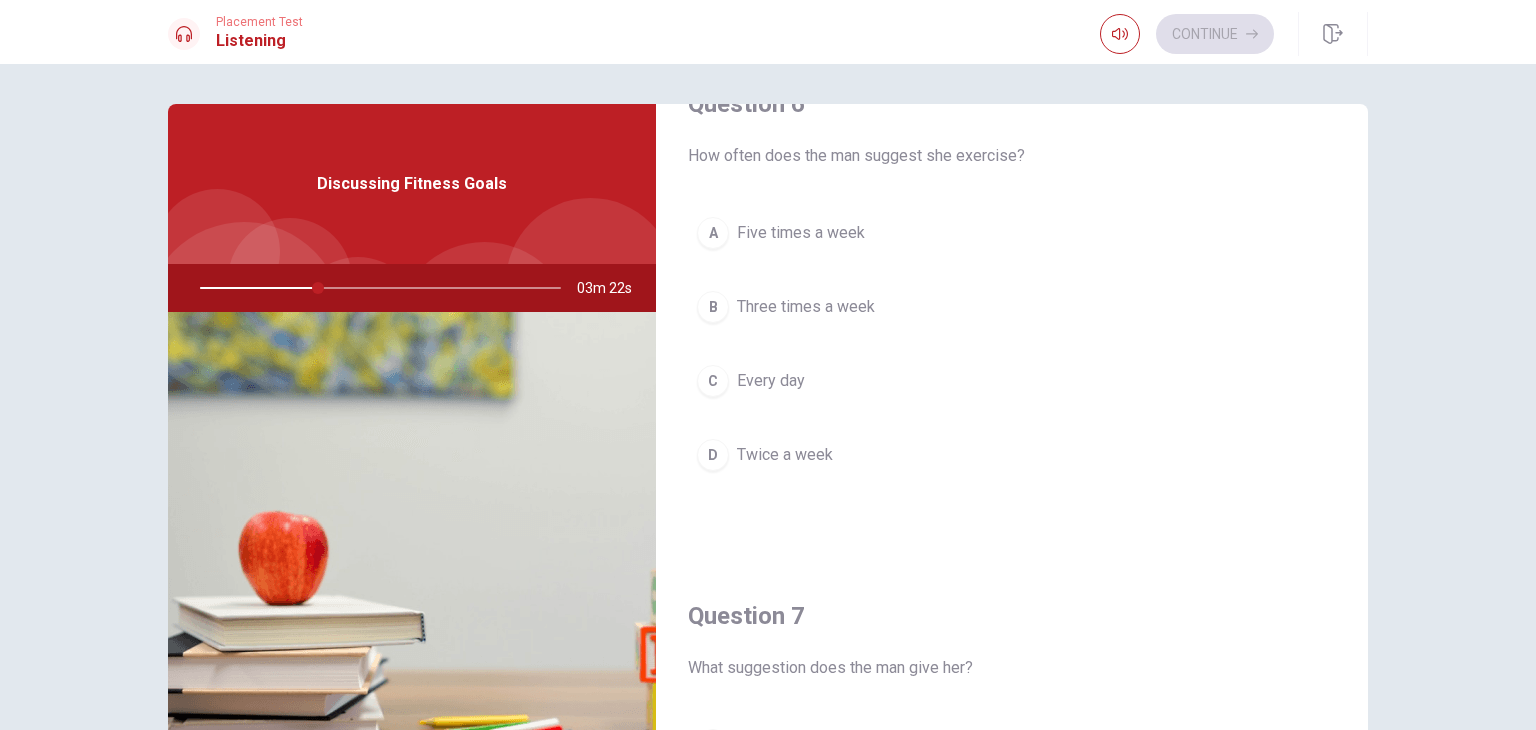 scroll, scrollTop: 0, scrollLeft: 0, axis: both 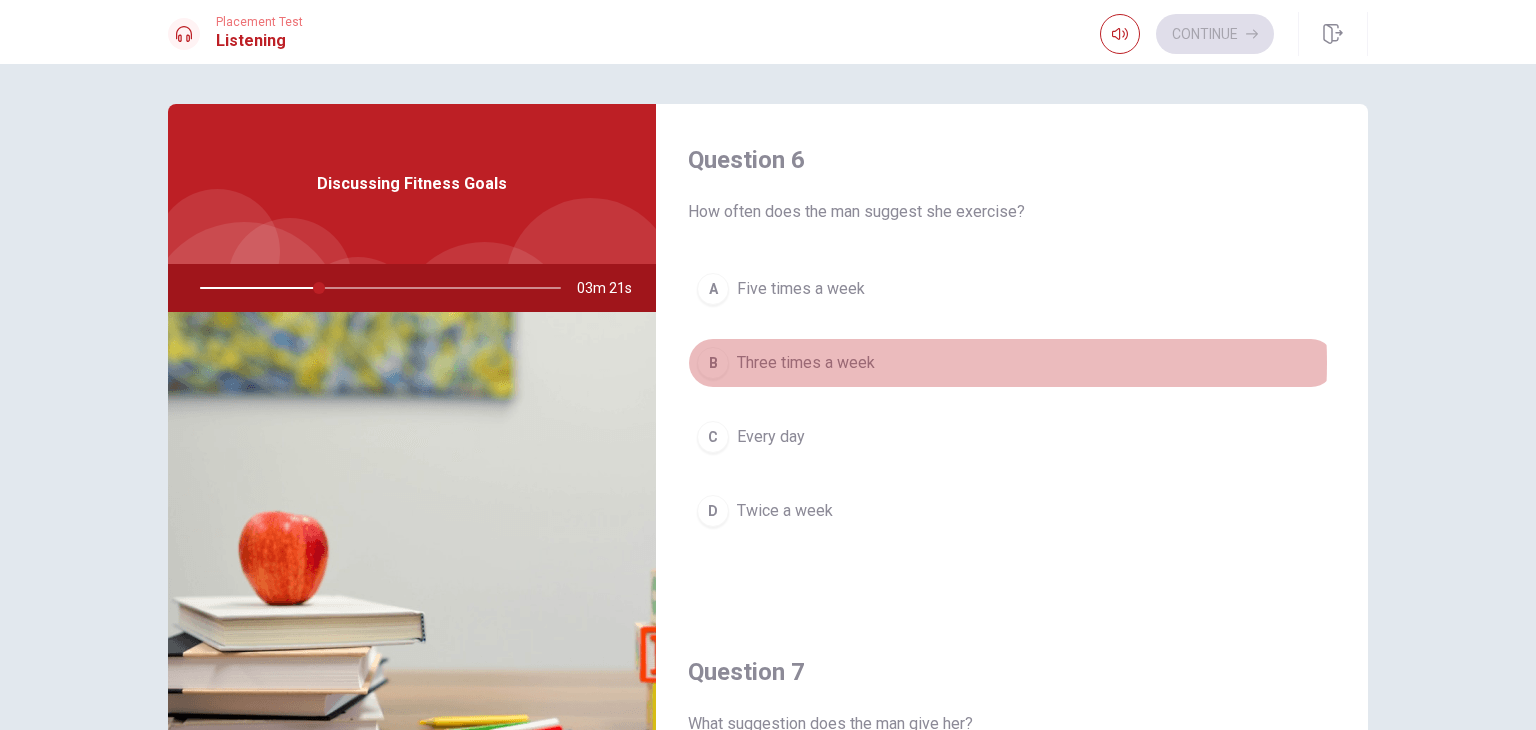 click on "B Three times a week" at bounding box center [1012, 363] 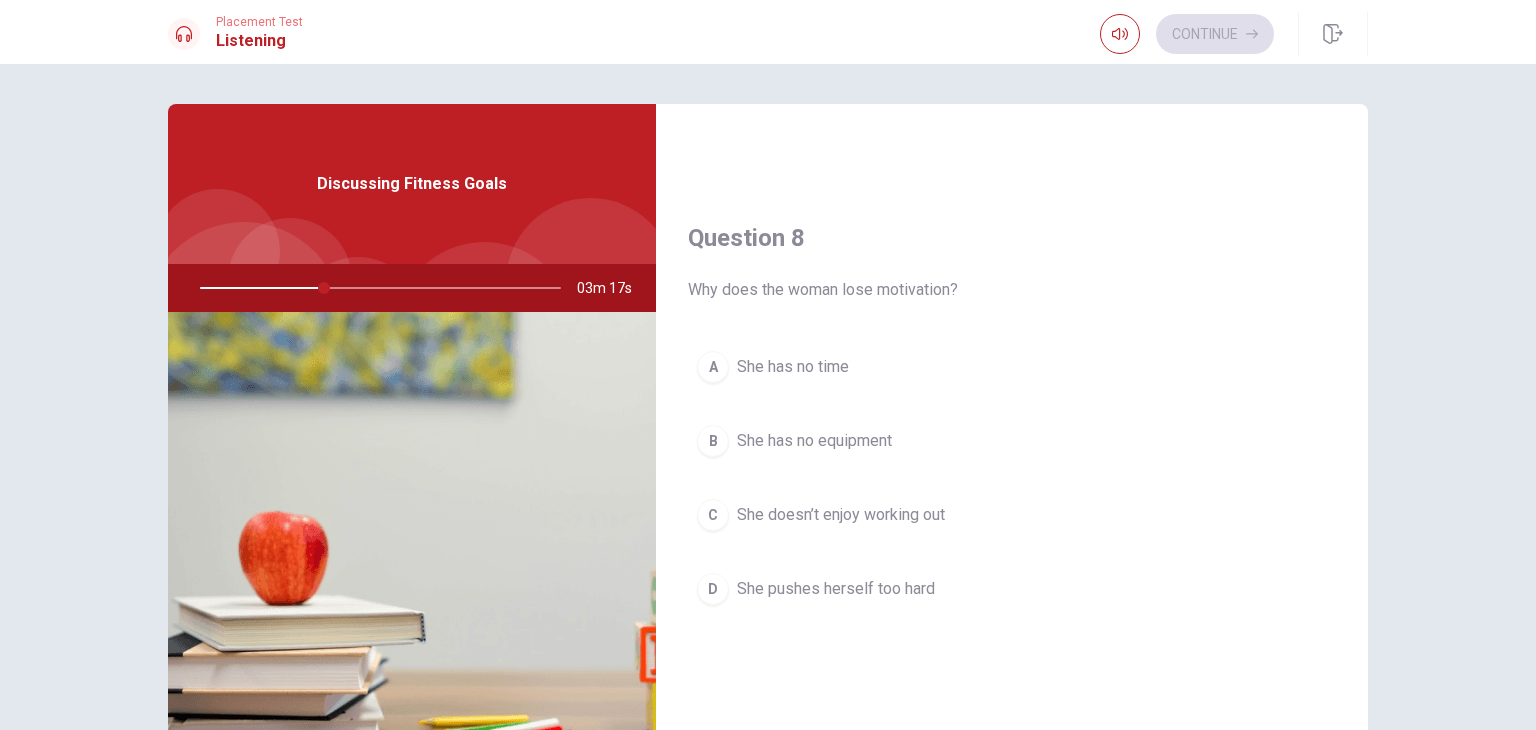 scroll, scrollTop: 947, scrollLeft: 0, axis: vertical 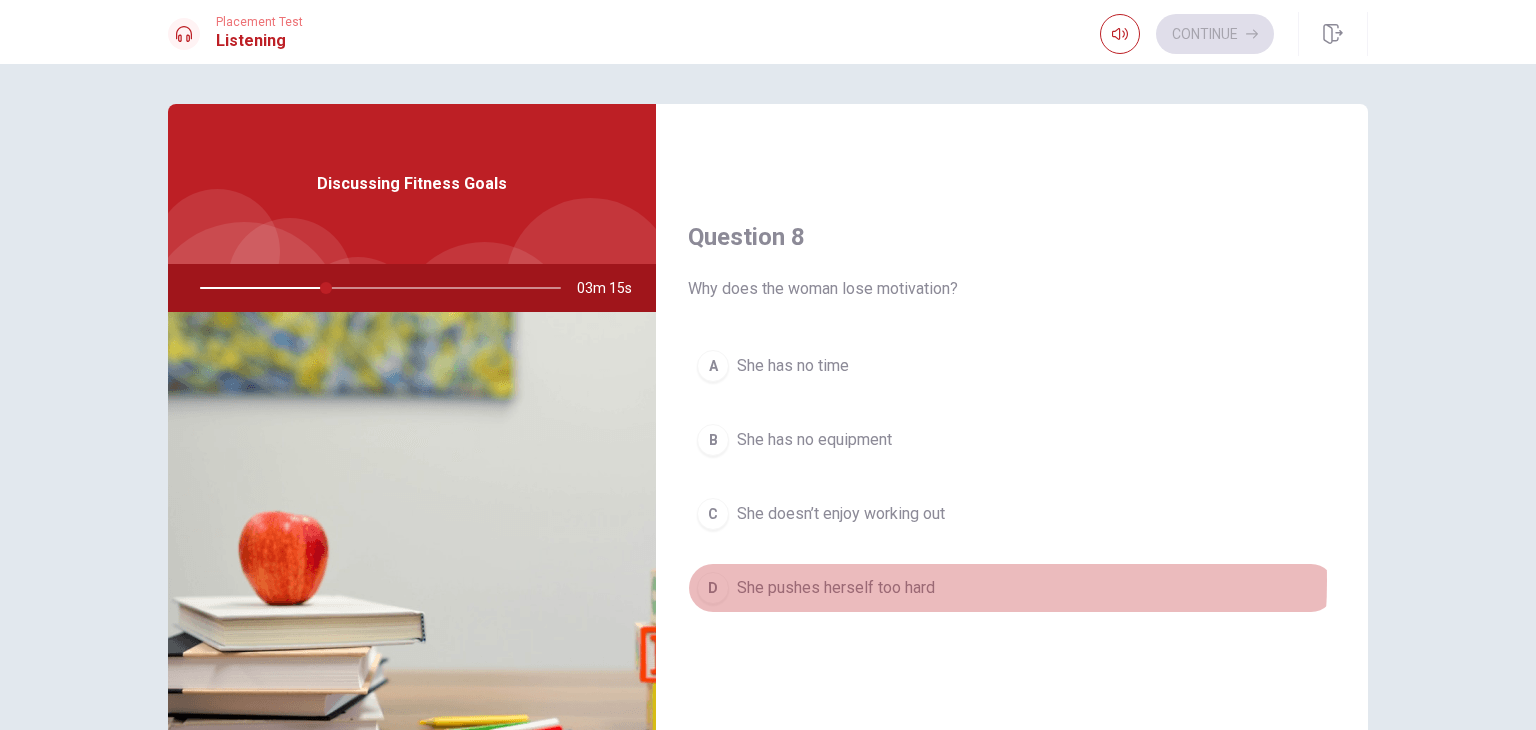 click on "She pushes herself too hard" at bounding box center (836, 588) 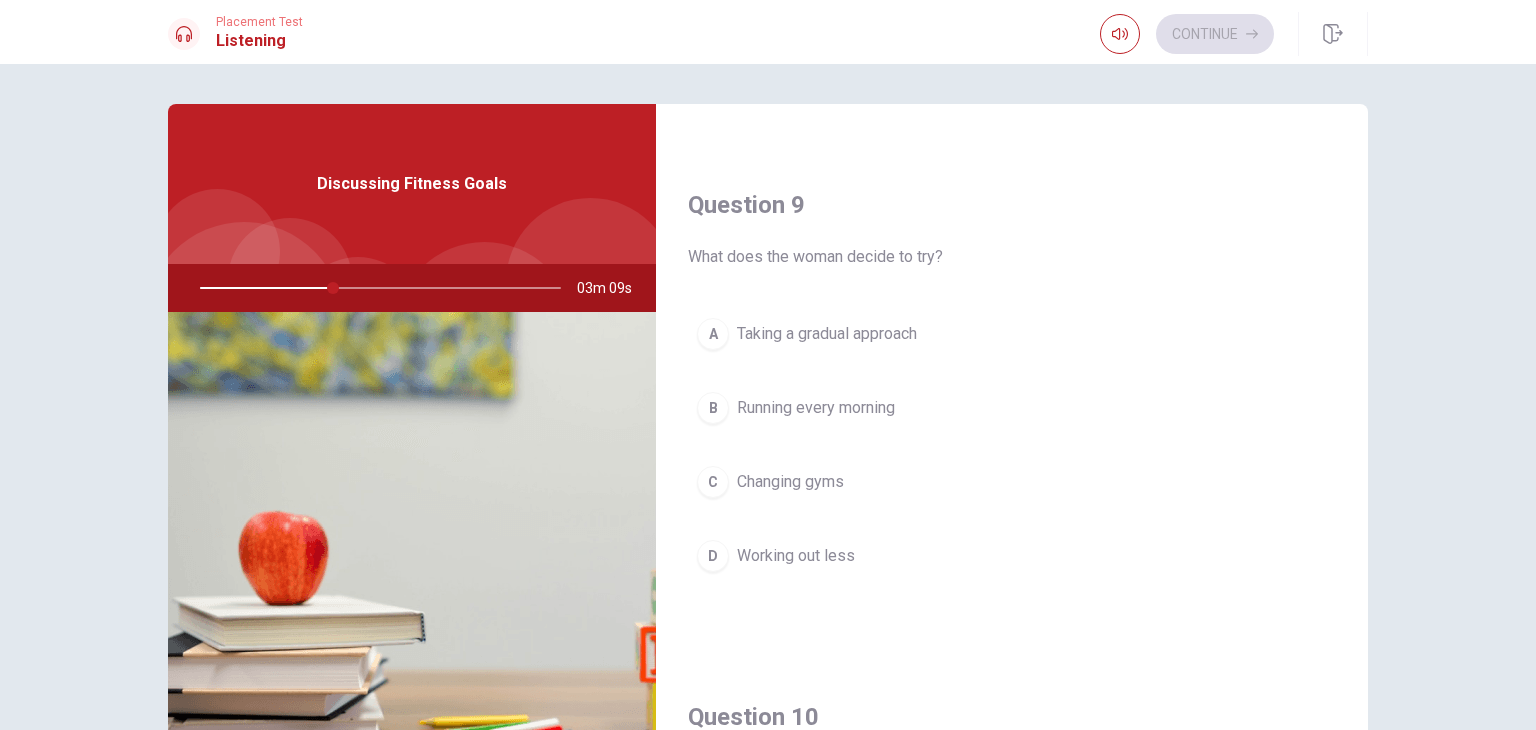 scroll, scrollTop: 1492, scrollLeft: 0, axis: vertical 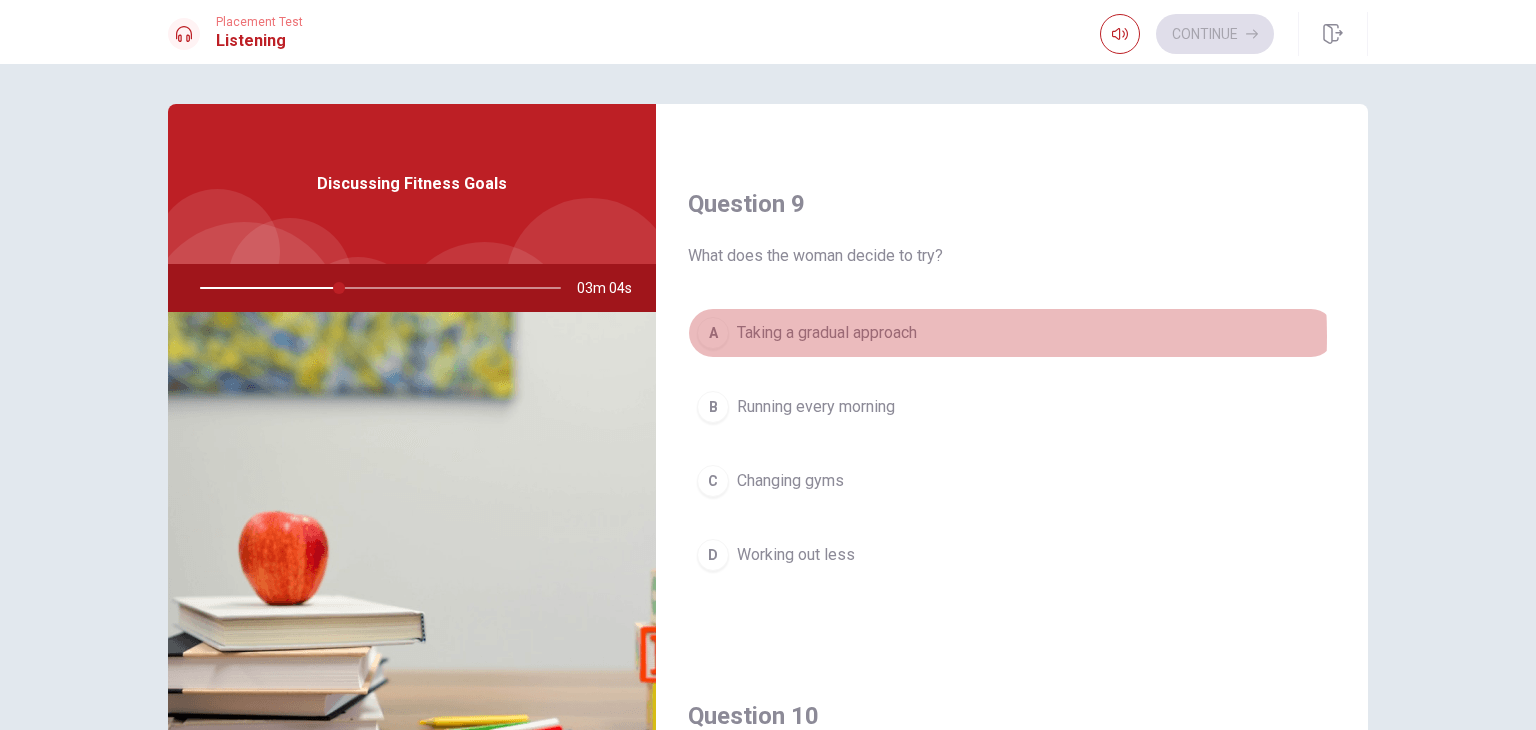 click on "Taking a gradual approach" at bounding box center (827, 333) 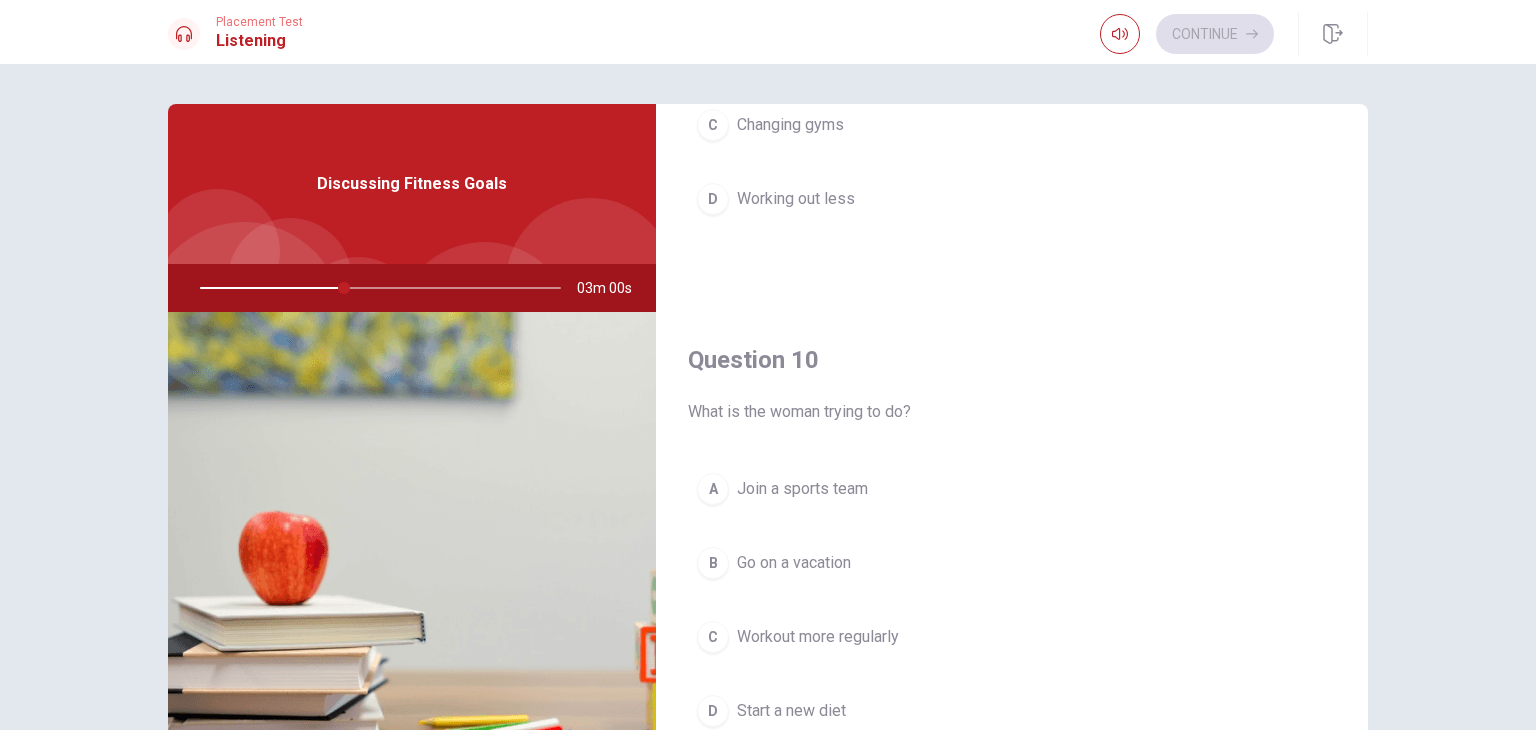scroll, scrollTop: 1856, scrollLeft: 0, axis: vertical 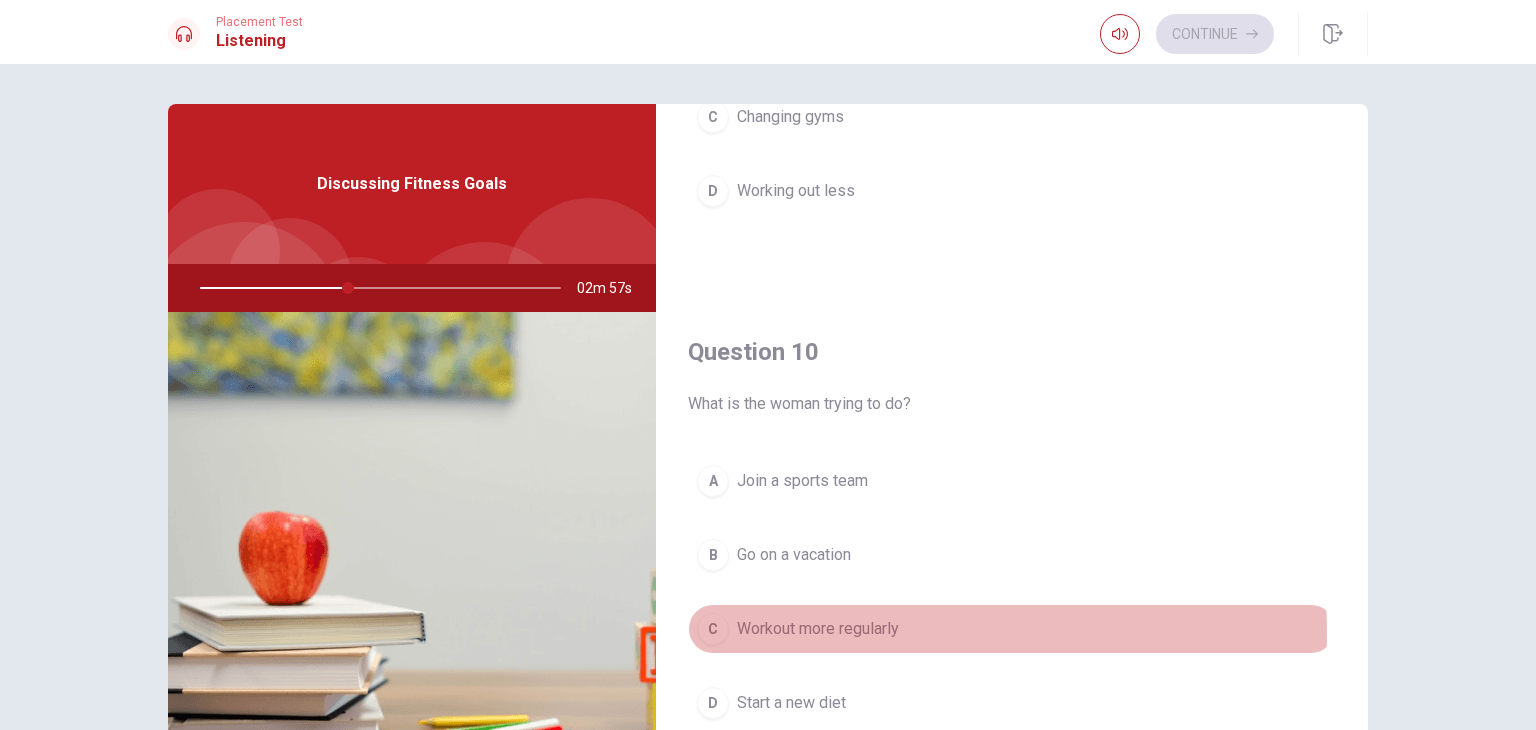 click on "Workout more regularly" at bounding box center [818, 629] 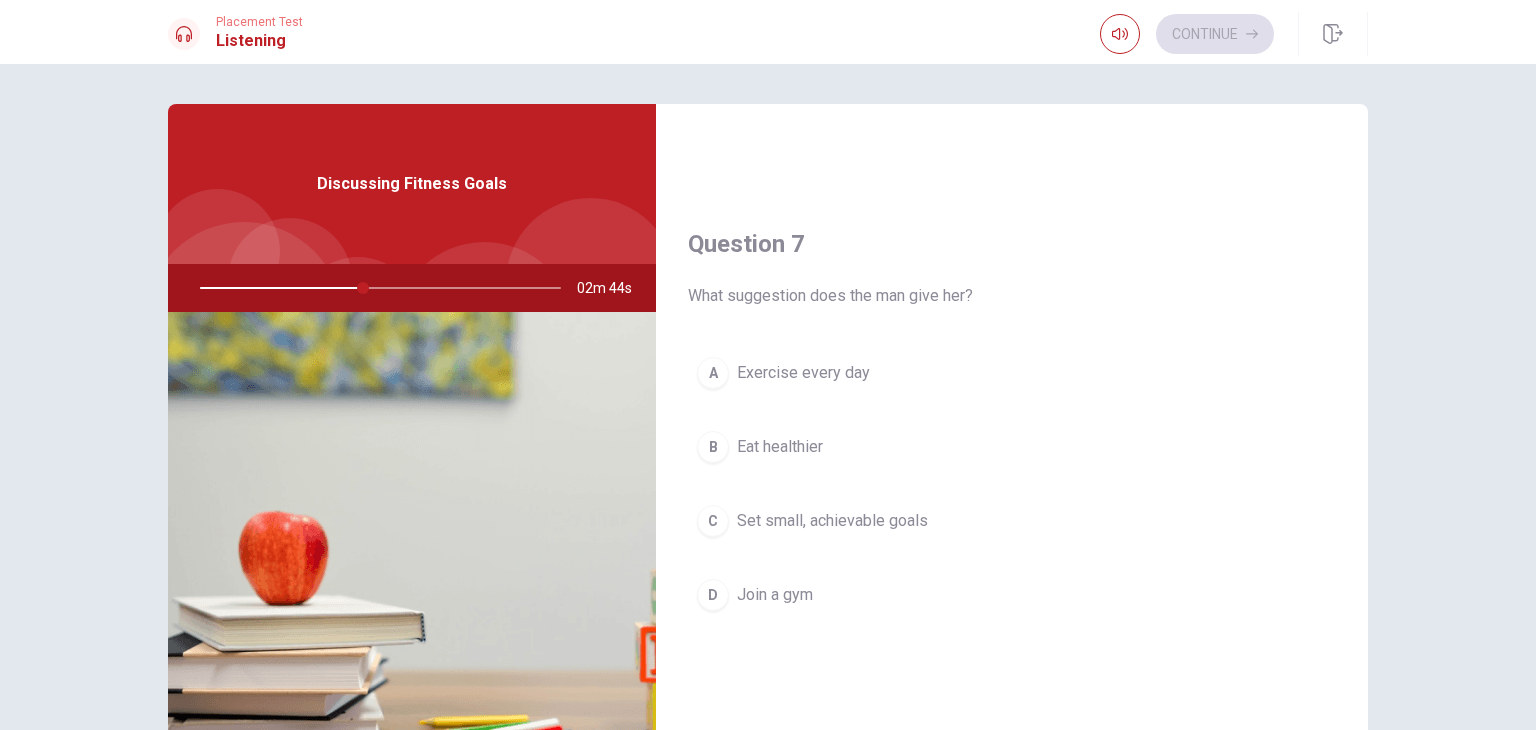scroll, scrollTop: 439, scrollLeft: 0, axis: vertical 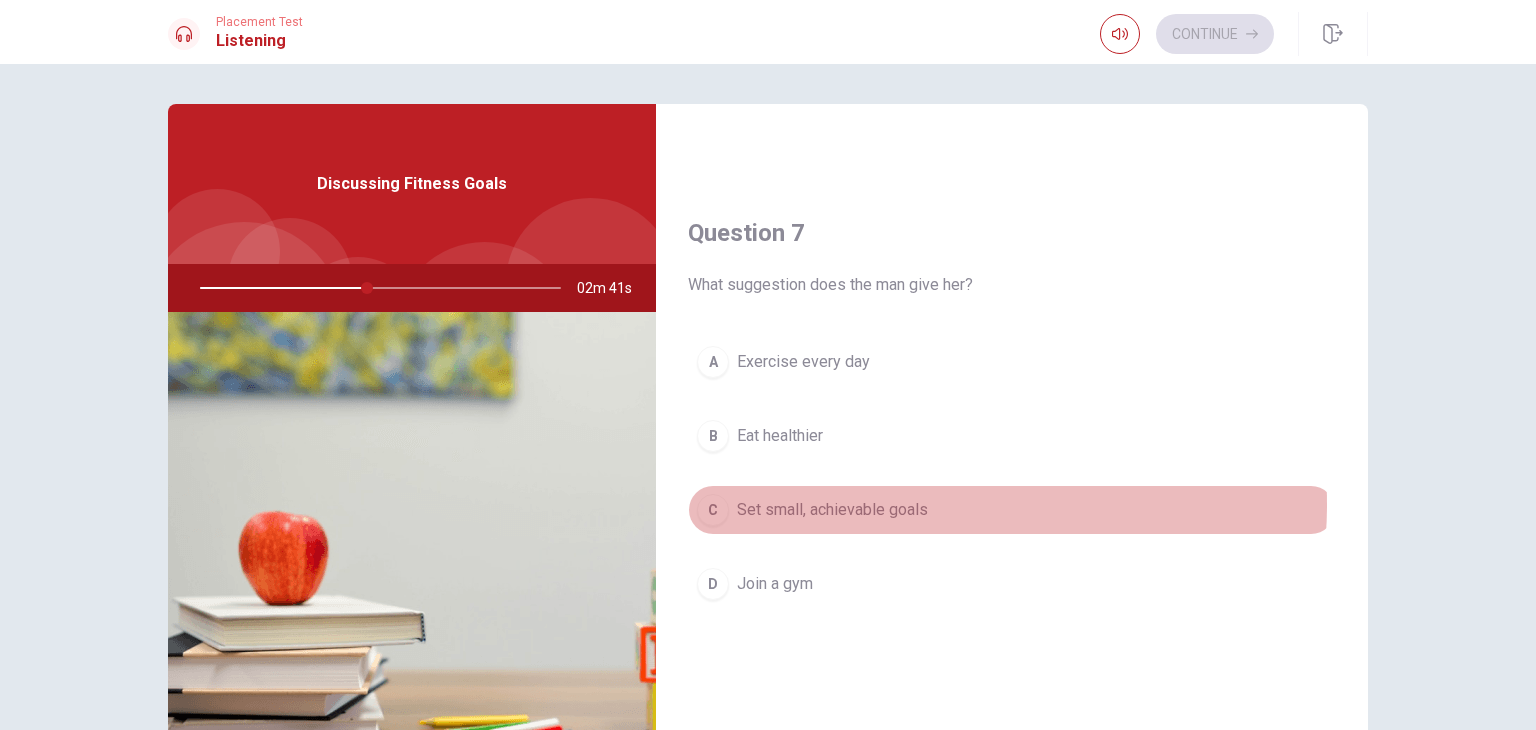 click on "Set small, achievable goals" at bounding box center (832, 510) 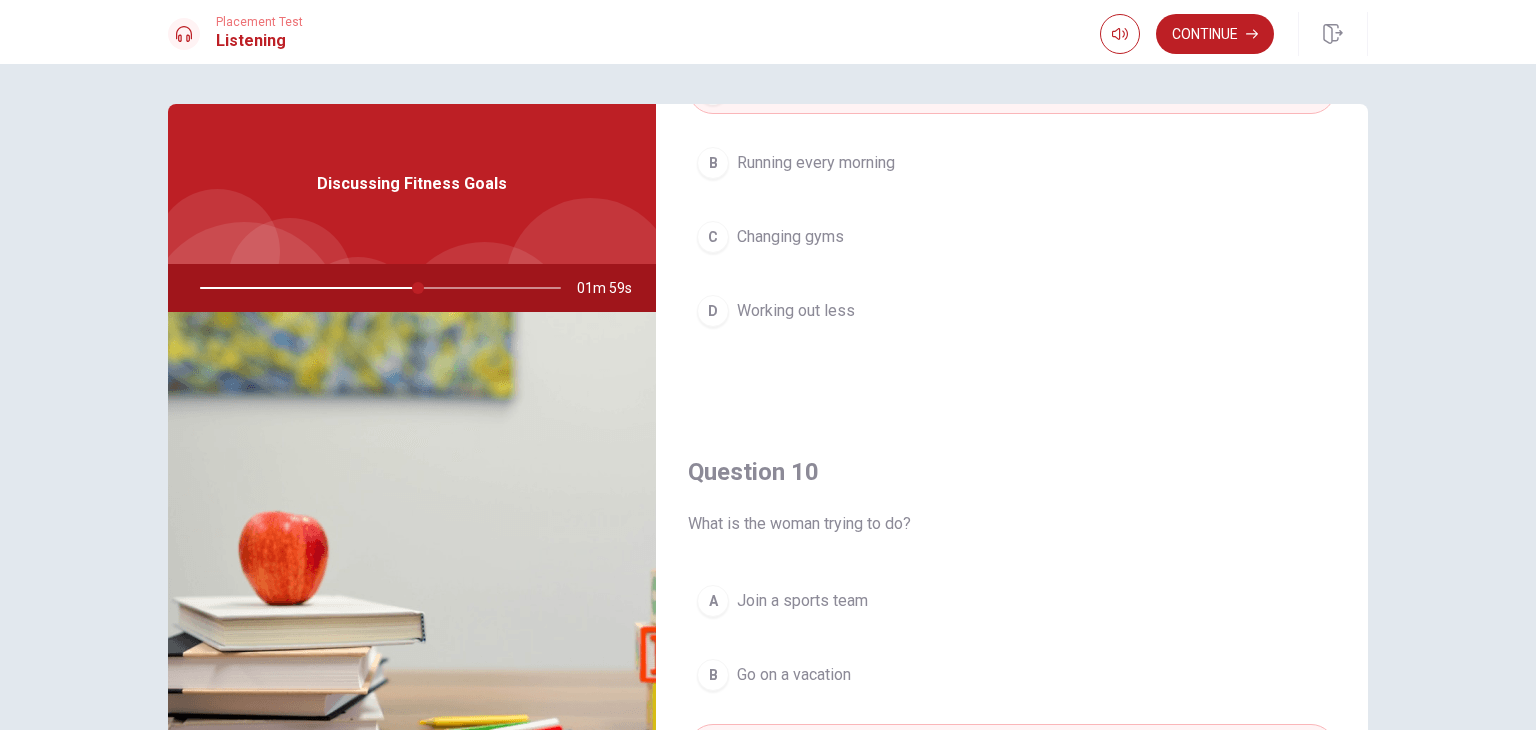 scroll, scrollTop: 1856, scrollLeft: 0, axis: vertical 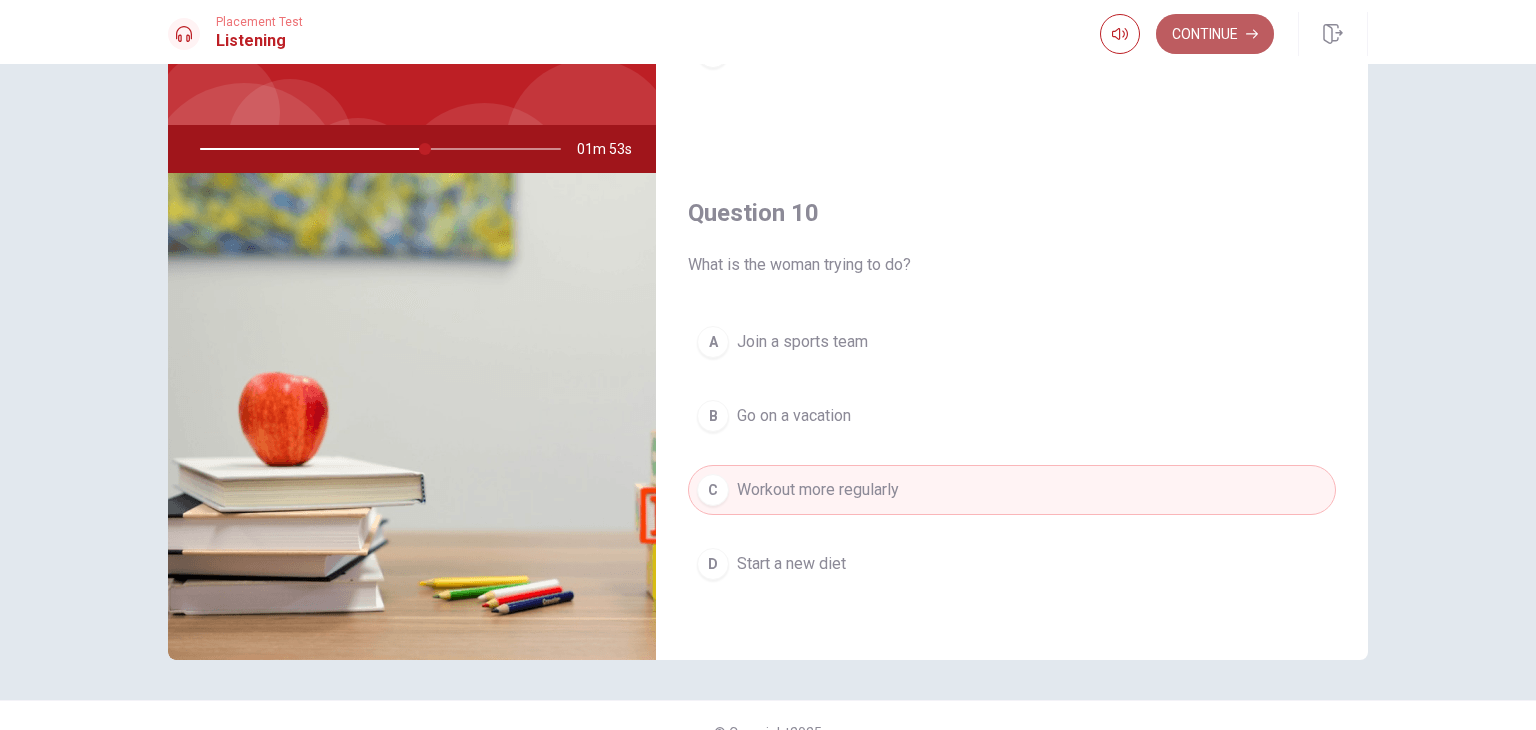 click on "Continue" at bounding box center [1215, 34] 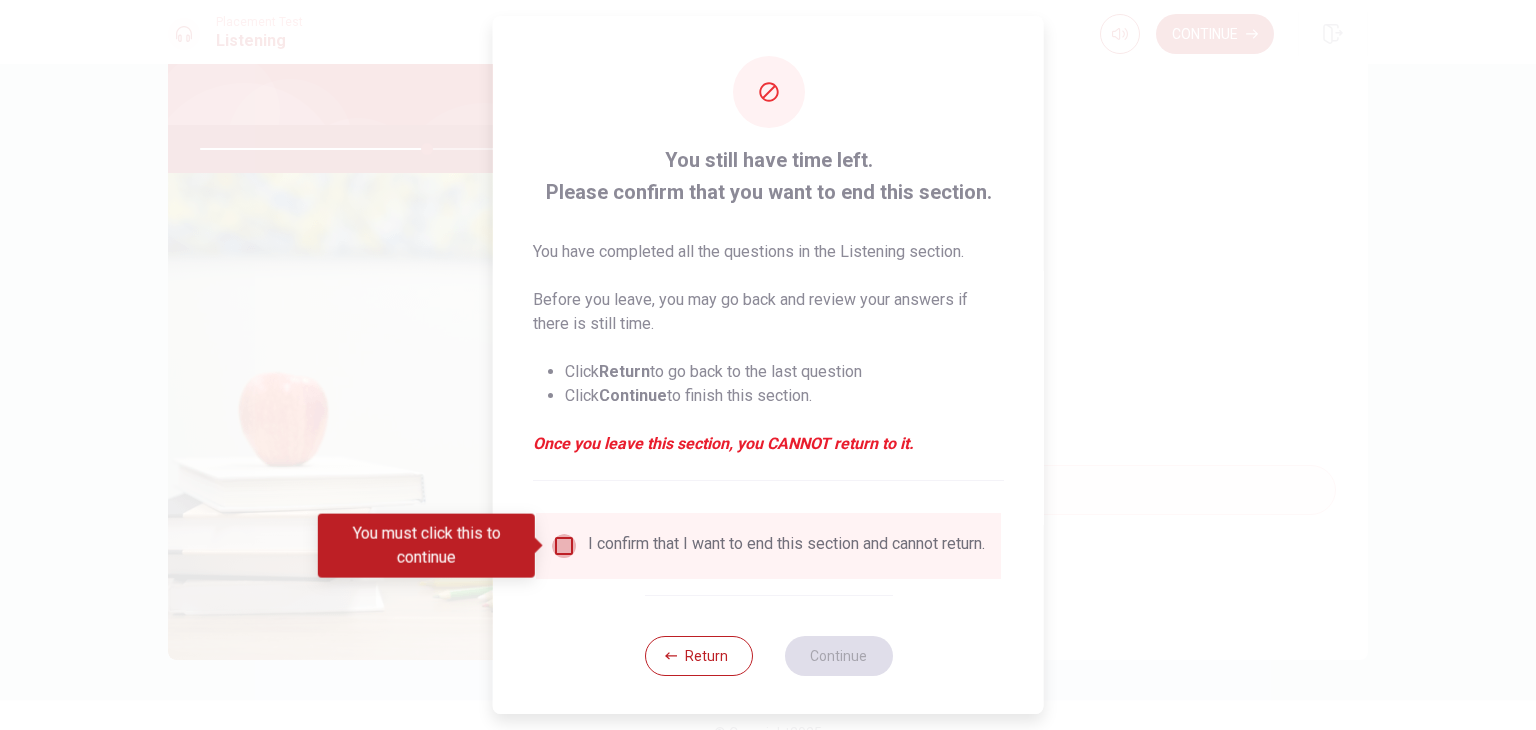 click at bounding box center [564, 546] 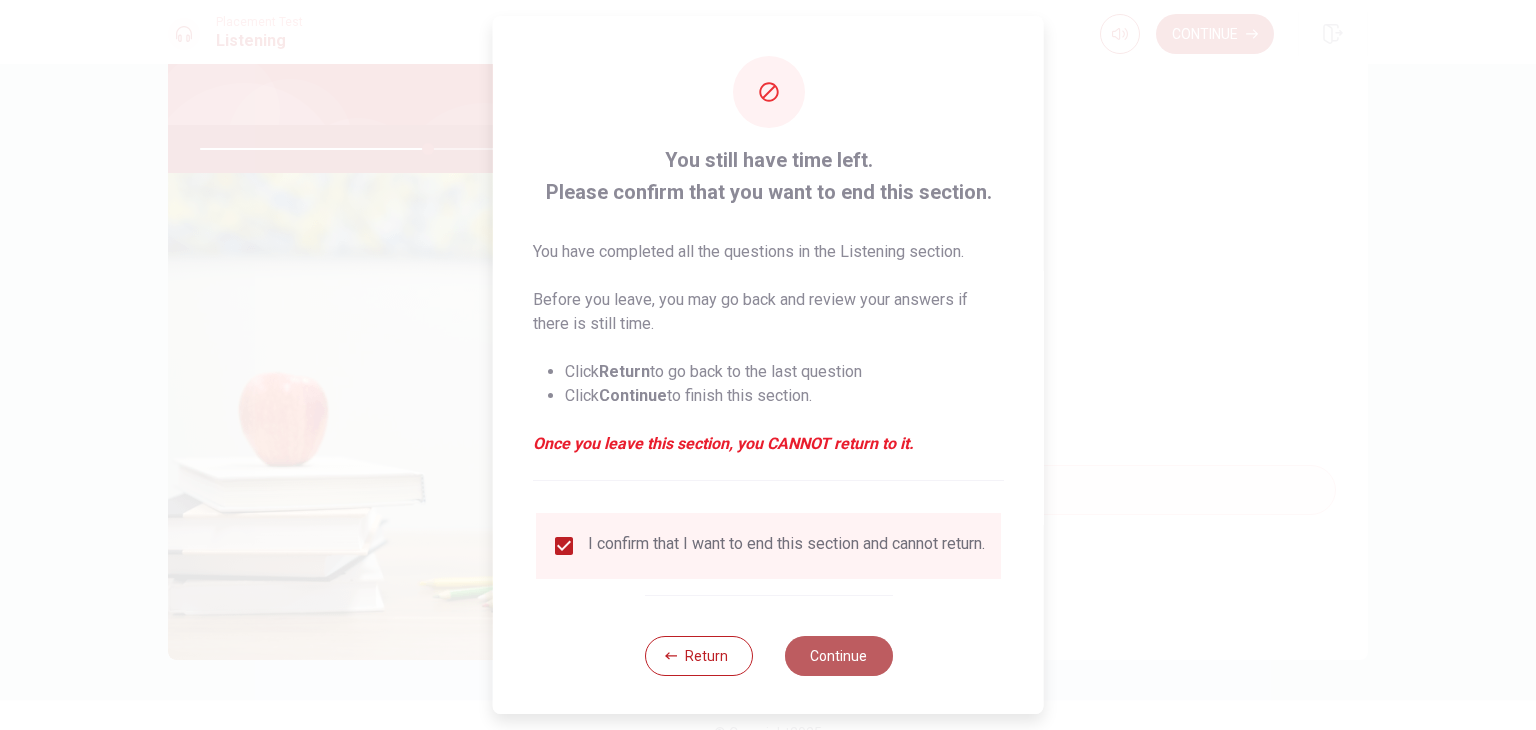 click on "Continue" at bounding box center [838, 656] 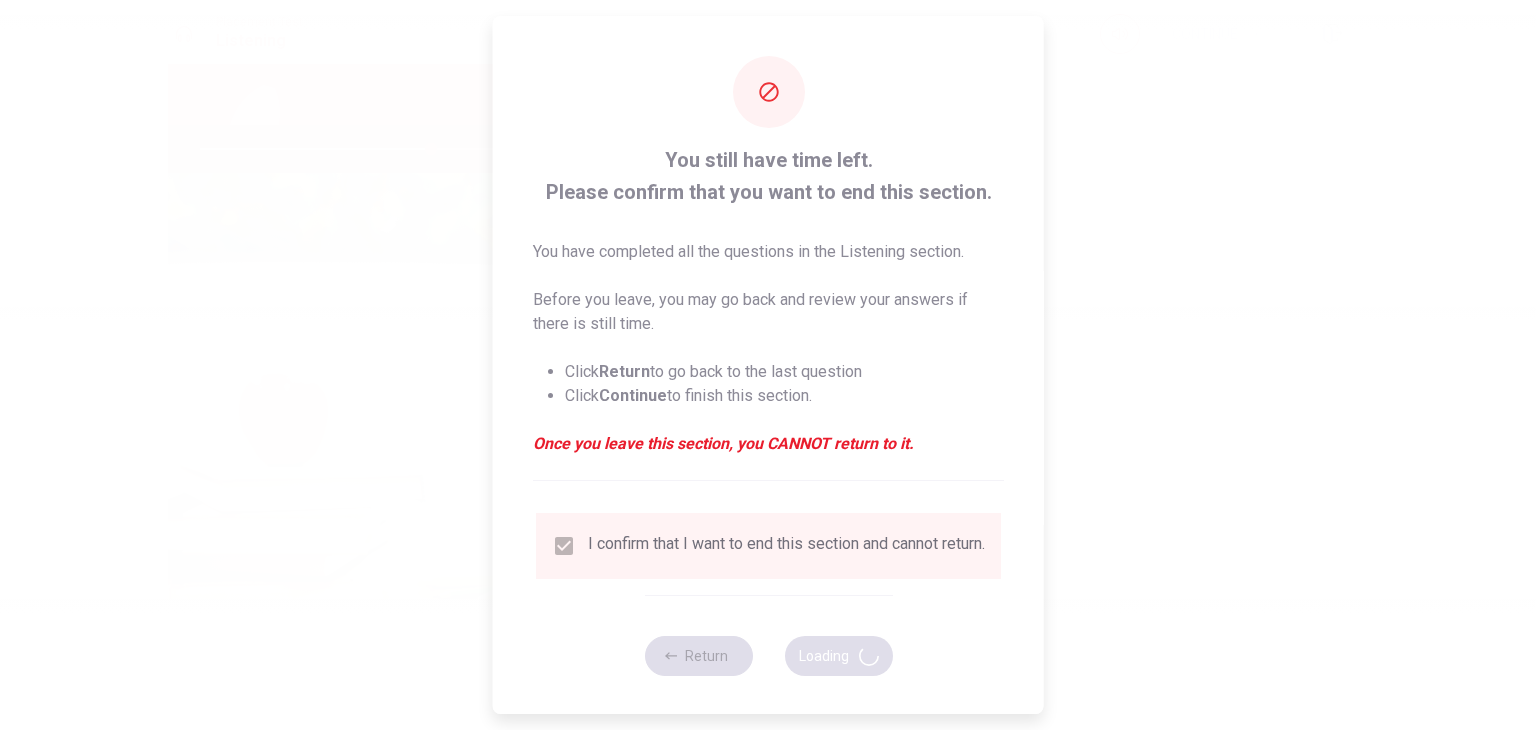 type on "64" 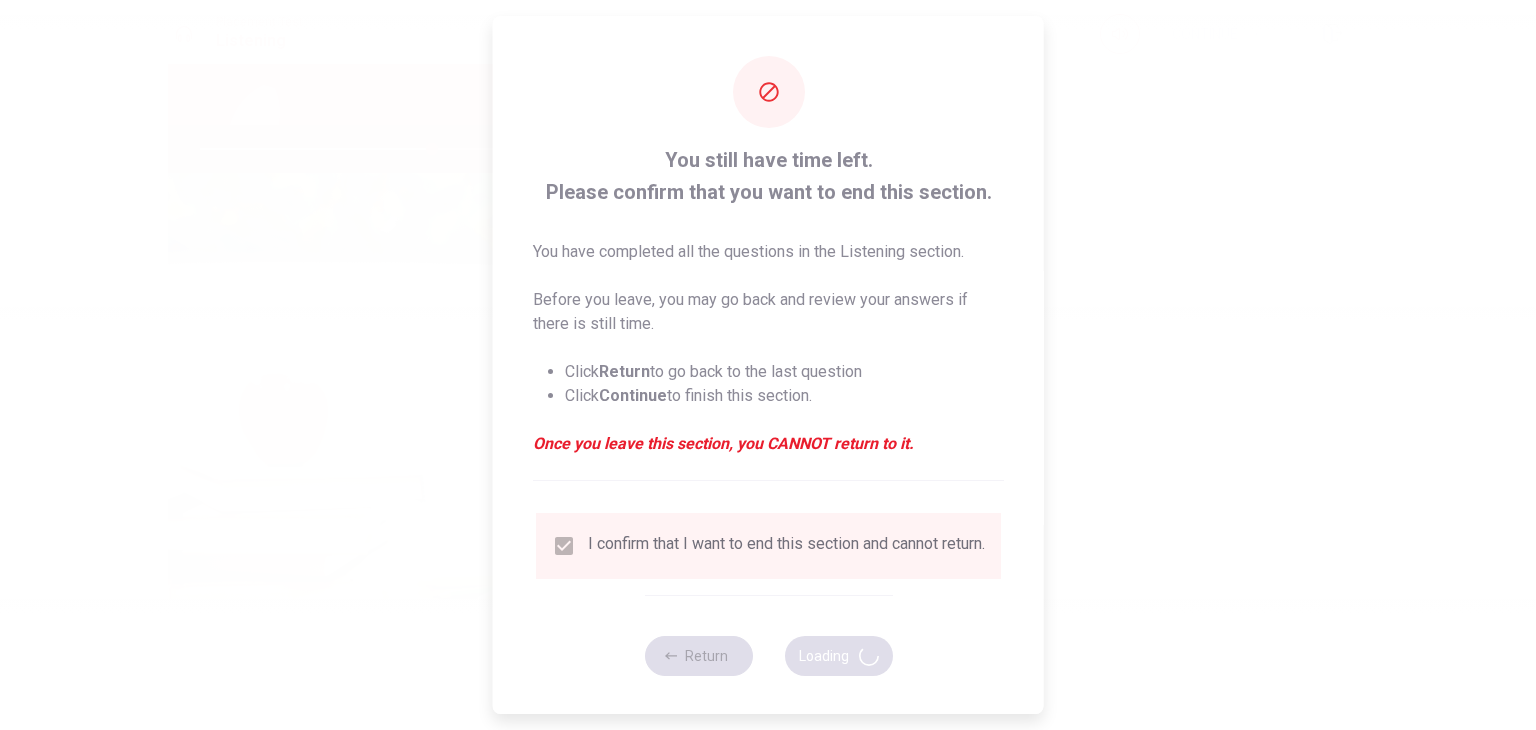 scroll, scrollTop: 0, scrollLeft: 0, axis: both 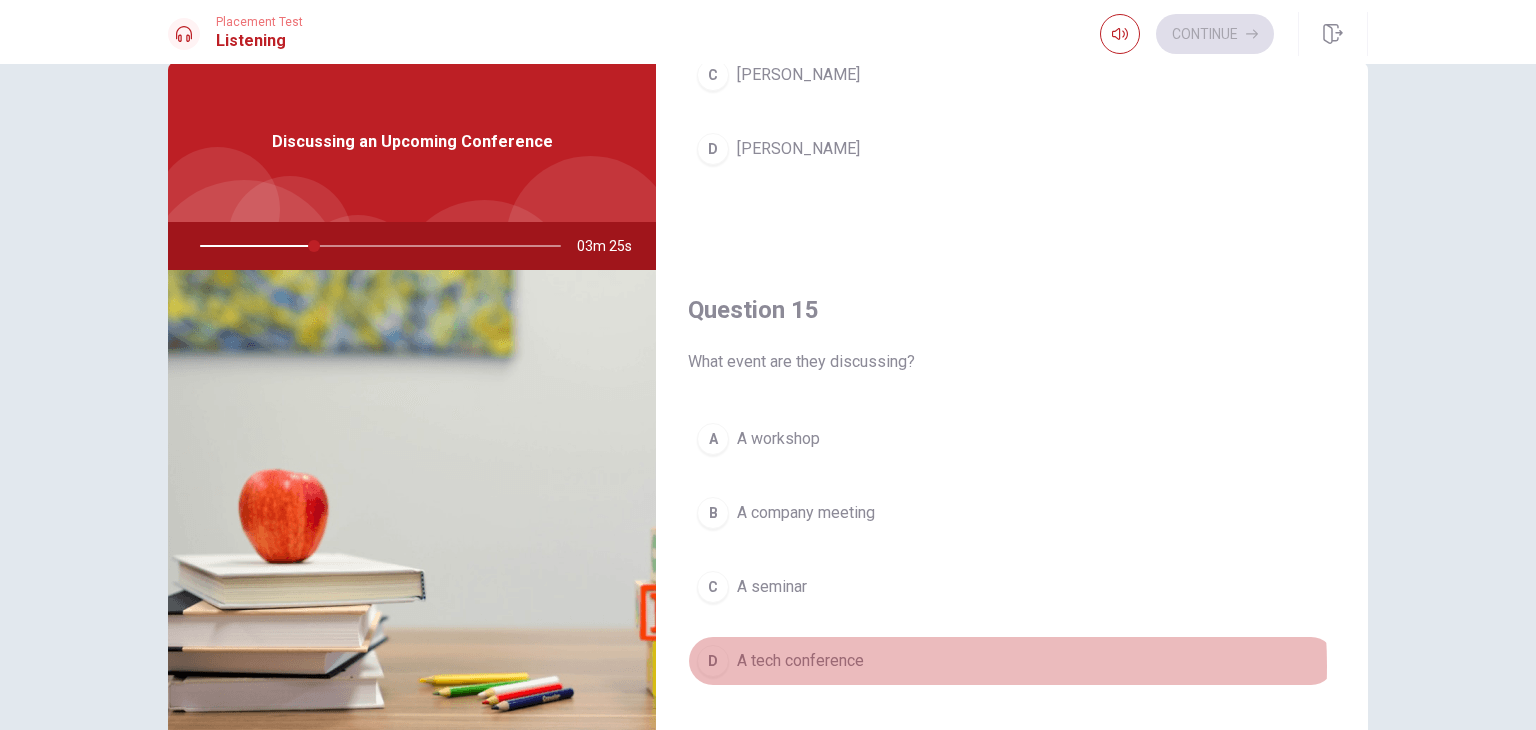 click on "D A tech conference" at bounding box center [1012, 661] 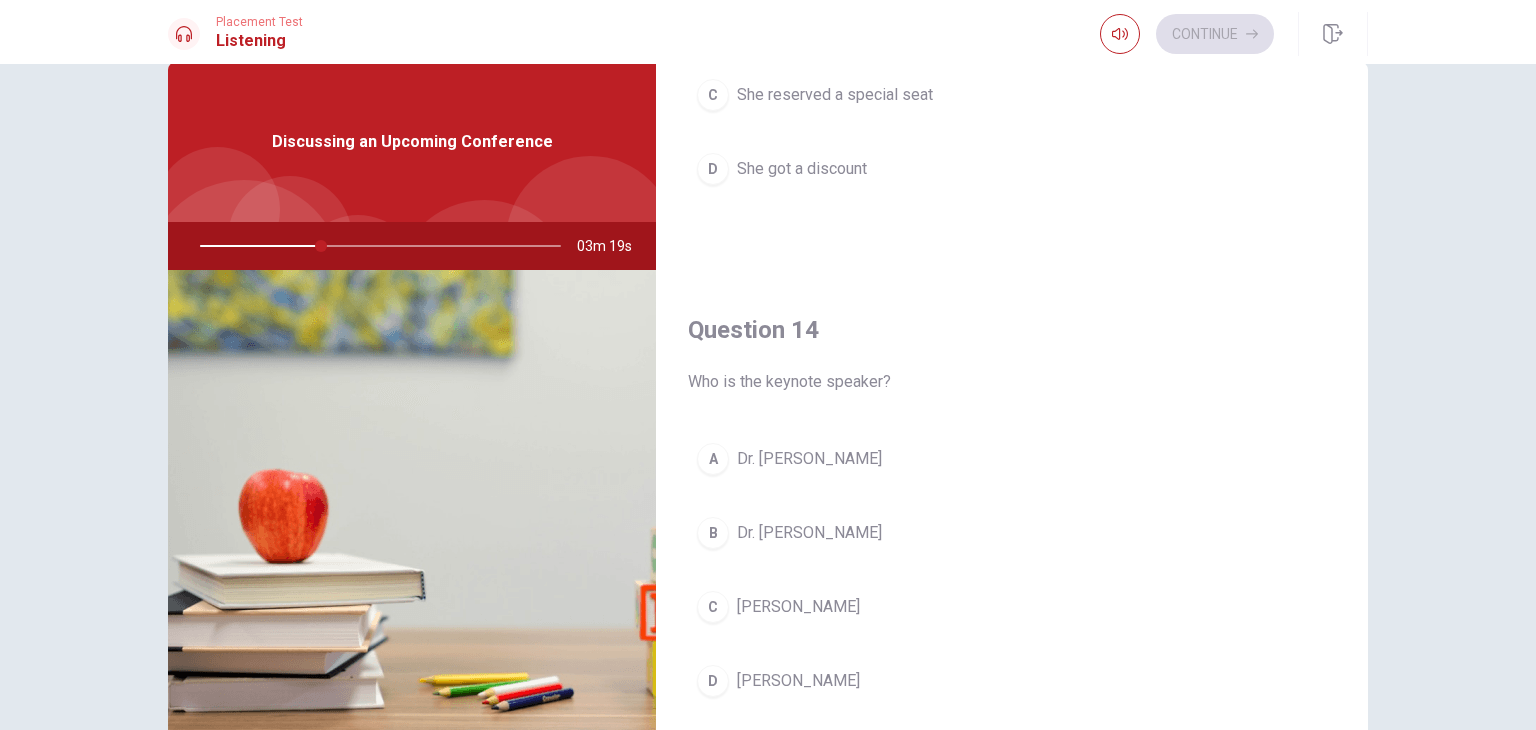 scroll, scrollTop: 1377, scrollLeft: 0, axis: vertical 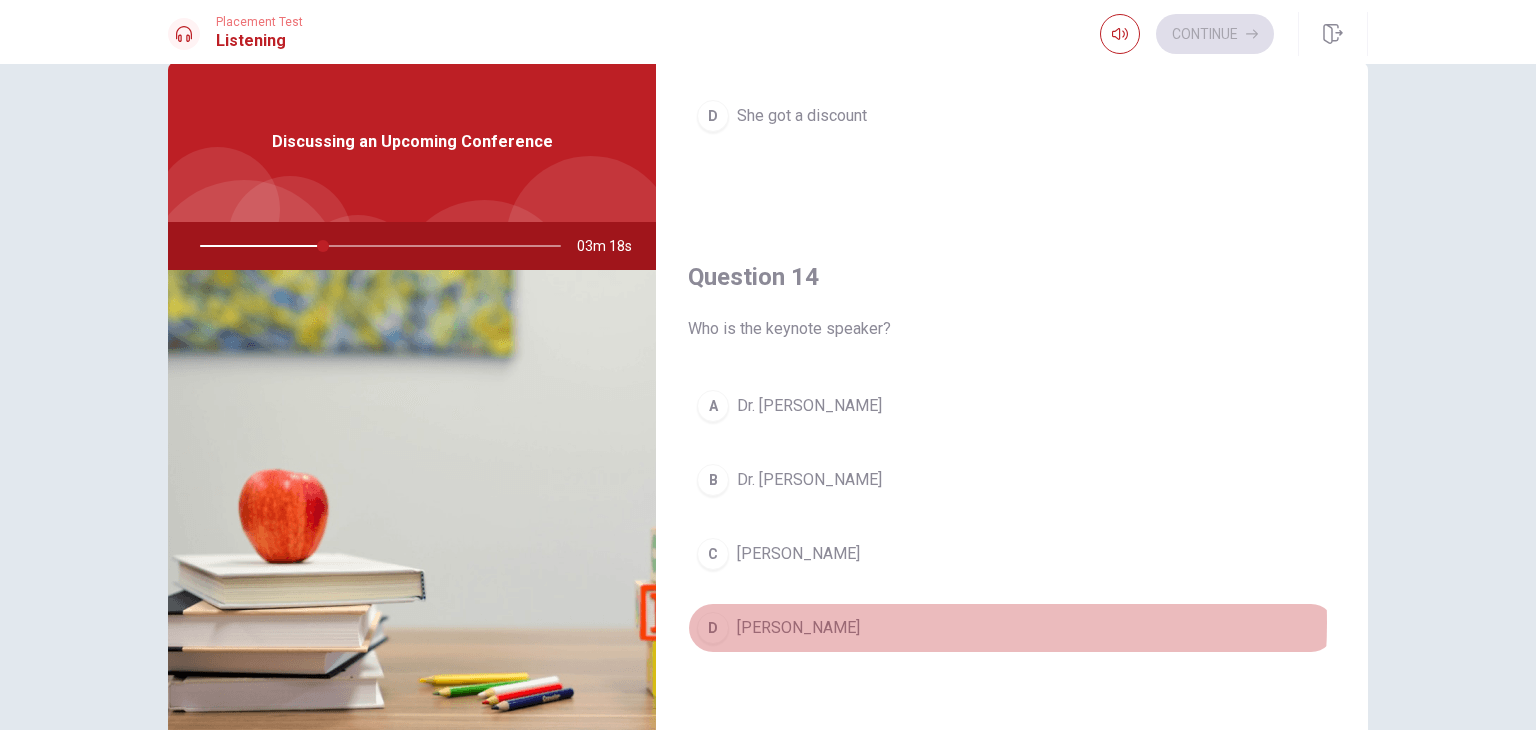 click on "D [PERSON_NAME]" at bounding box center (1012, 628) 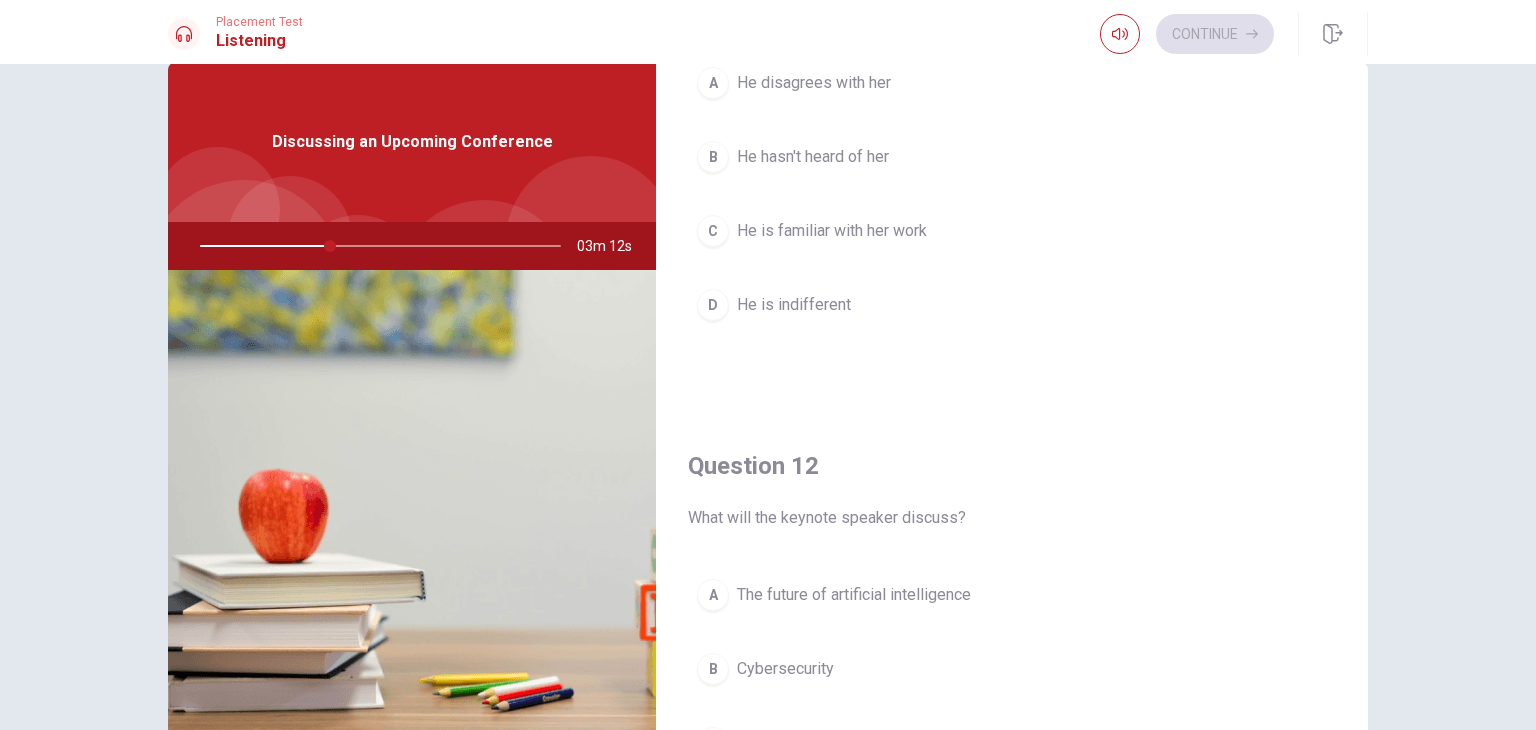 scroll, scrollTop: 0, scrollLeft: 0, axis: both 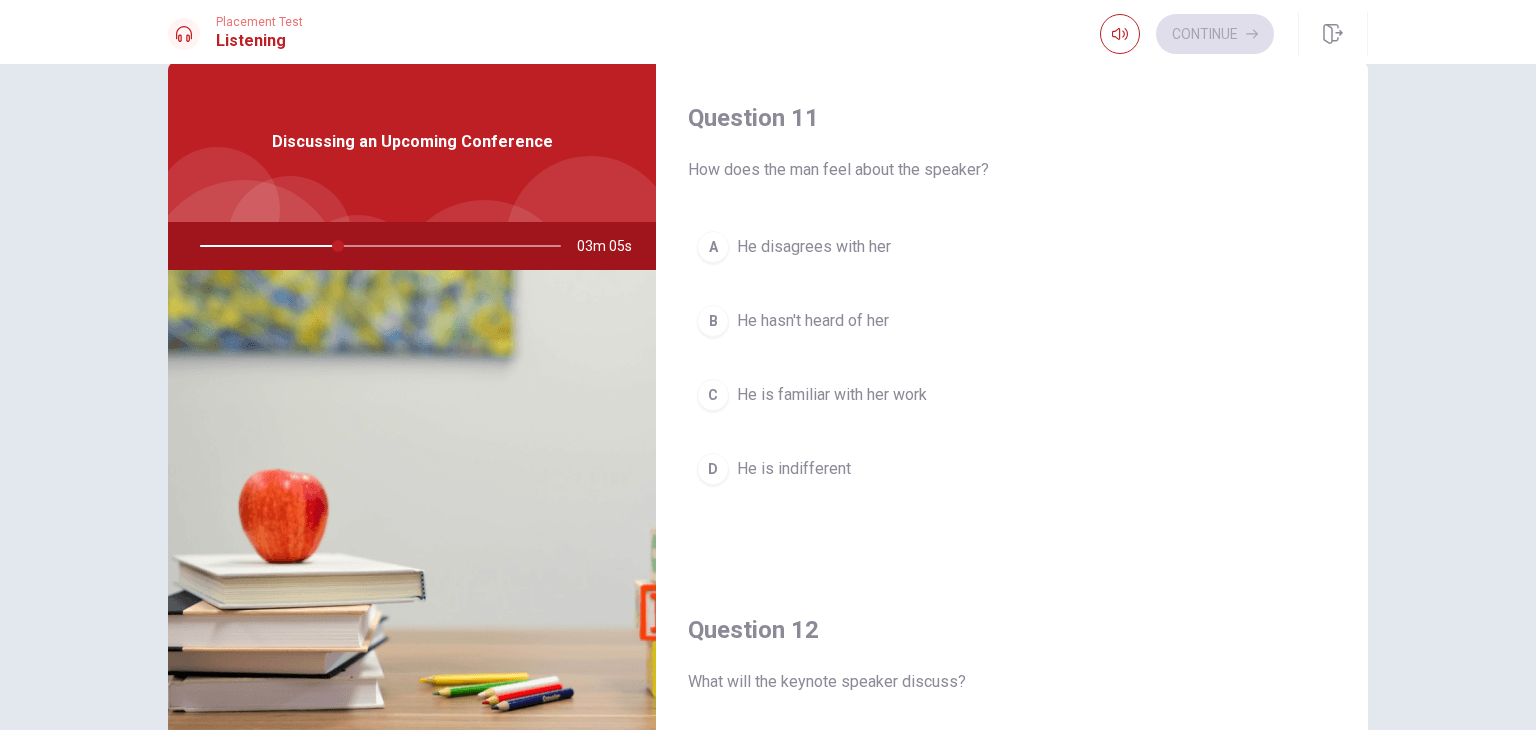 click on "C He is familiar with her work" at bounding box center (1012, 395) 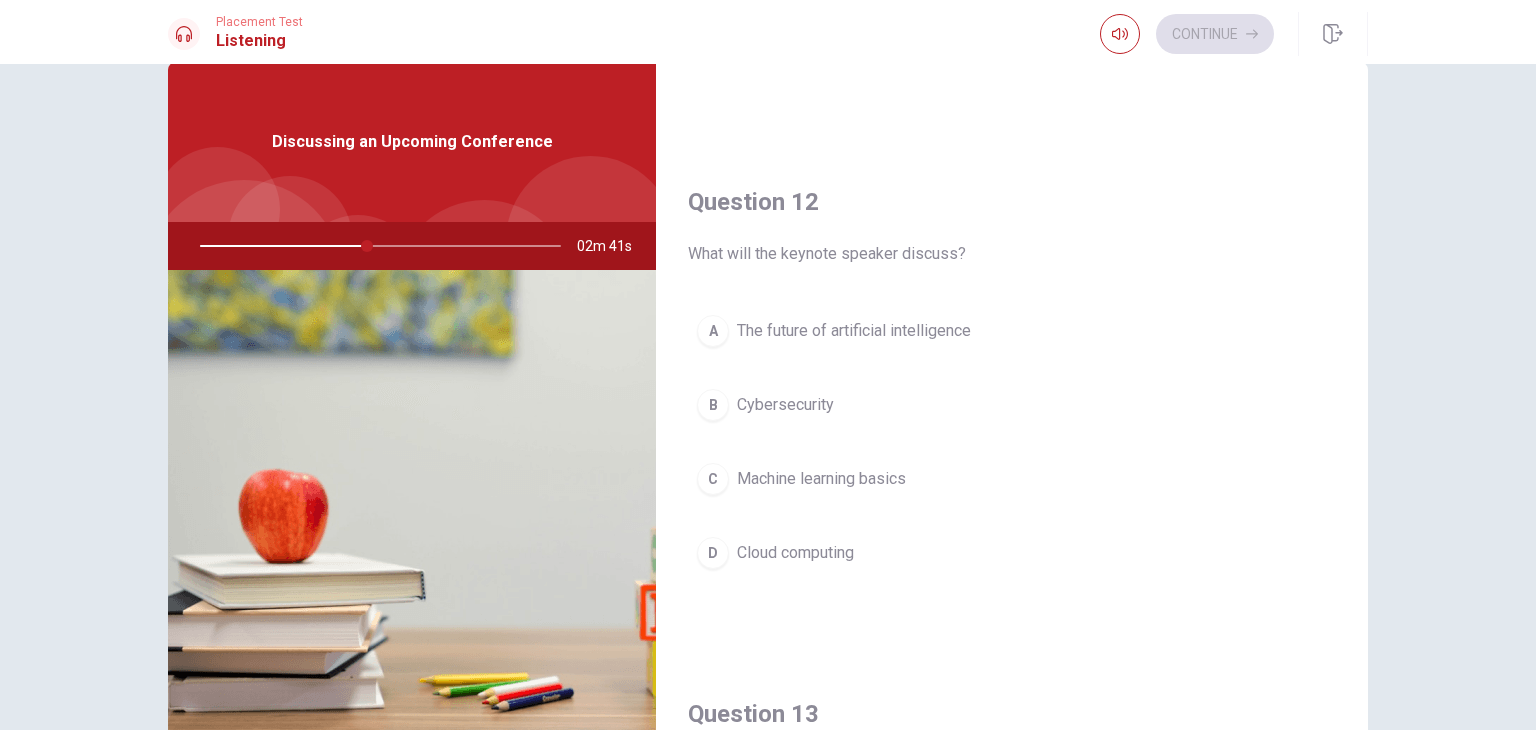 scroll, scrollTop: 428, scrollLeft: 0, axis: vertical 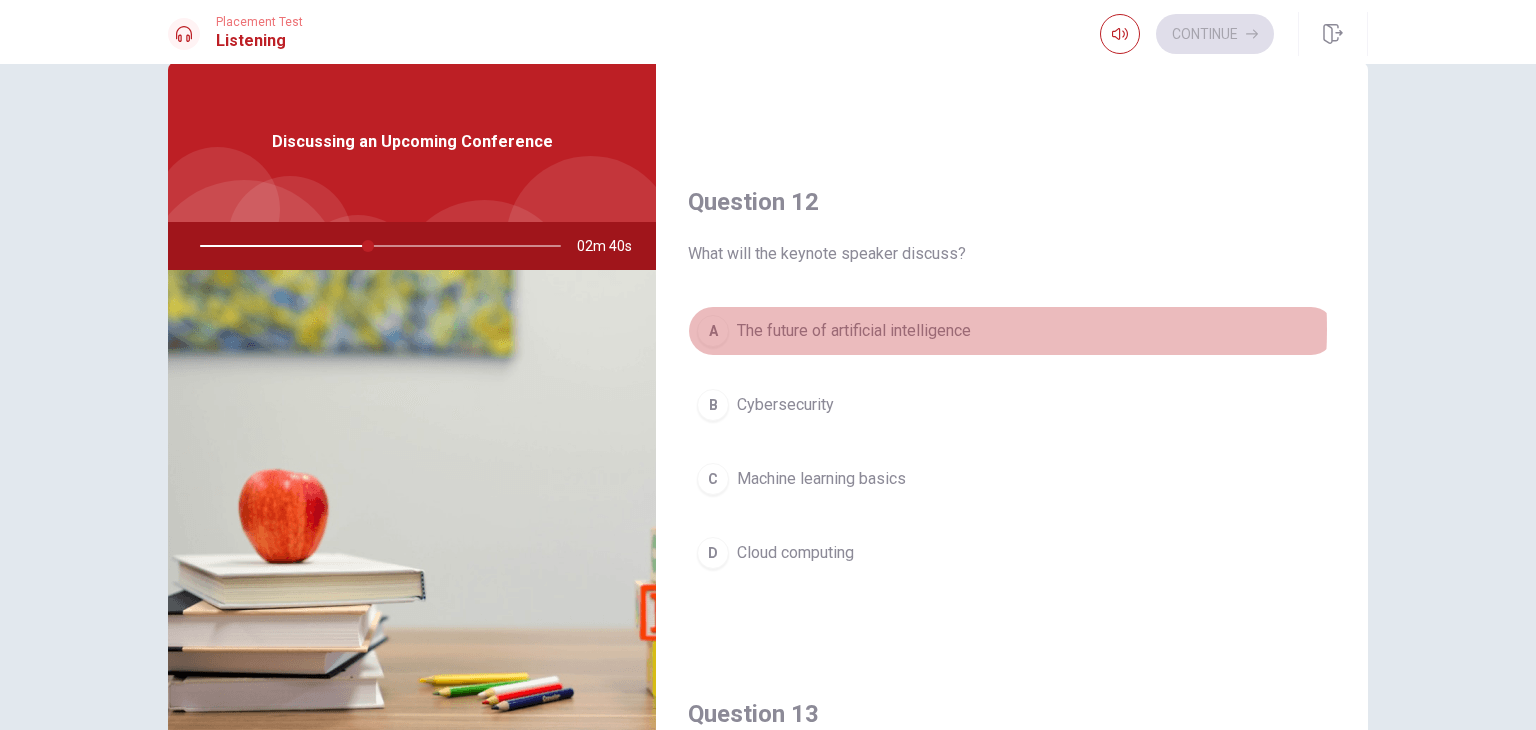 click on "The future of artificial intelligence" at bounding box center [854, 331] 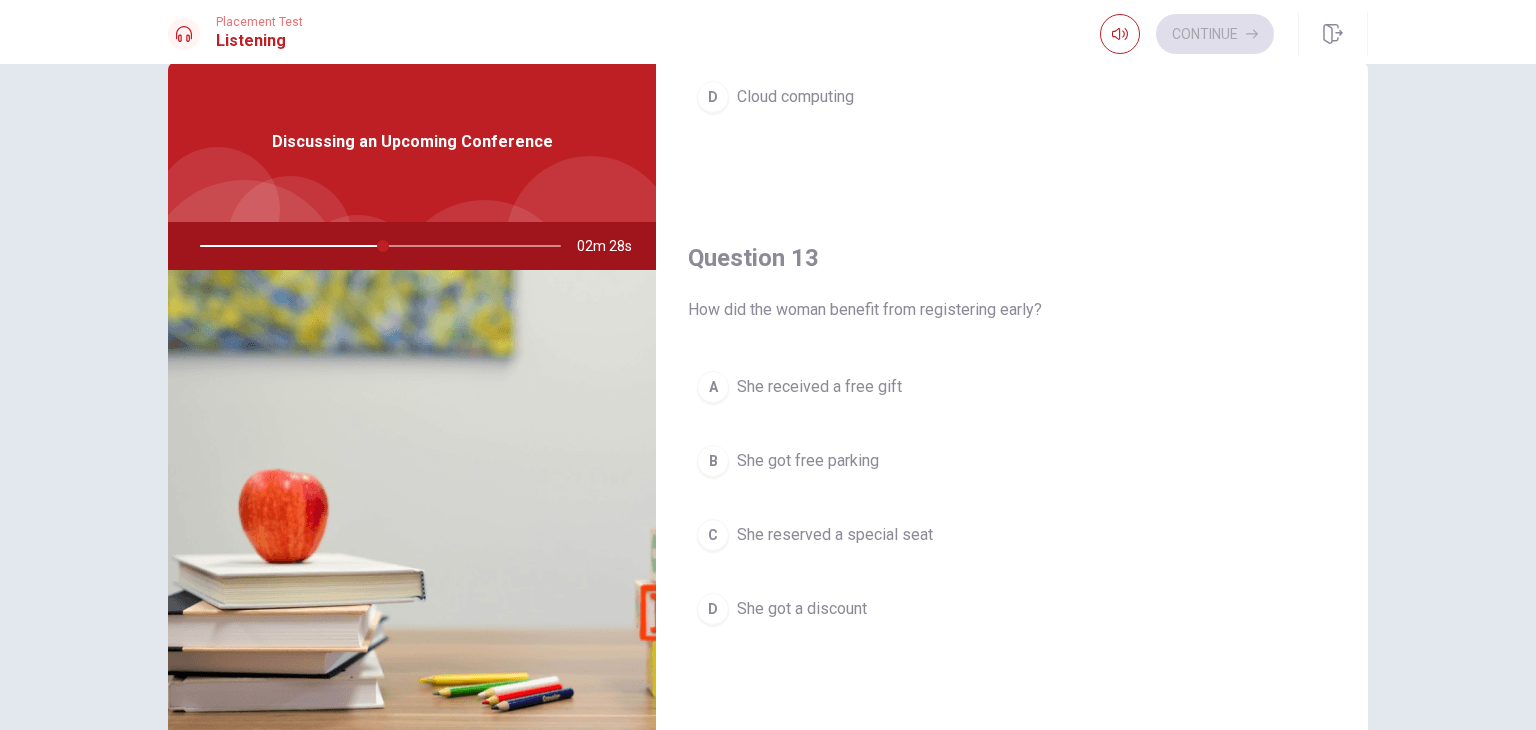 scroll, scrollTop: 884, scrollLeft: 0, axis: vertical 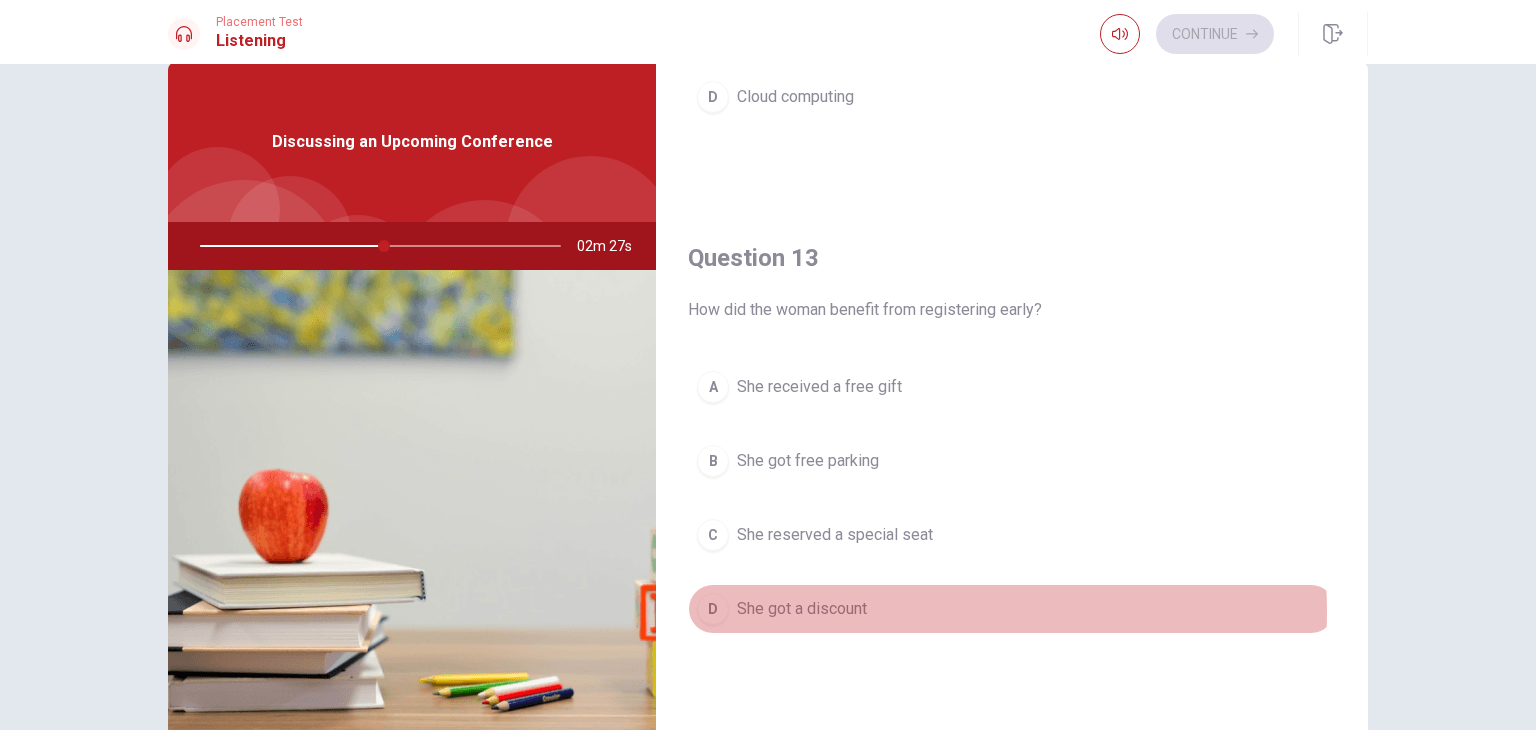 click on "D She got a discount" at bounding box center (1012, 609) 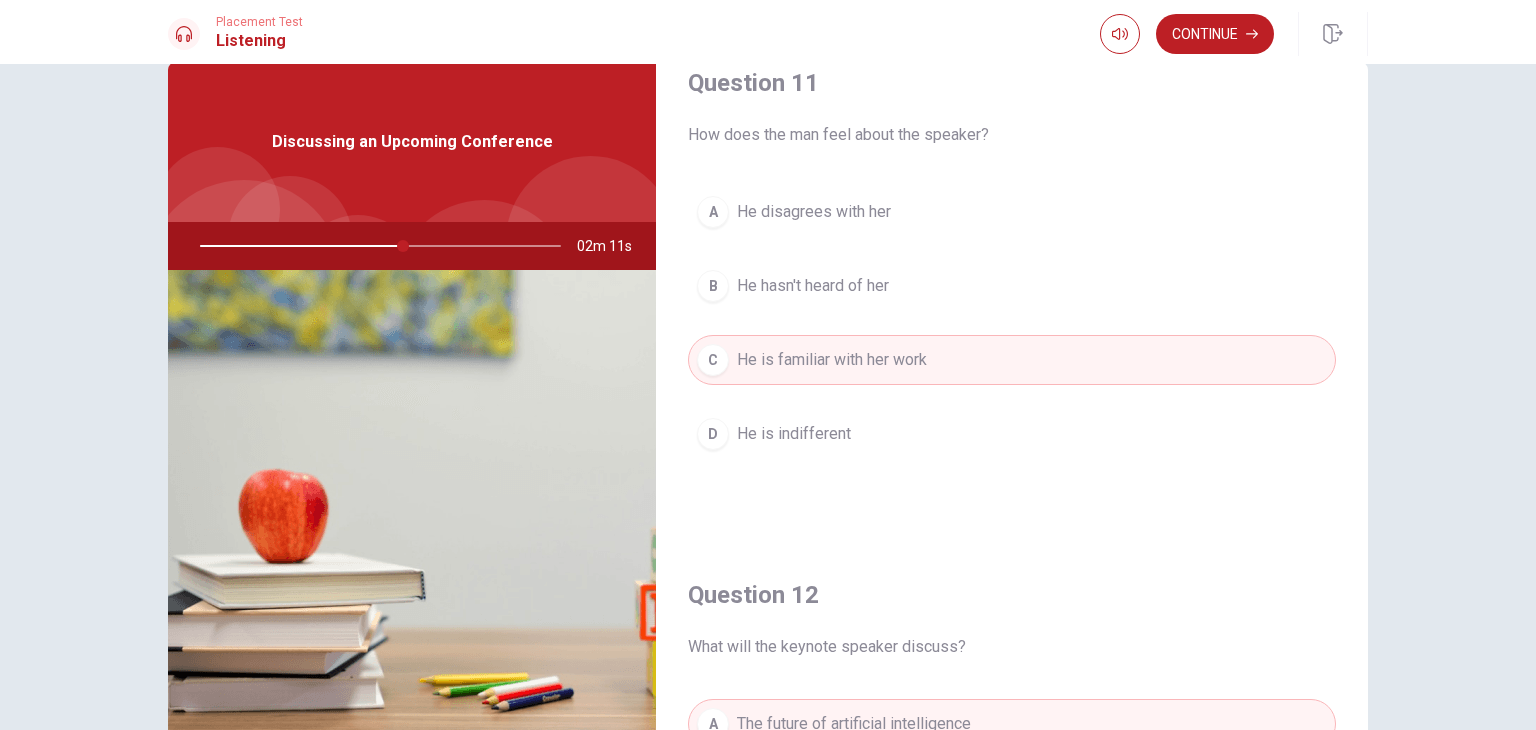 scroll, scrollTop: 0, scrollLeft: 0, axis: both 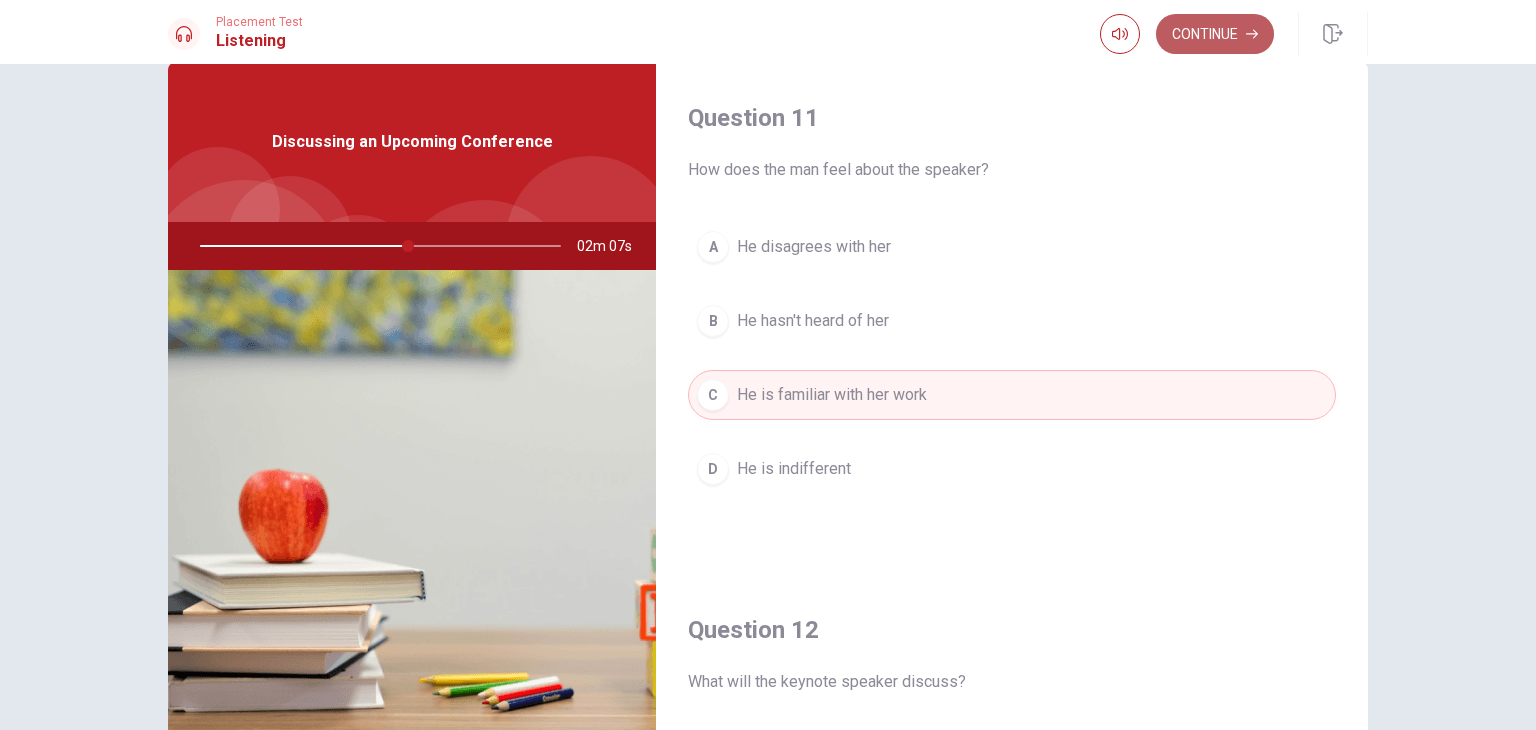 click on "Continue" at bounding box center [1215, 34] 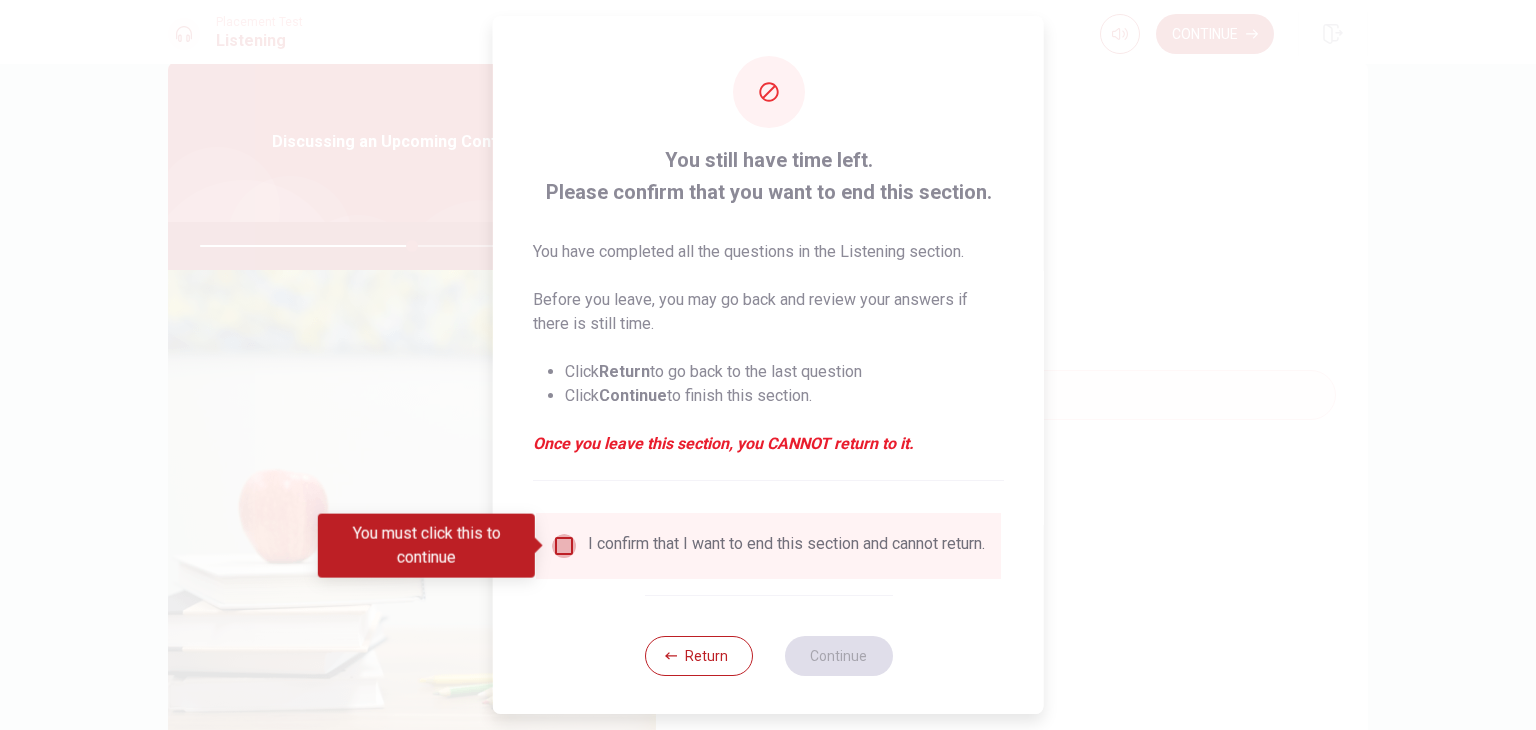 click at bounding box center (564, 546) 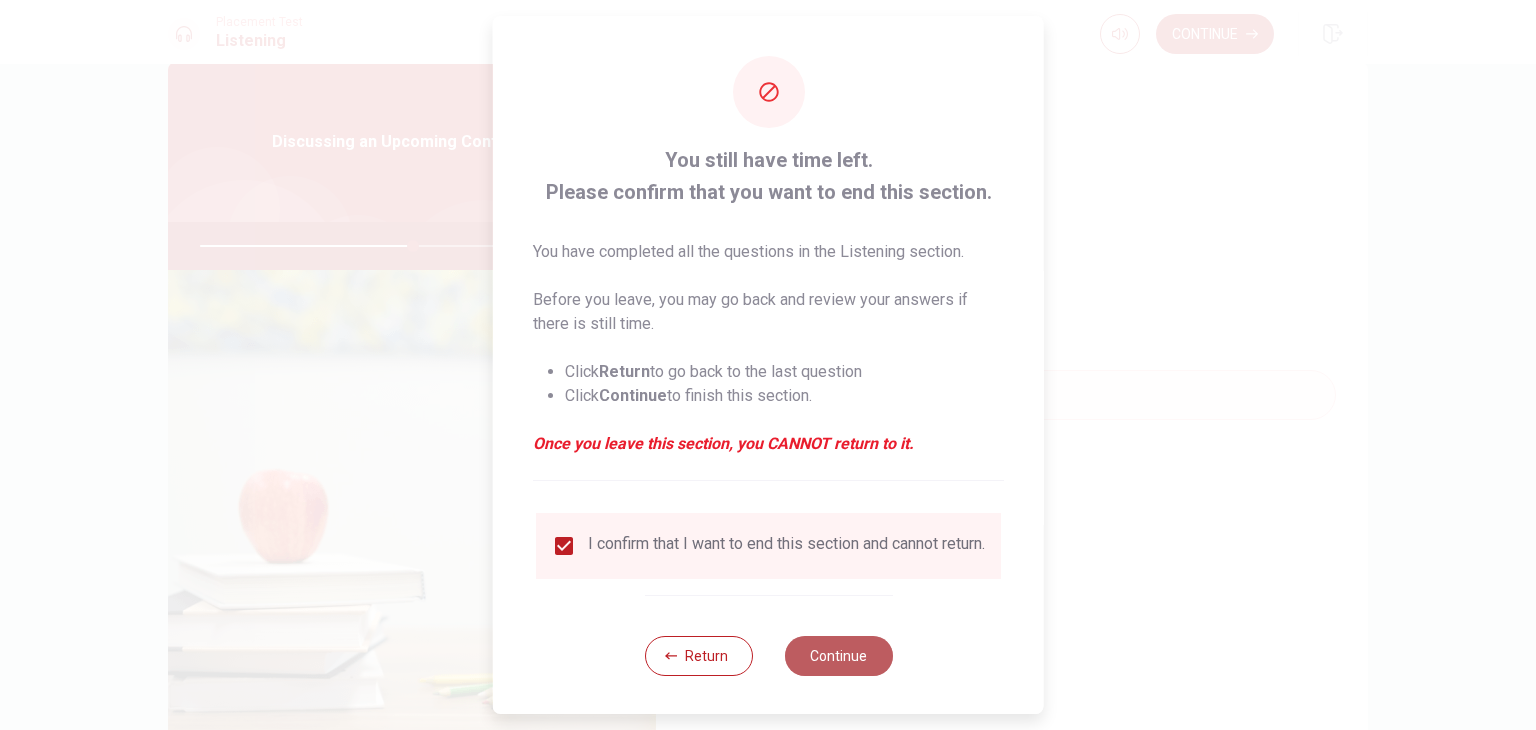 click on "Continue" at bounding box center [838, 656] 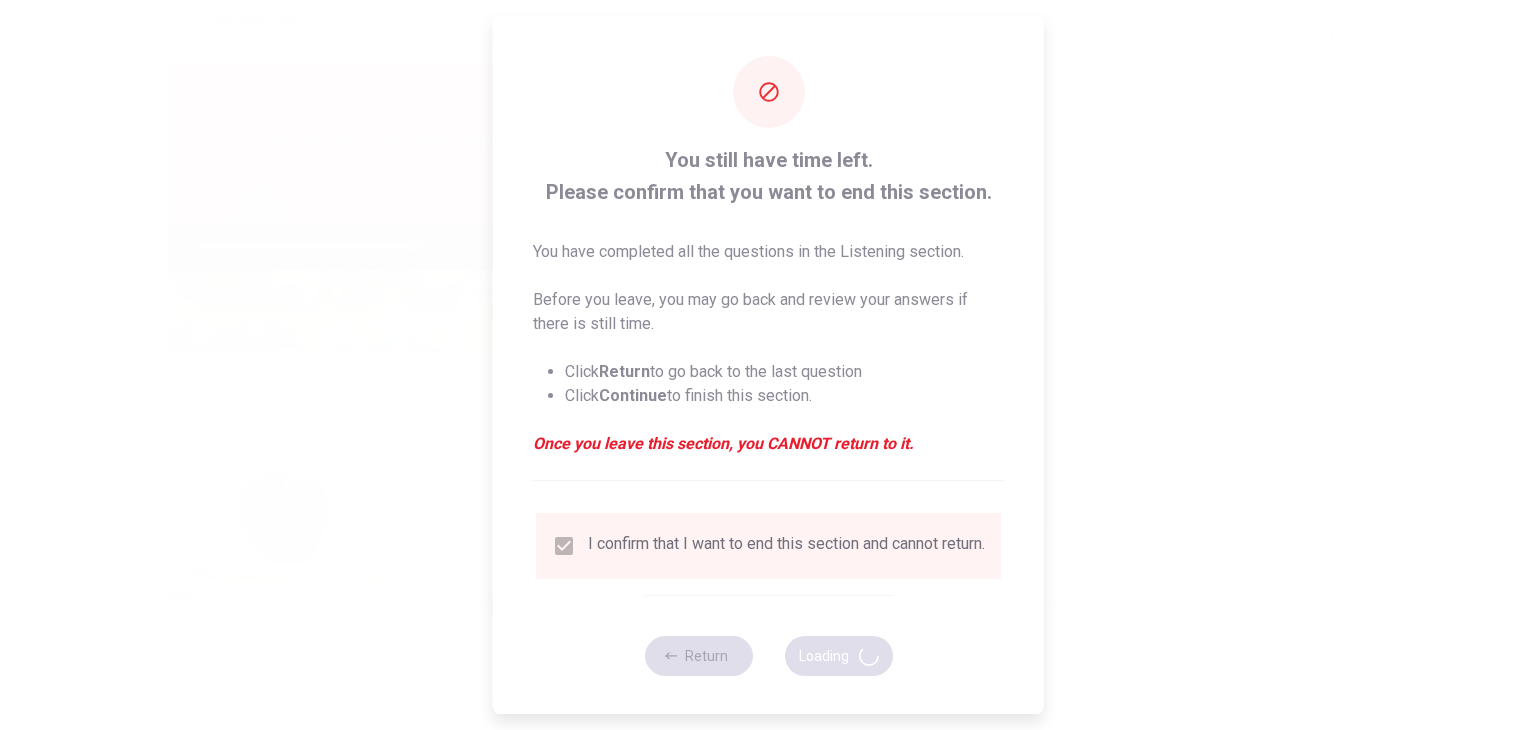 type on "60" 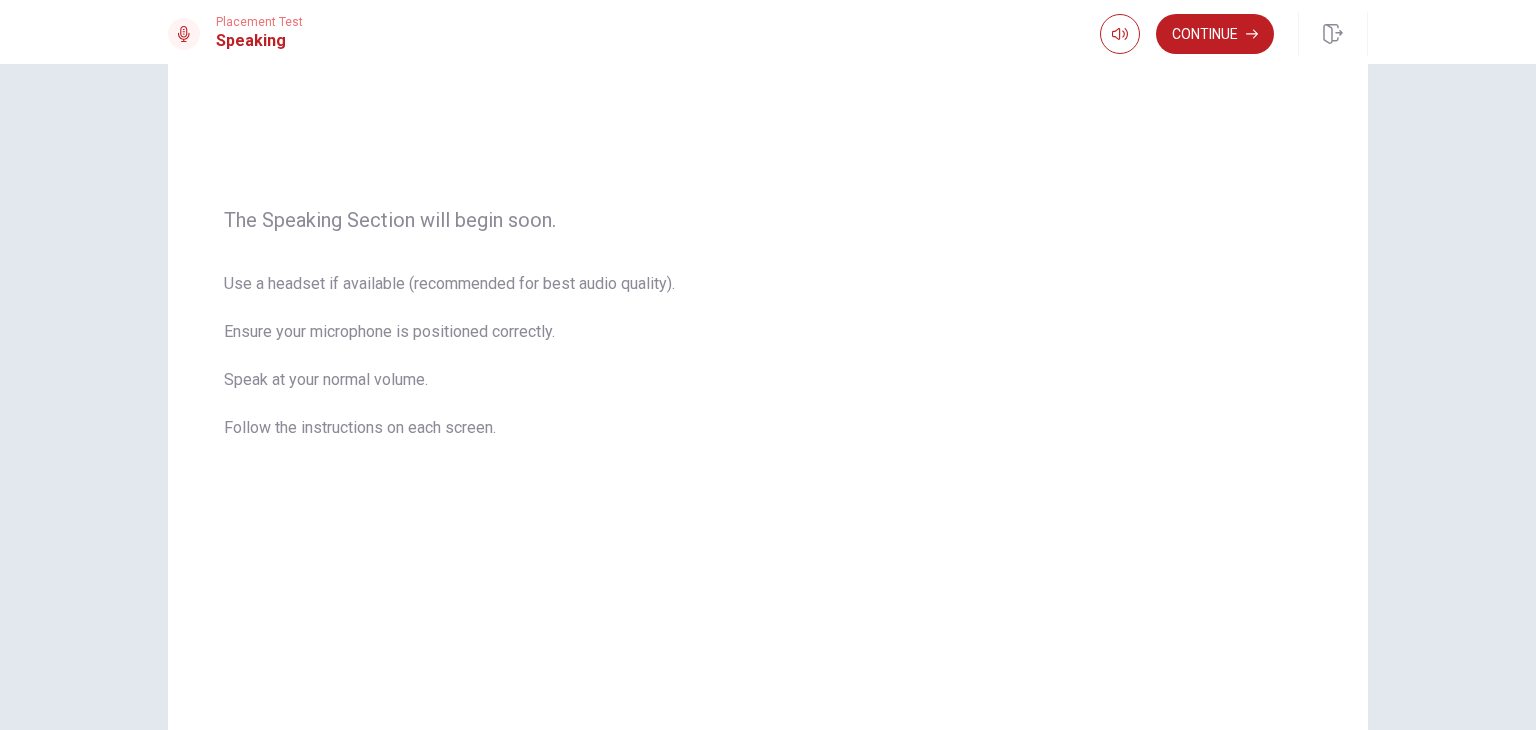 scroll, scrollTop: 166, scrollLeft: 0, axis: vertical 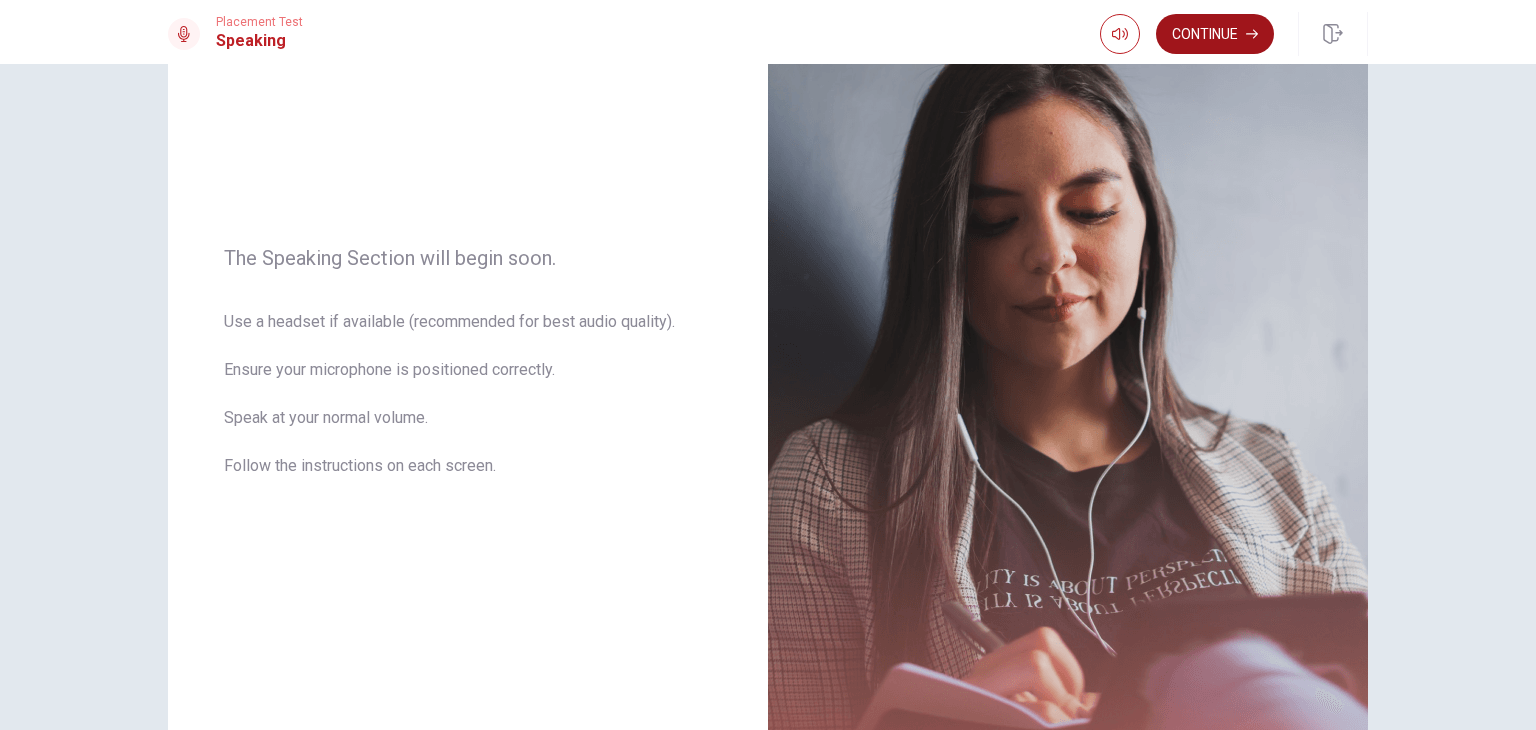 click on "Continue" at bounding box center (1215, 34) 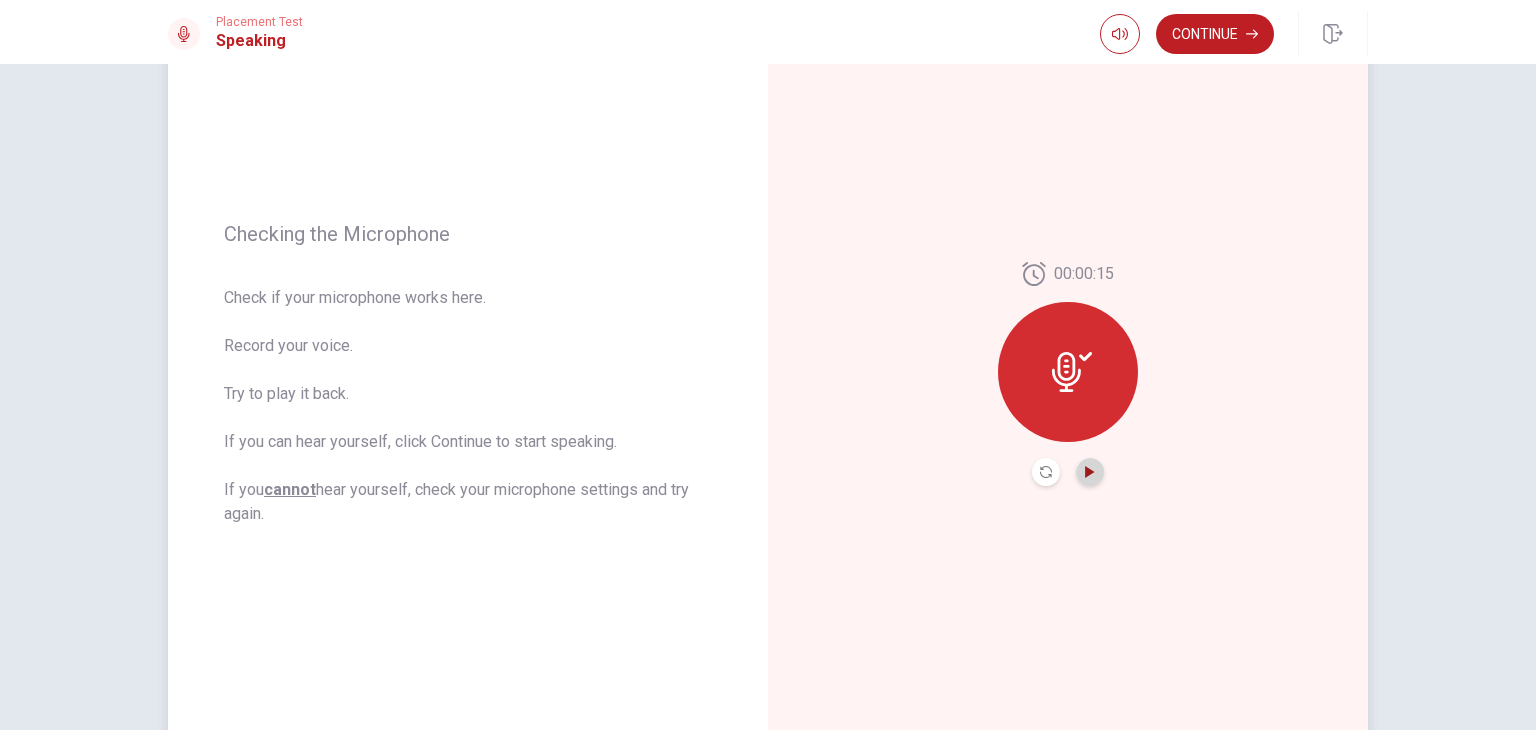 click 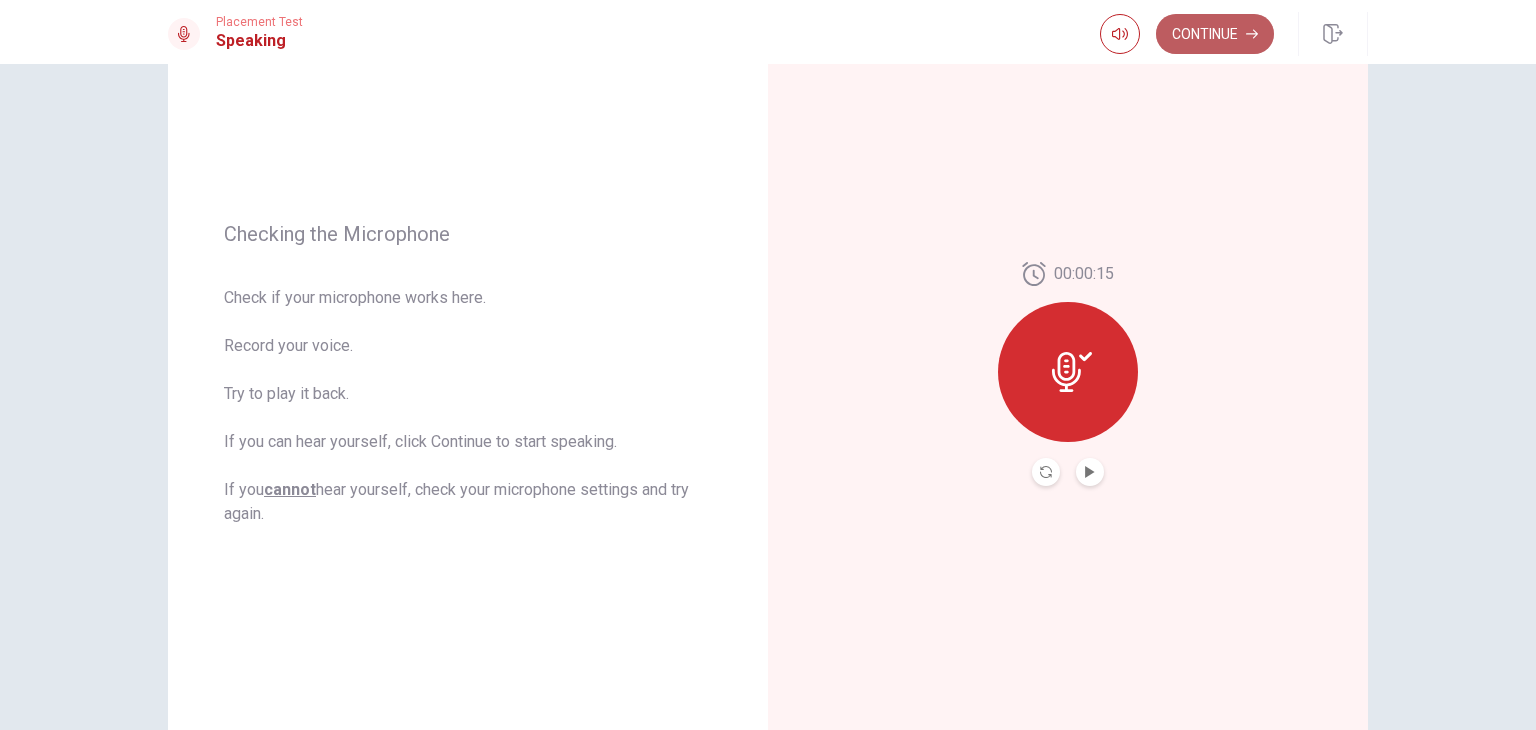 click on "Continue" at bounding box center (1215, 34) 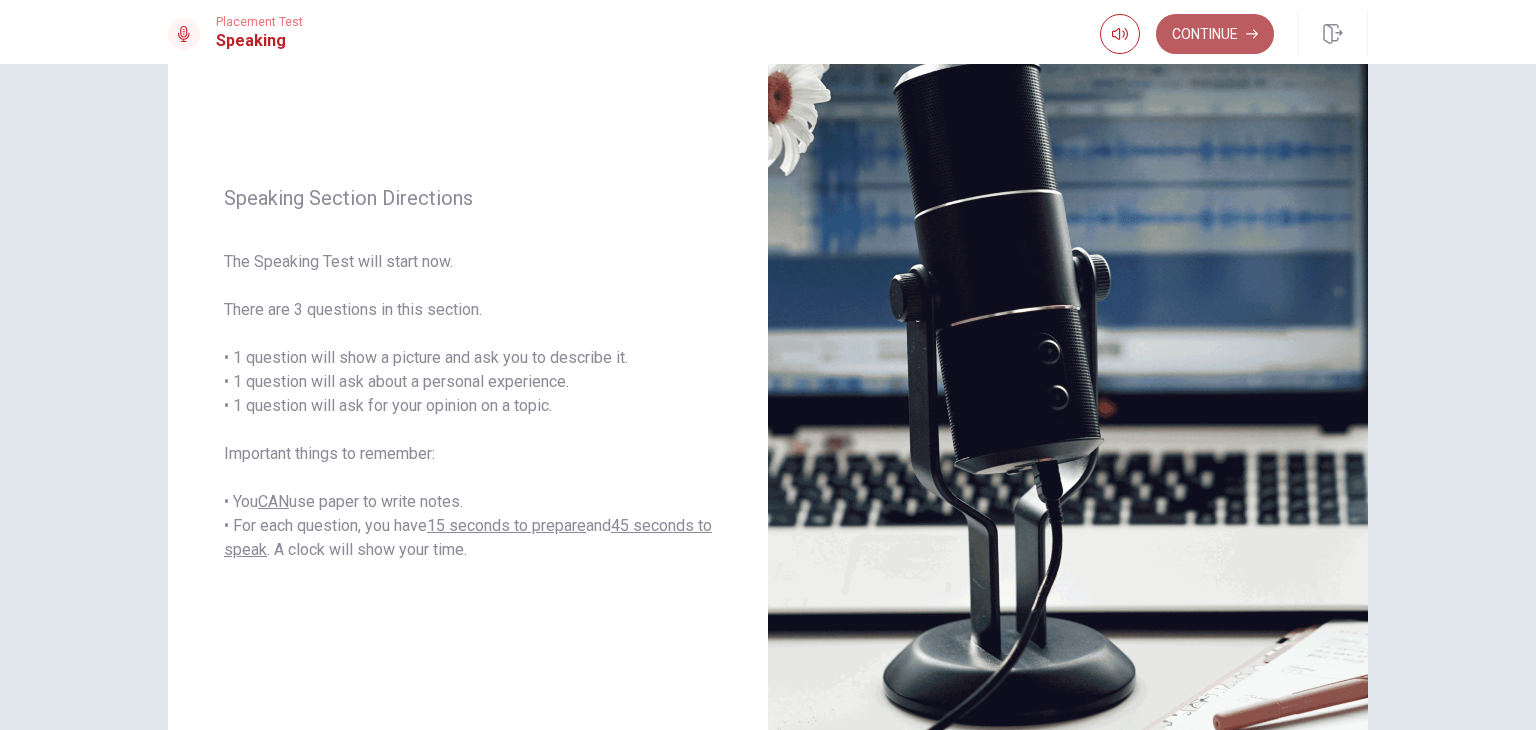 click on "Continue" at bounding box center [1215, 34] 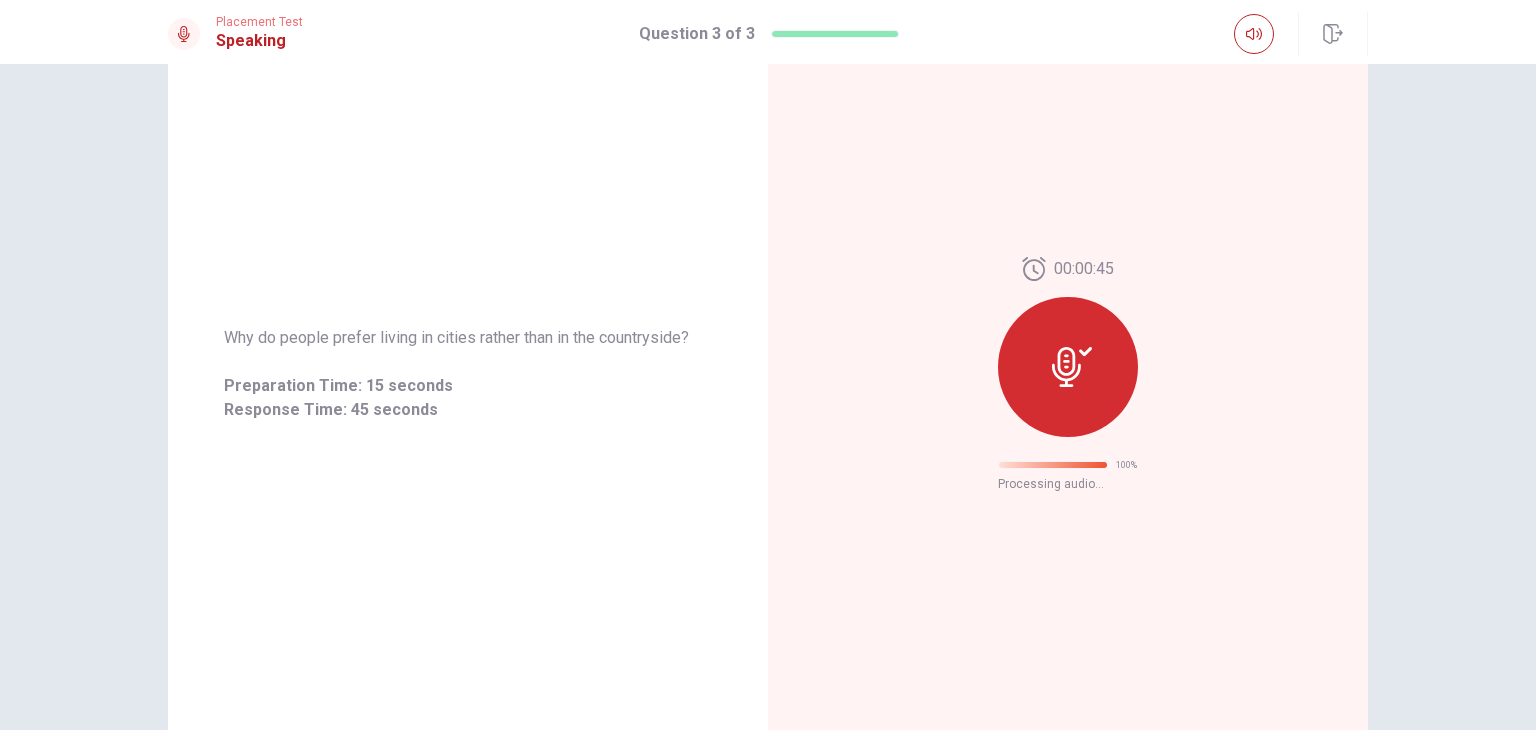 scroll, scrollTop: 0, scrollLeft: 0, axis: both 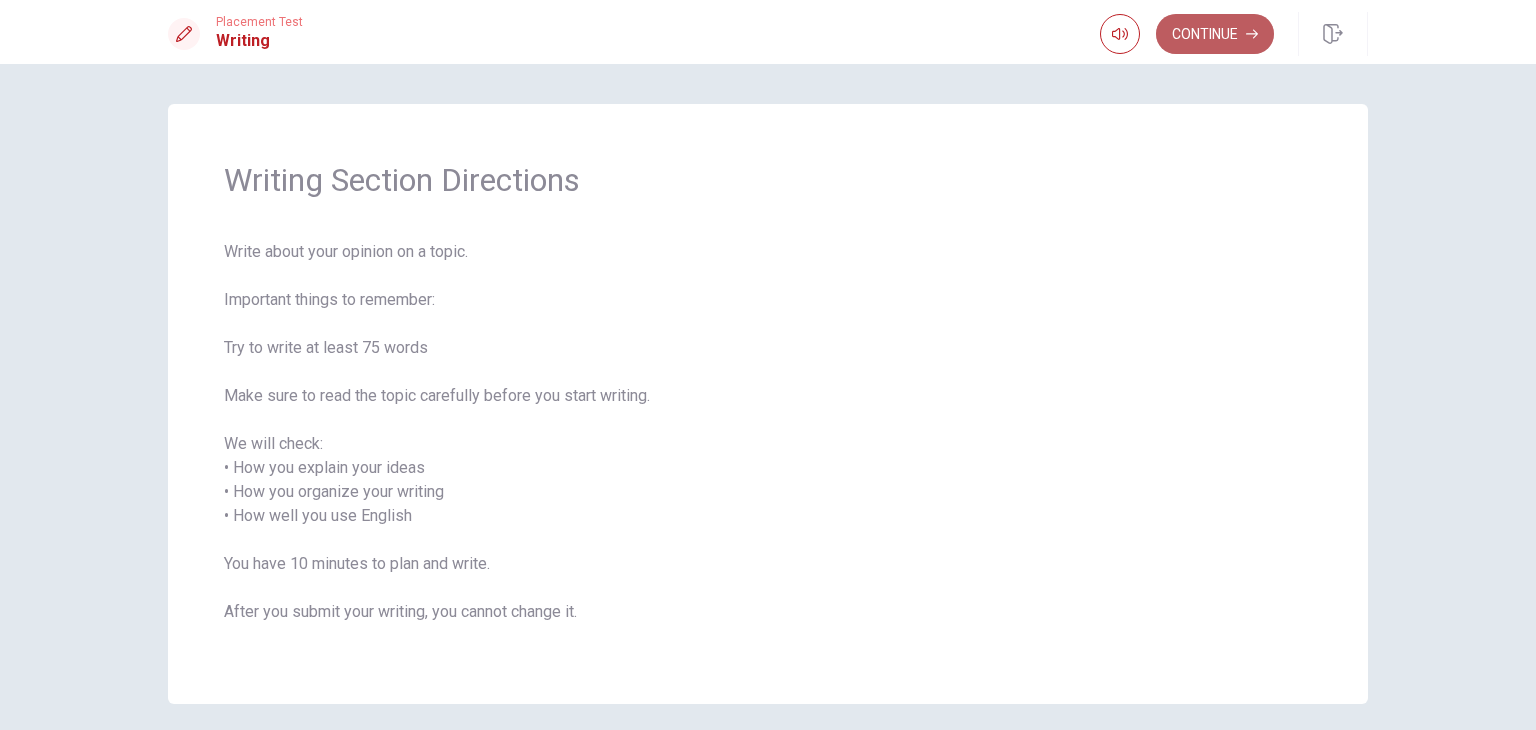 click on "Continue" at bounding box center (1215, 34) 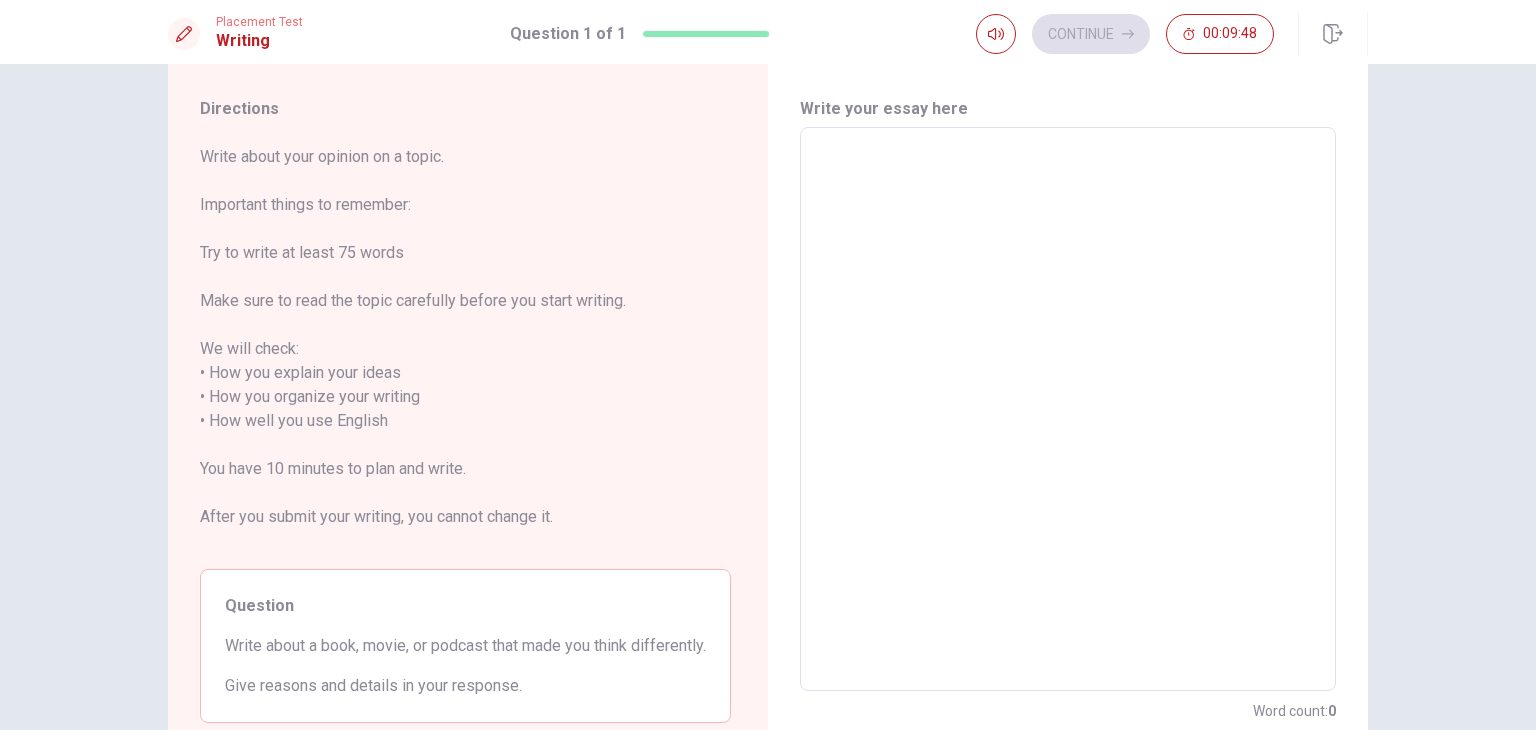 scroll, scrollTop: 44, scrollLeft: 0, axis: vertical 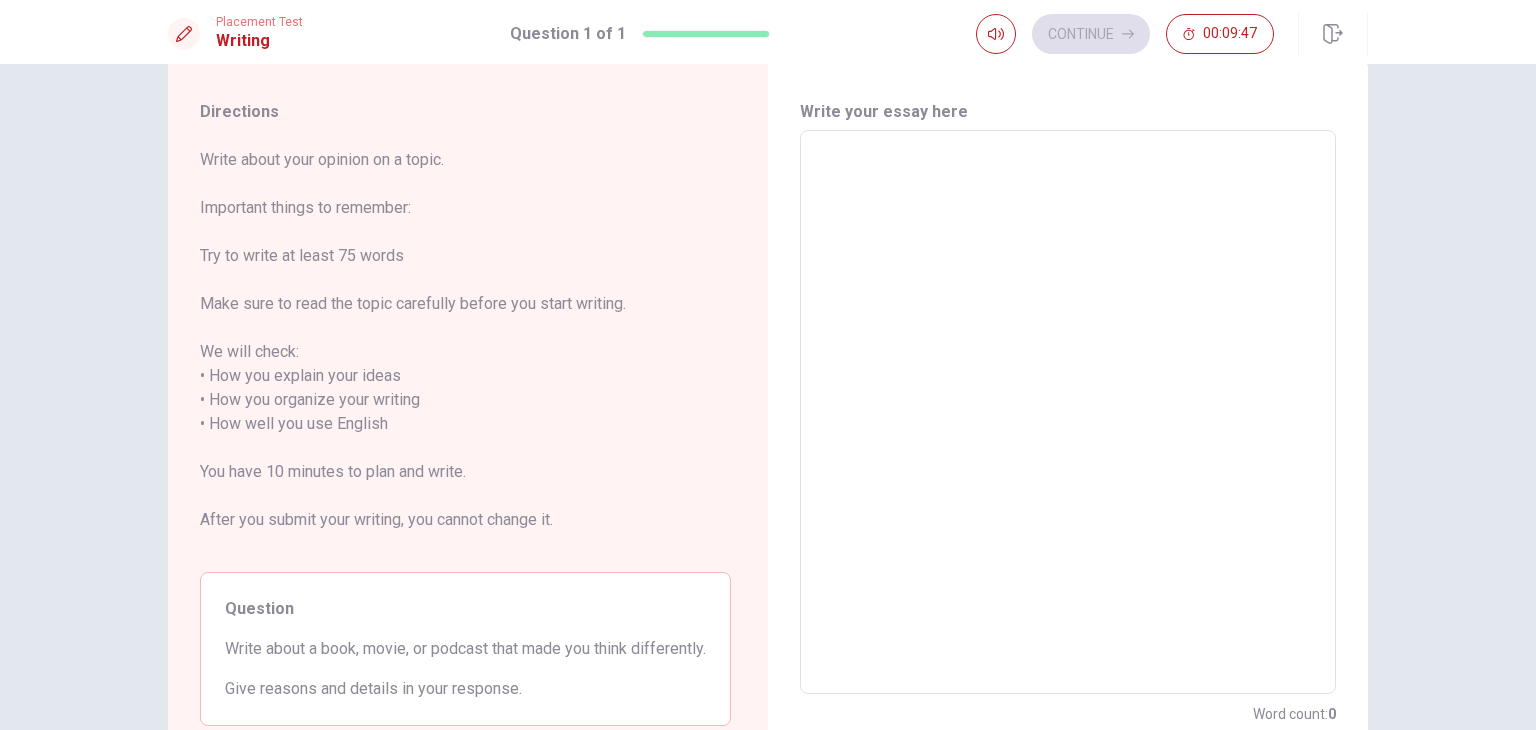 click at bounding box center (1068, 412) 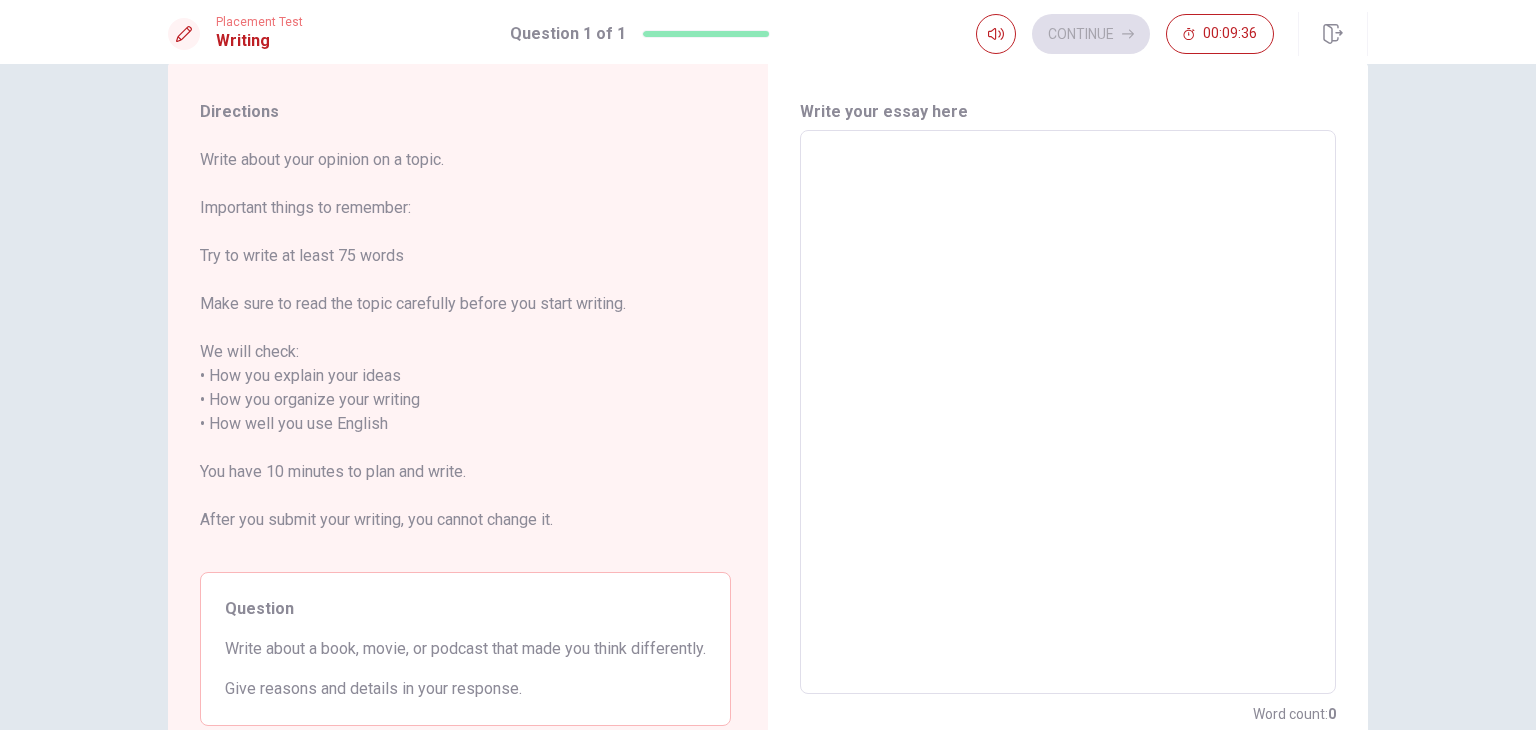 type on "a" 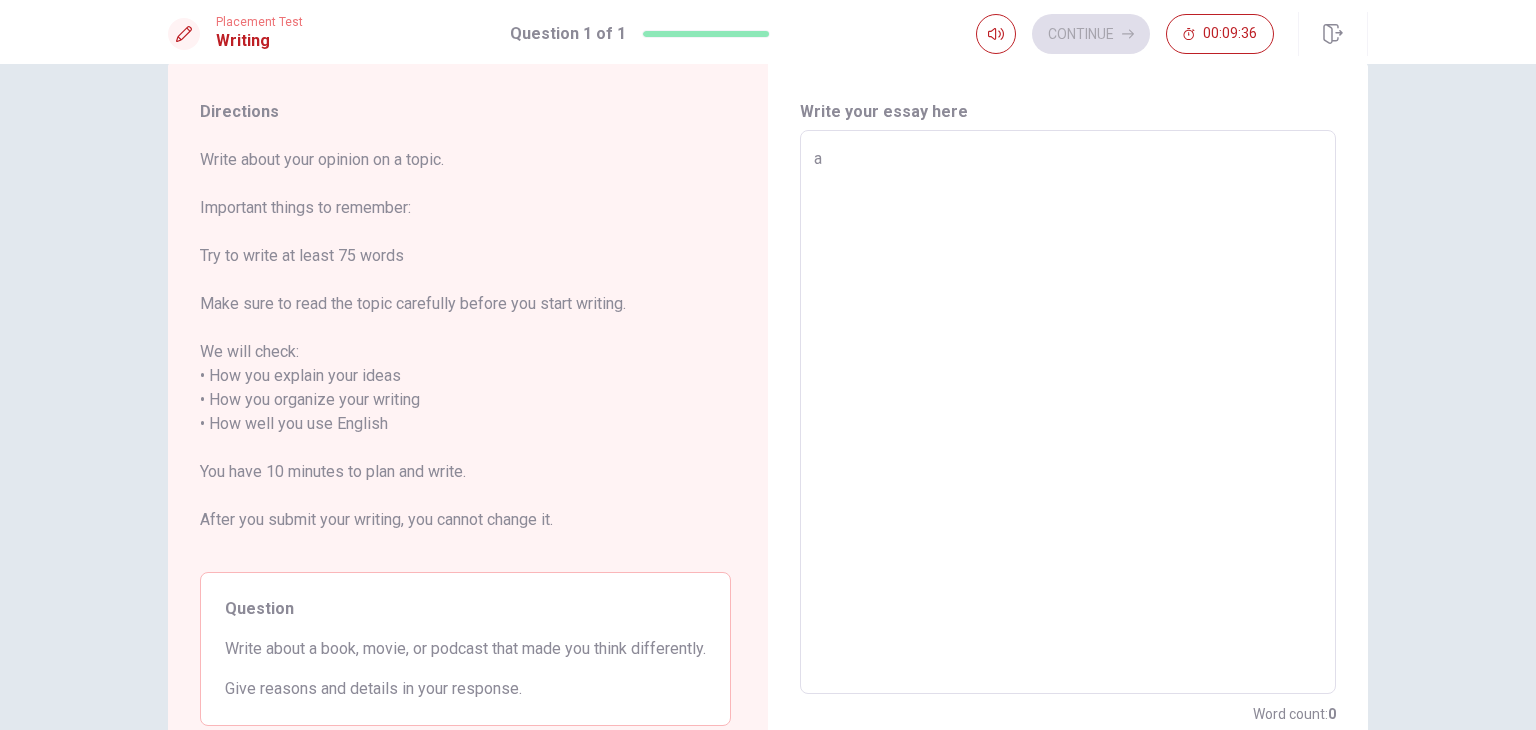 type on "x" 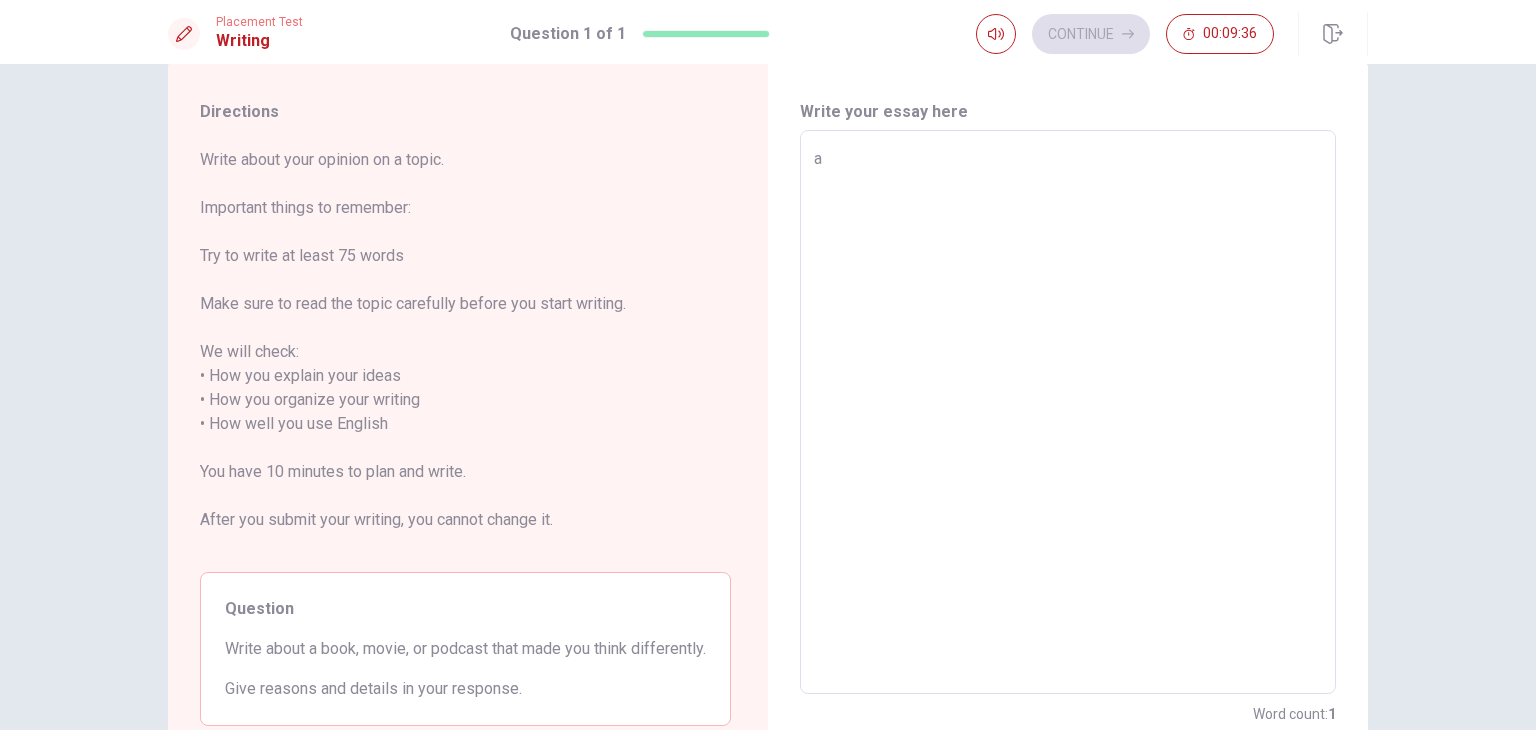 type on "a" 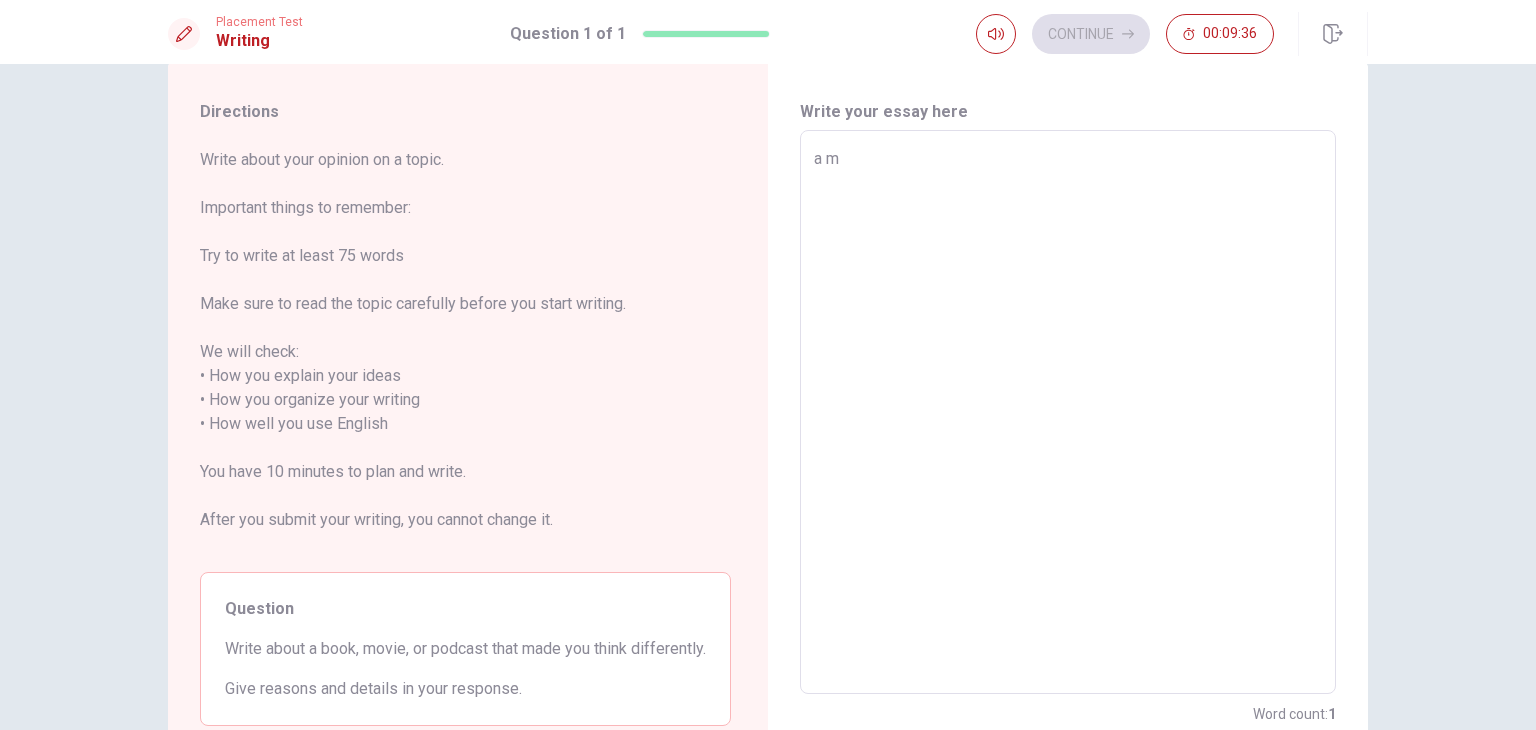 type on "x" 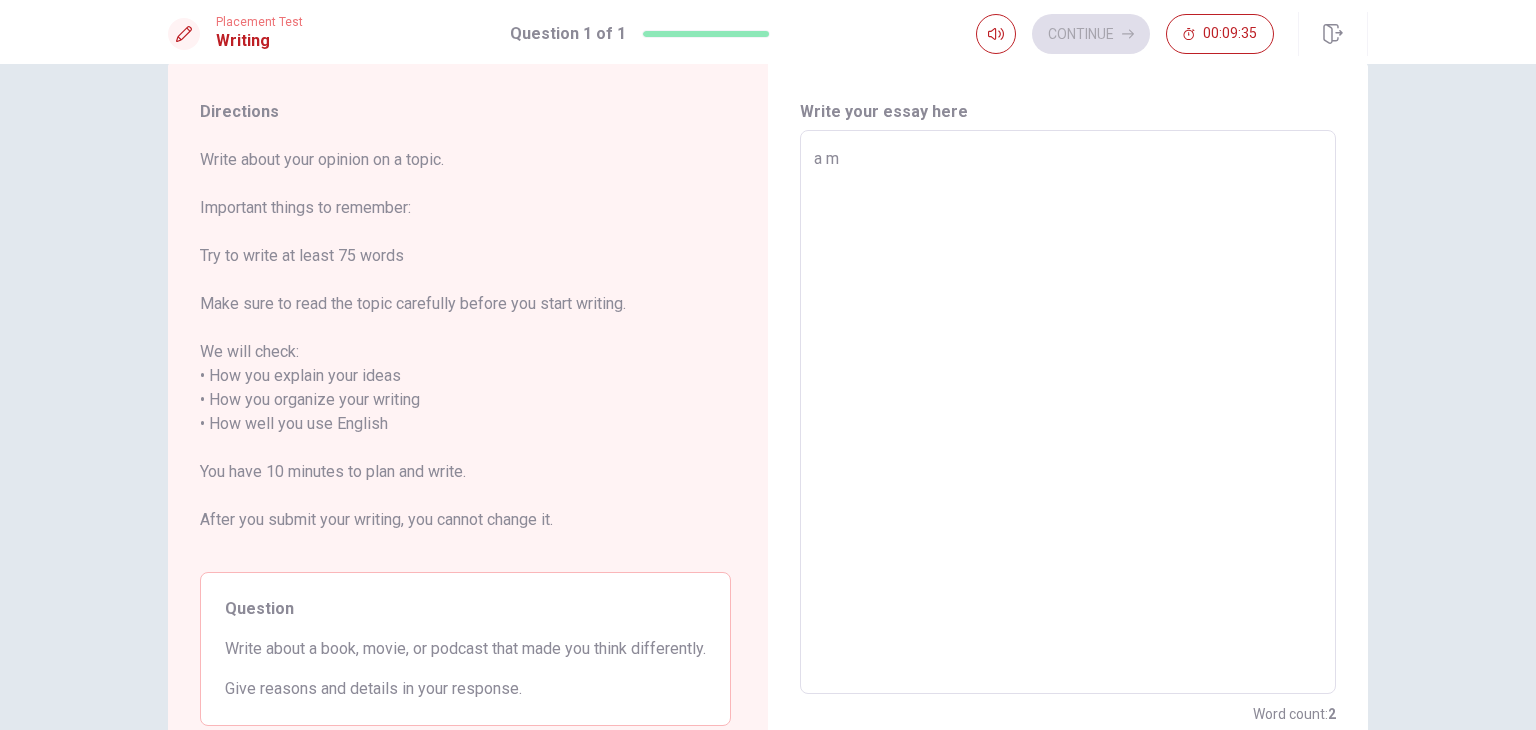 type on "a mo" 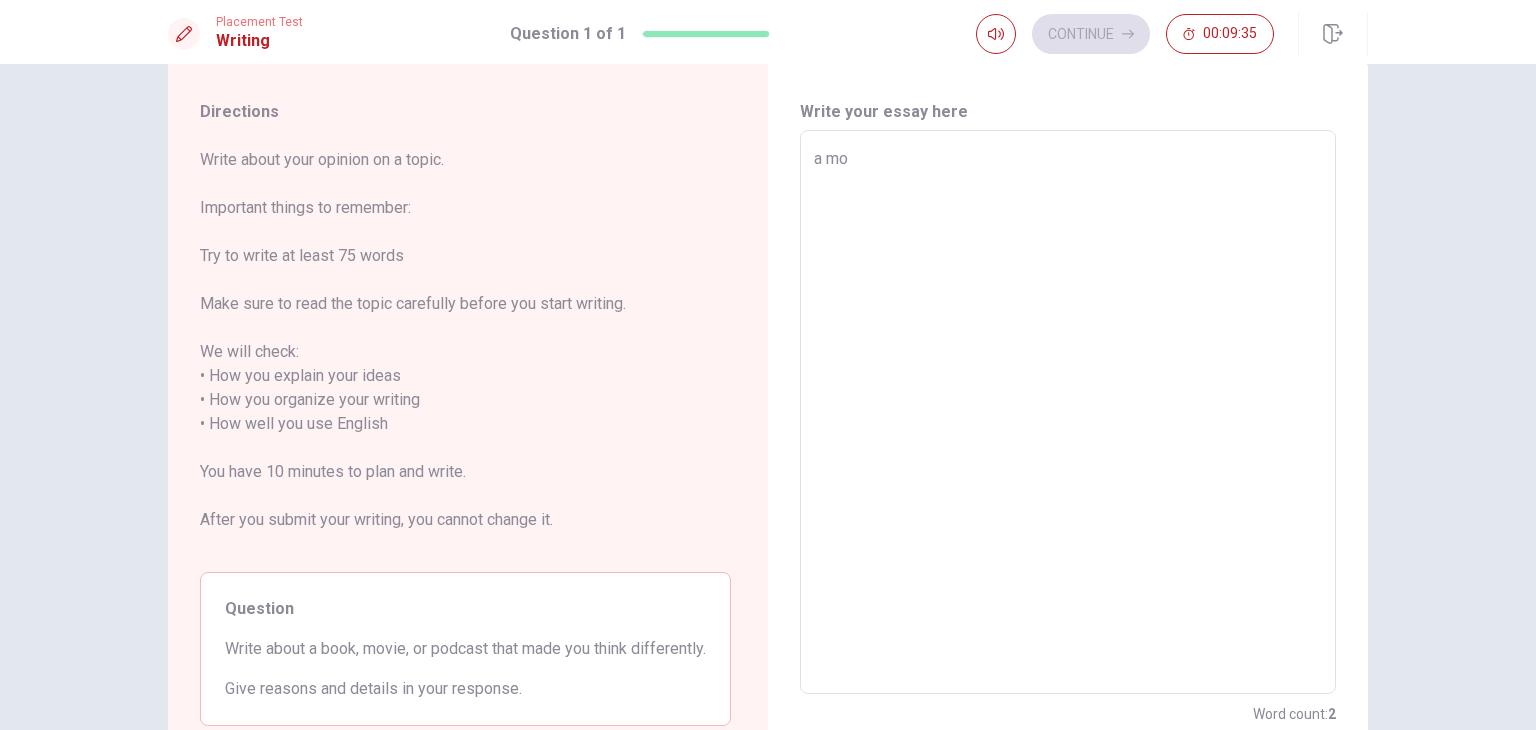 type on "x" 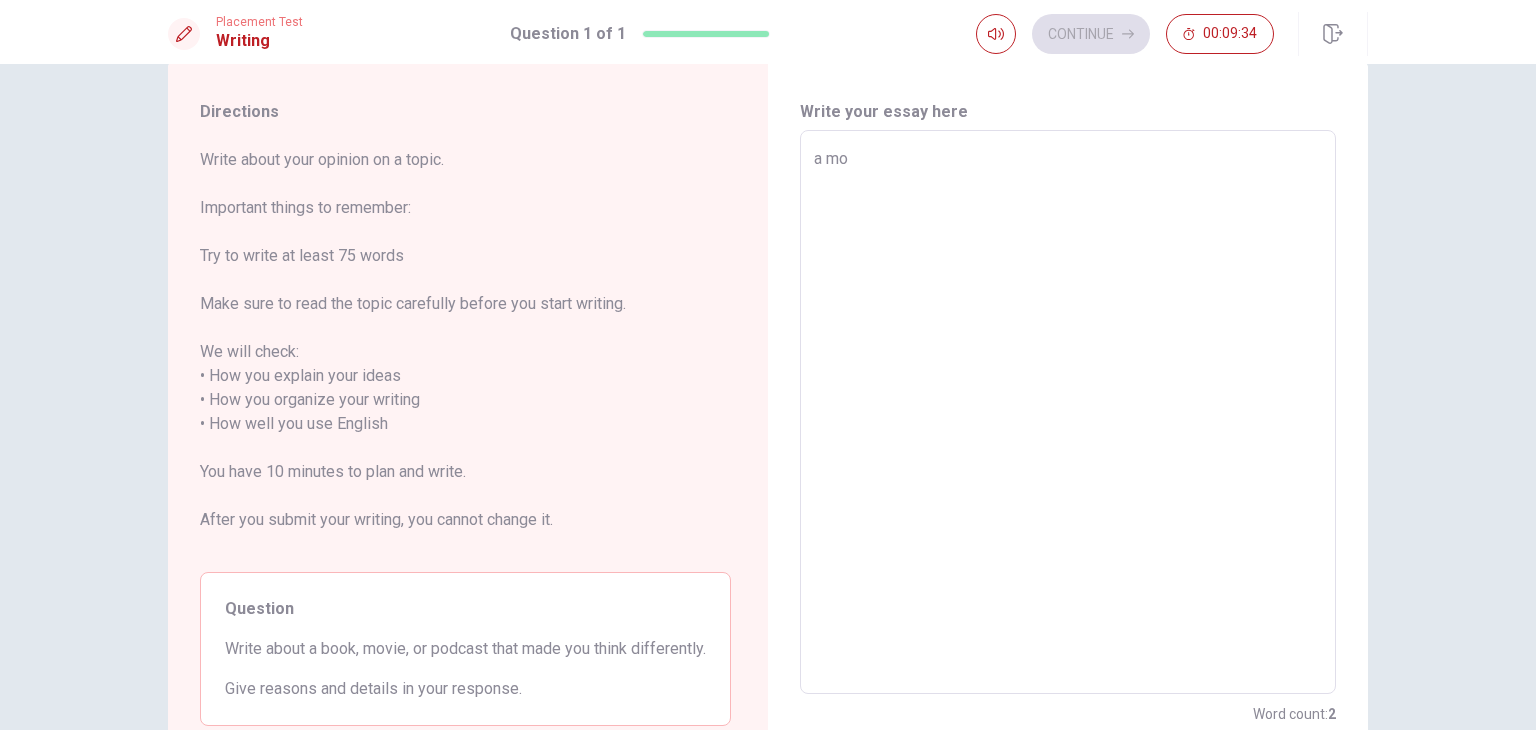 type on "a mov" 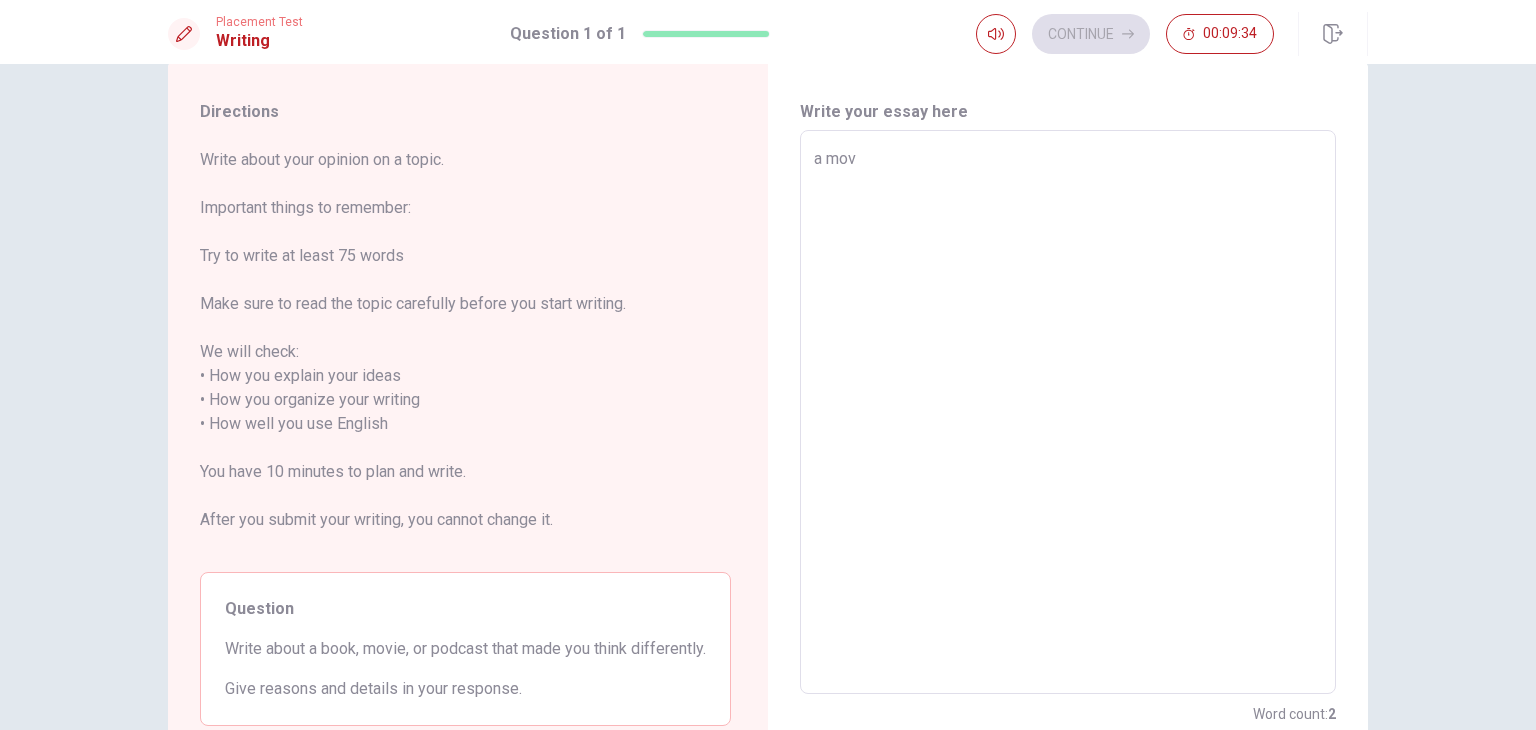 type on "x" 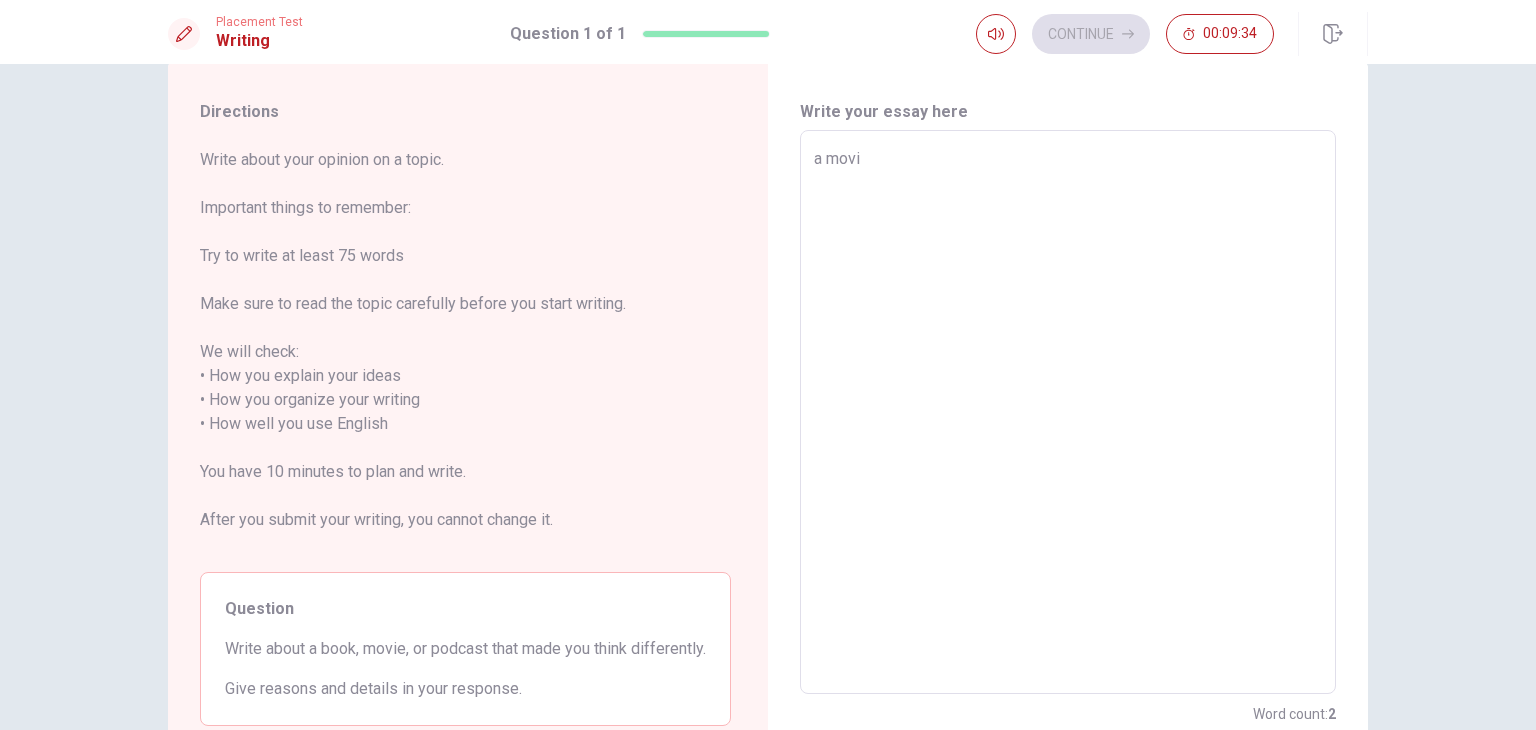 type on "x" 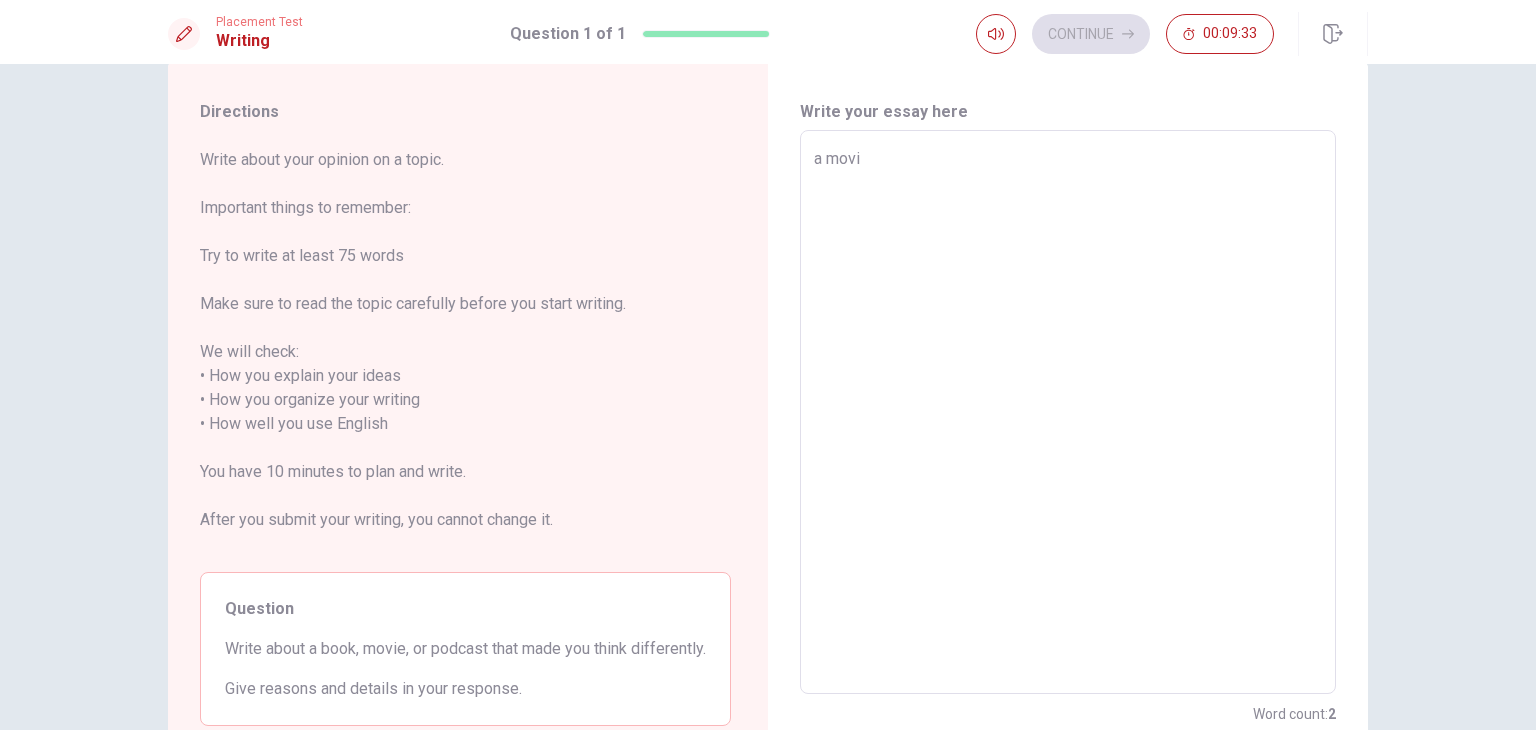 type on "a movie" 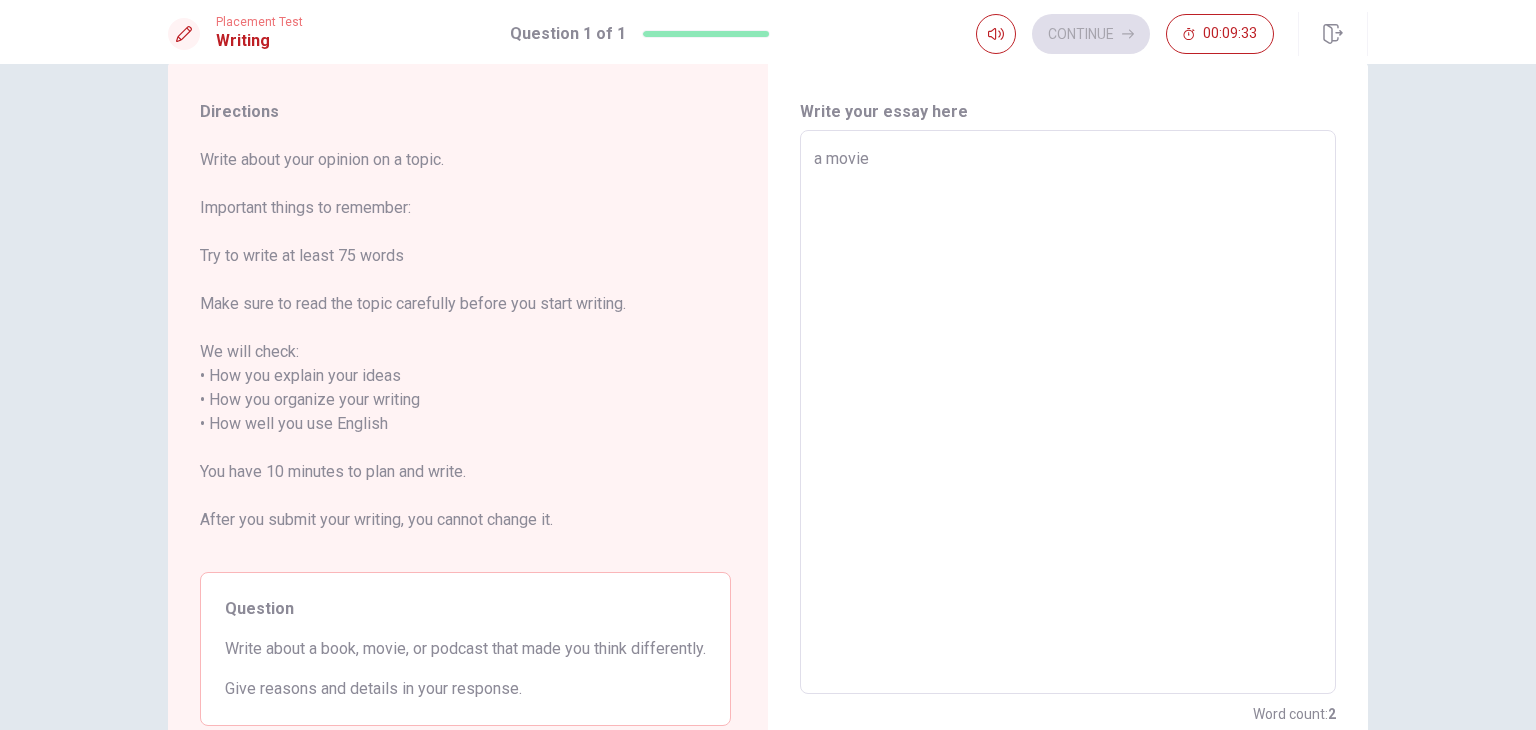 type on "x" 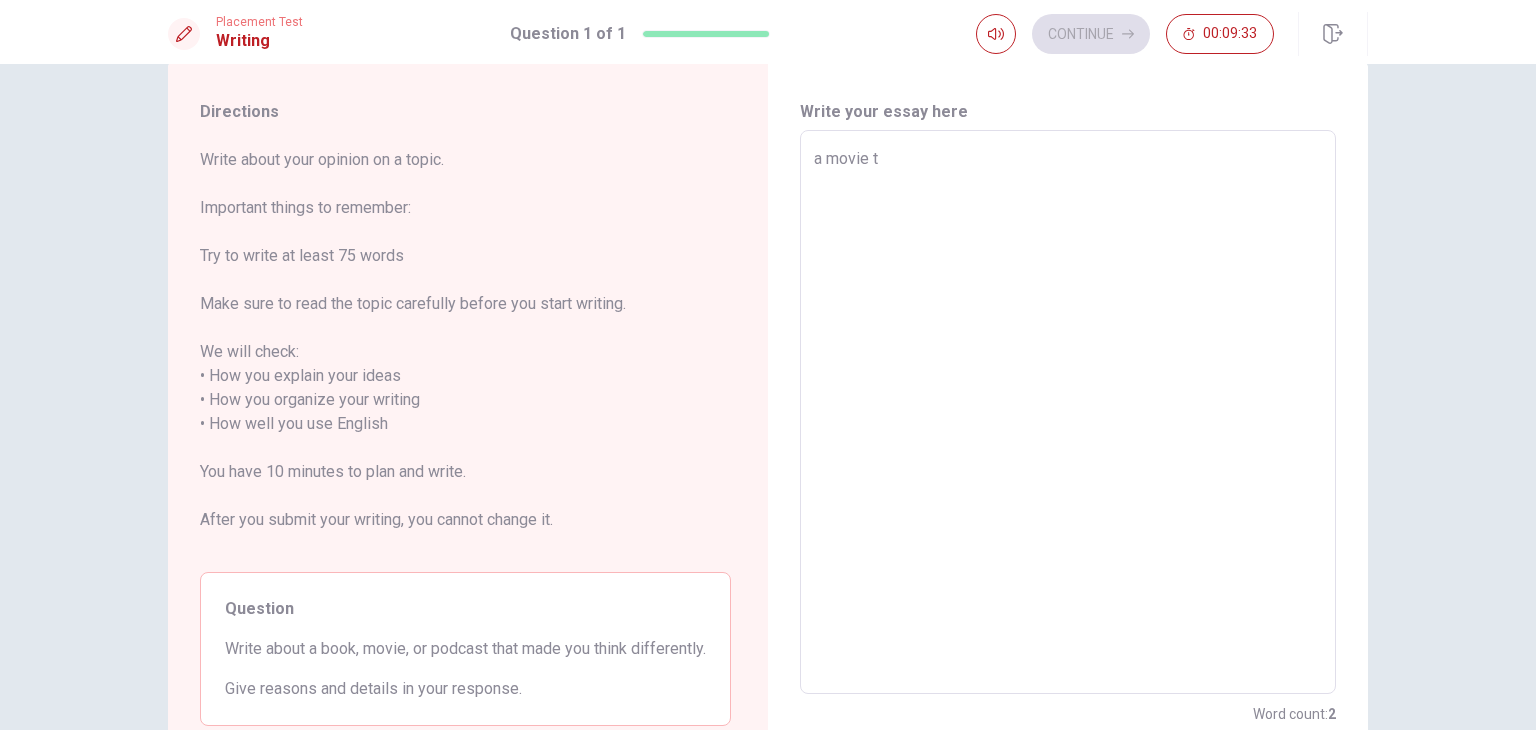 type on "x" 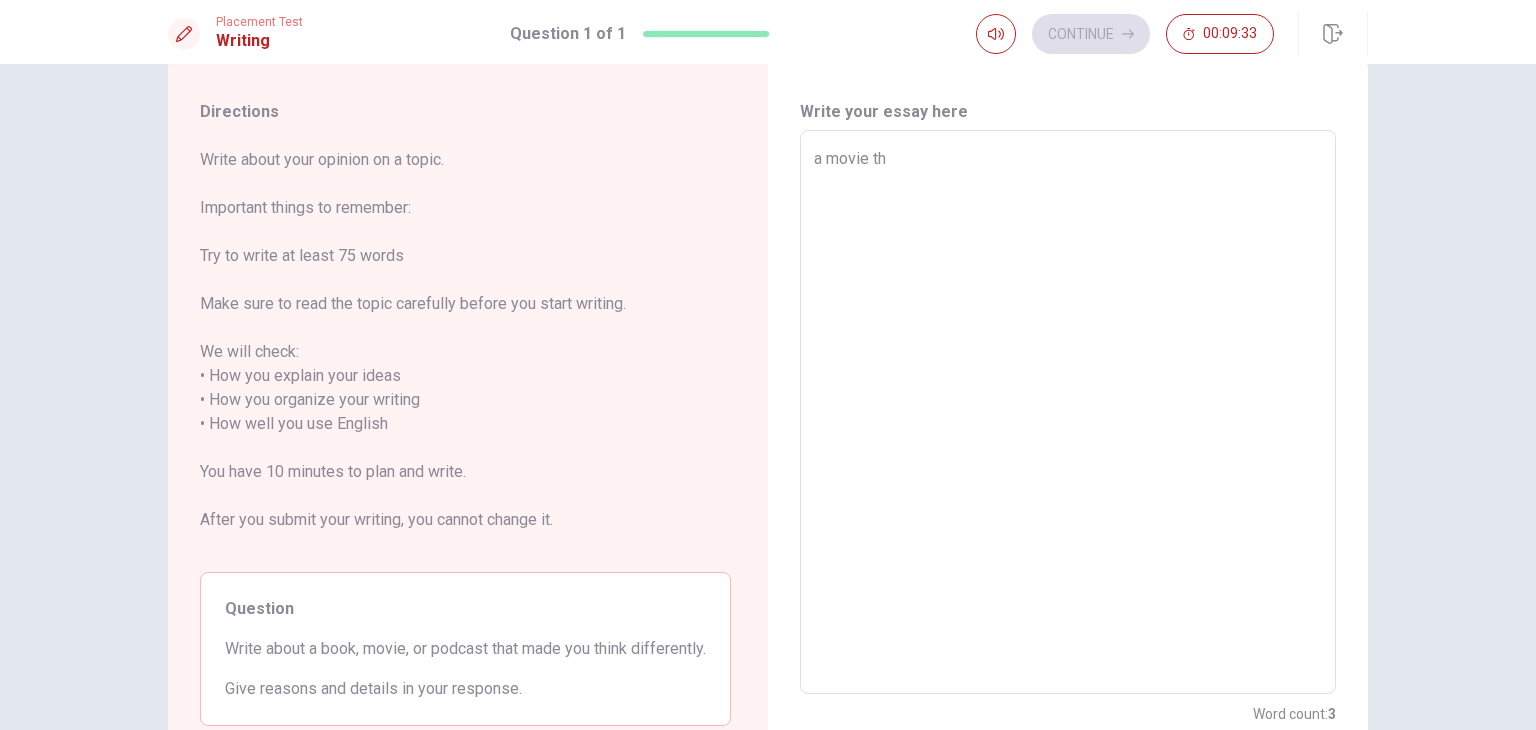 type on "x" 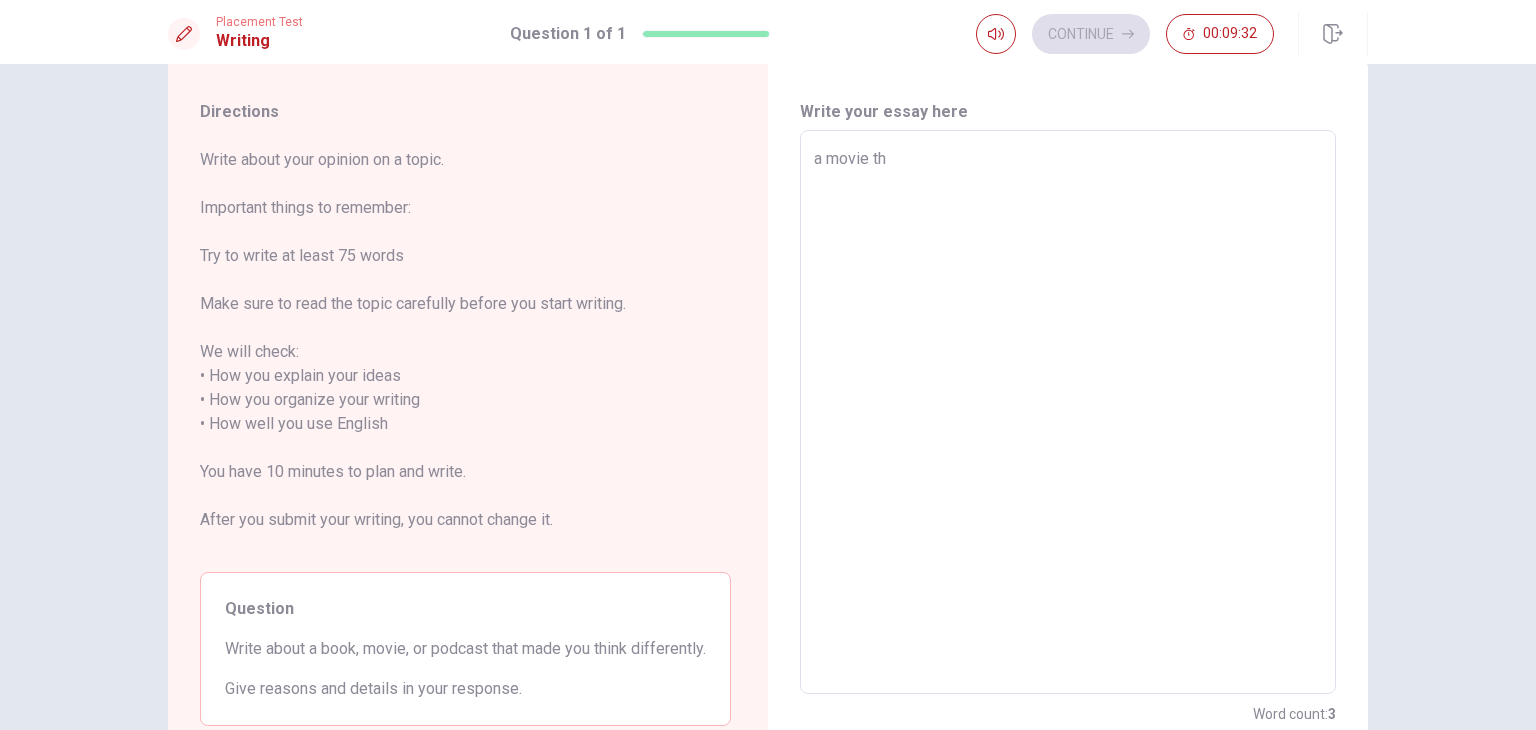 type on "a movie tha" 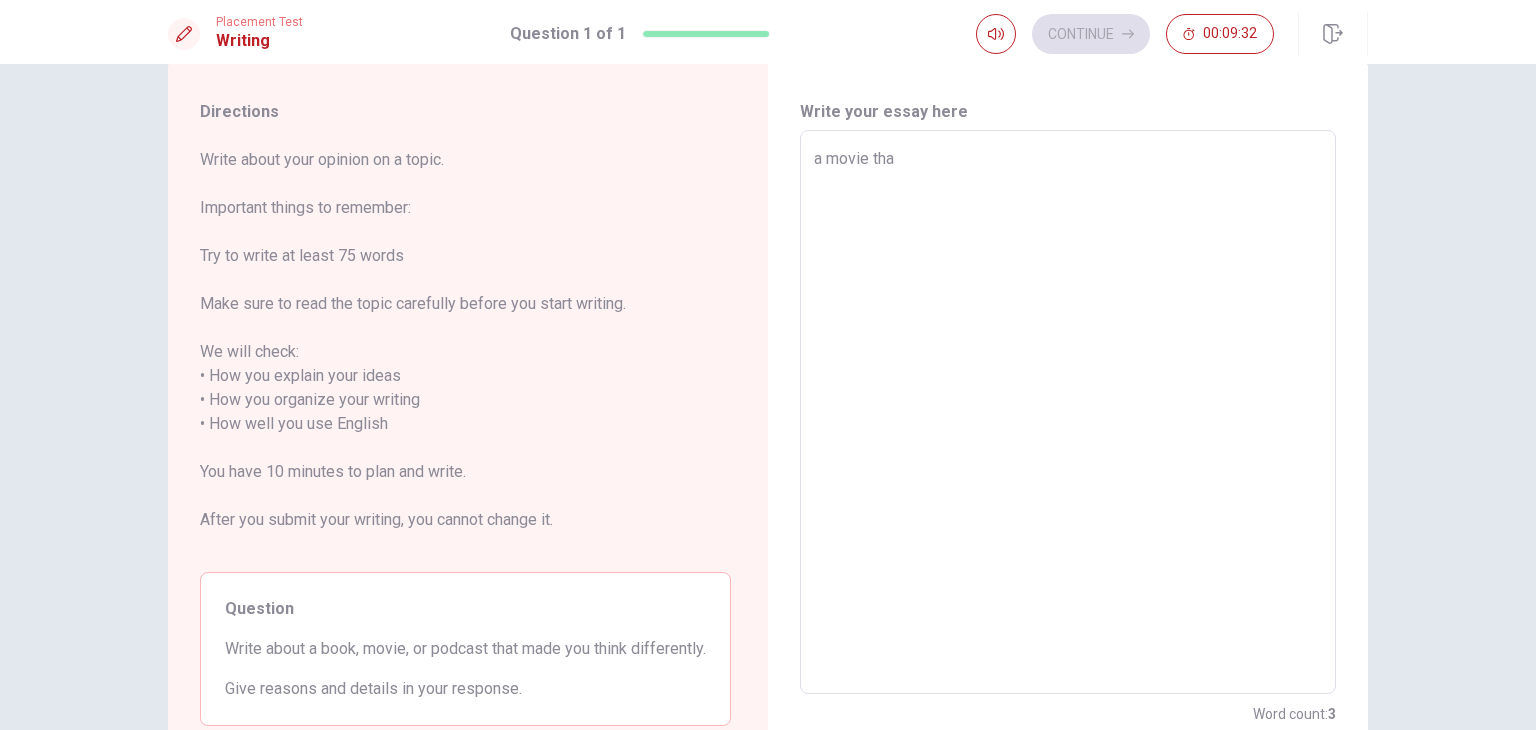 type on "x" 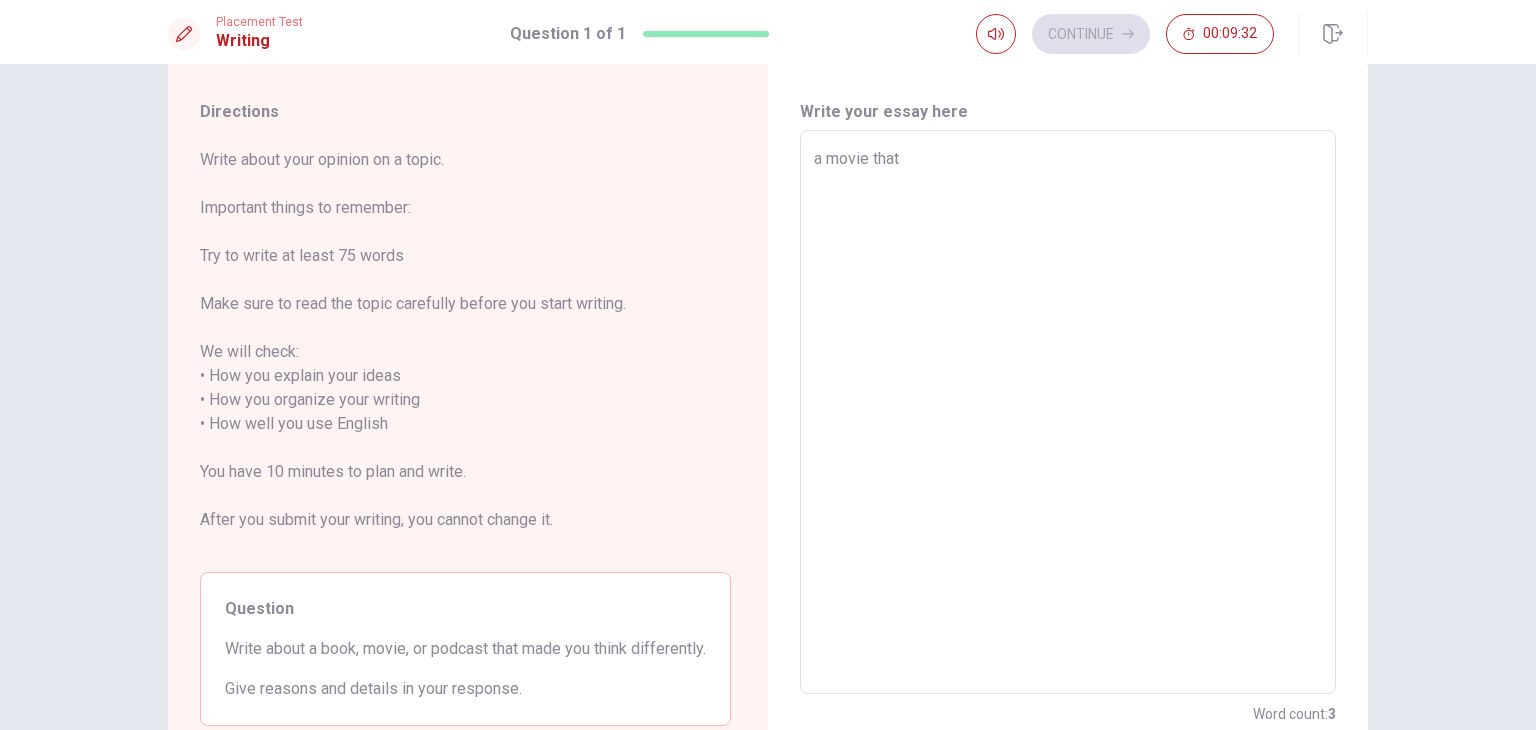 type on "x" 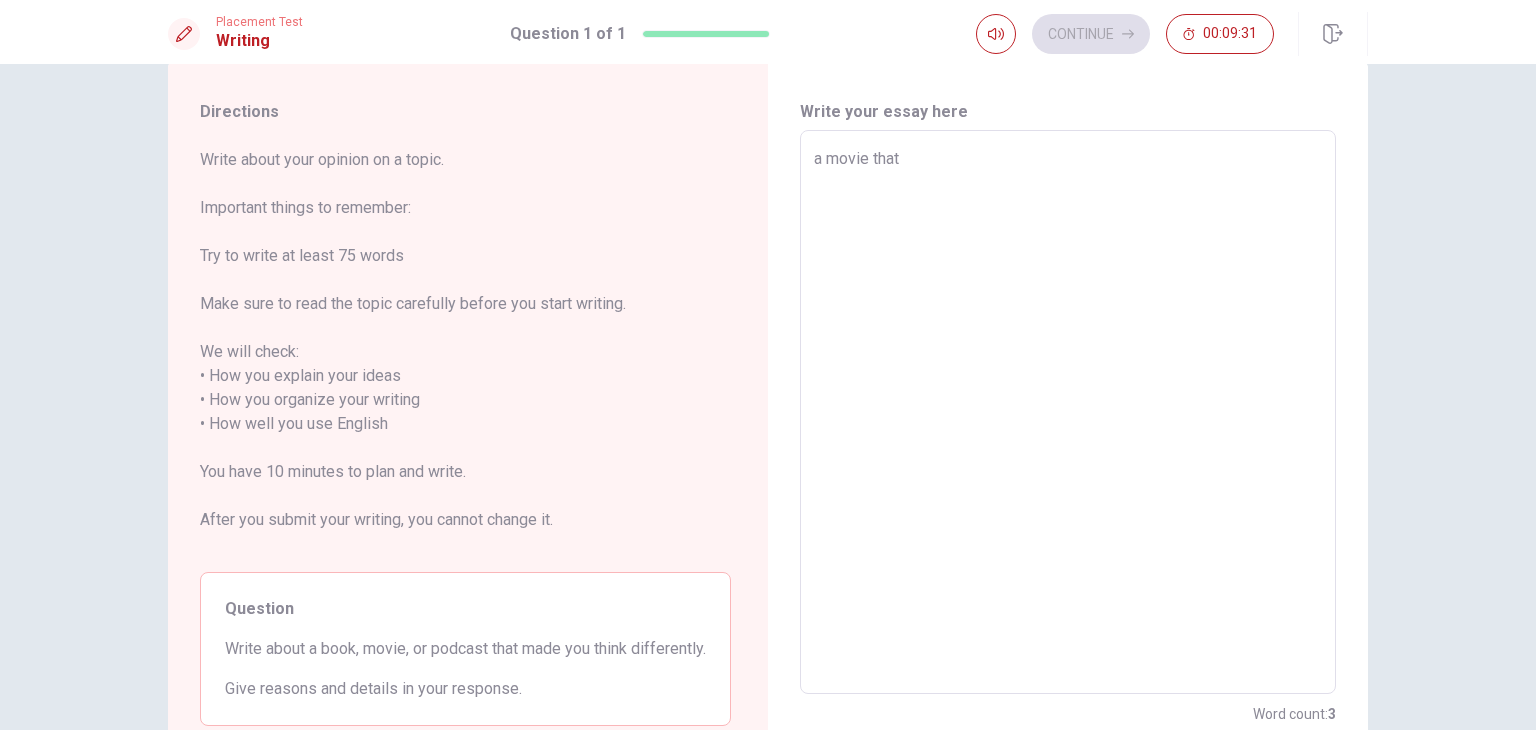 type on "a movie that" 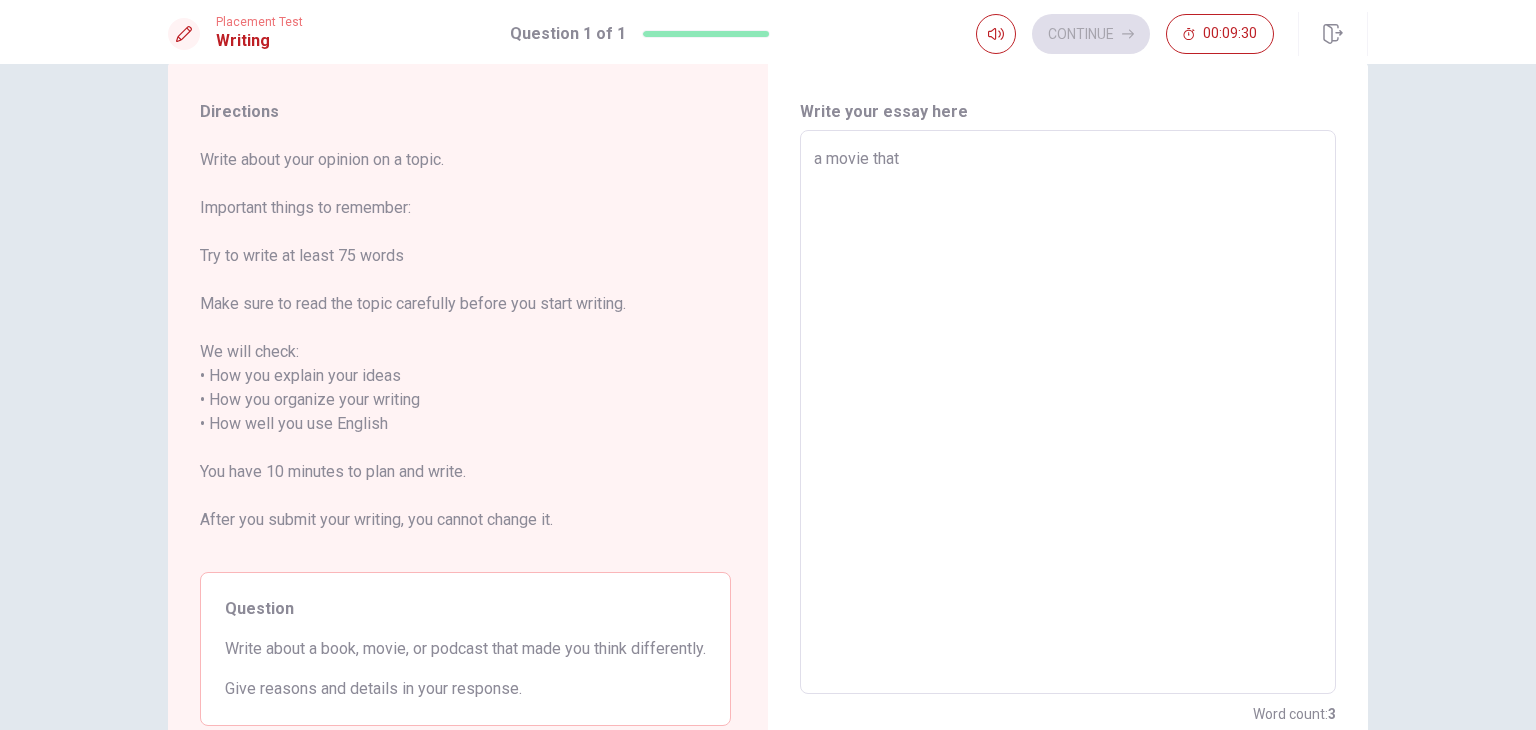 type on "a movie that m" 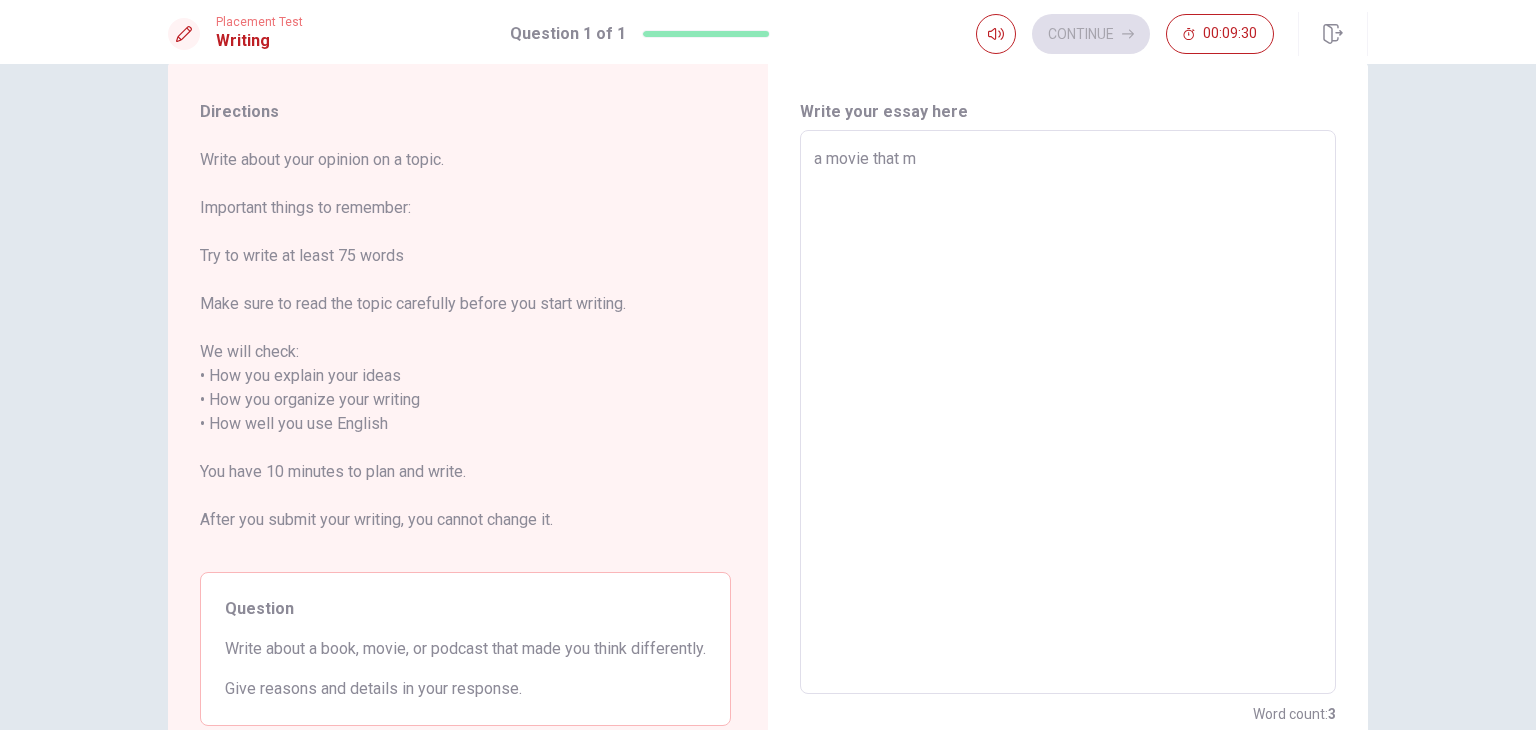 type on "x" 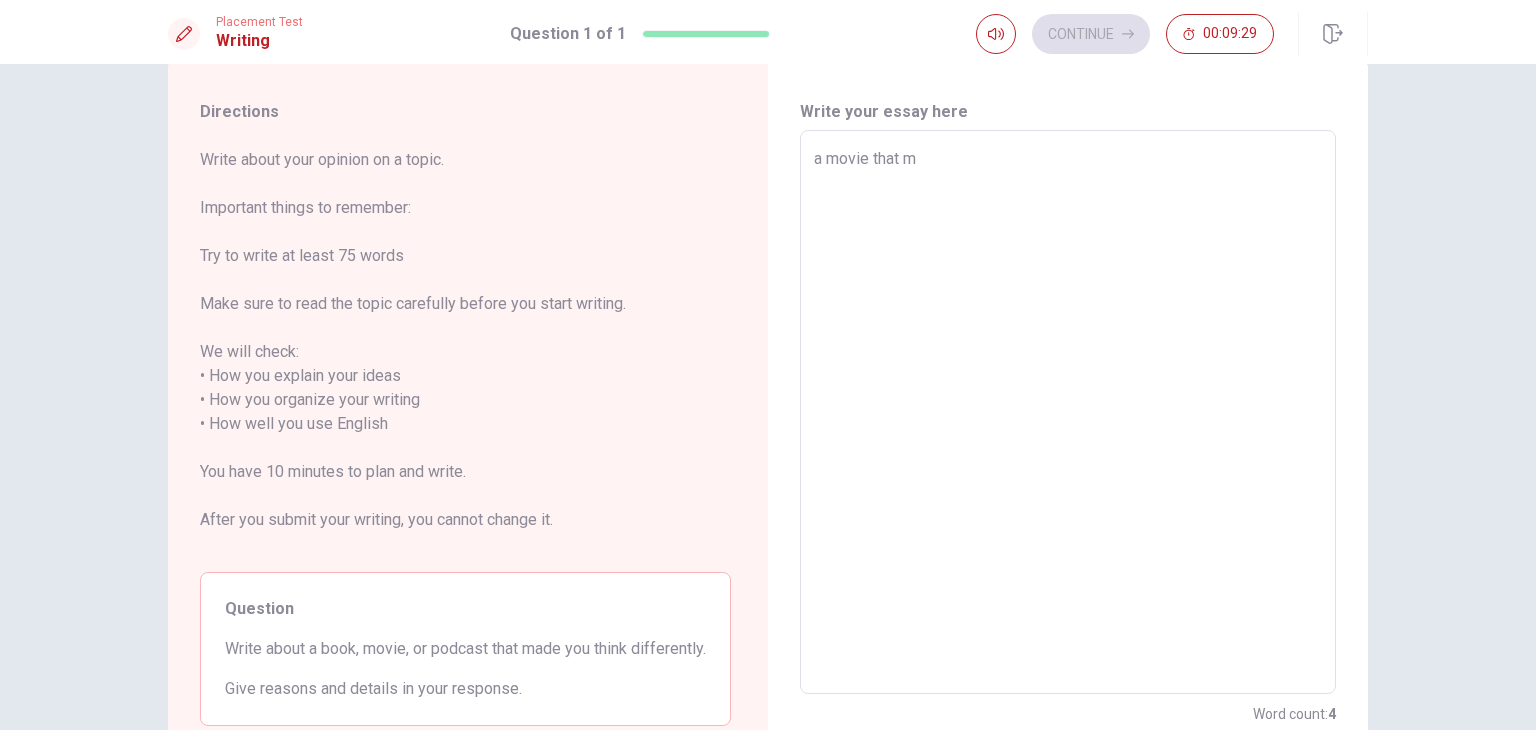 type on "a movie that ma" 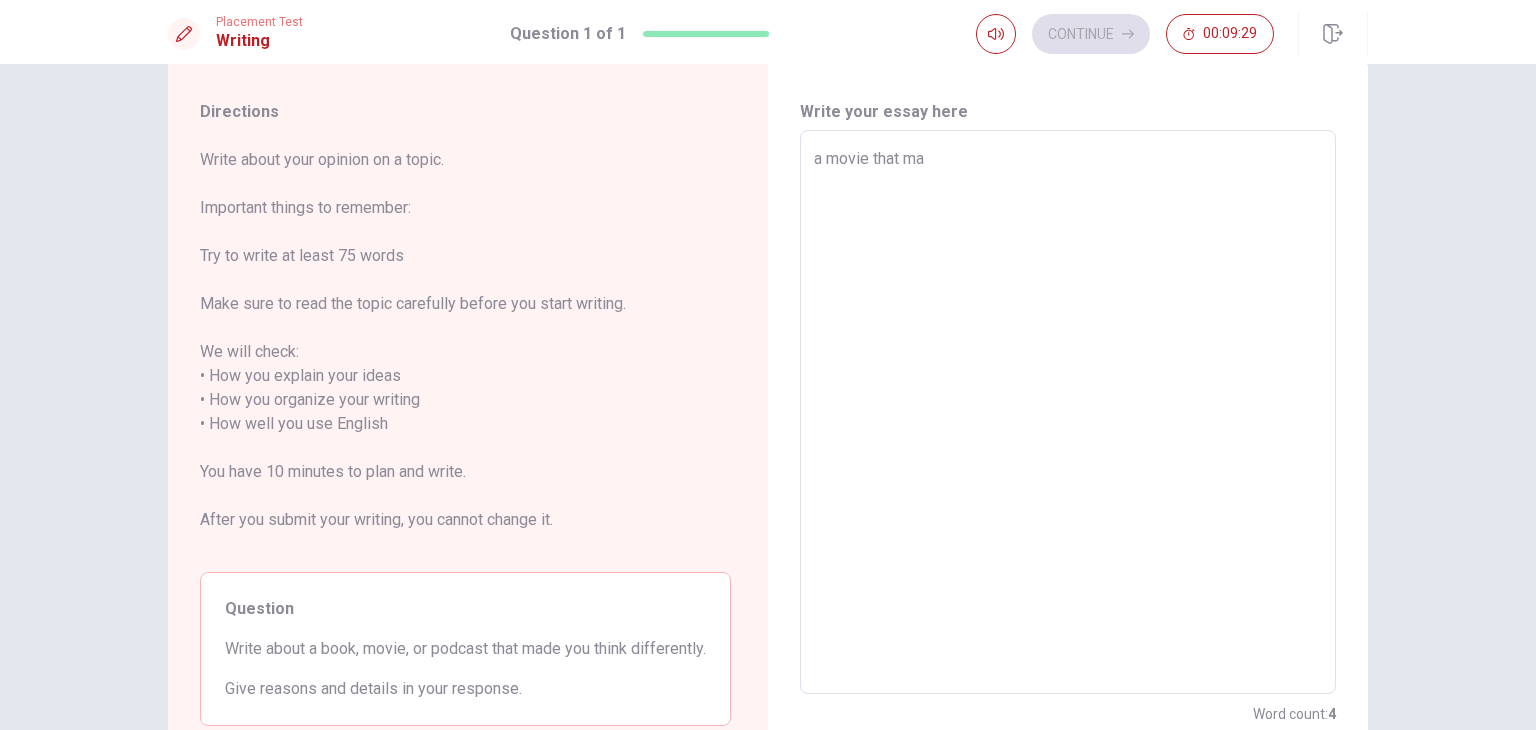 type on "x" 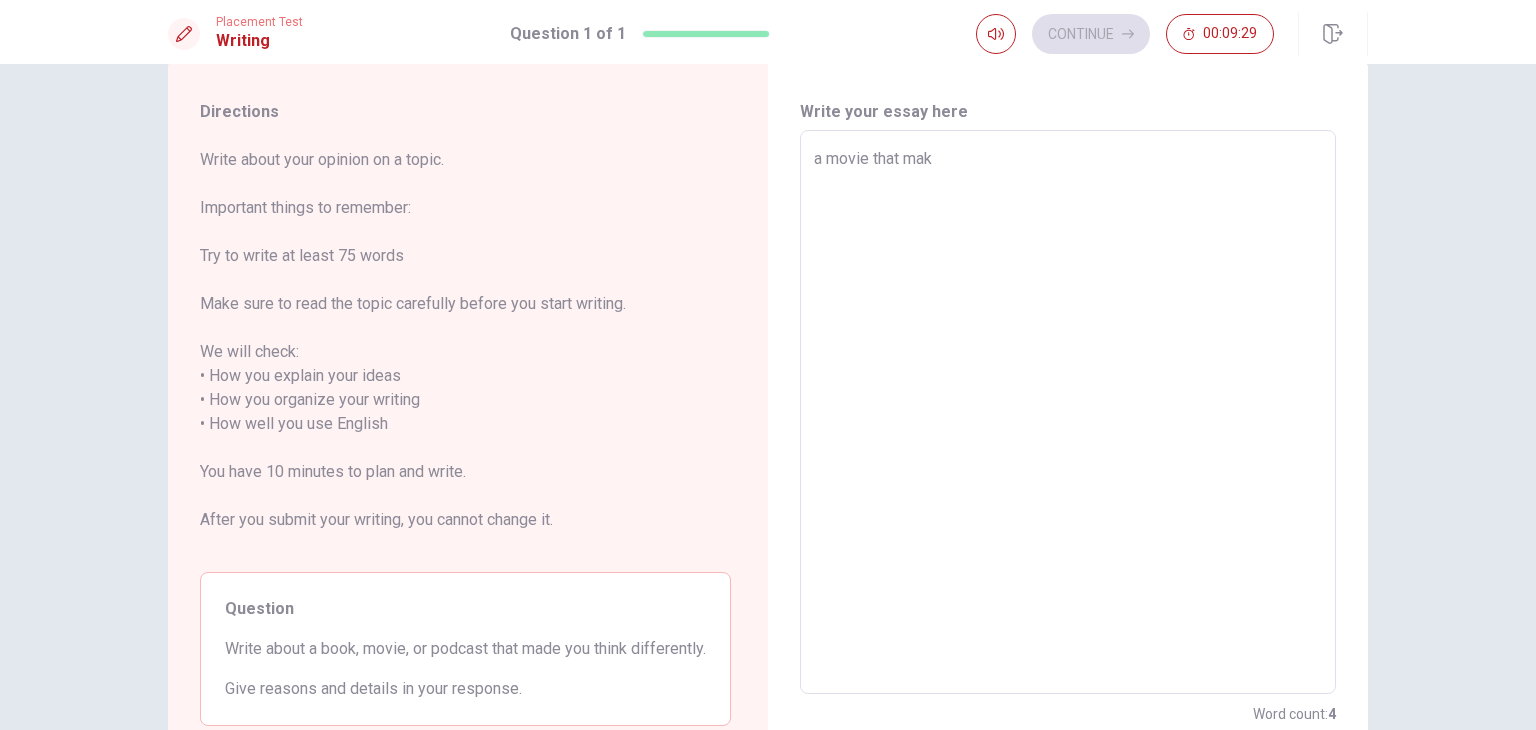 type on "x" 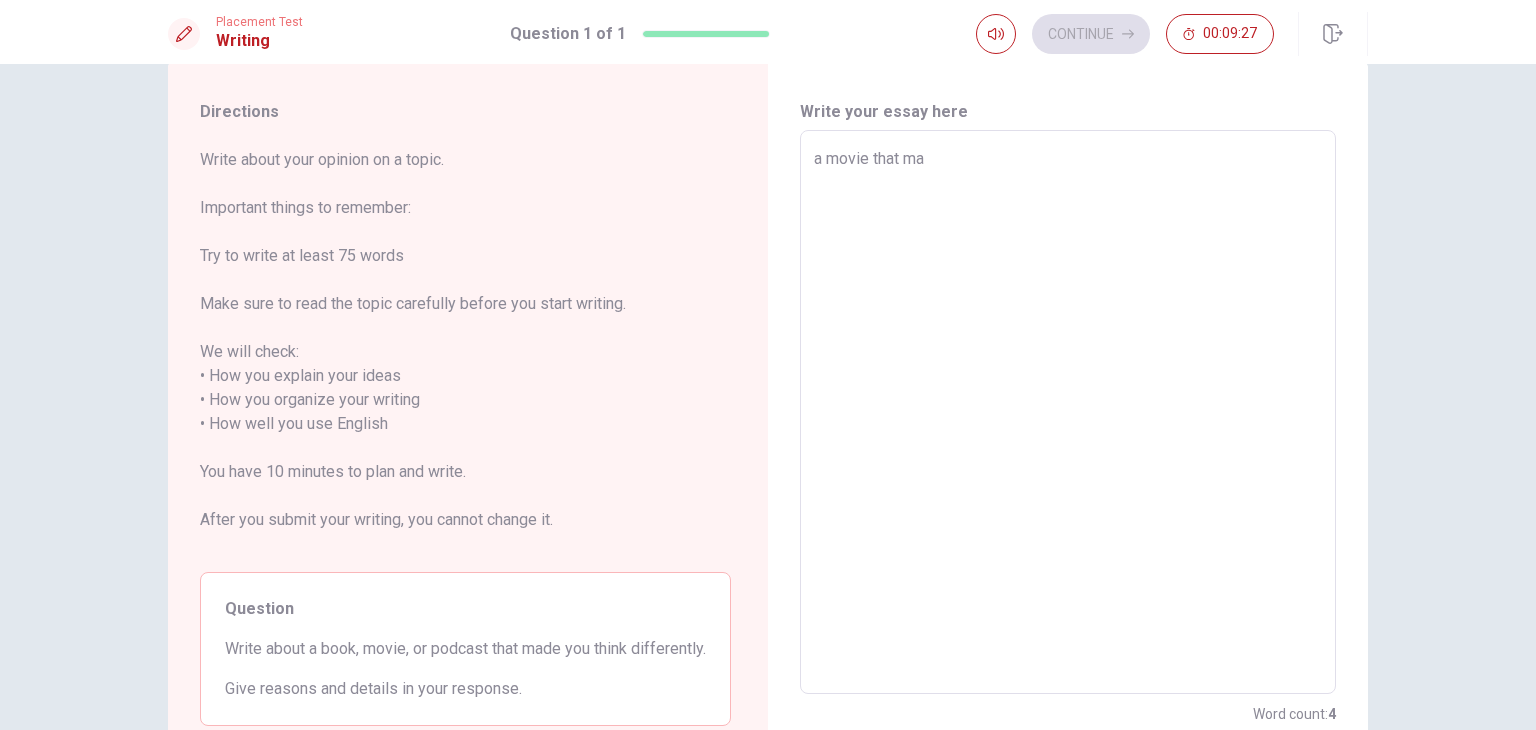 type on "x" 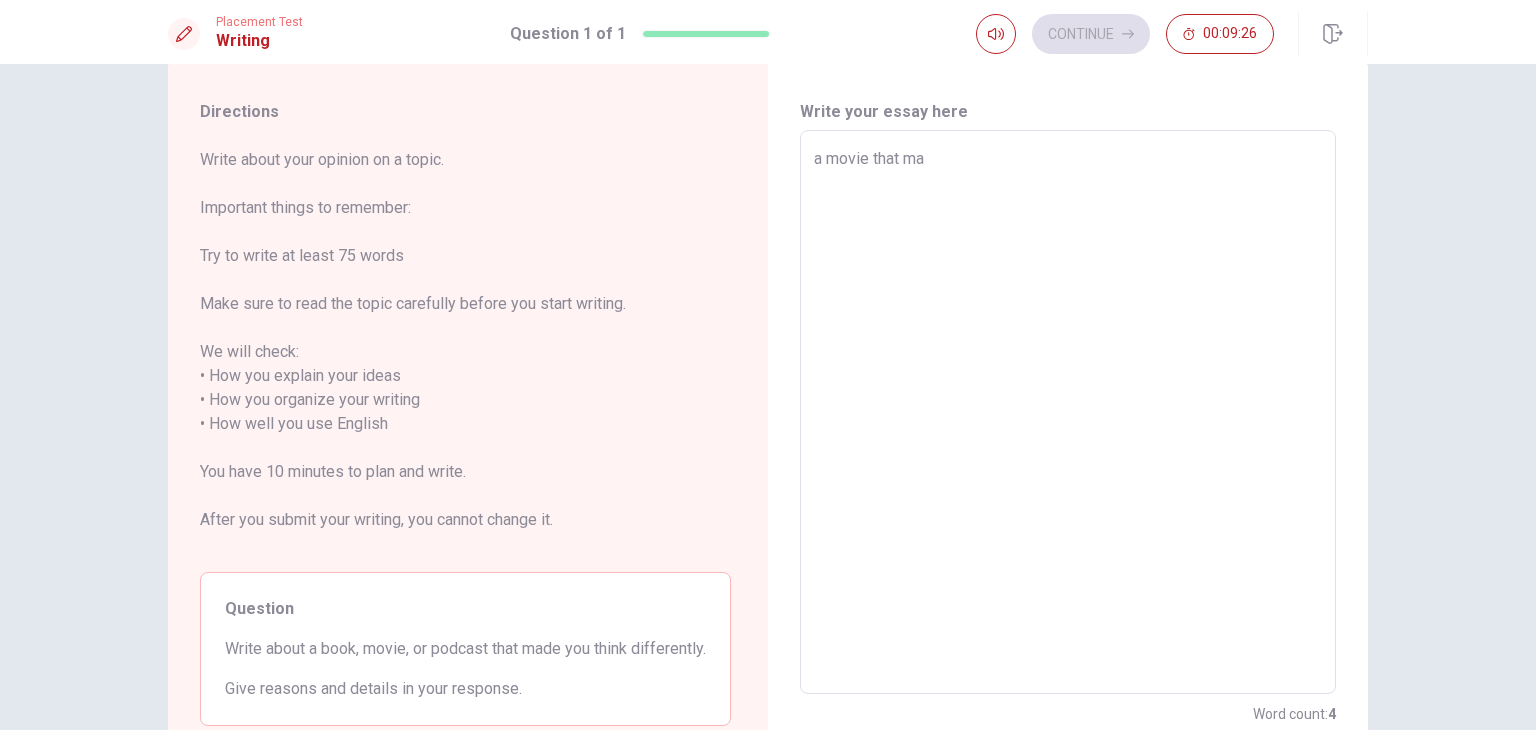 type on "a movie that mad" 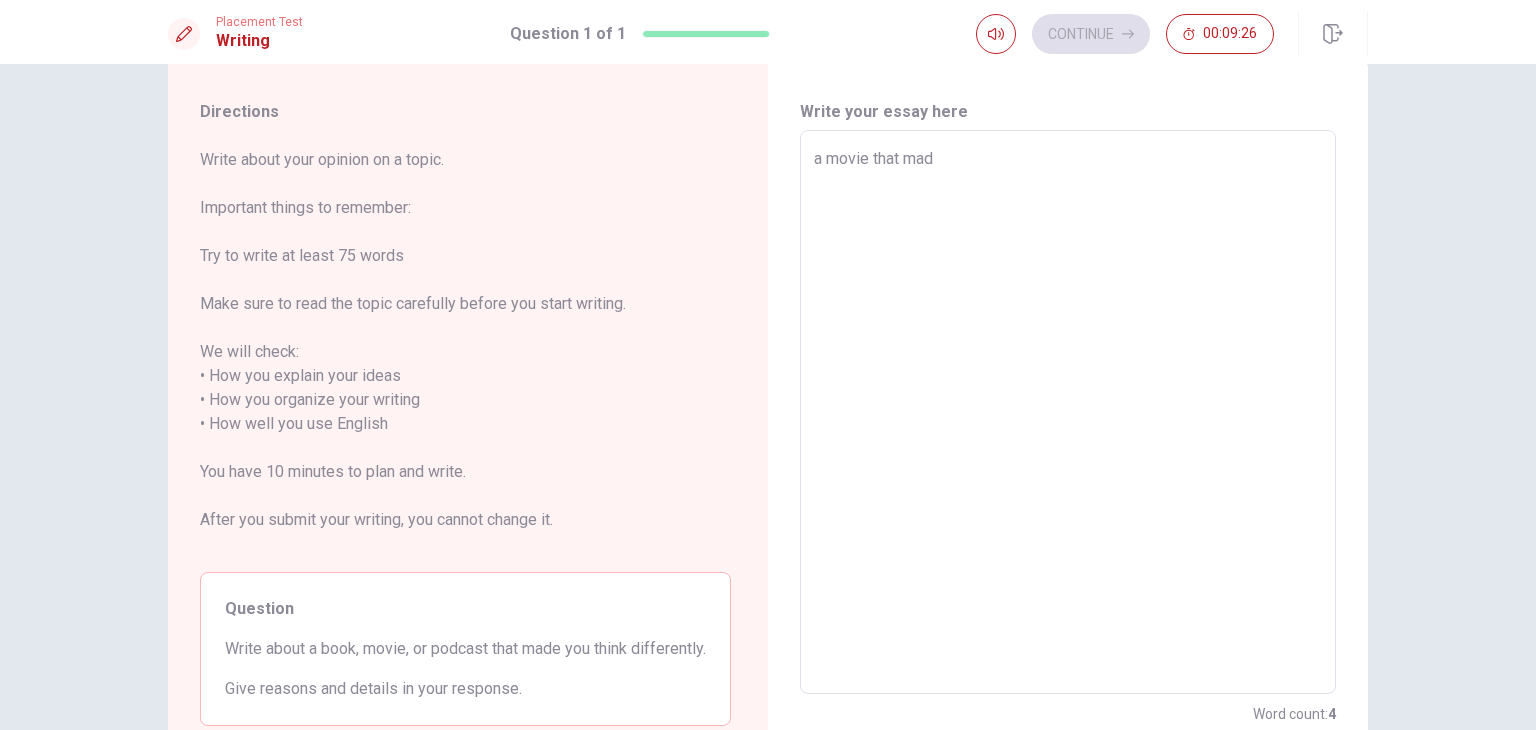 type on "x" 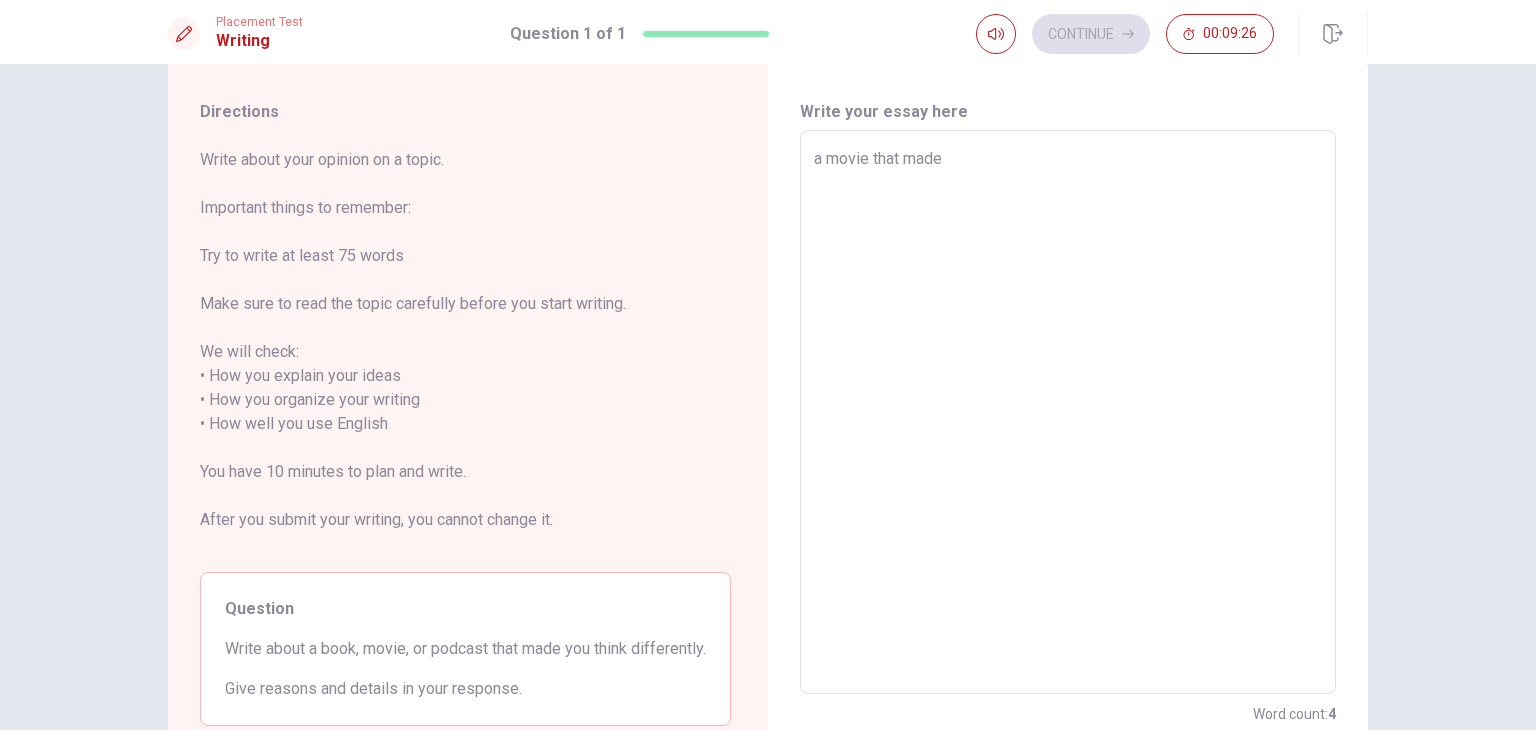 type on "x" 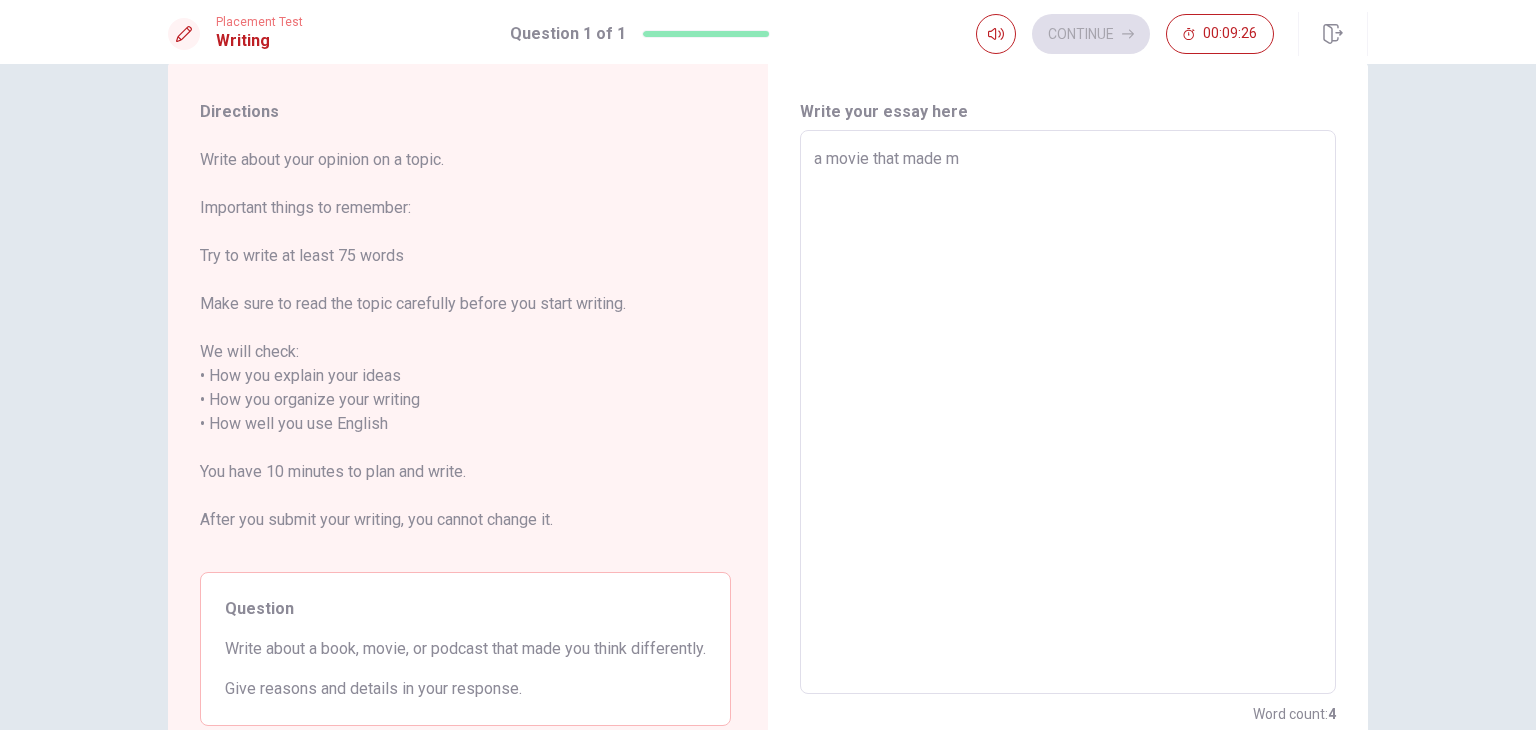 type on "x" 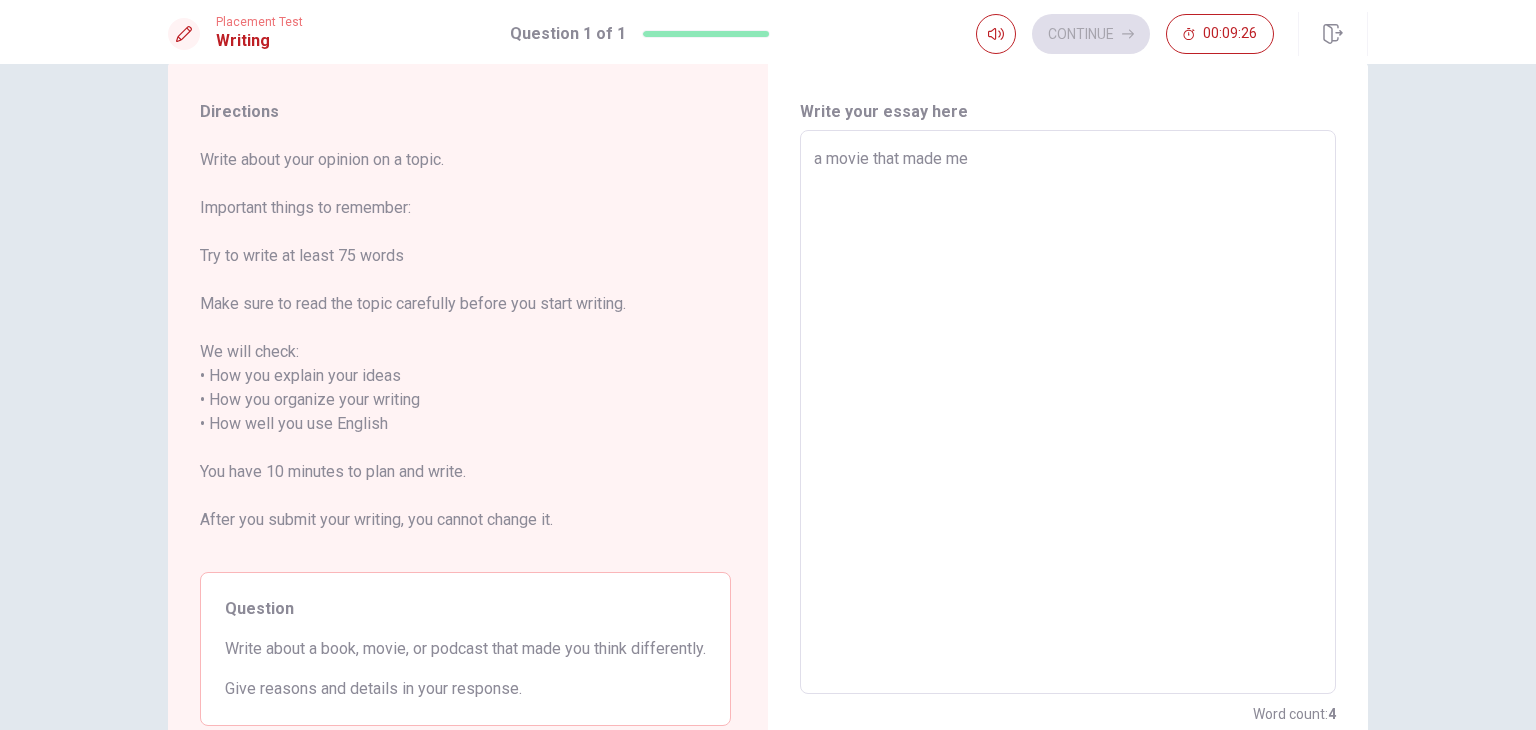 type on "x" 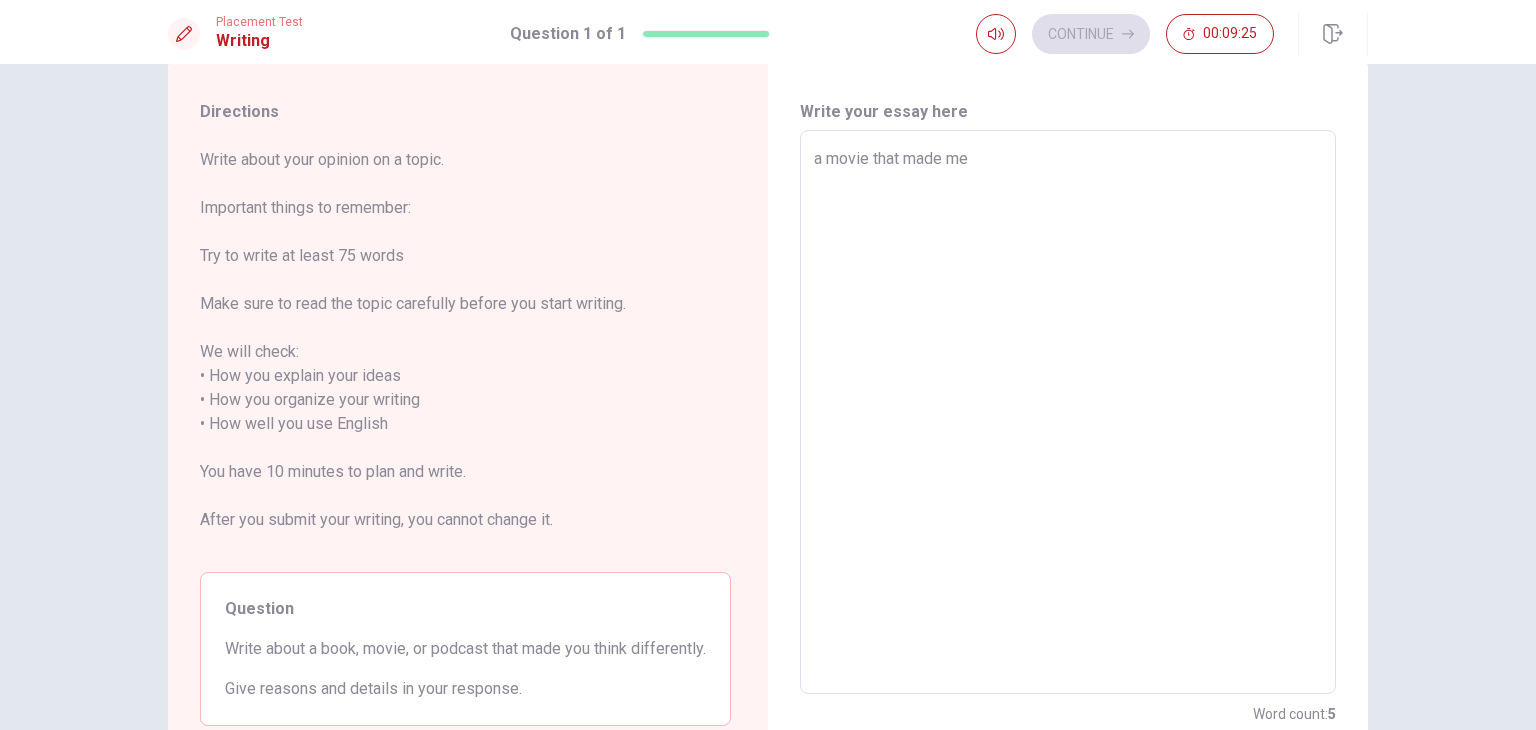 type on "x" 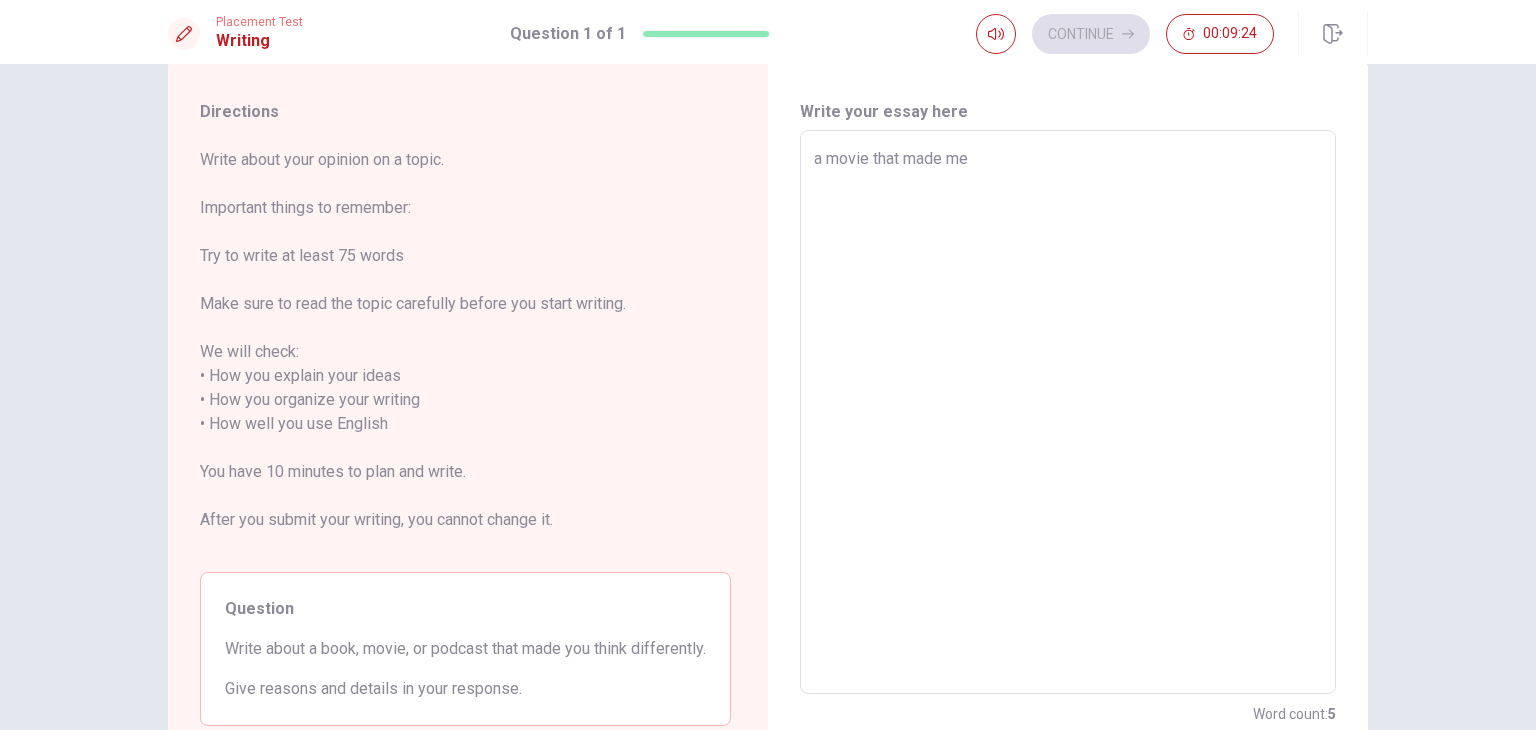 type on "a movie that made me t" 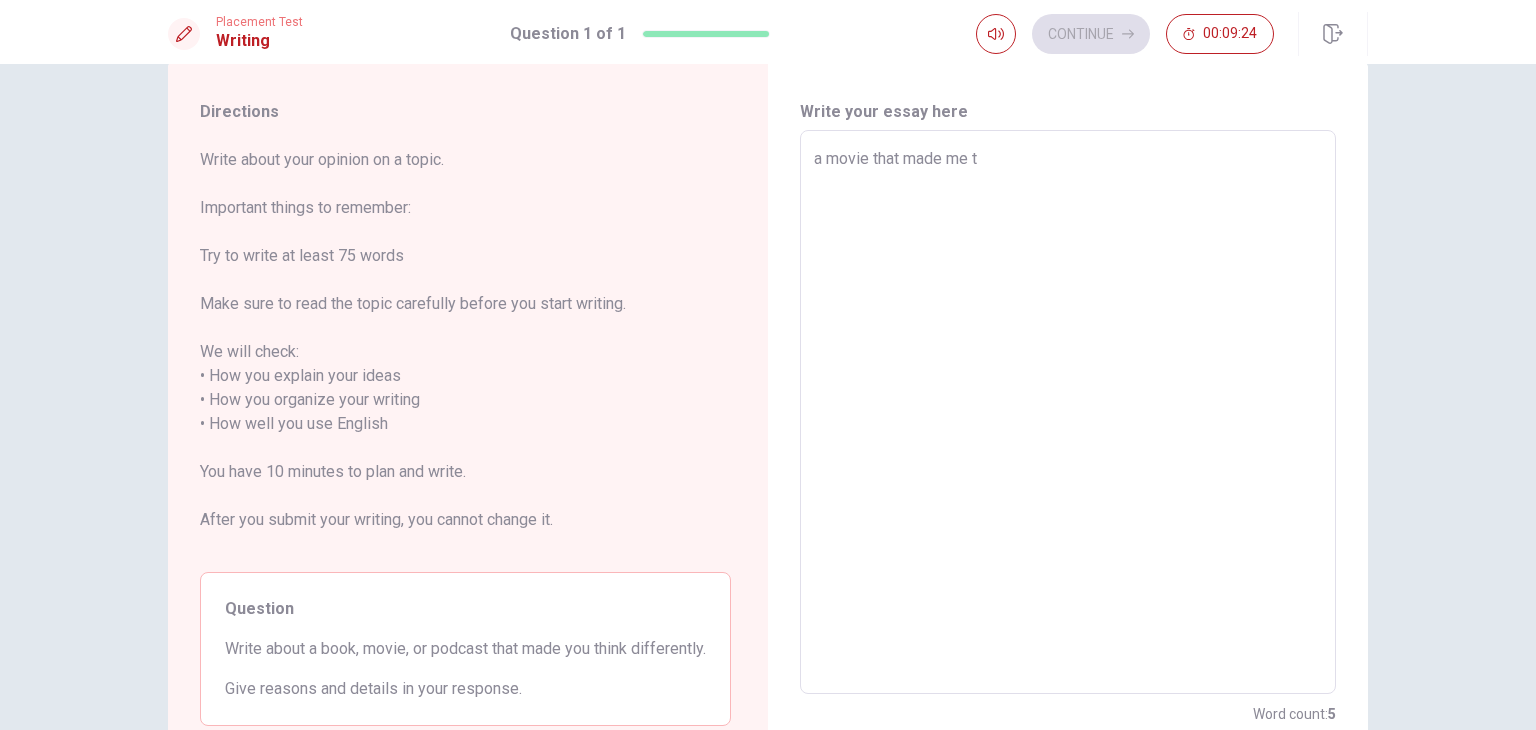 type on "x" 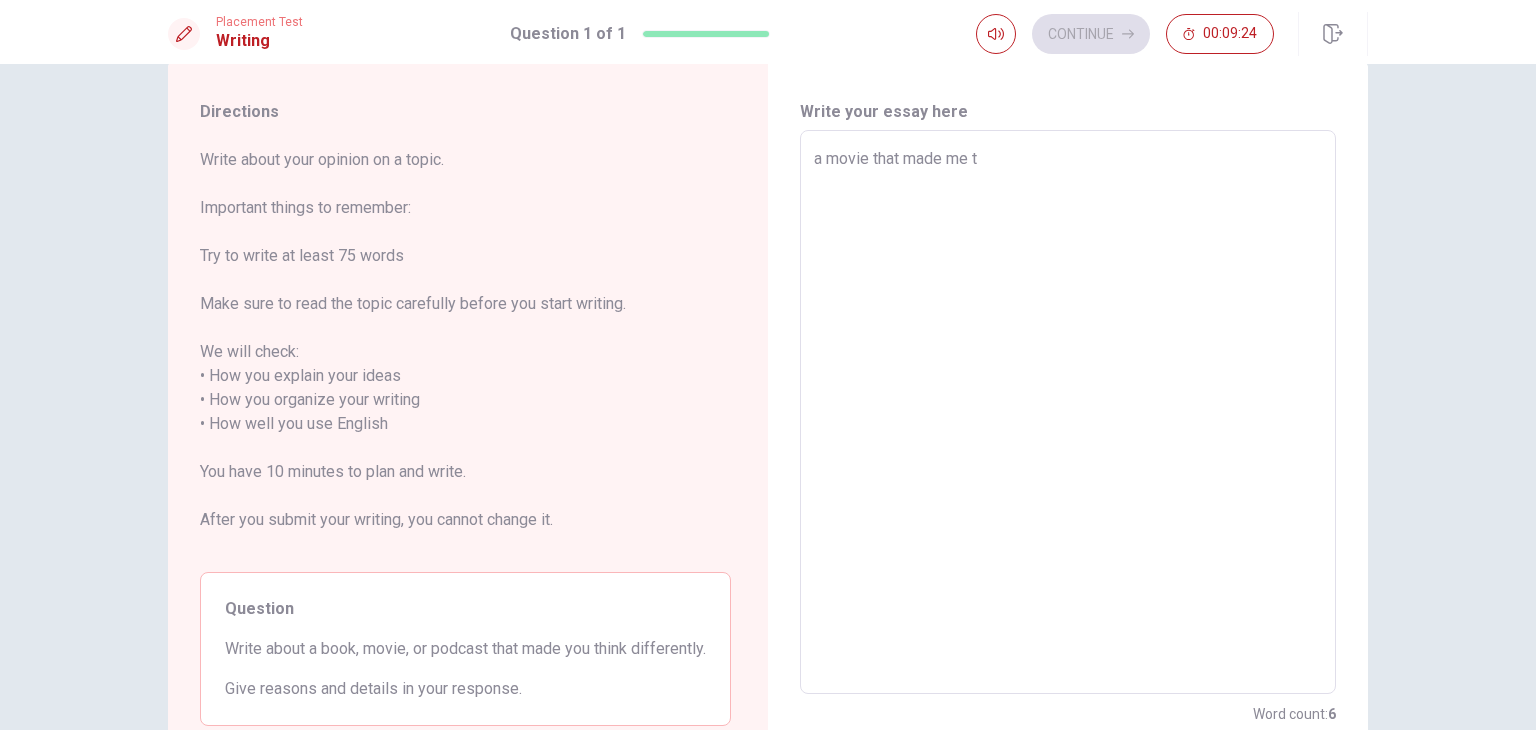 type on "a movie that made me th" 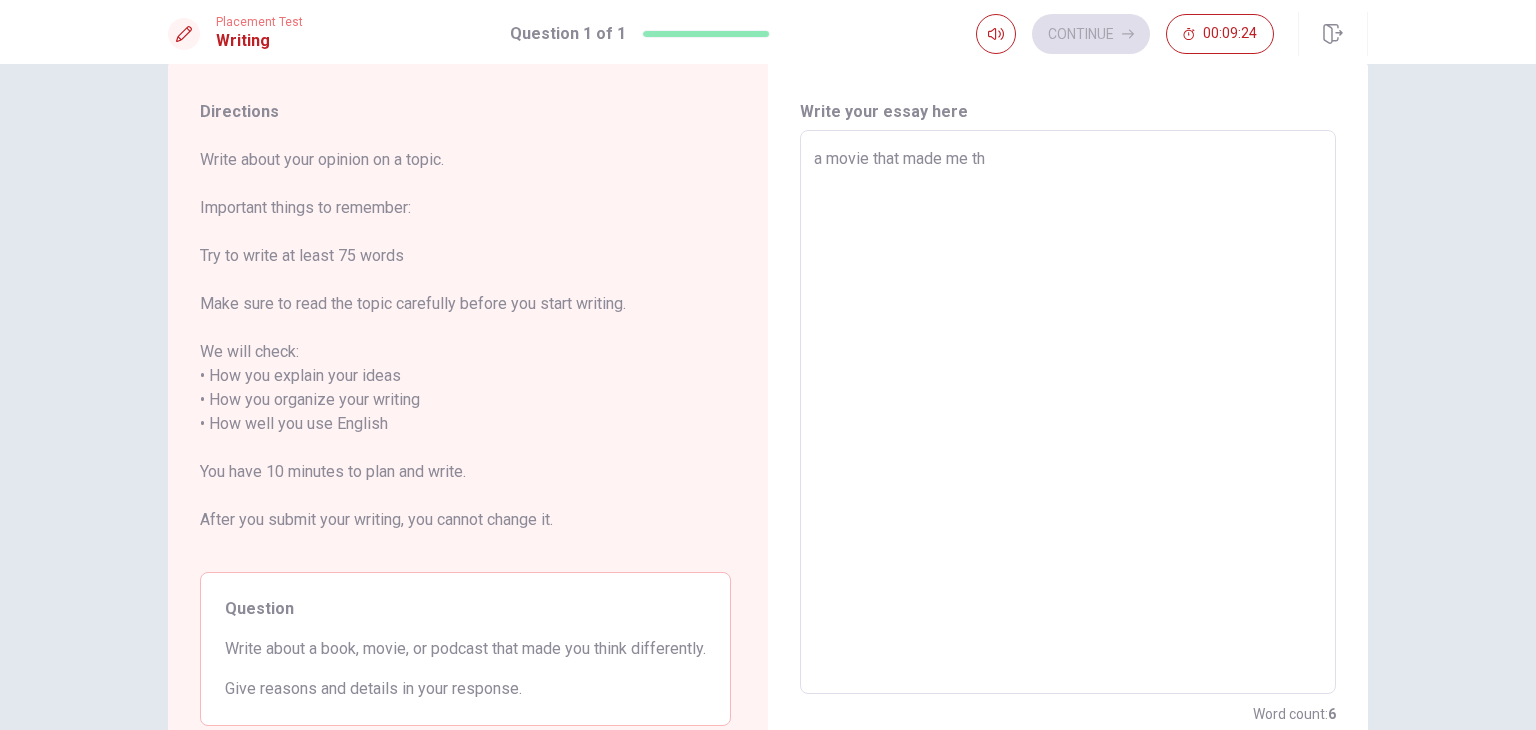 type on "x" 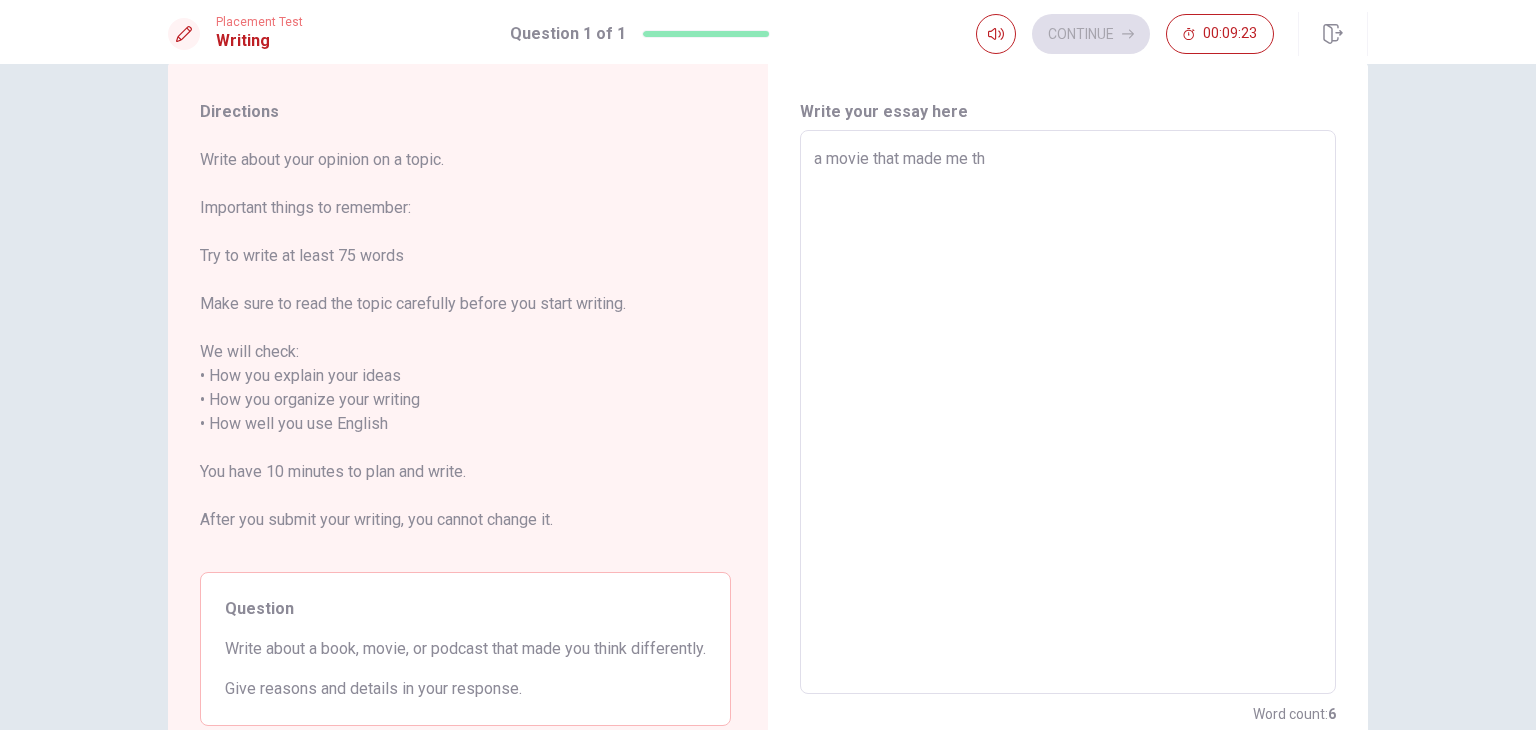 type on "a movie that made me thi" 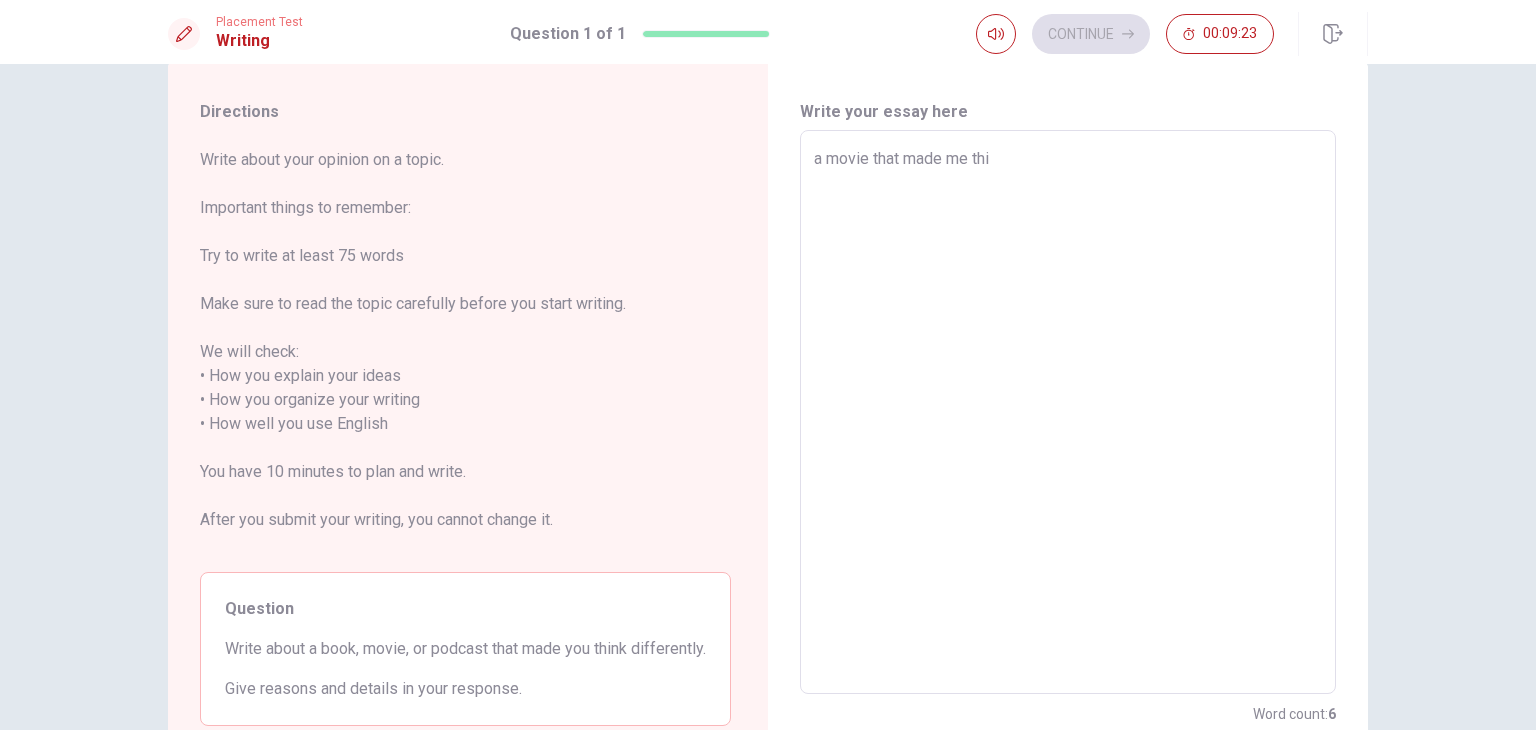 type on "x" 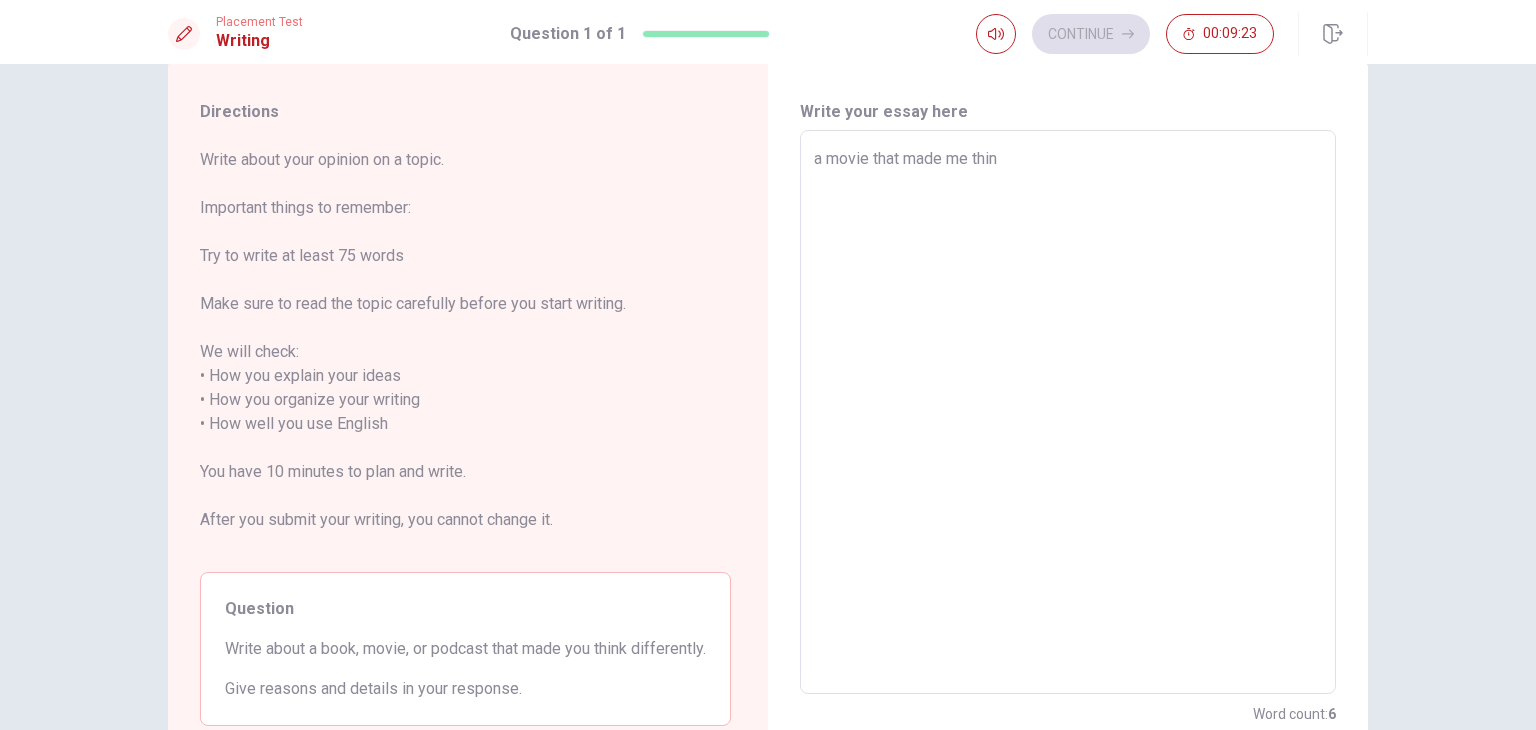 type on "x" 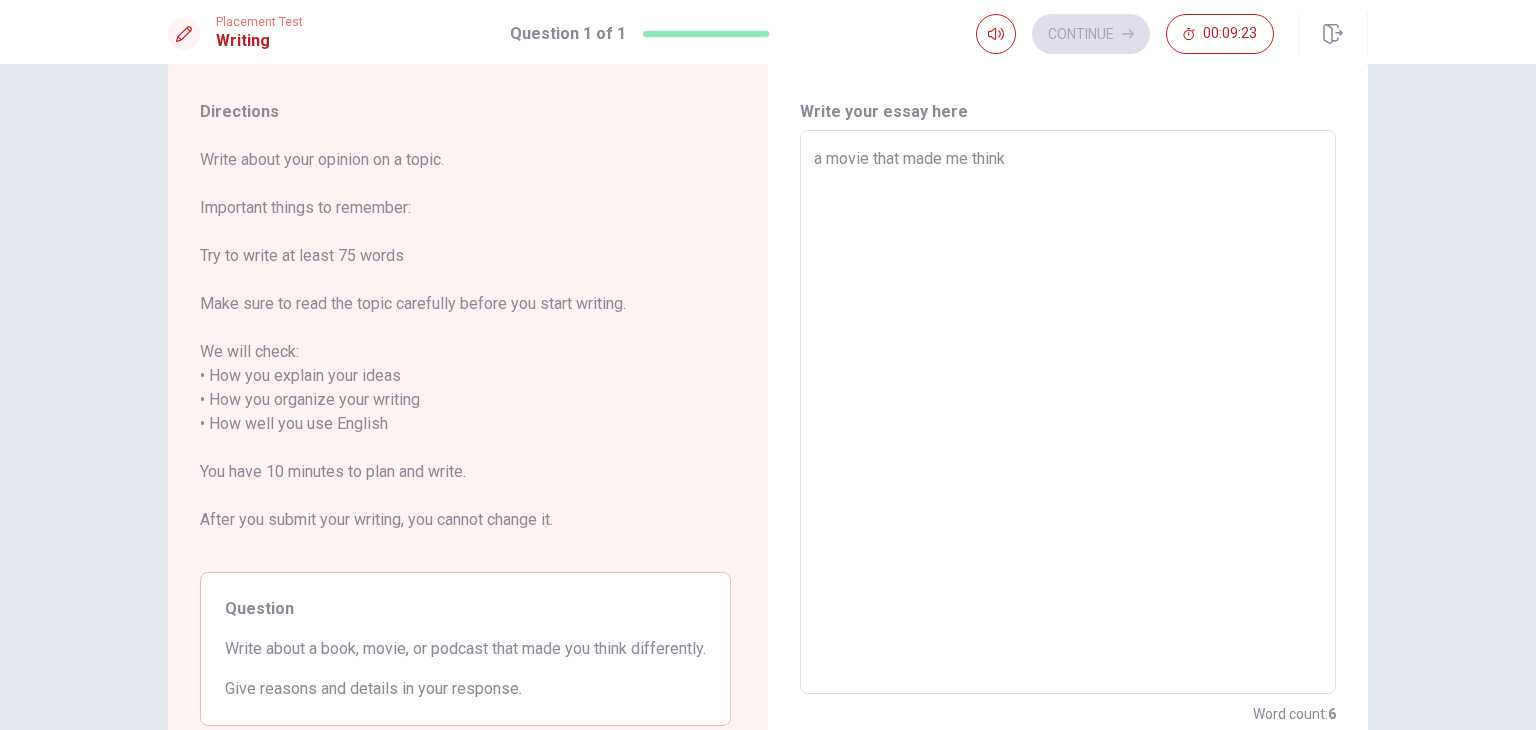 type on "x" 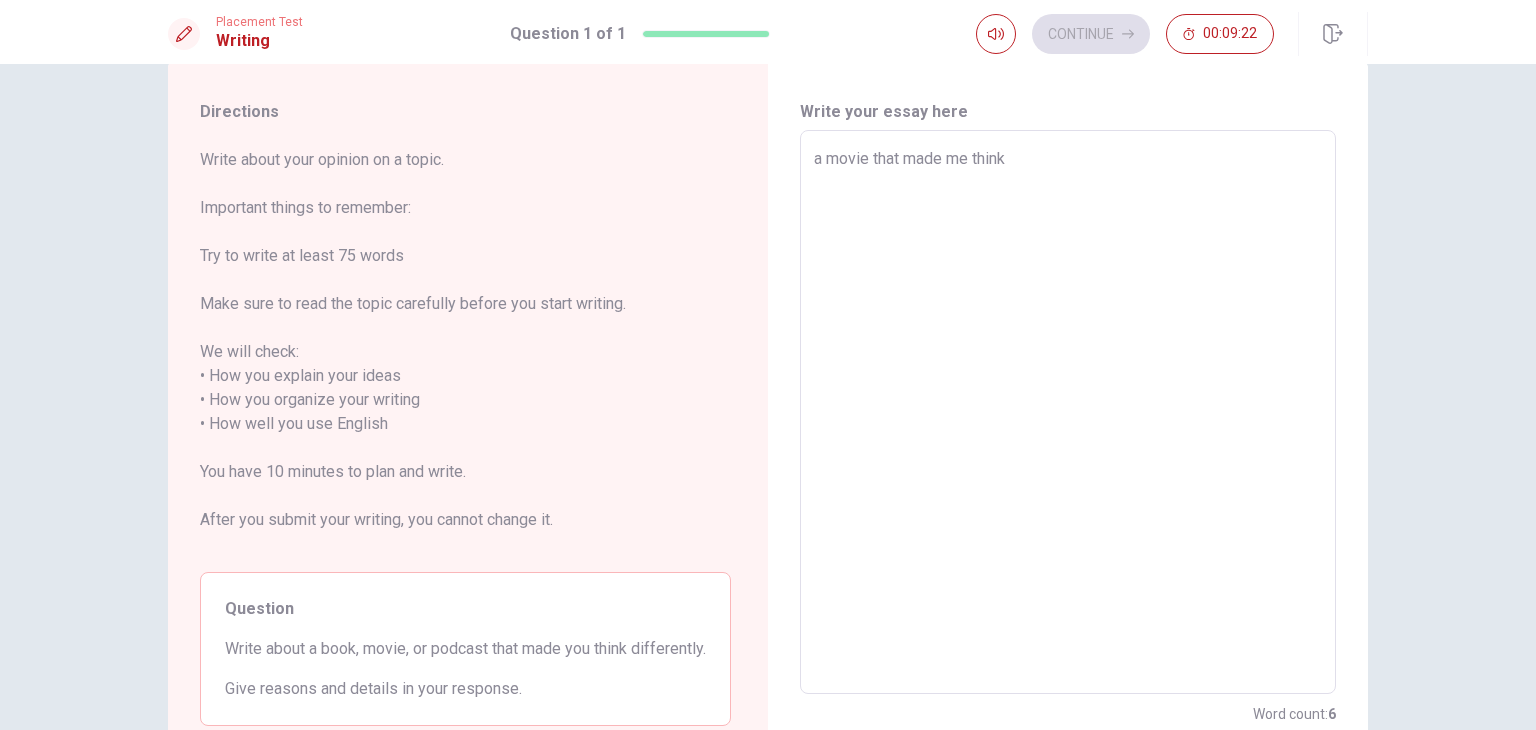 type on "a movie that made me think d" 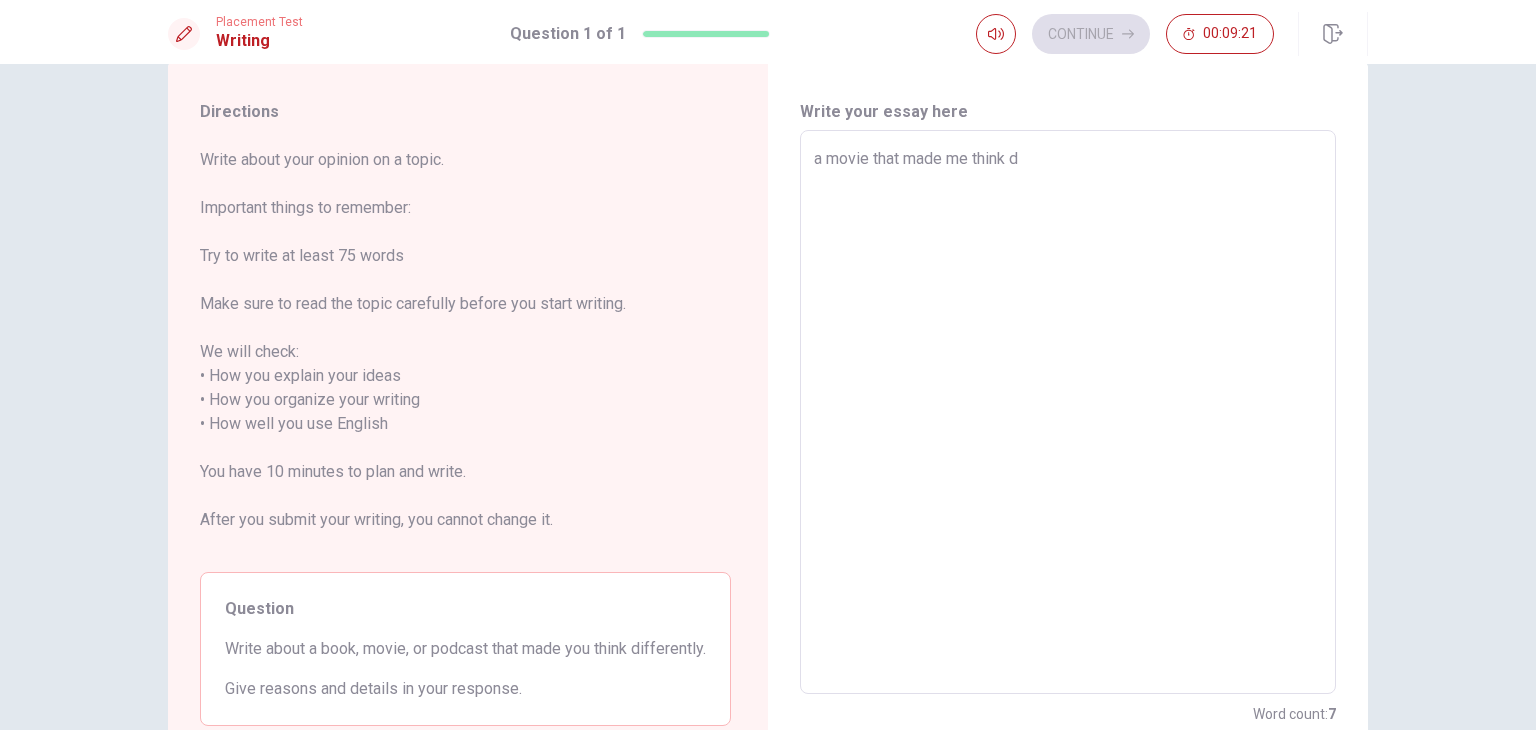 type on "x" 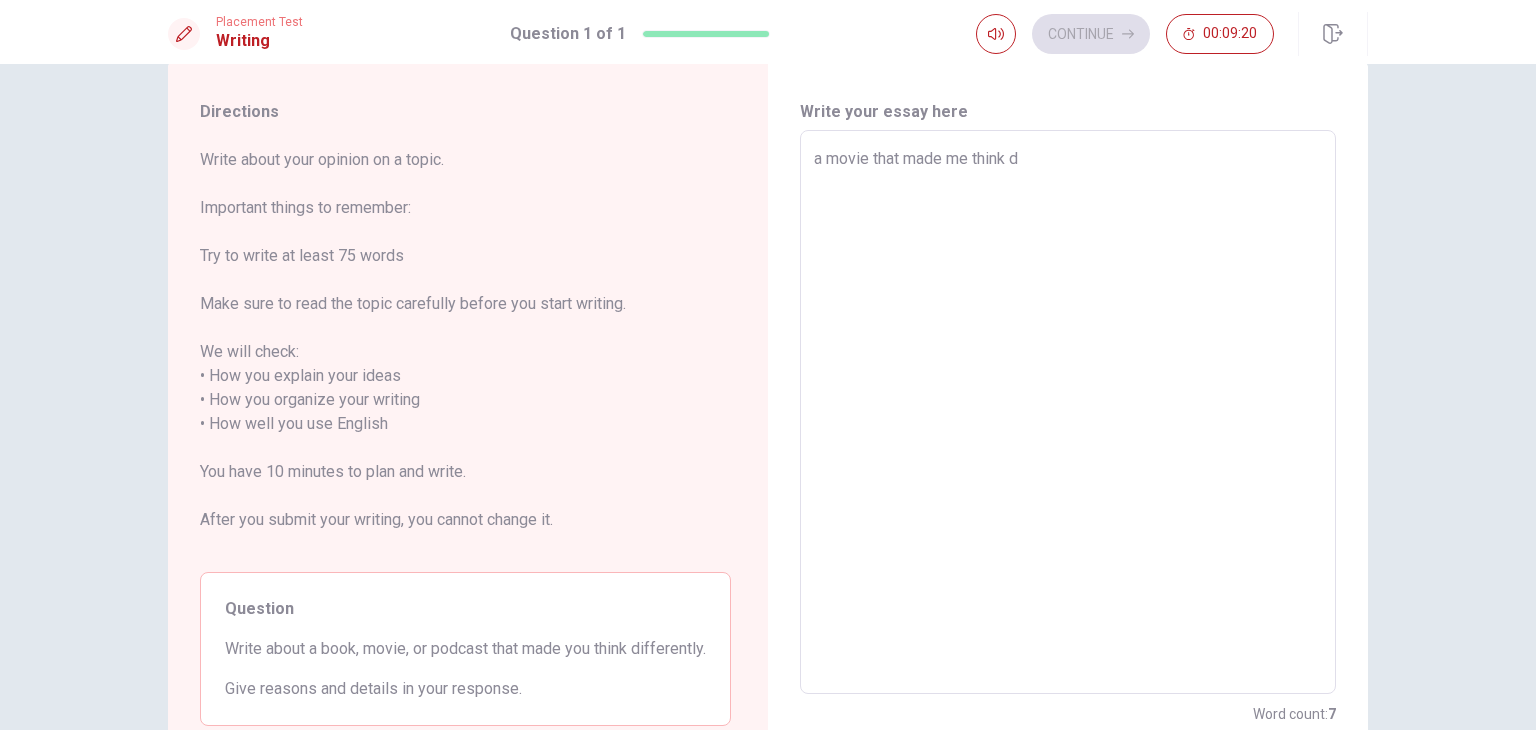 type on "a movie that made me think di" 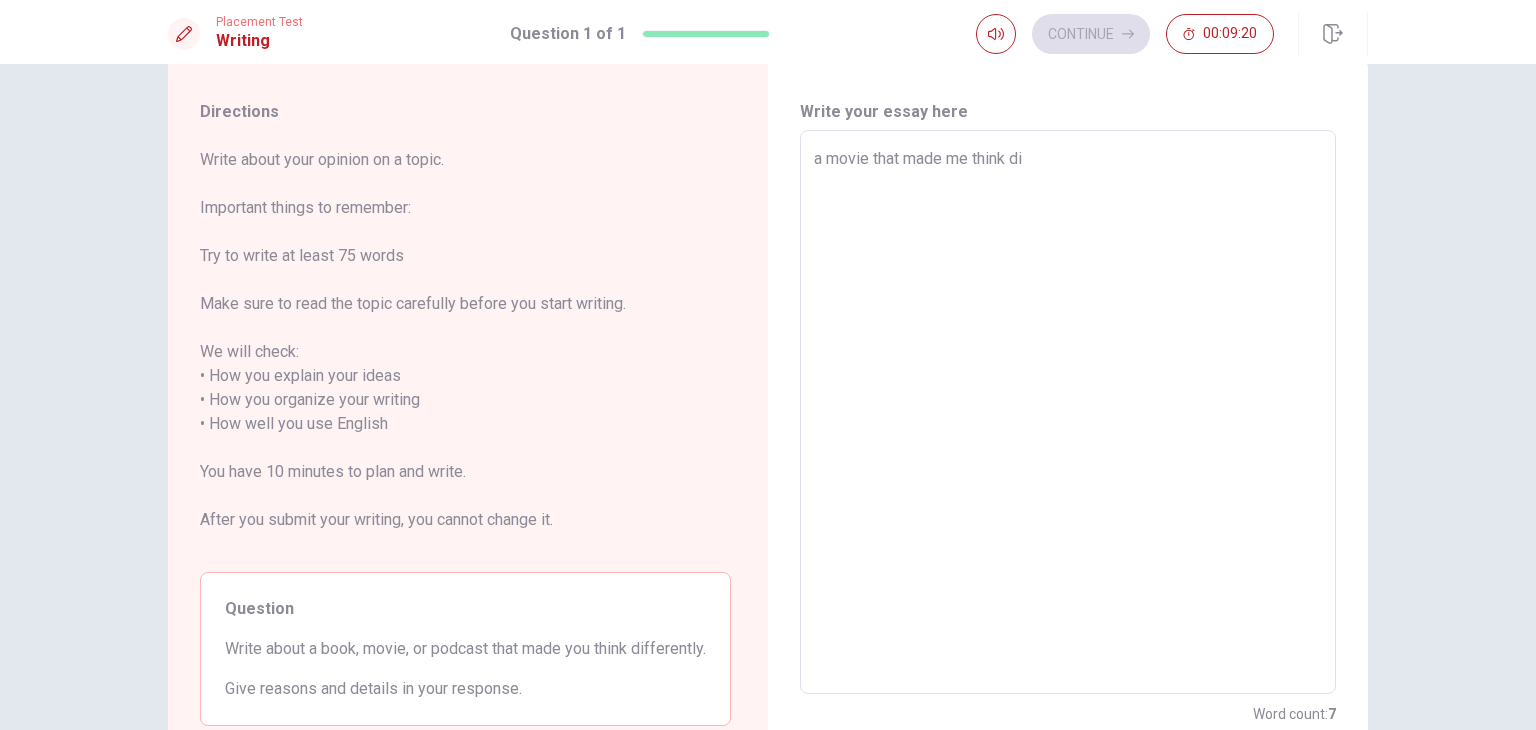 type on "x" 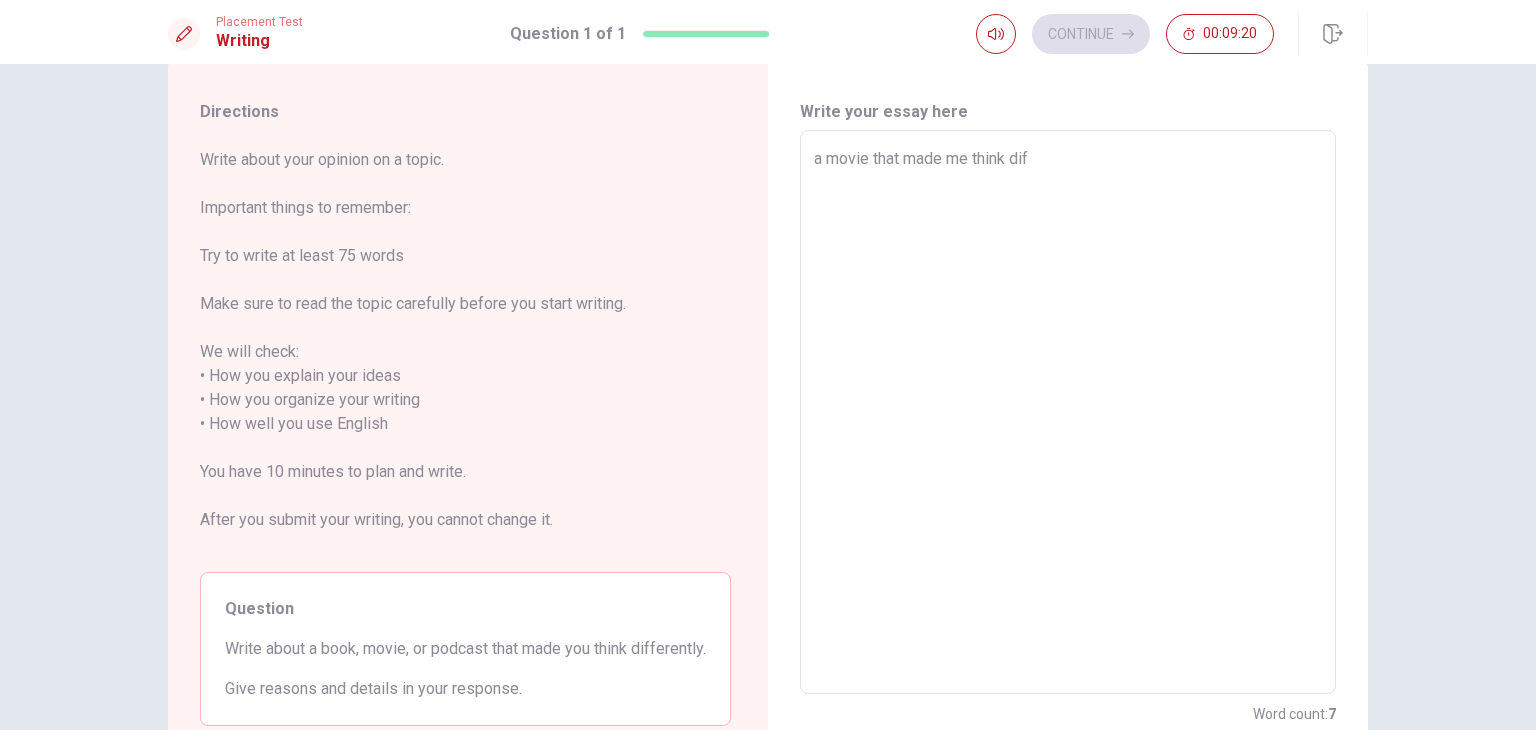 type on "x" 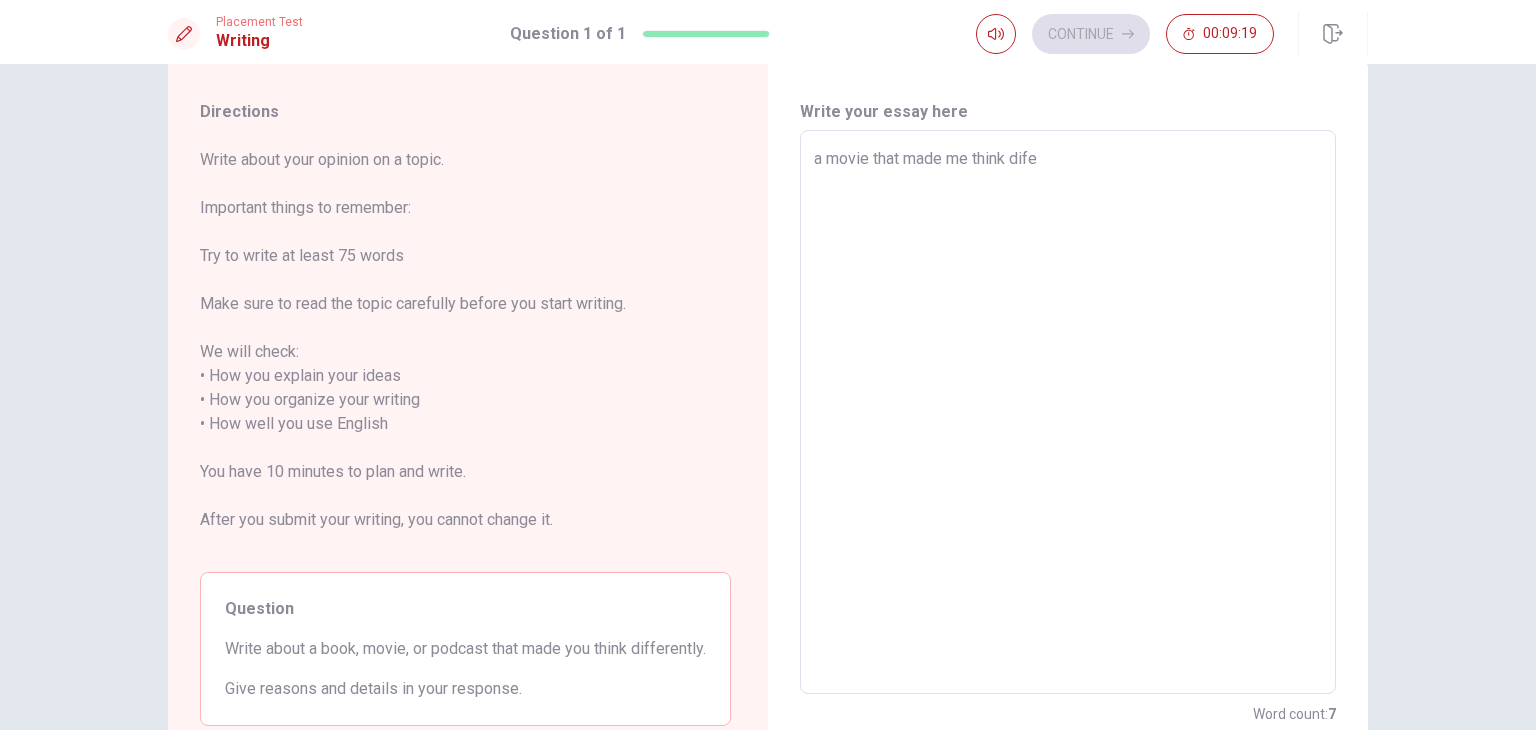 type on "x" 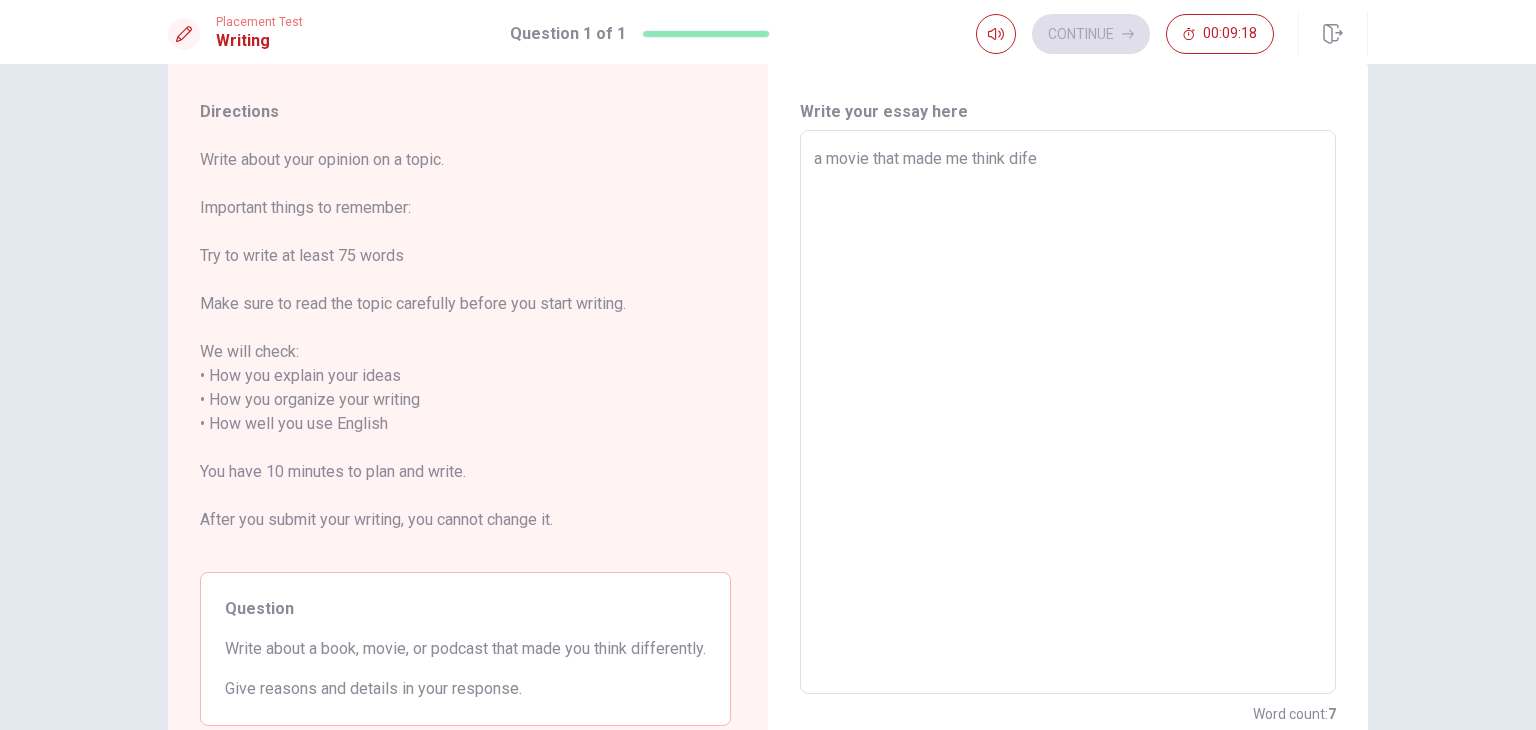 type on "a movie that made me think dif" 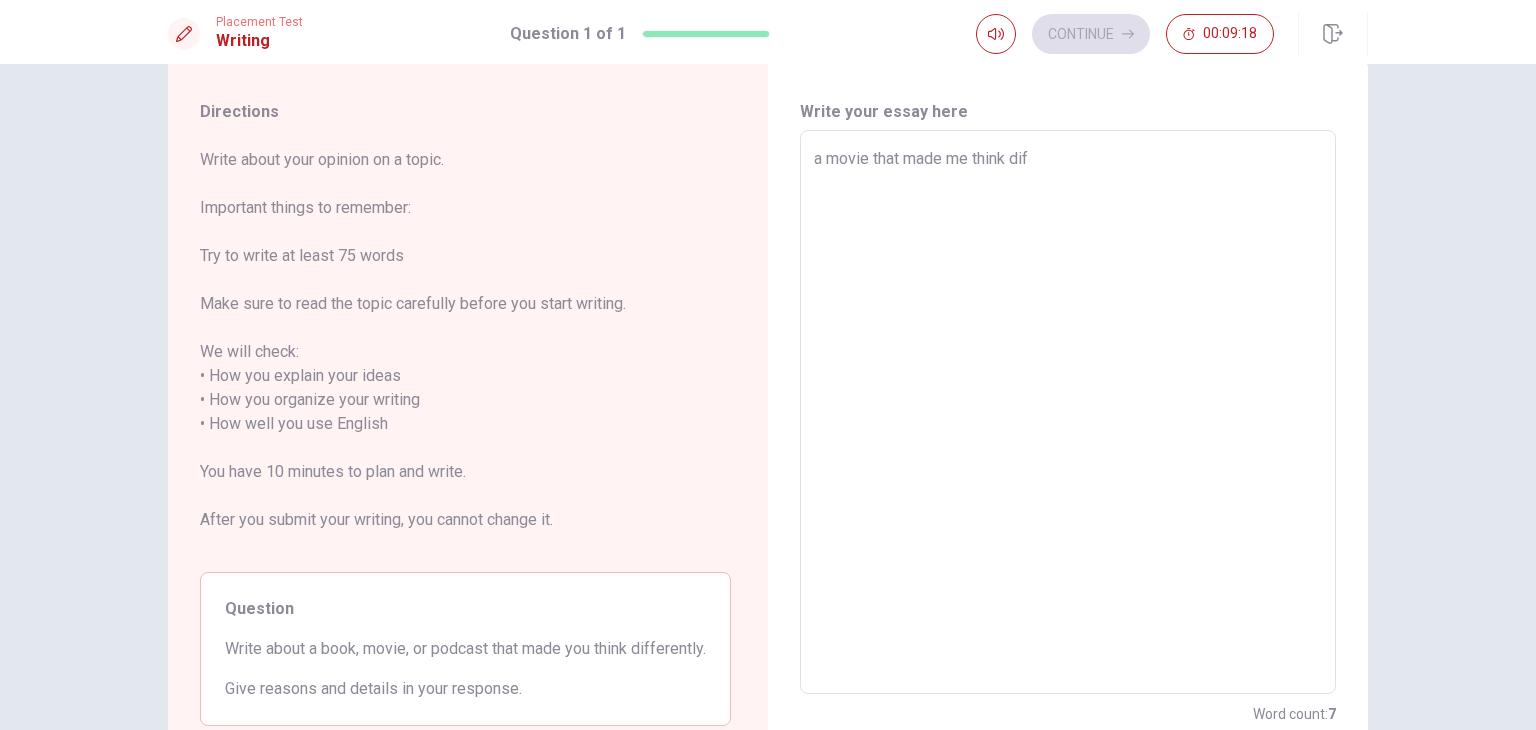 type on "x" 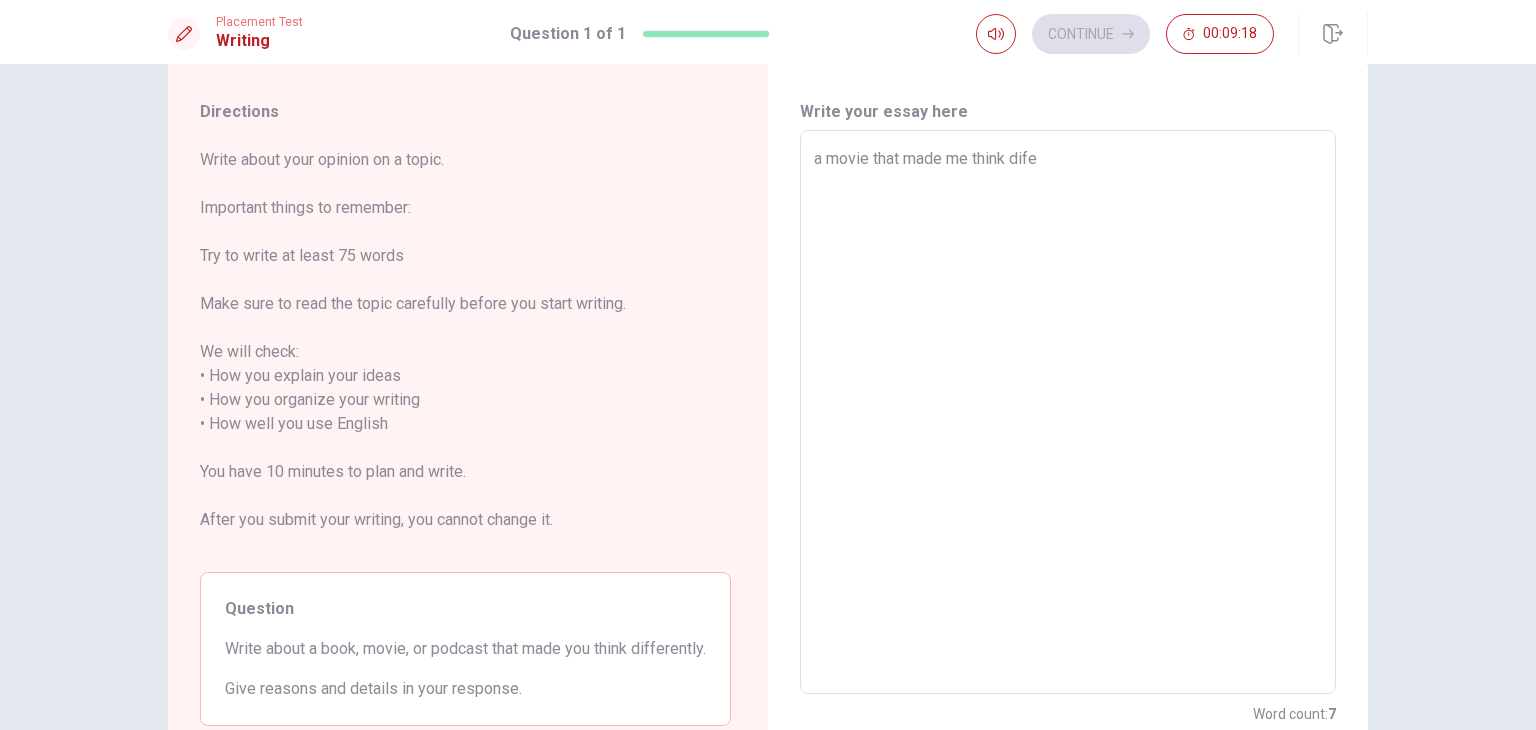 type on "x" 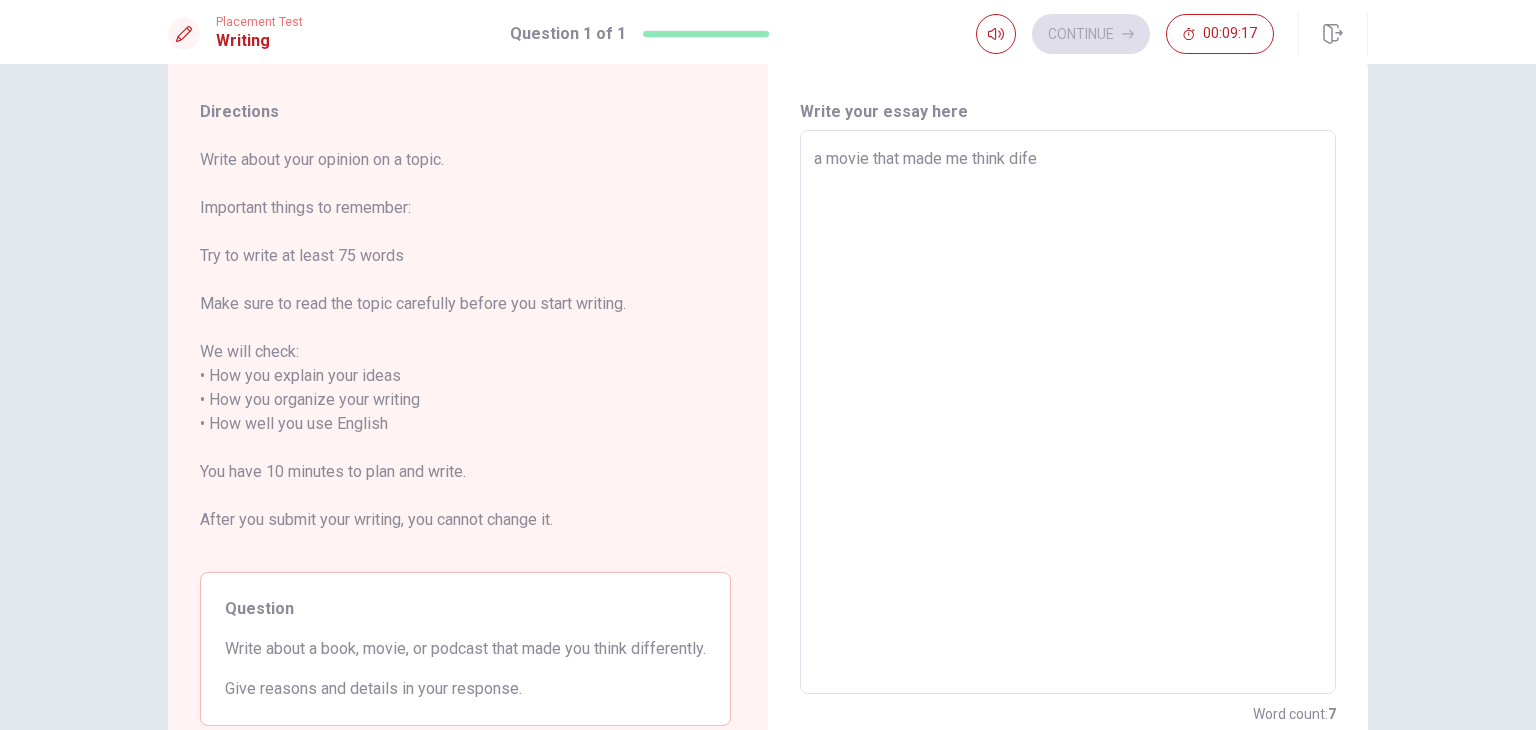 type on "a movie that made me think dif" 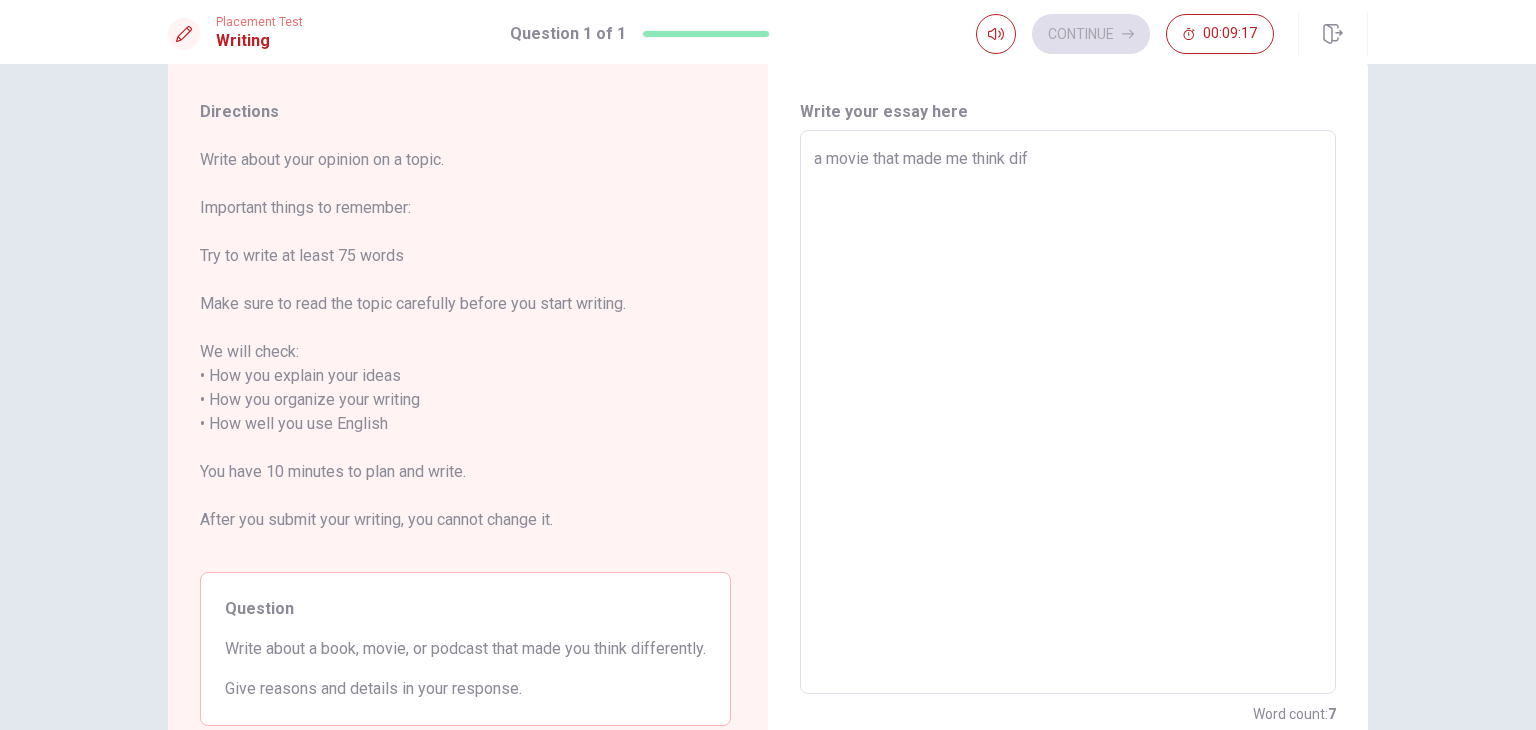 type on "x" 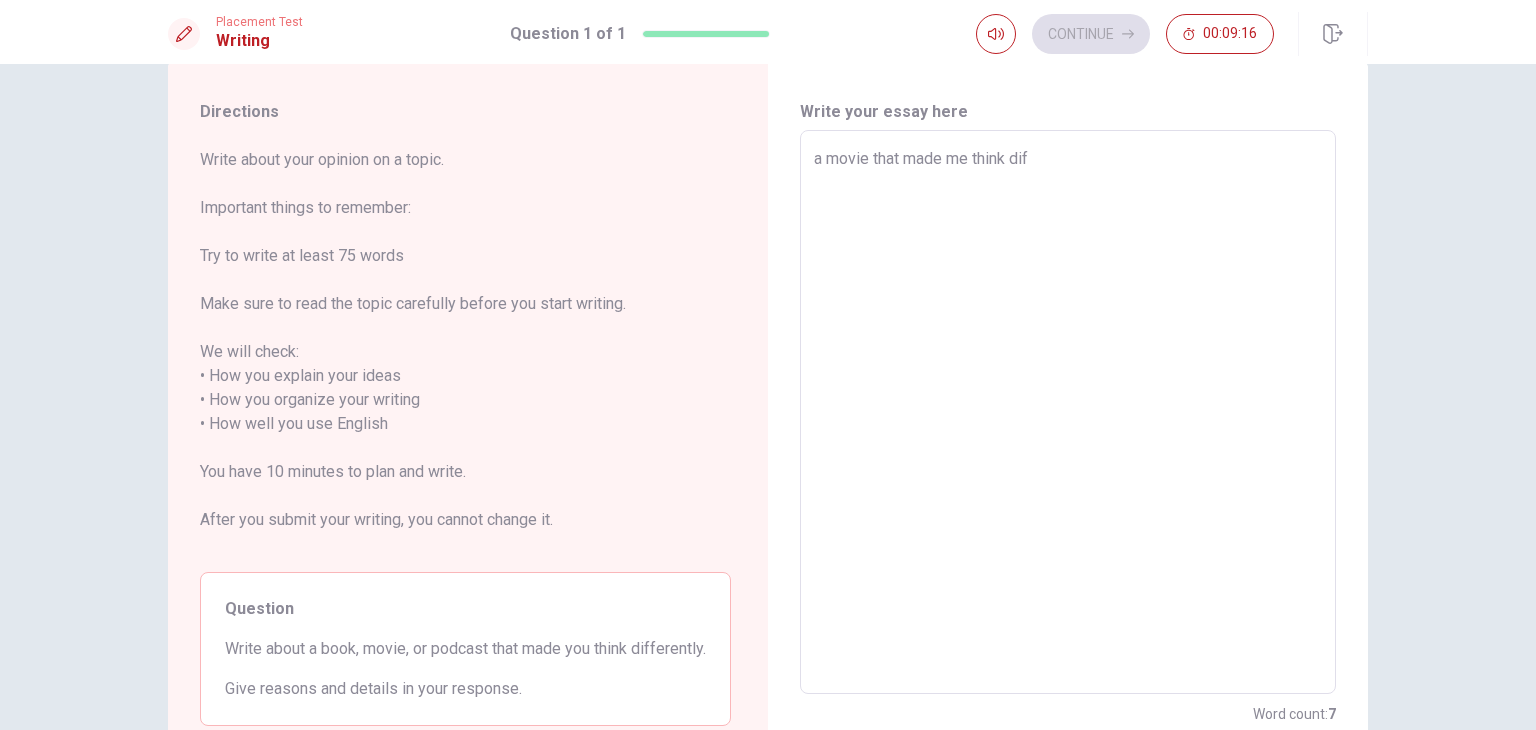 type on "a movie that made me think diff" 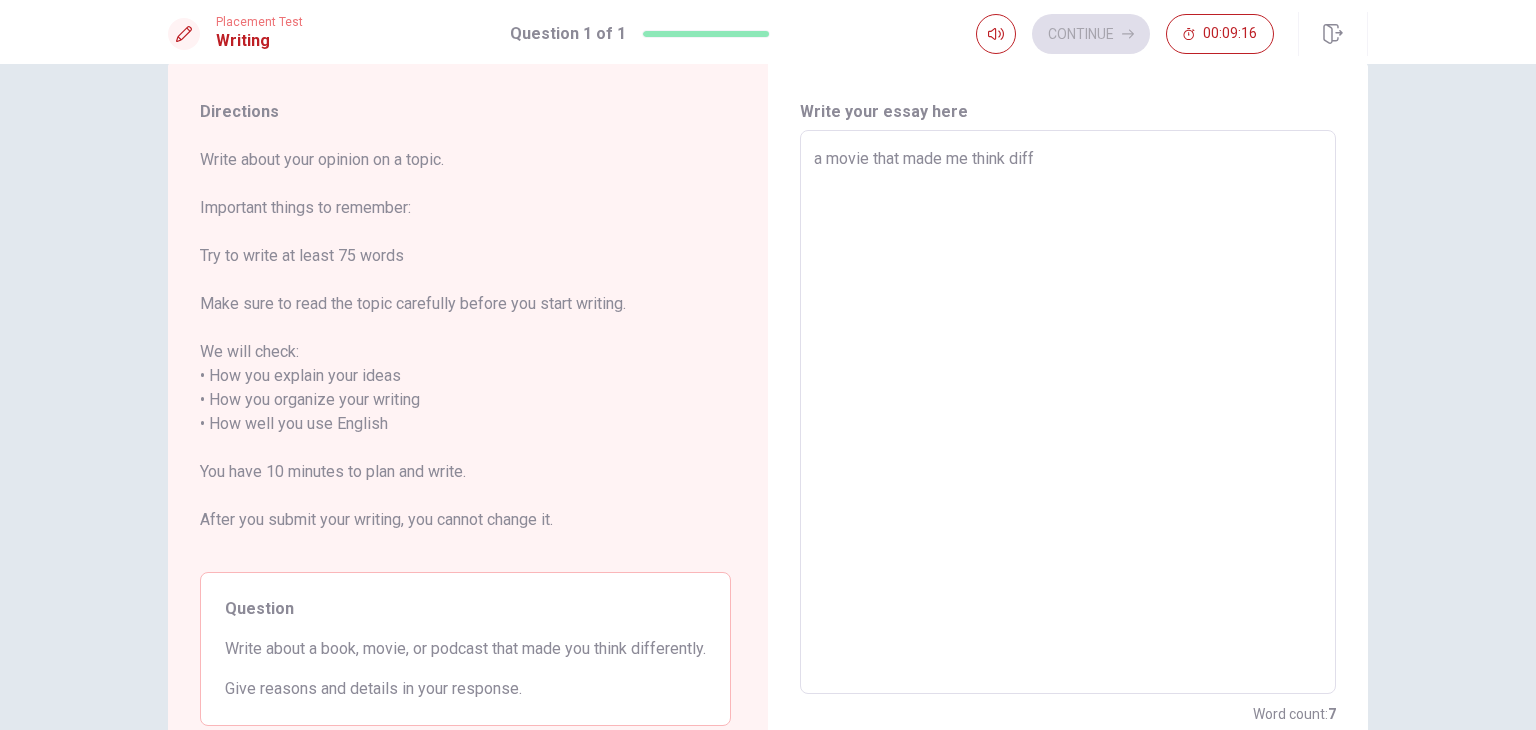 type on "x" 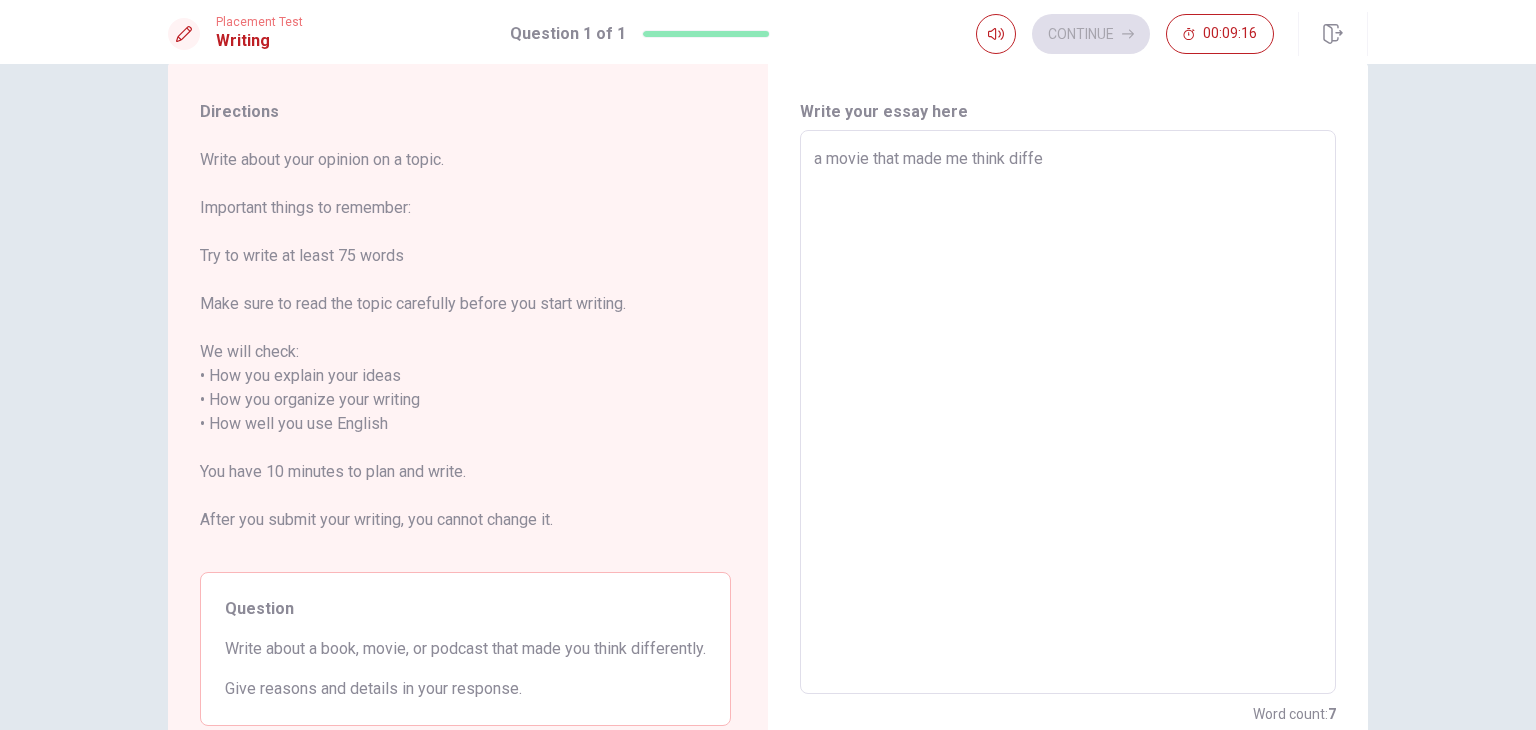 type on "x" 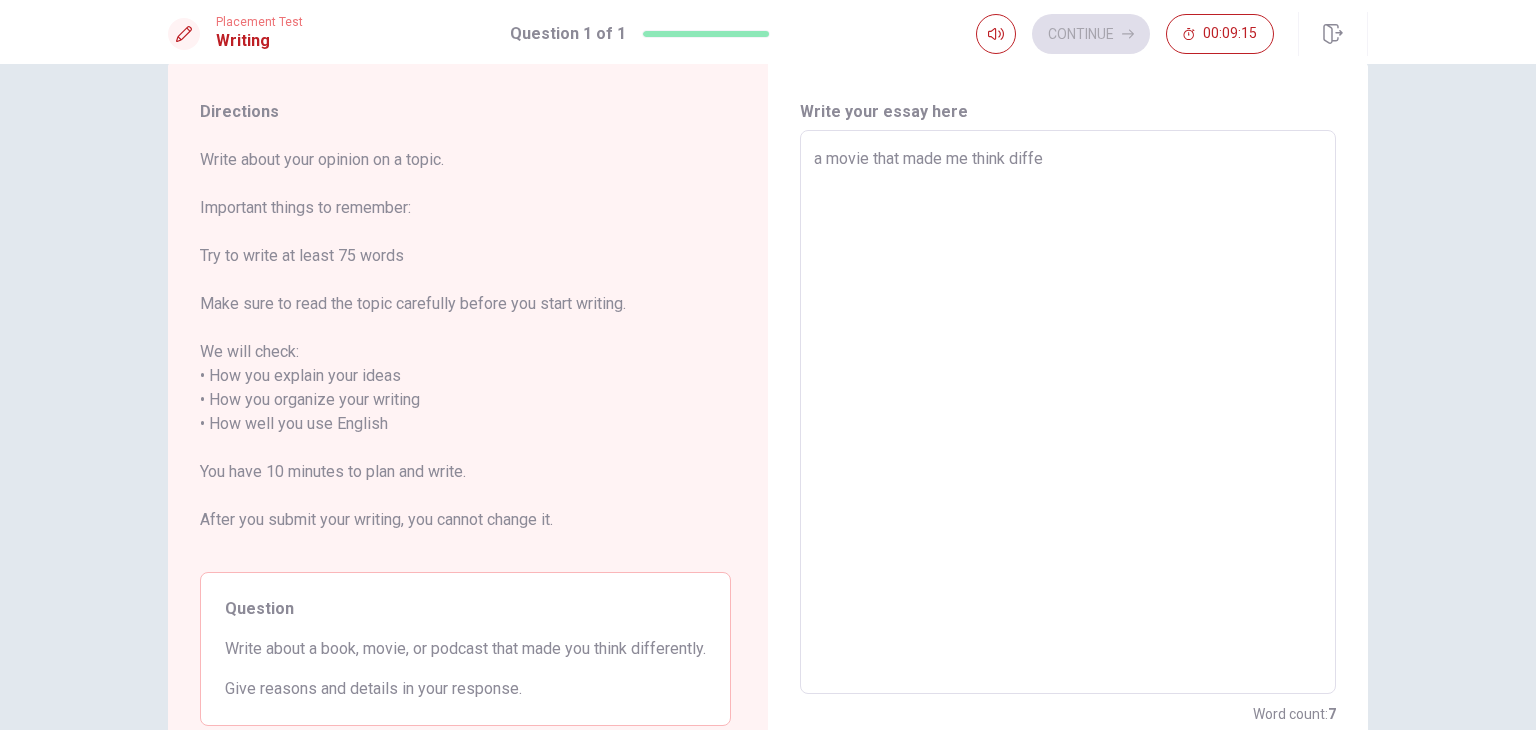 type on "a movie that made me think differ" 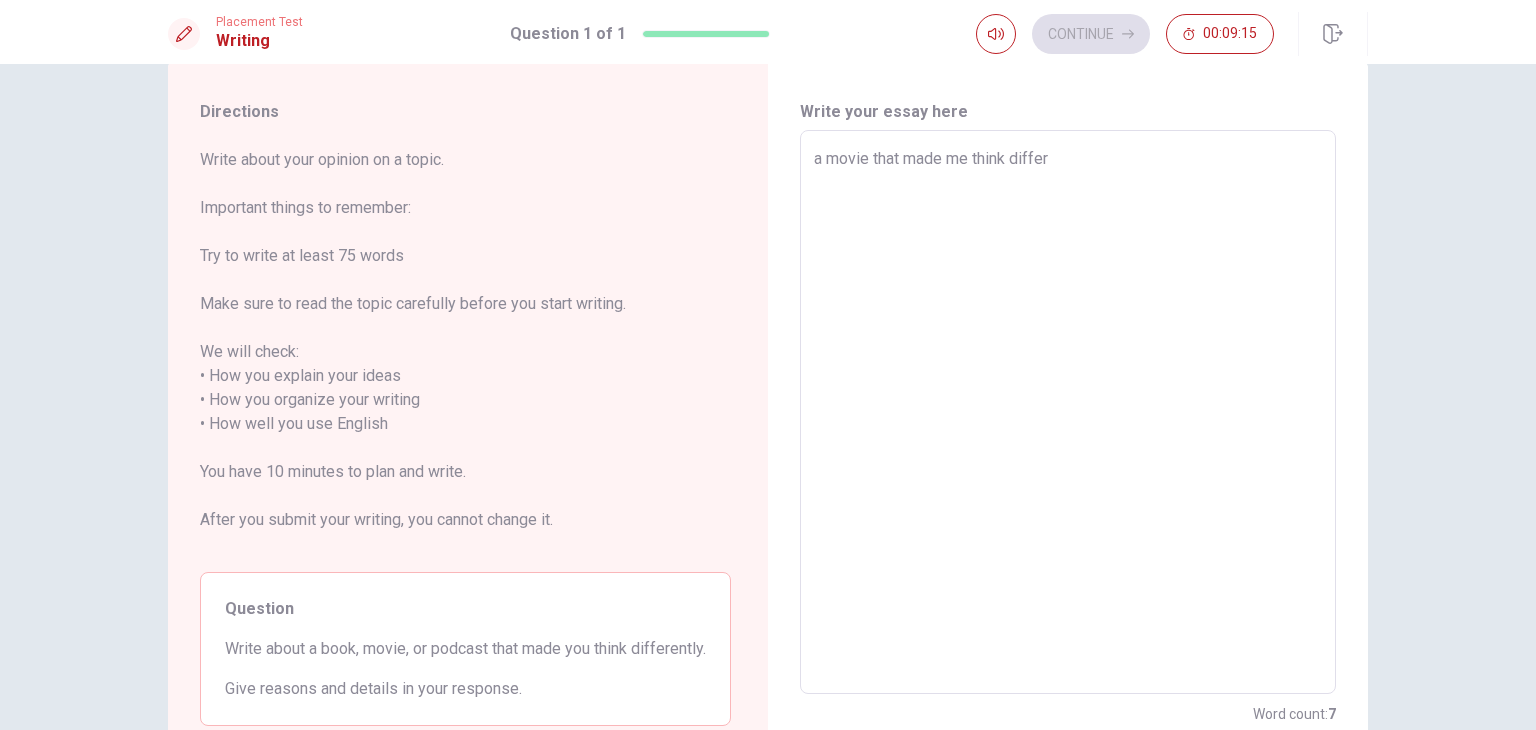 type on "x" 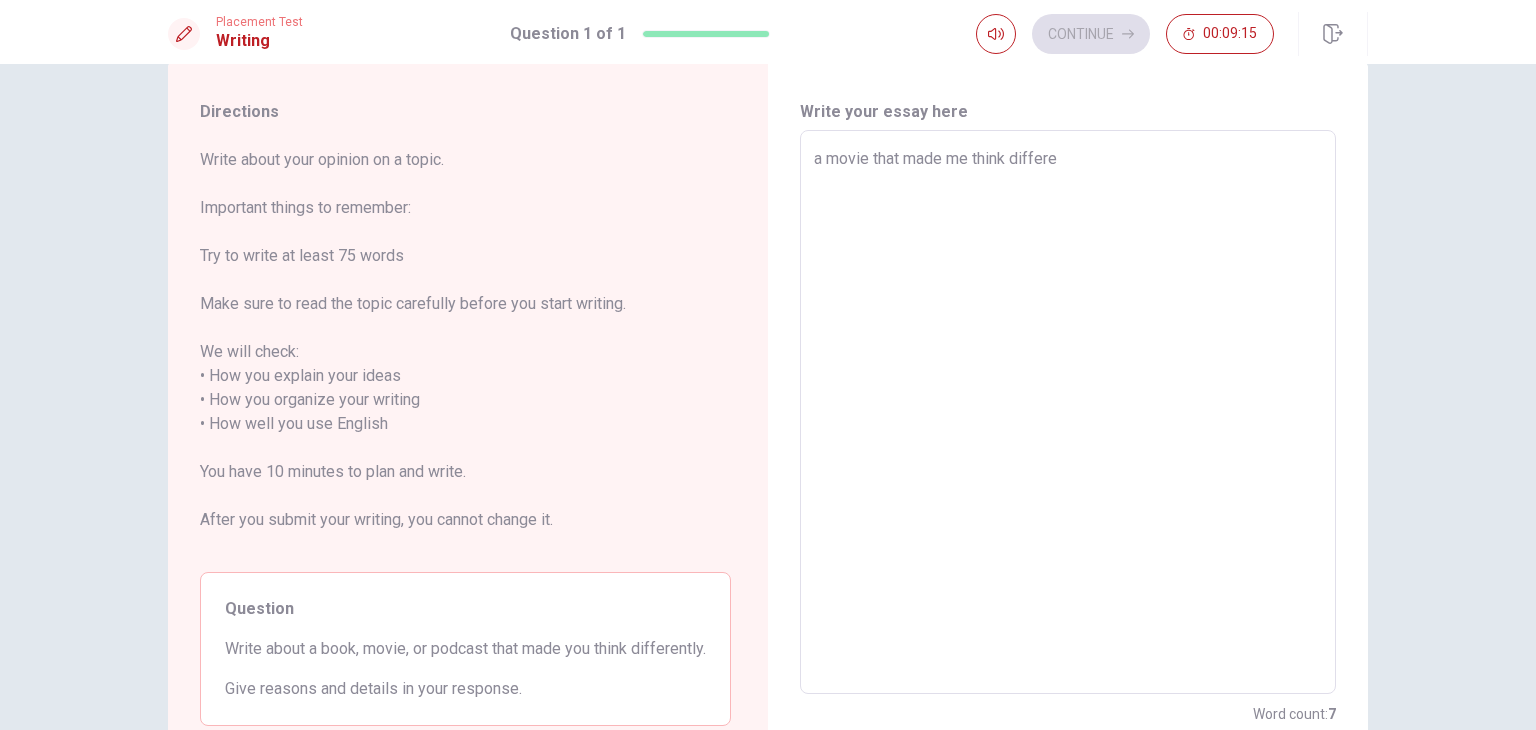 type on "x" 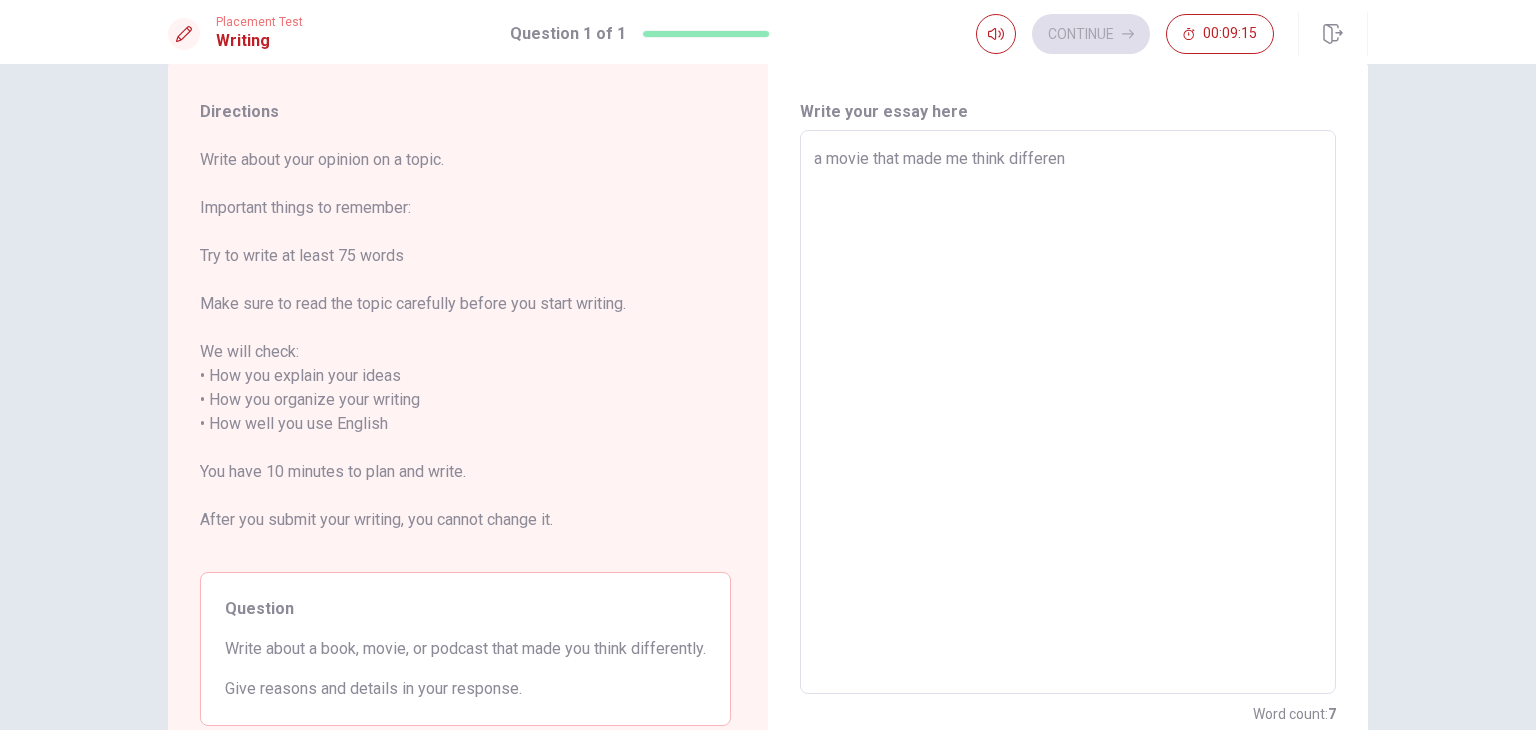 type on "x" 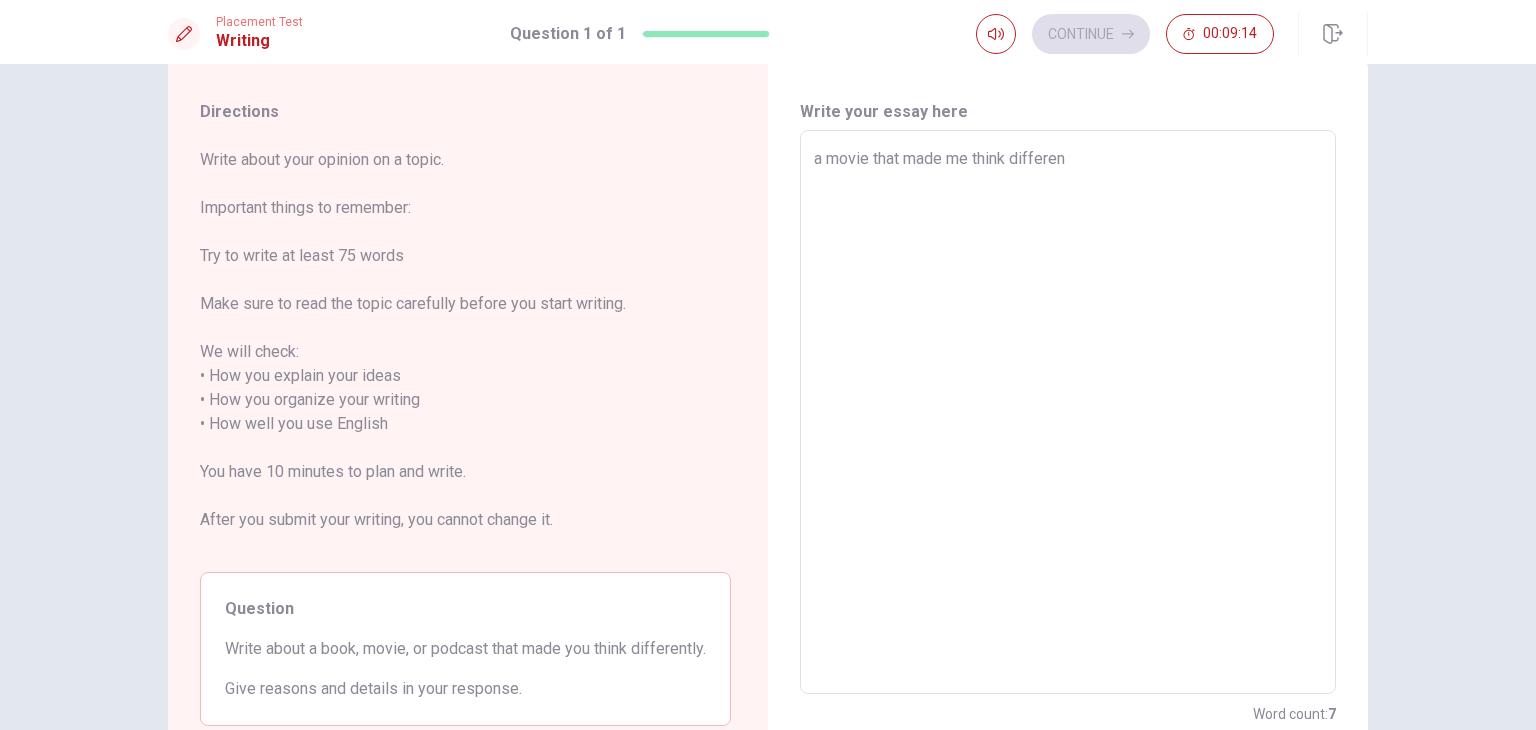 type on "a movie that made me think different" 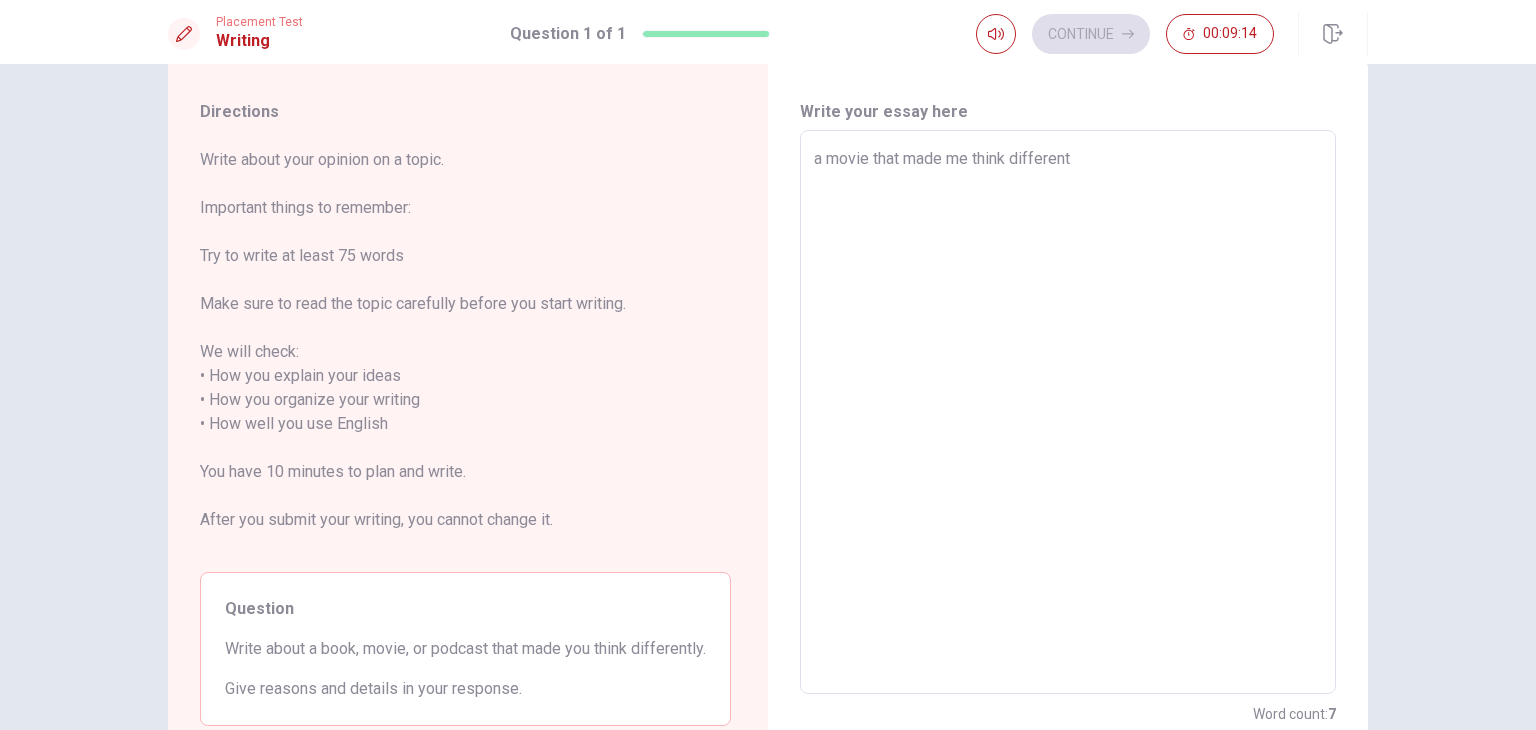 type on "x" 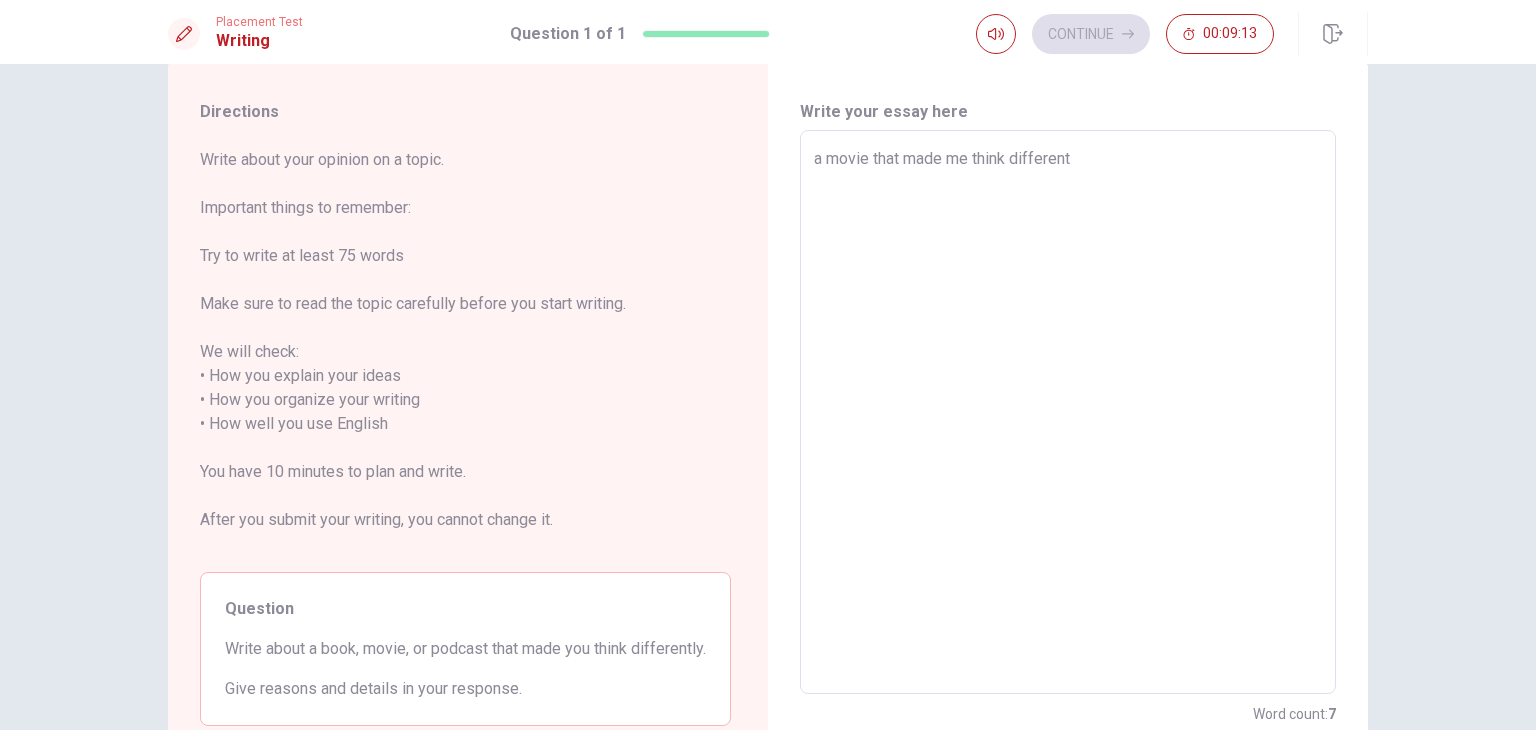 type on "a movie that made me think different," 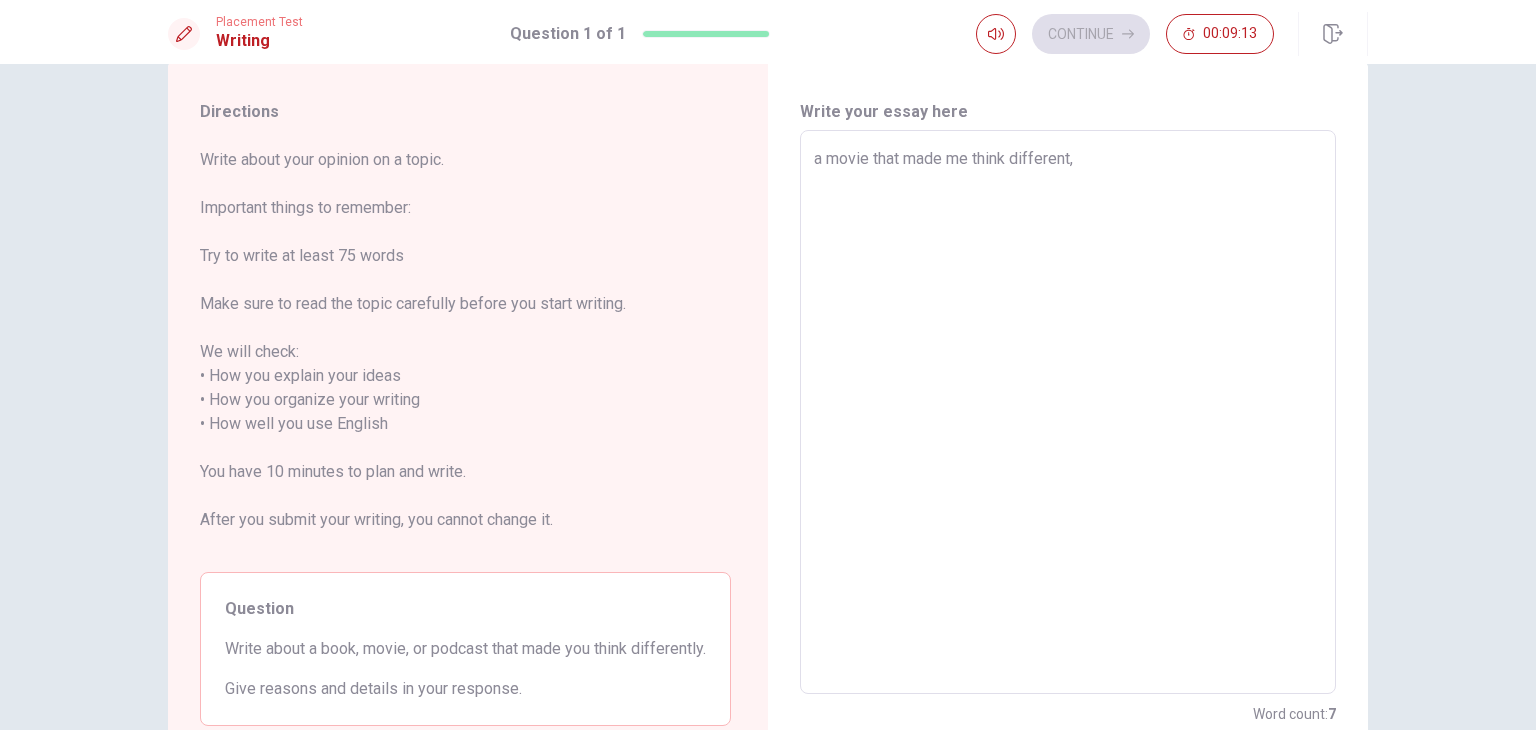 type on "x" 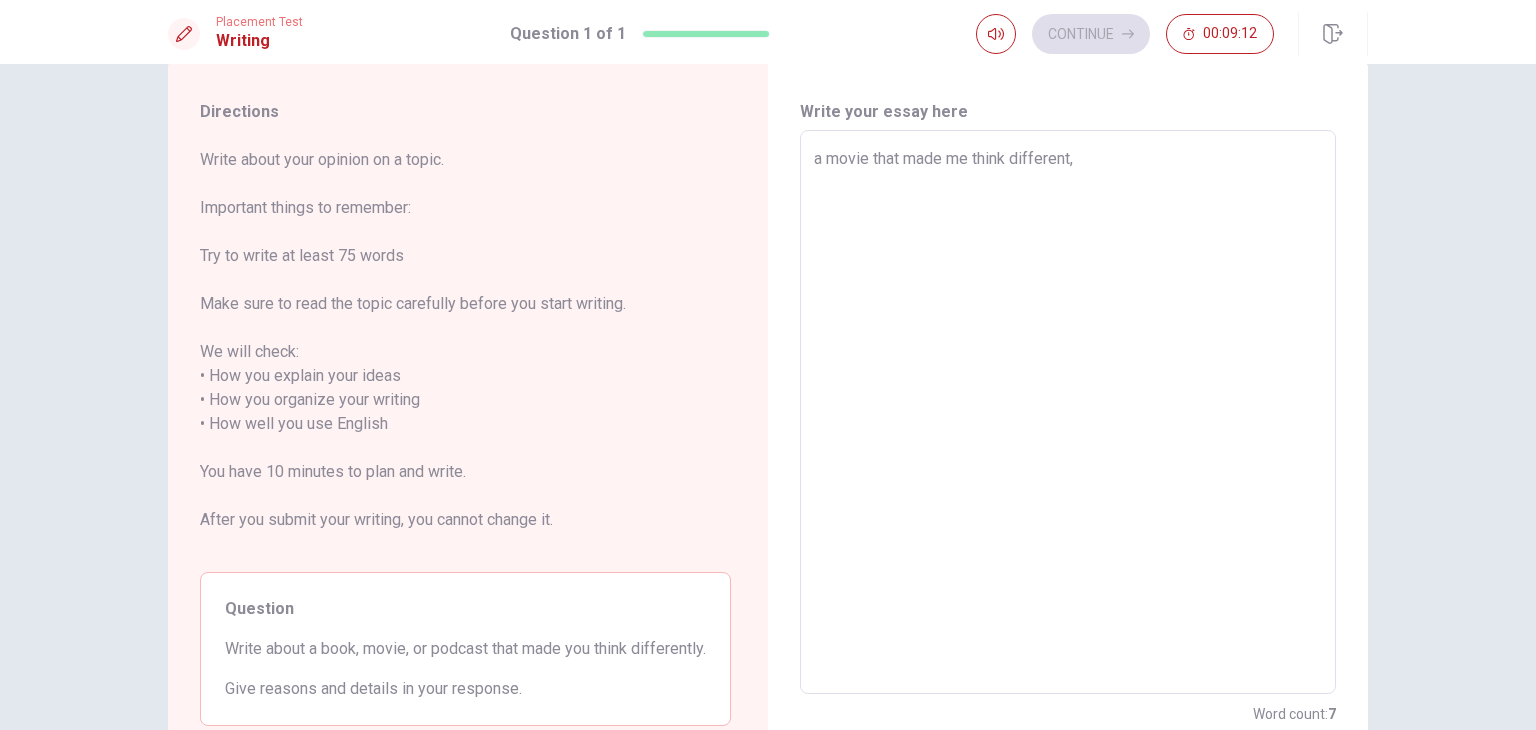 type on "a movie that made me think different, i" 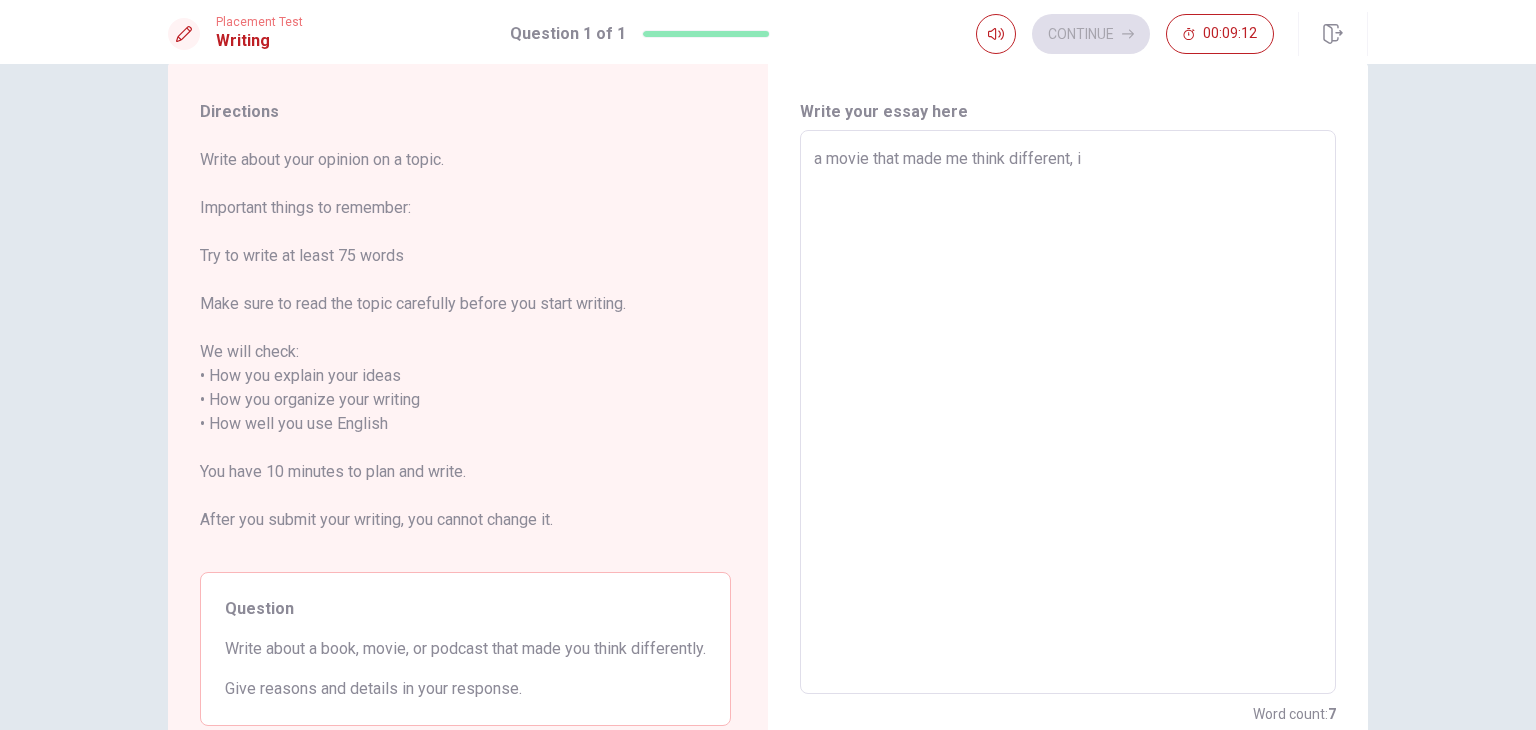 type on "x" 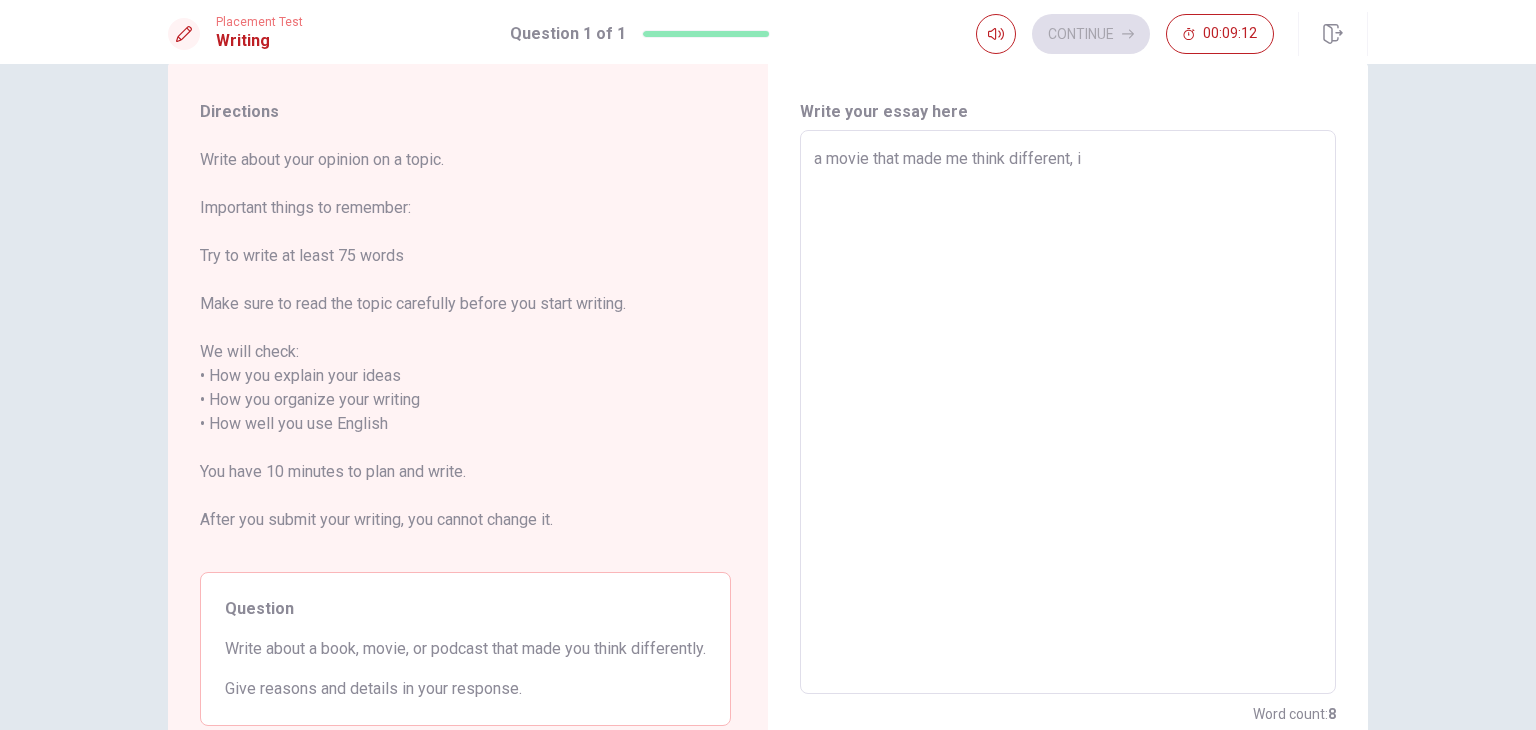 type on "a movie that made me think different, i" 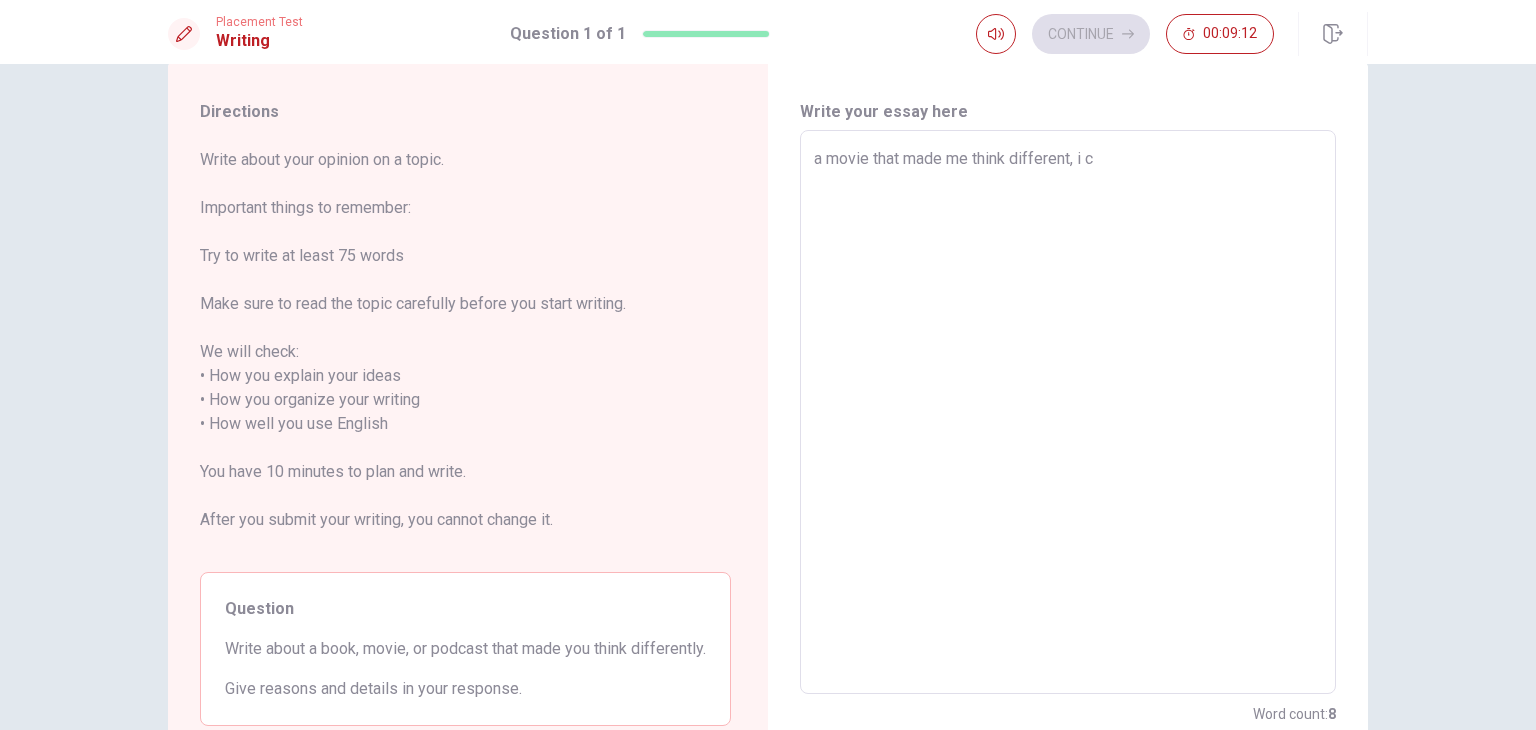 type on "x" 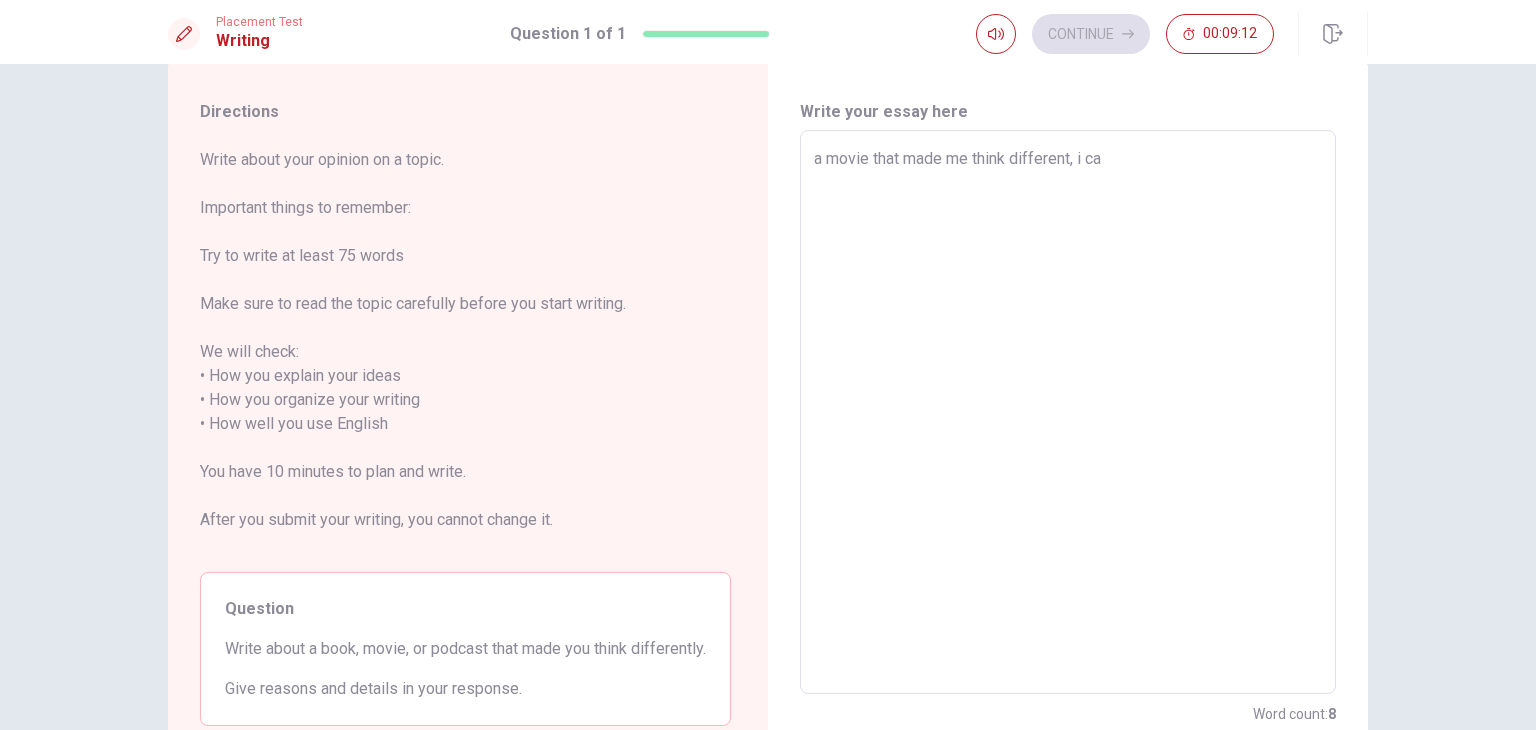 type on "x" 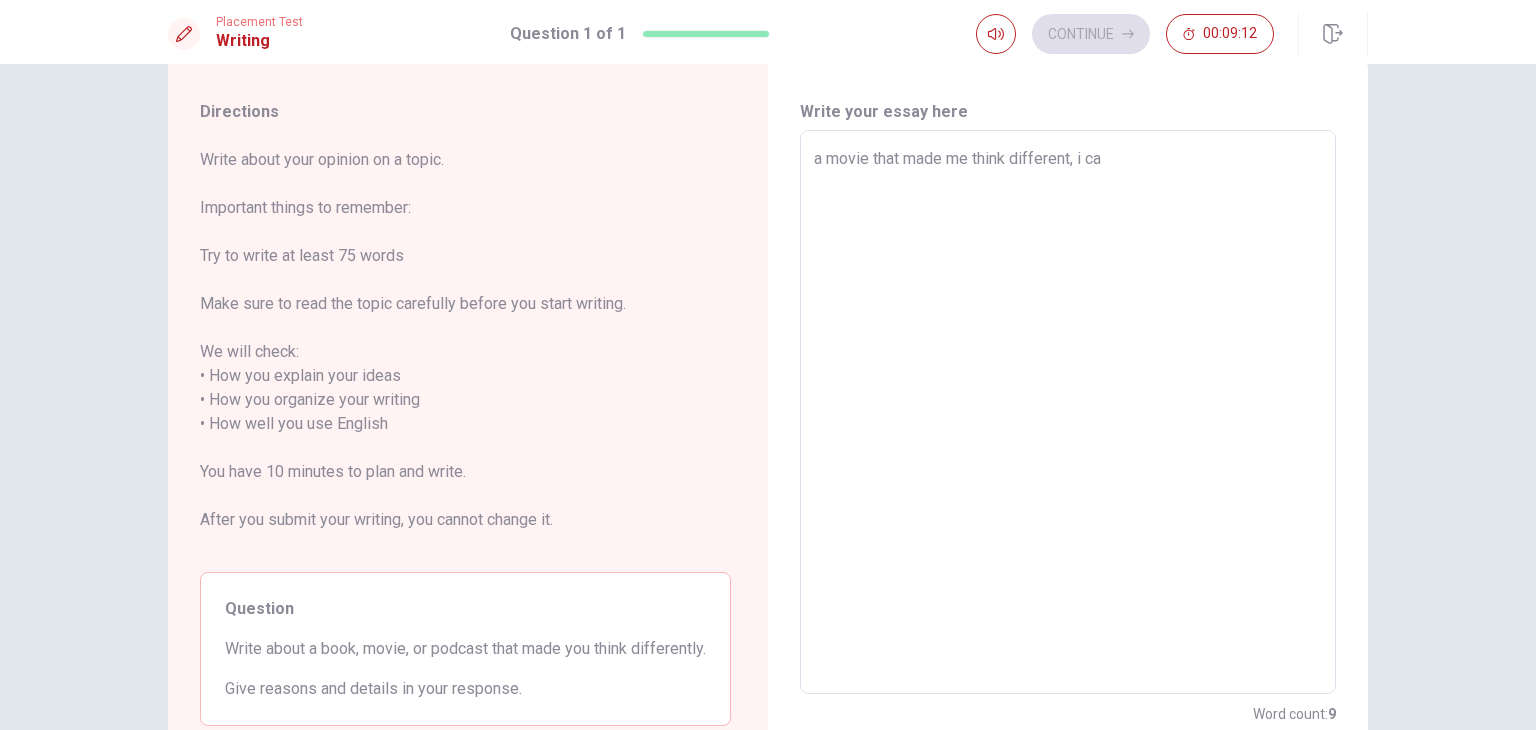 type on "a movie that made me think different, i can" 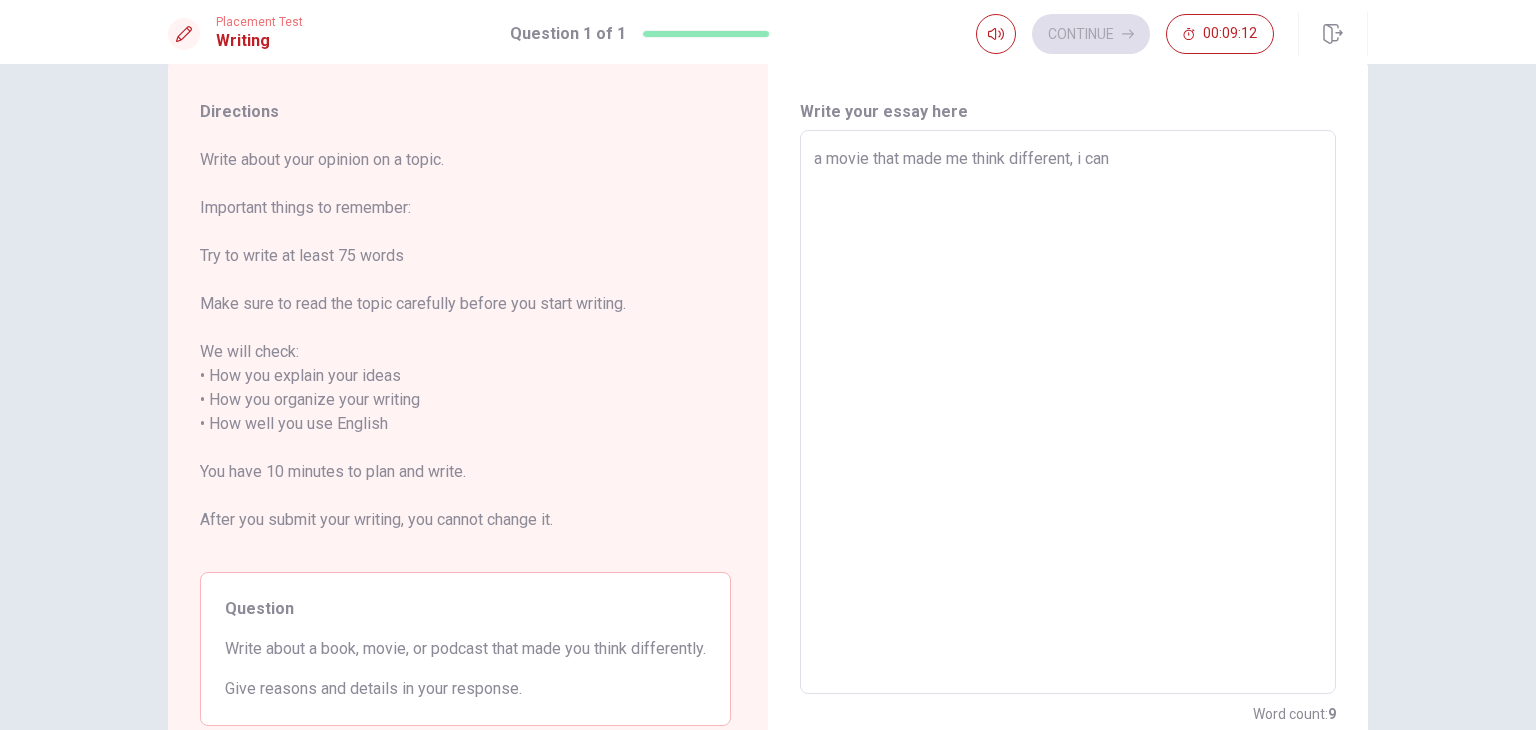 type on "x" 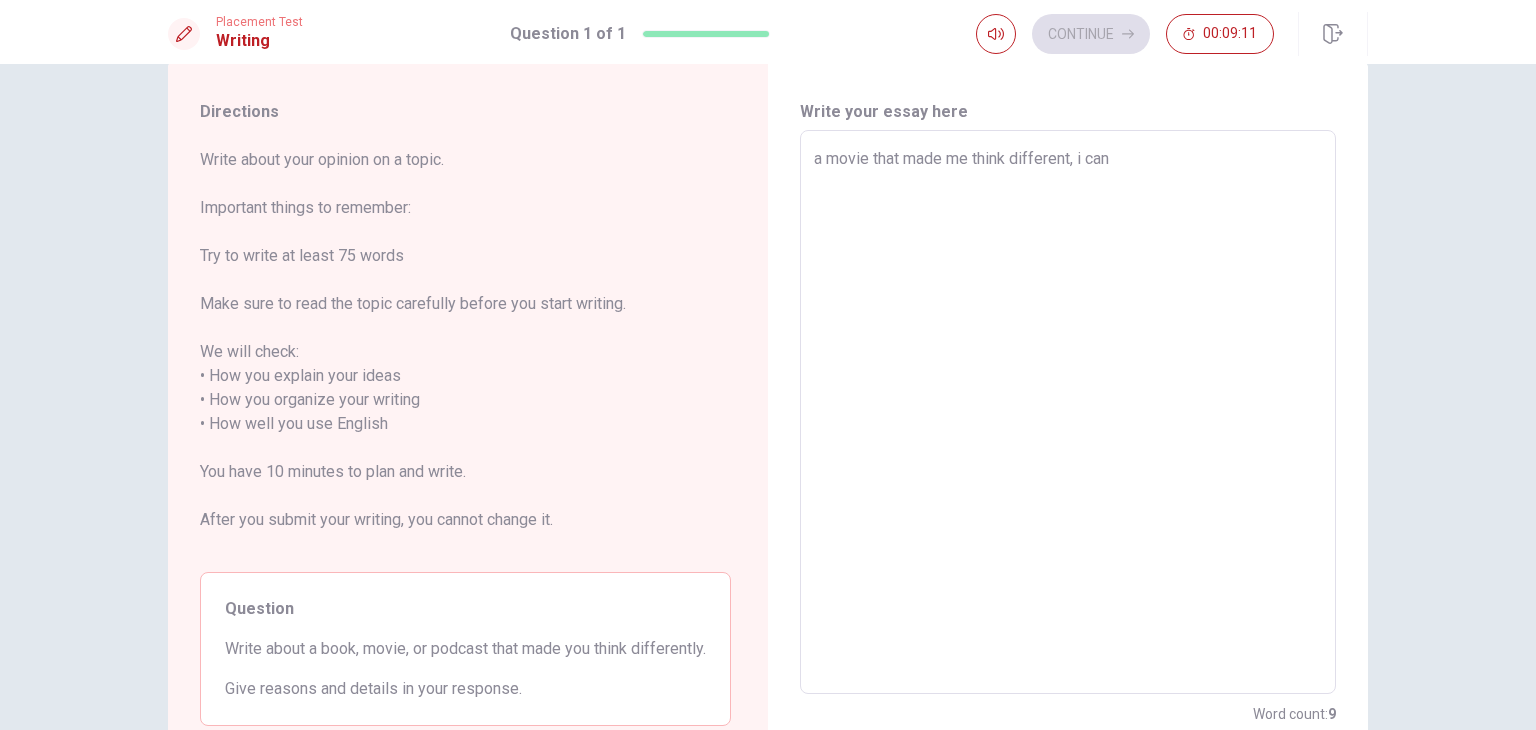 type on "a movie that made me think different, i can" 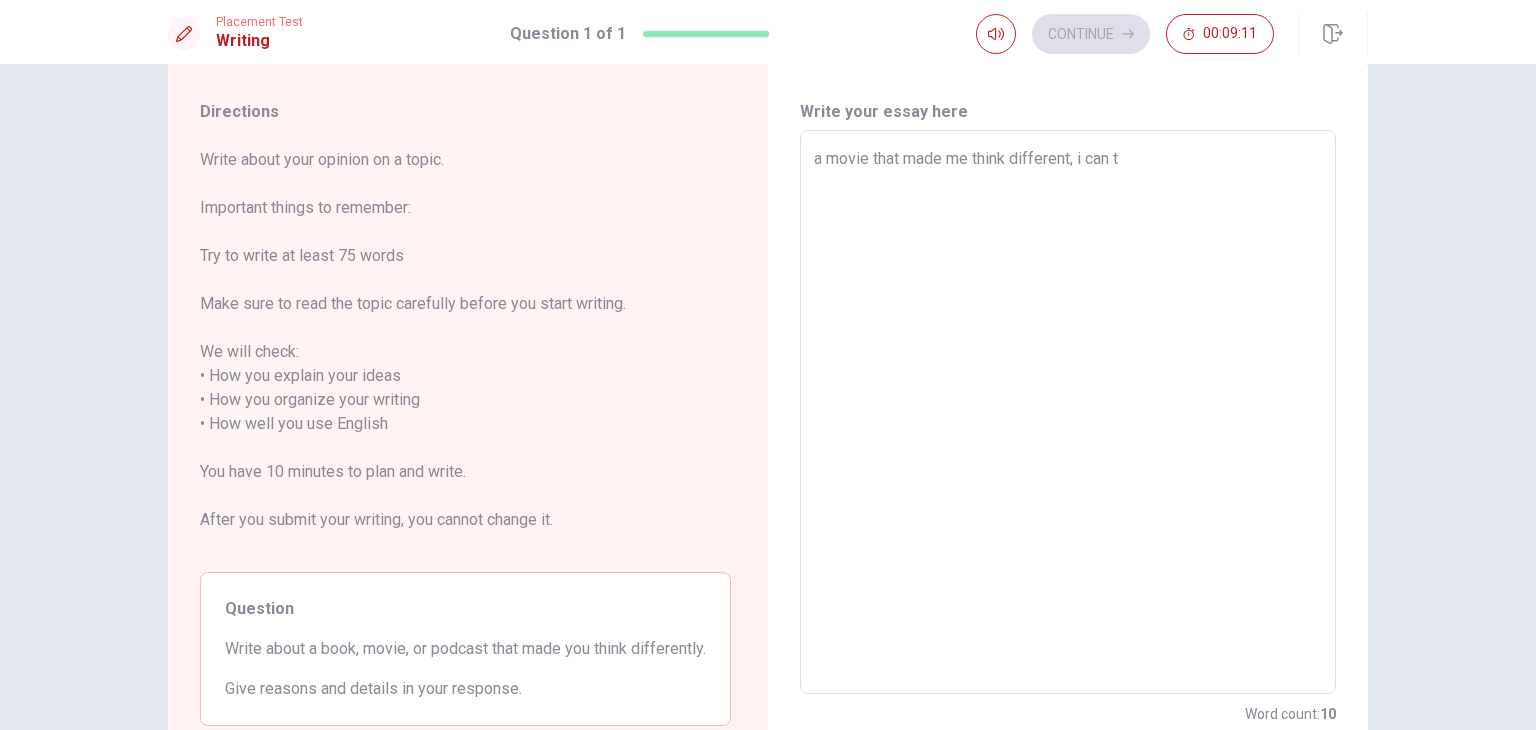 type on "x" 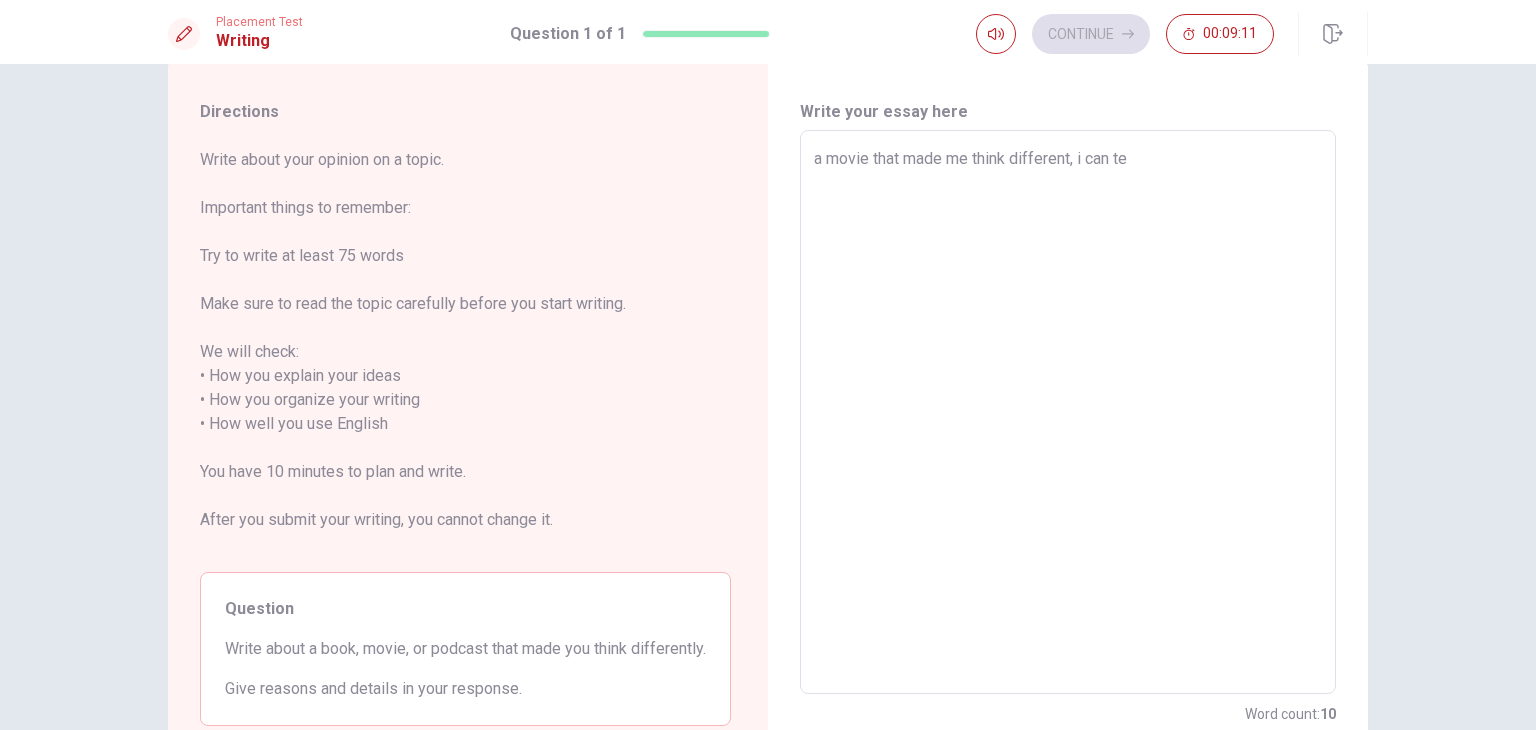 type on "x" 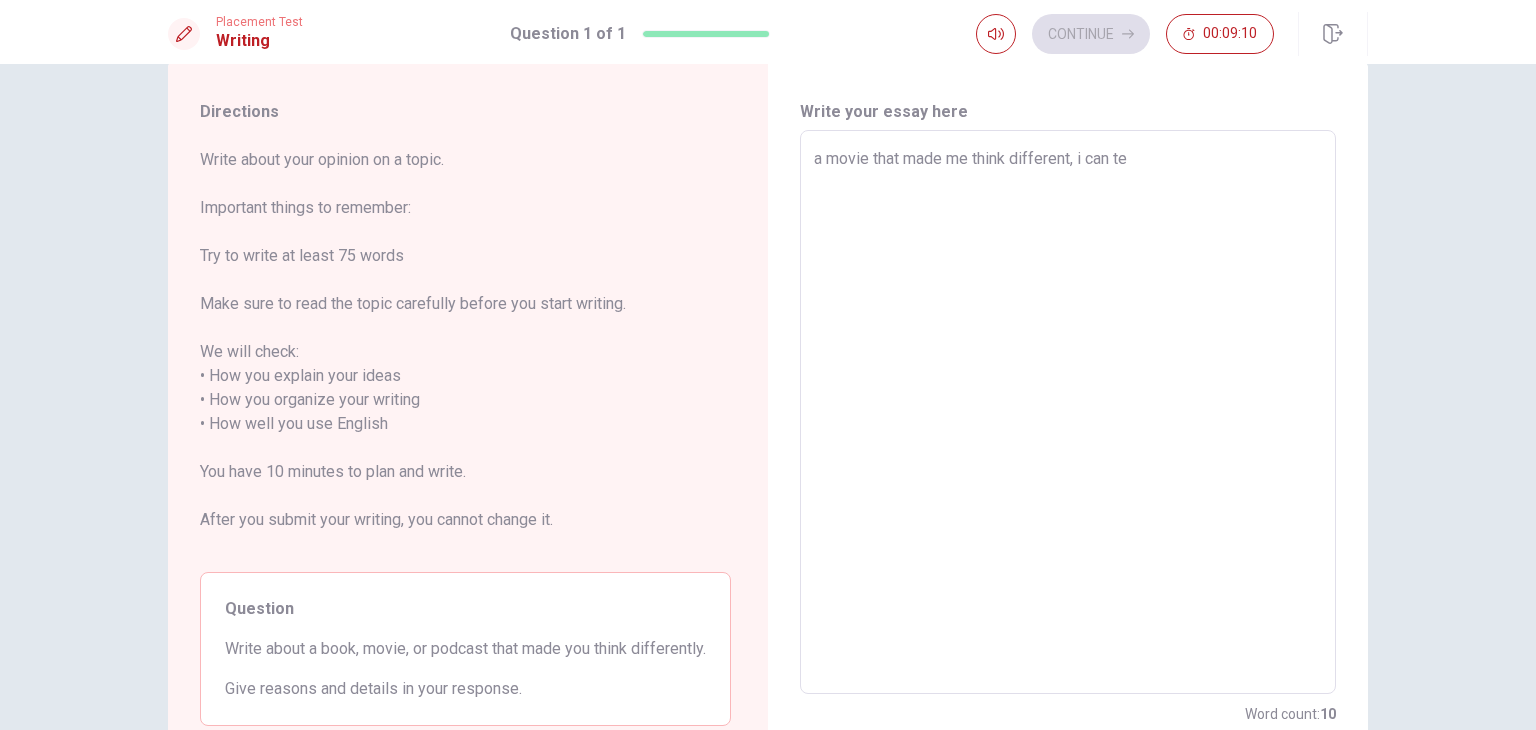 type on "a movie that made me think different, i can t" 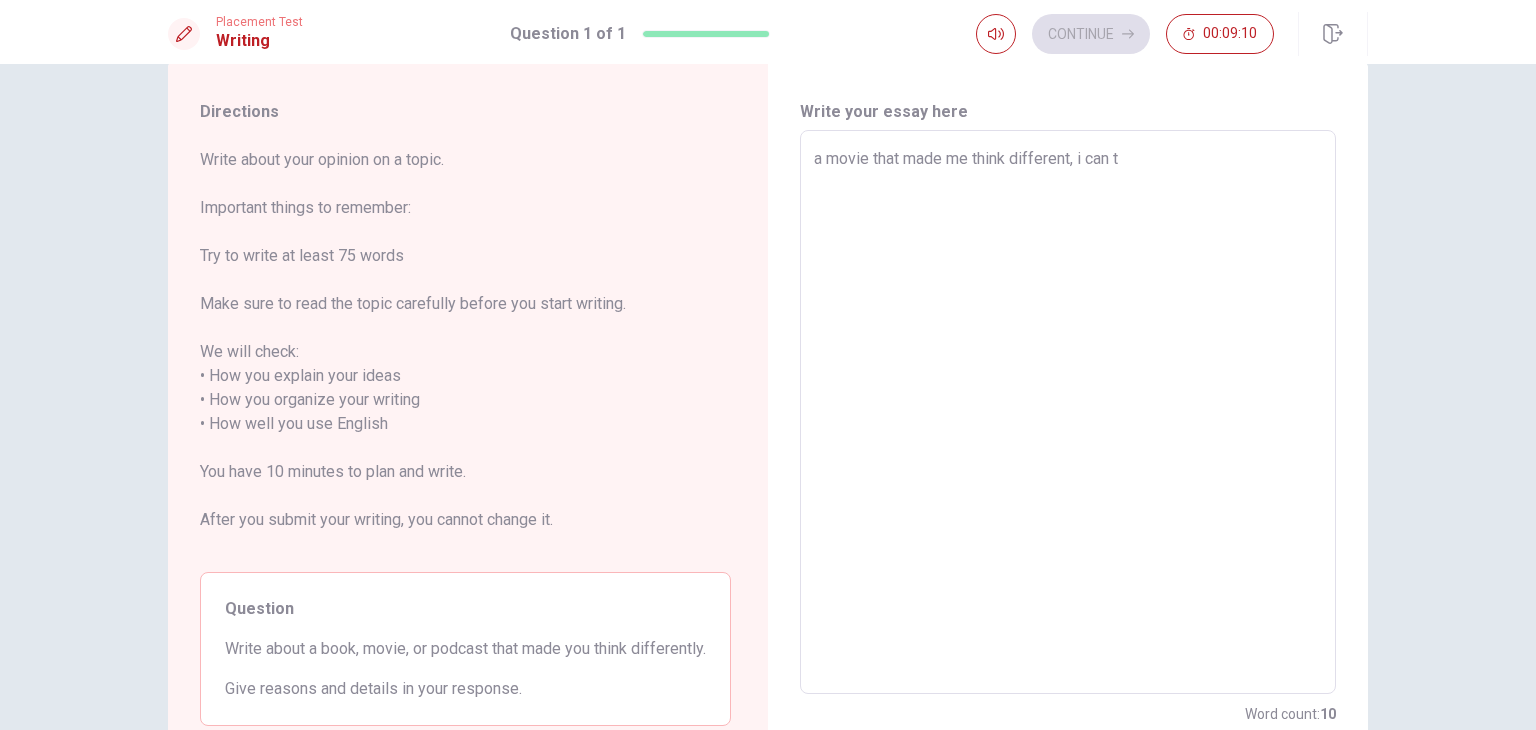 type on "x" 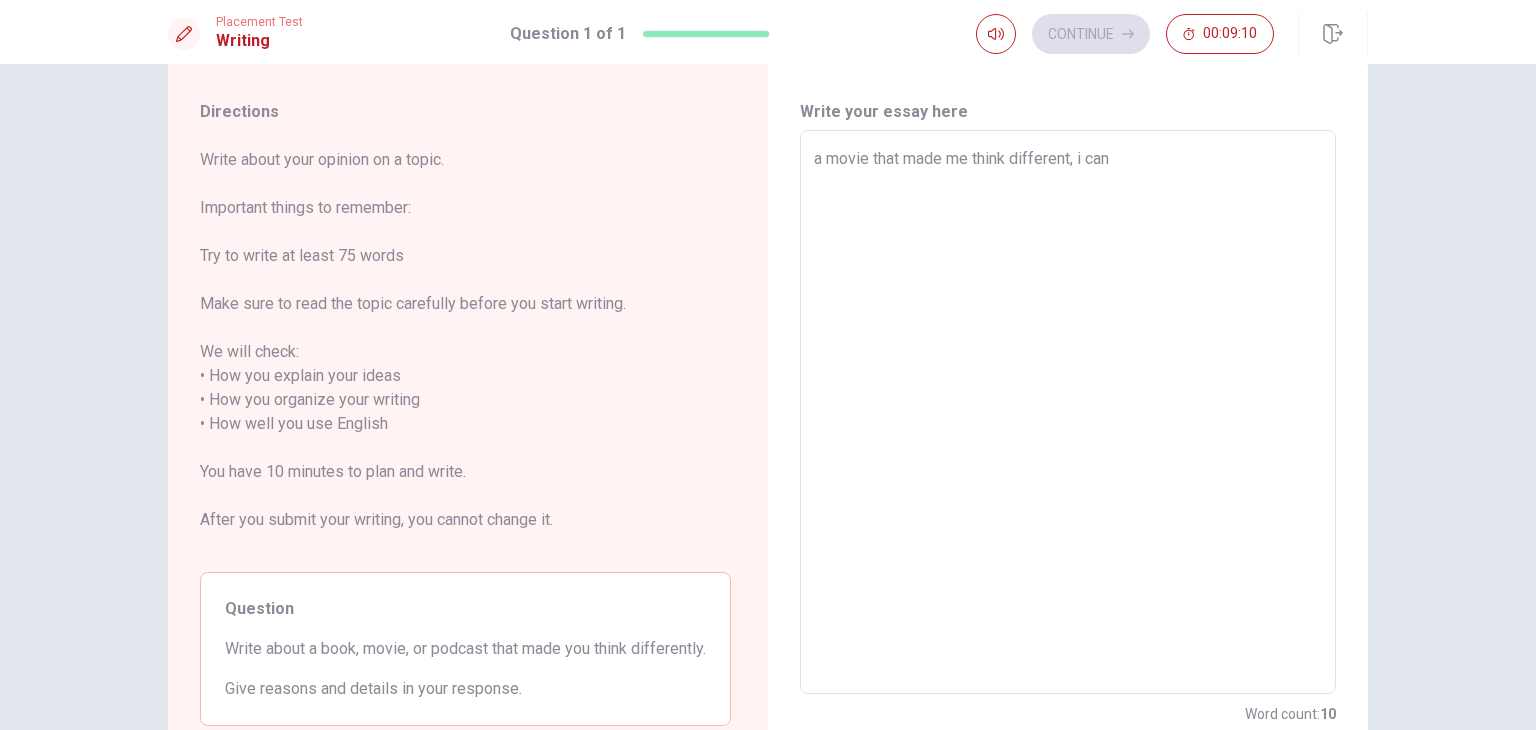 type on "x" 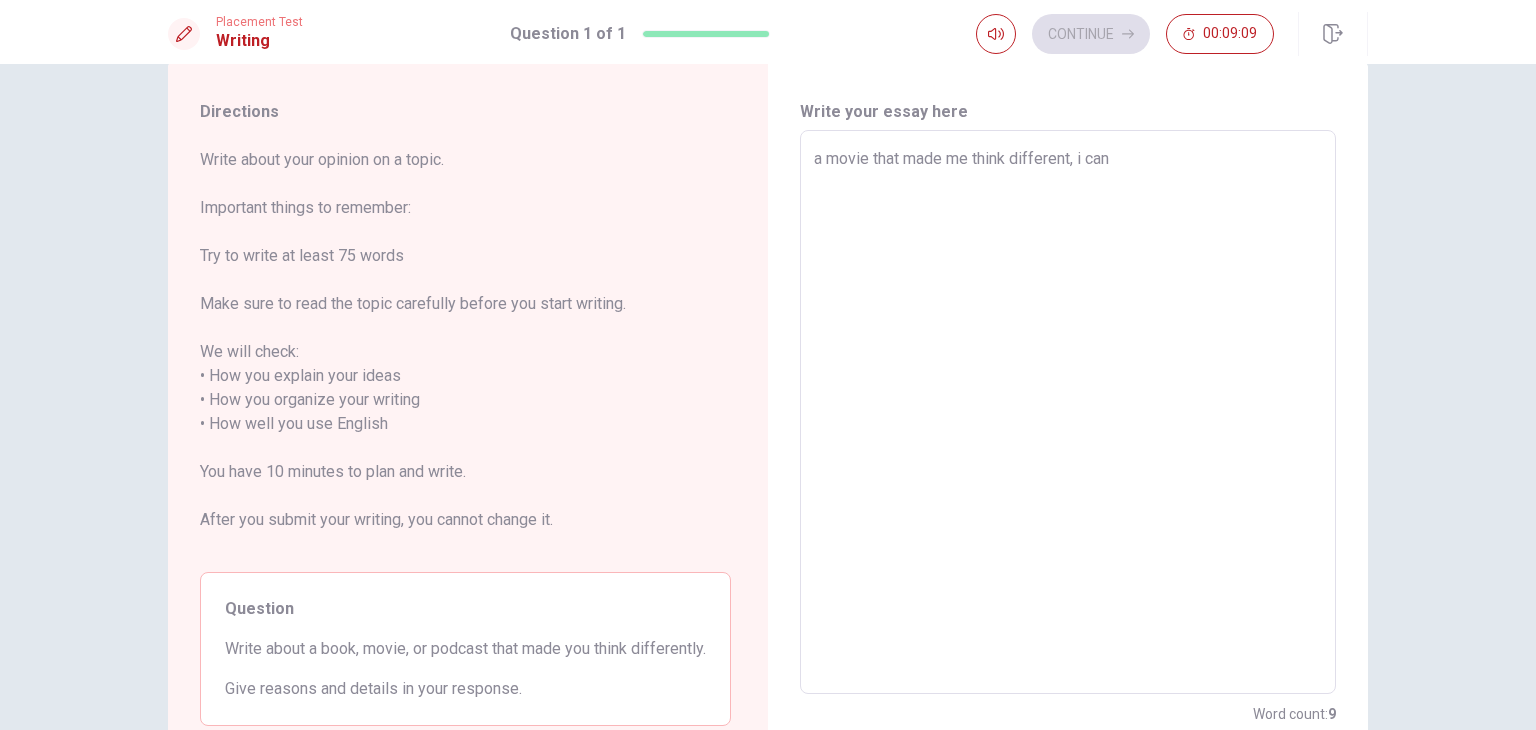 type on "a movie that made me think different, i can" 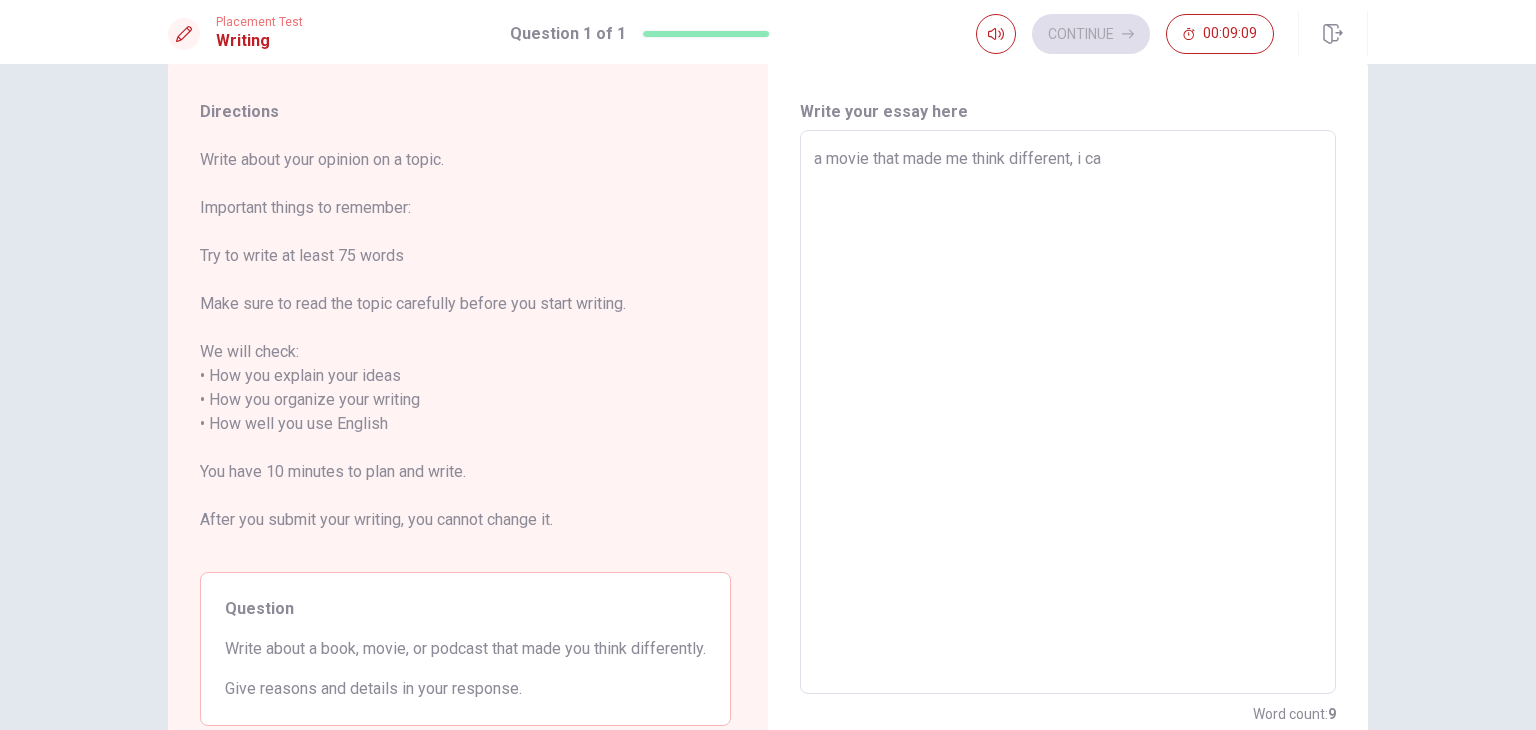 type on "x" 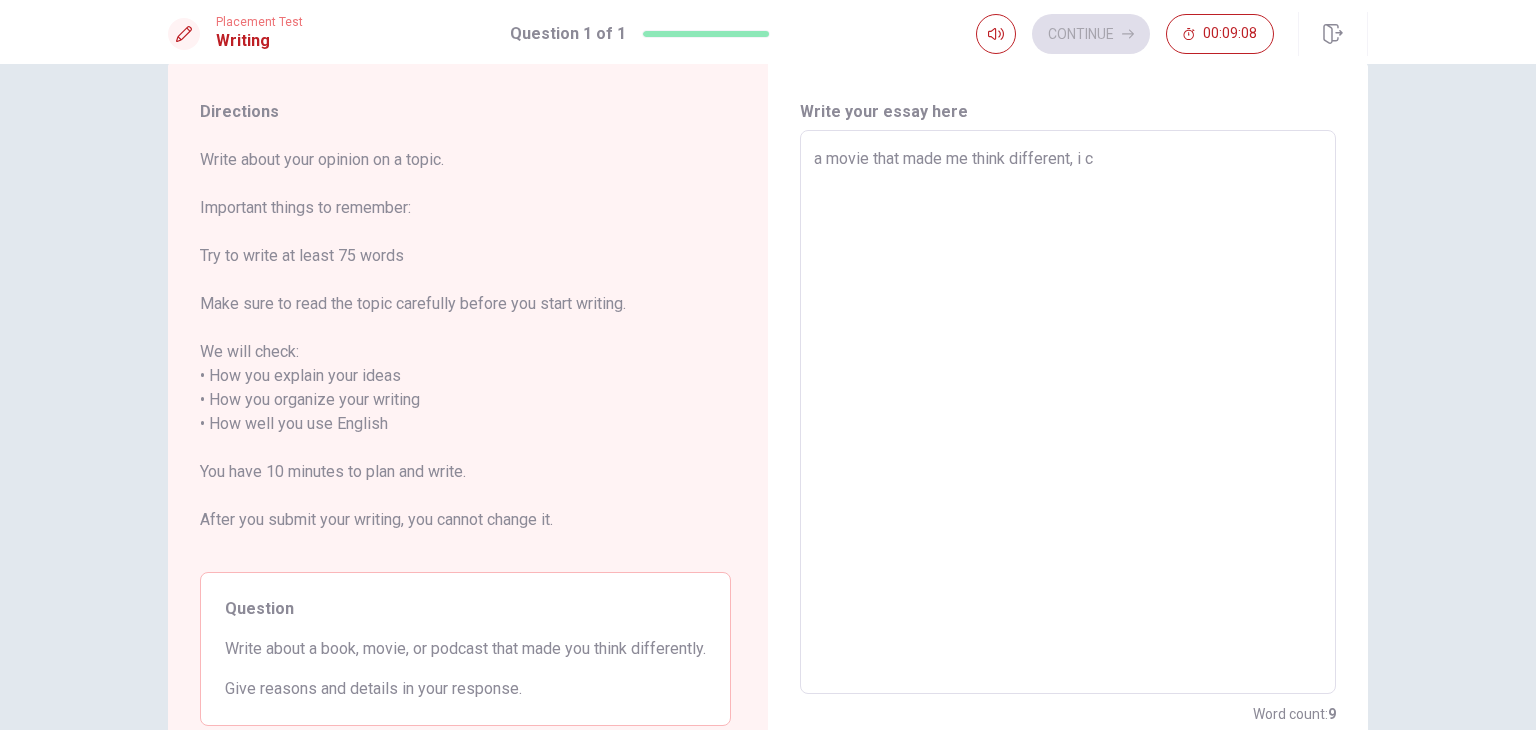 type on "x" 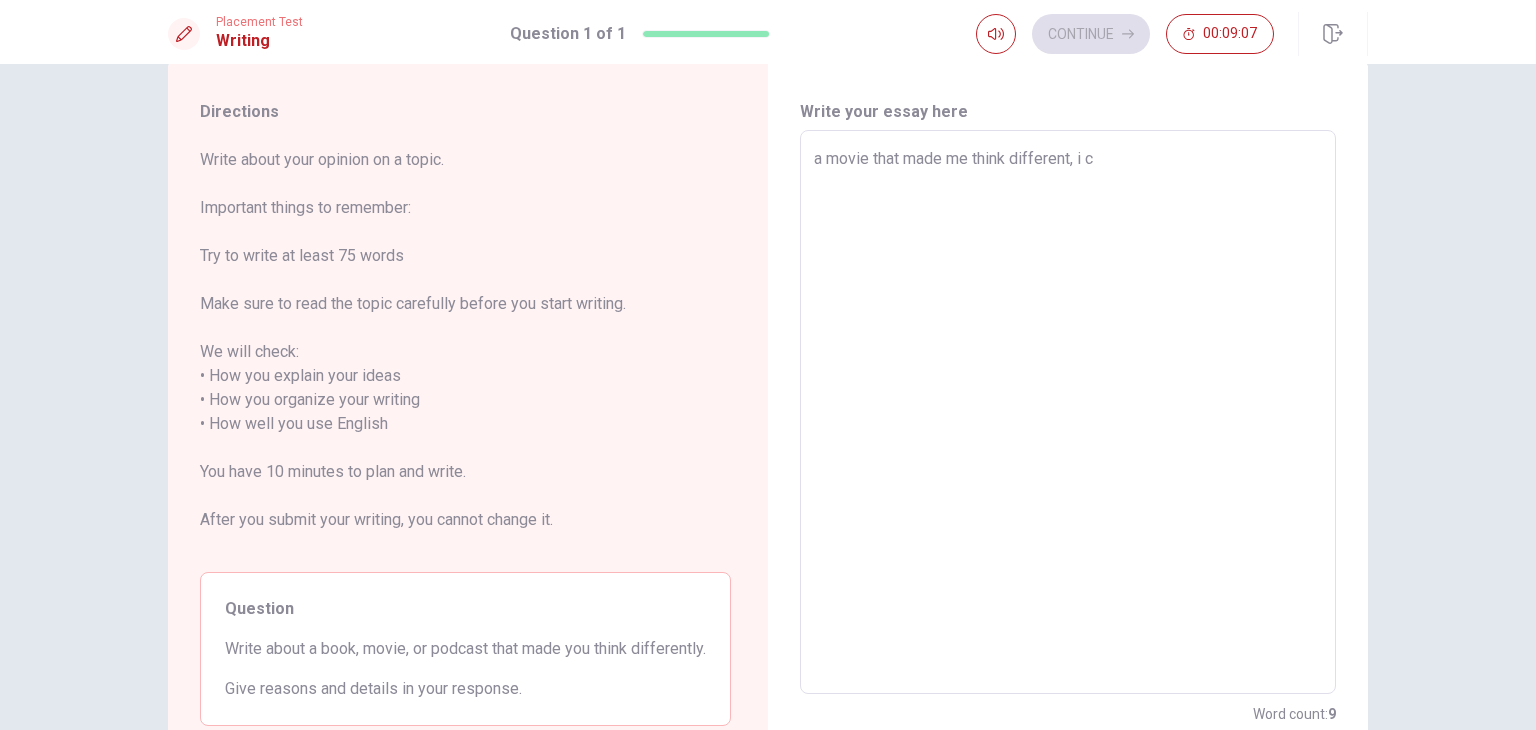 type on "a movie that made me think different, i" 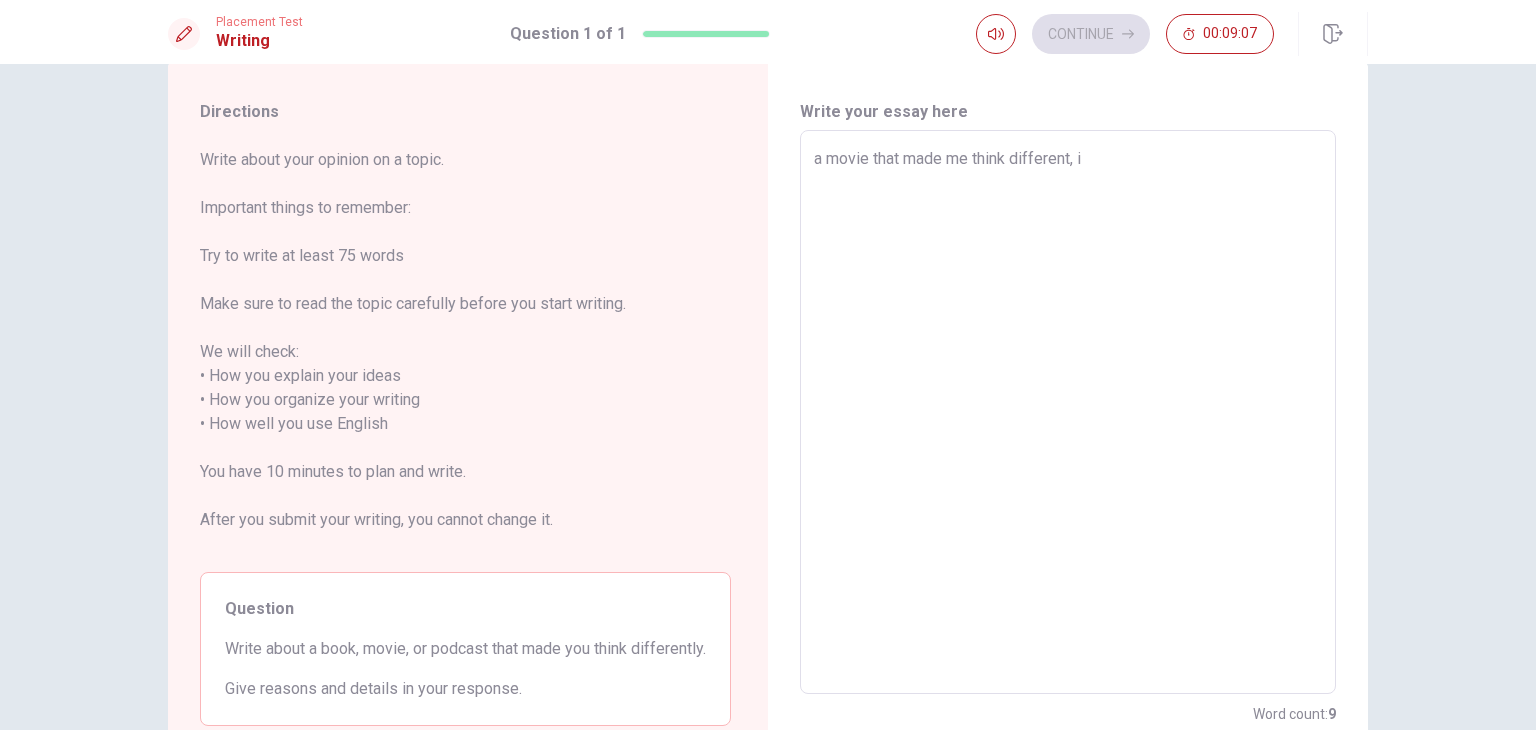 type on "x" 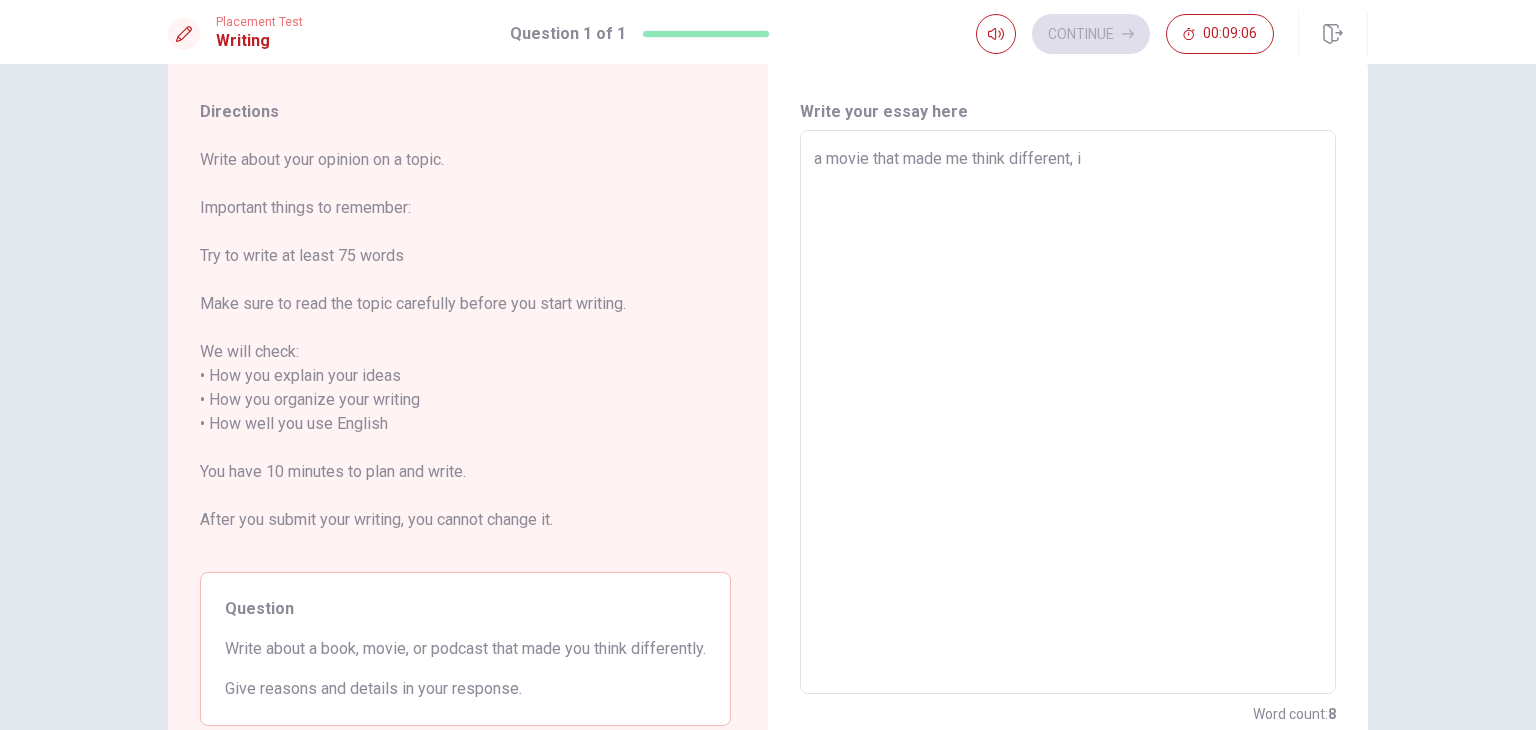 type on "a movie that made me think different, i" 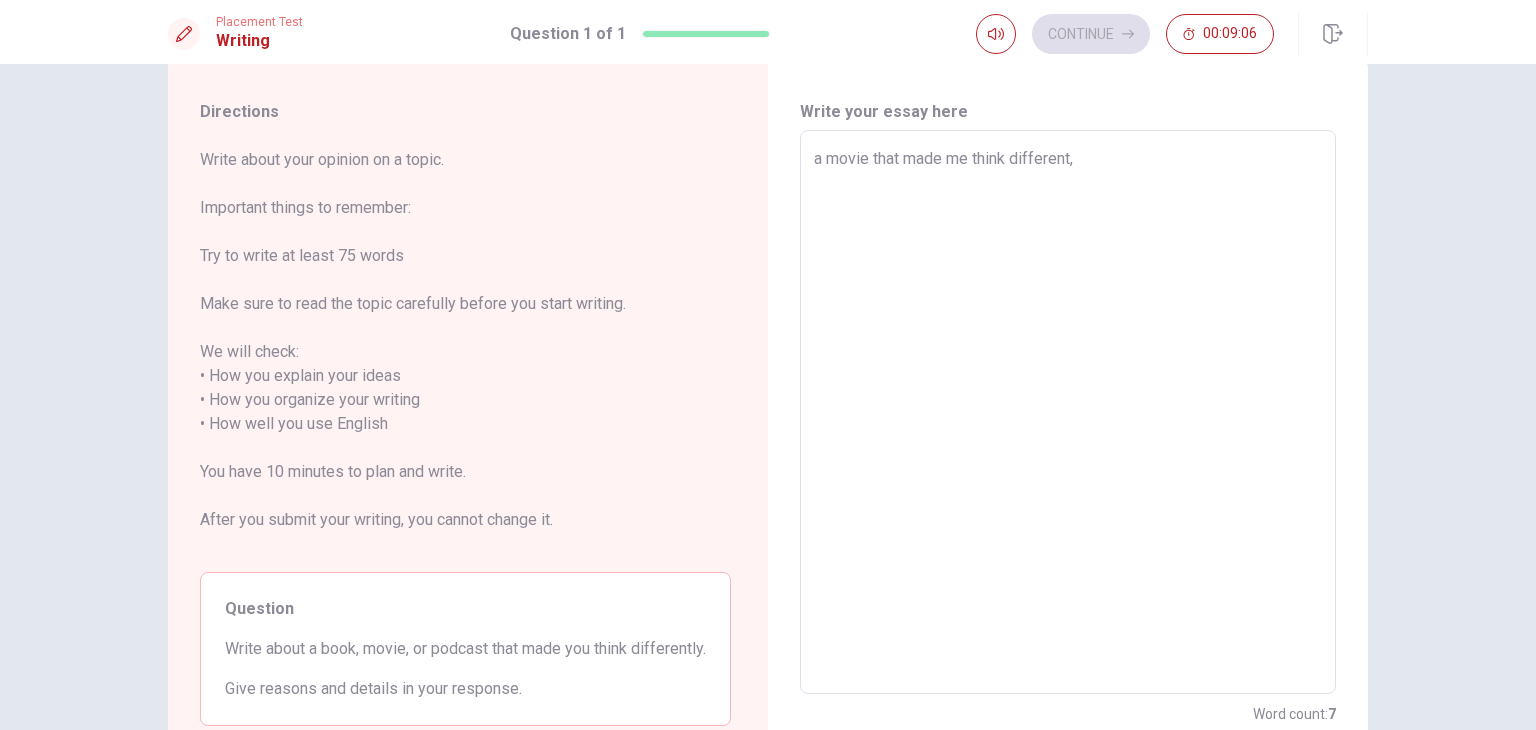 type on "x" 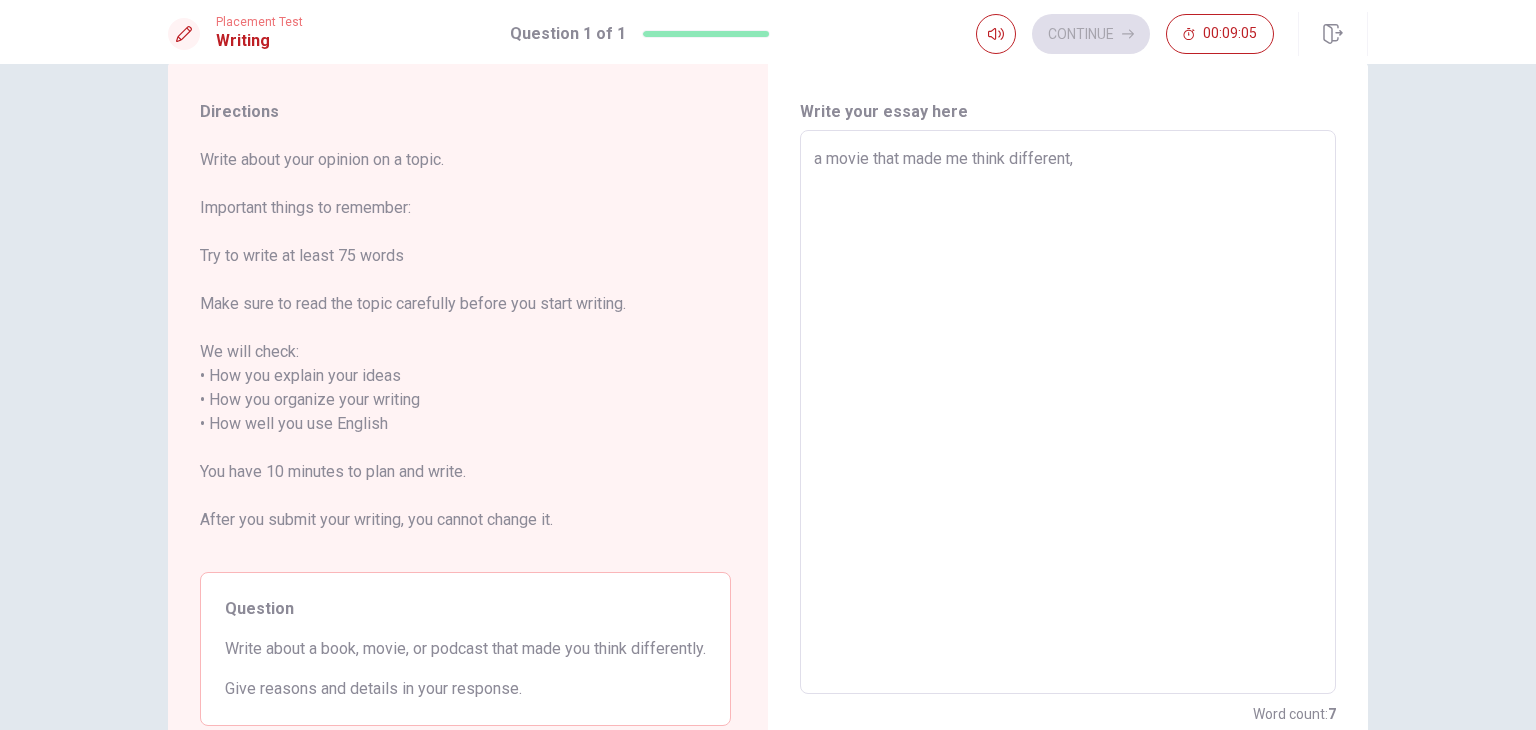 type on "a movie that made me think different," 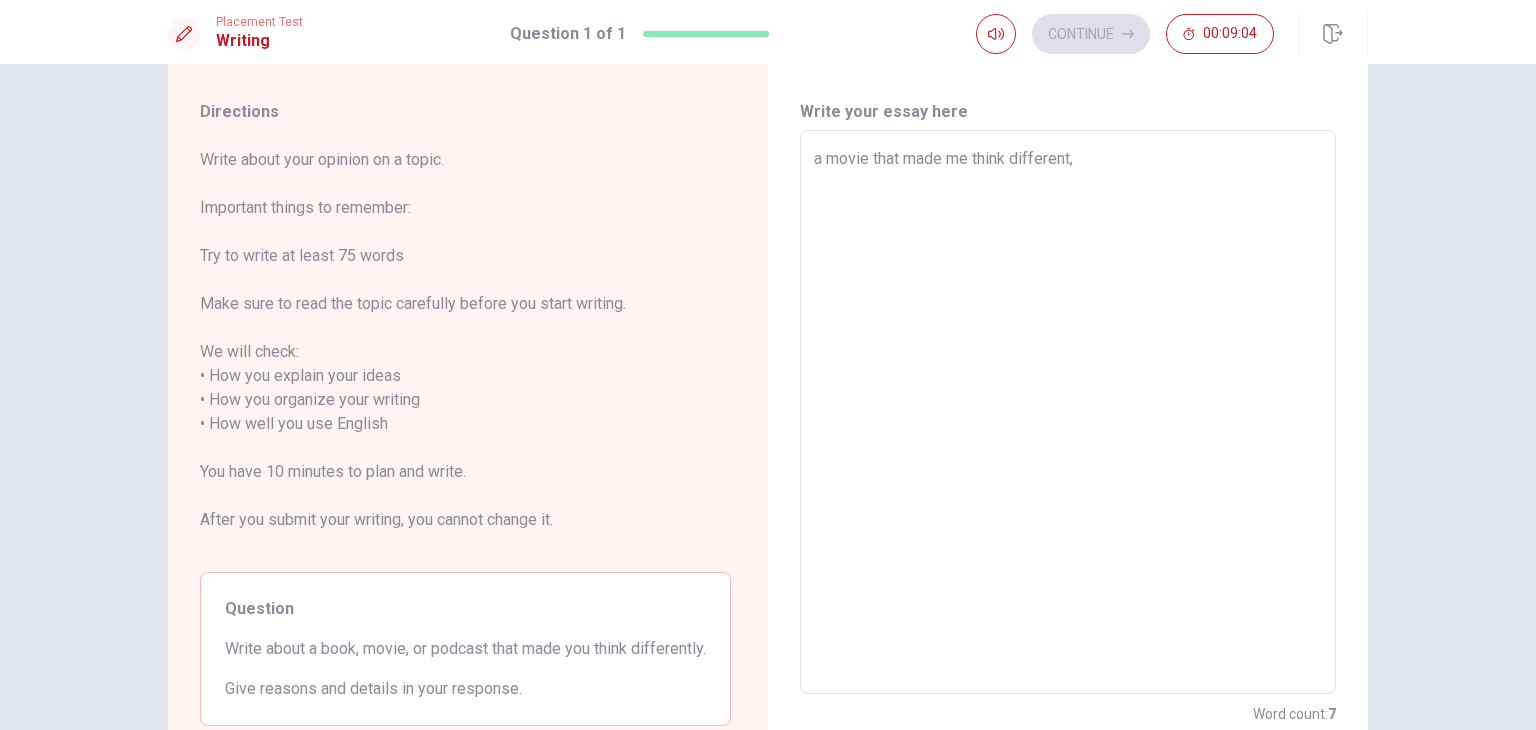type on "a movie that made me think different" 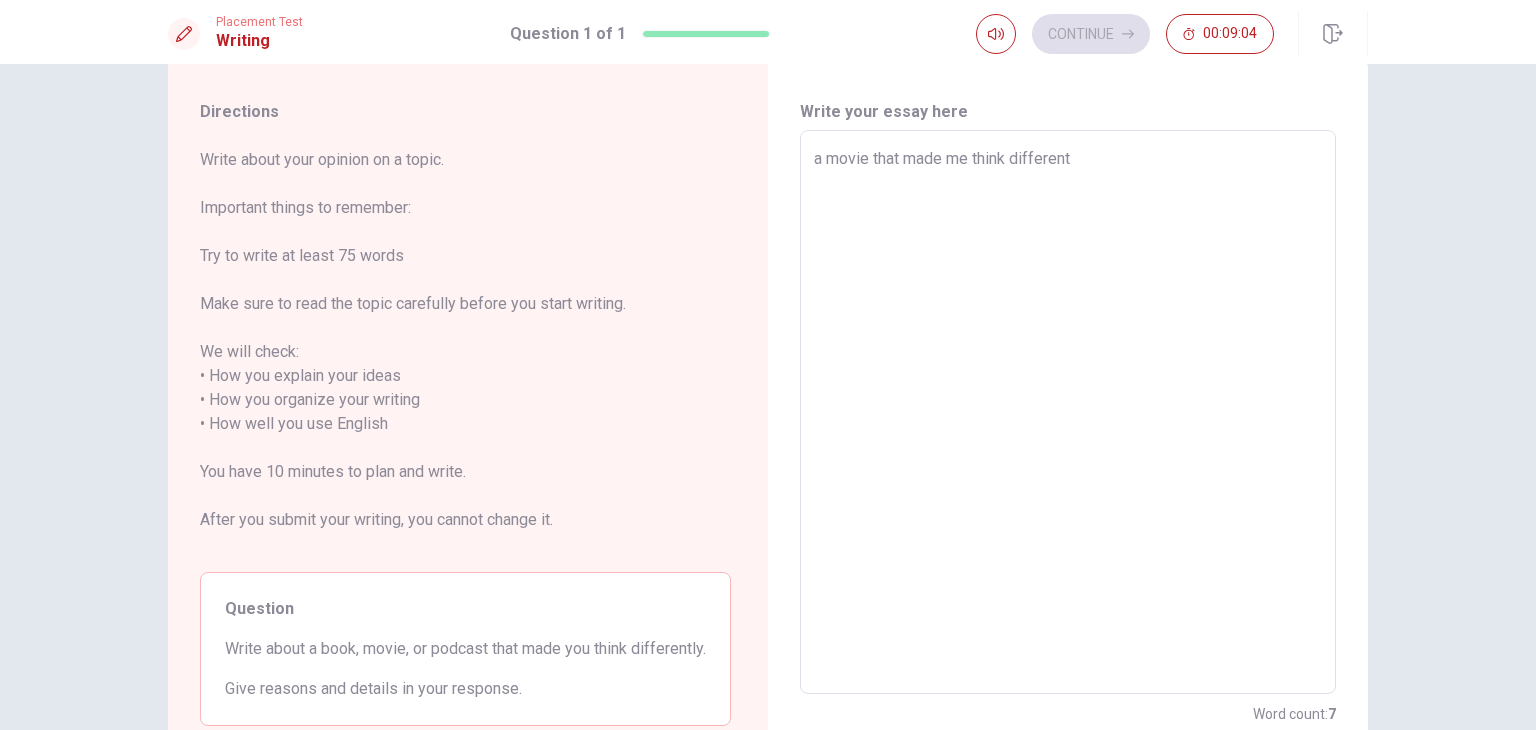 type on "x" 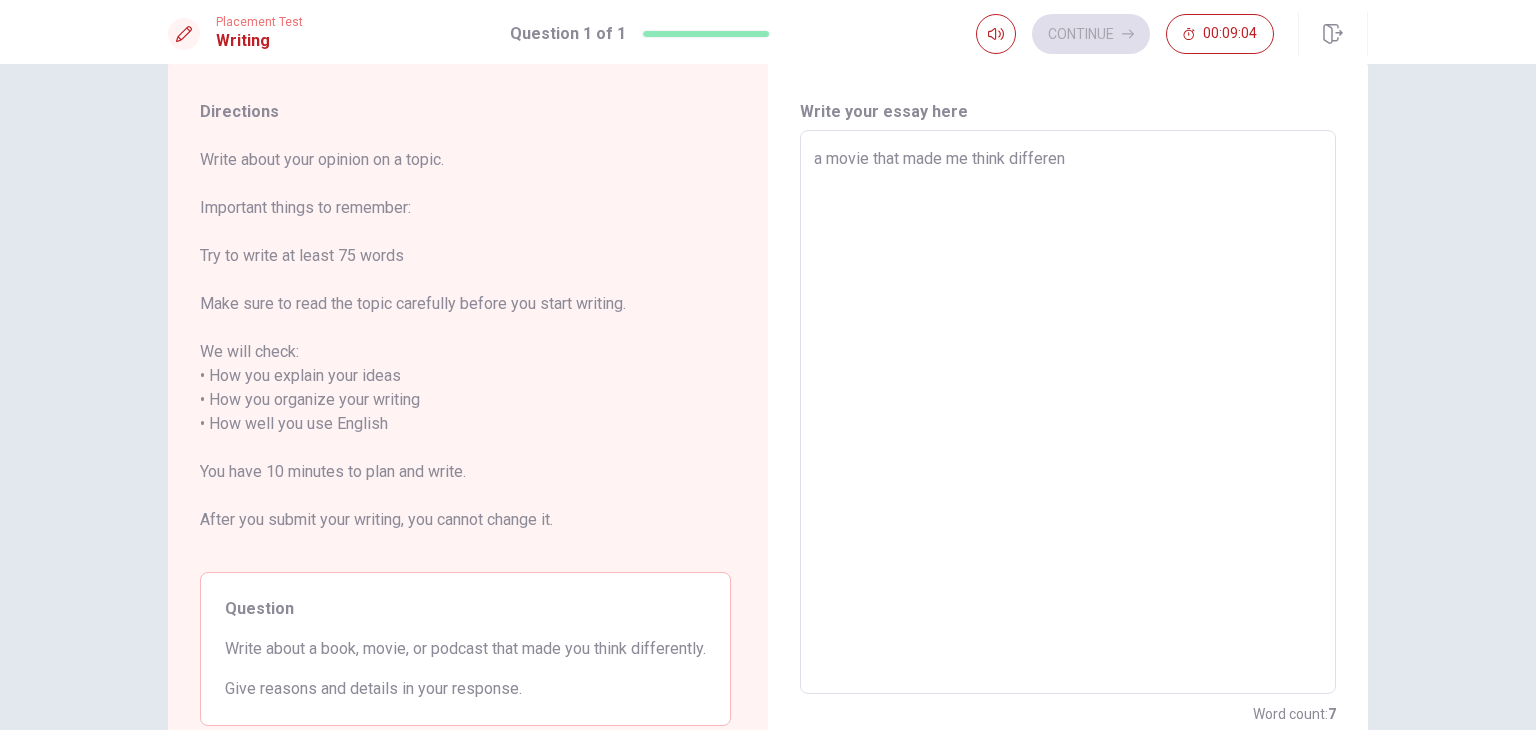 type on "x" 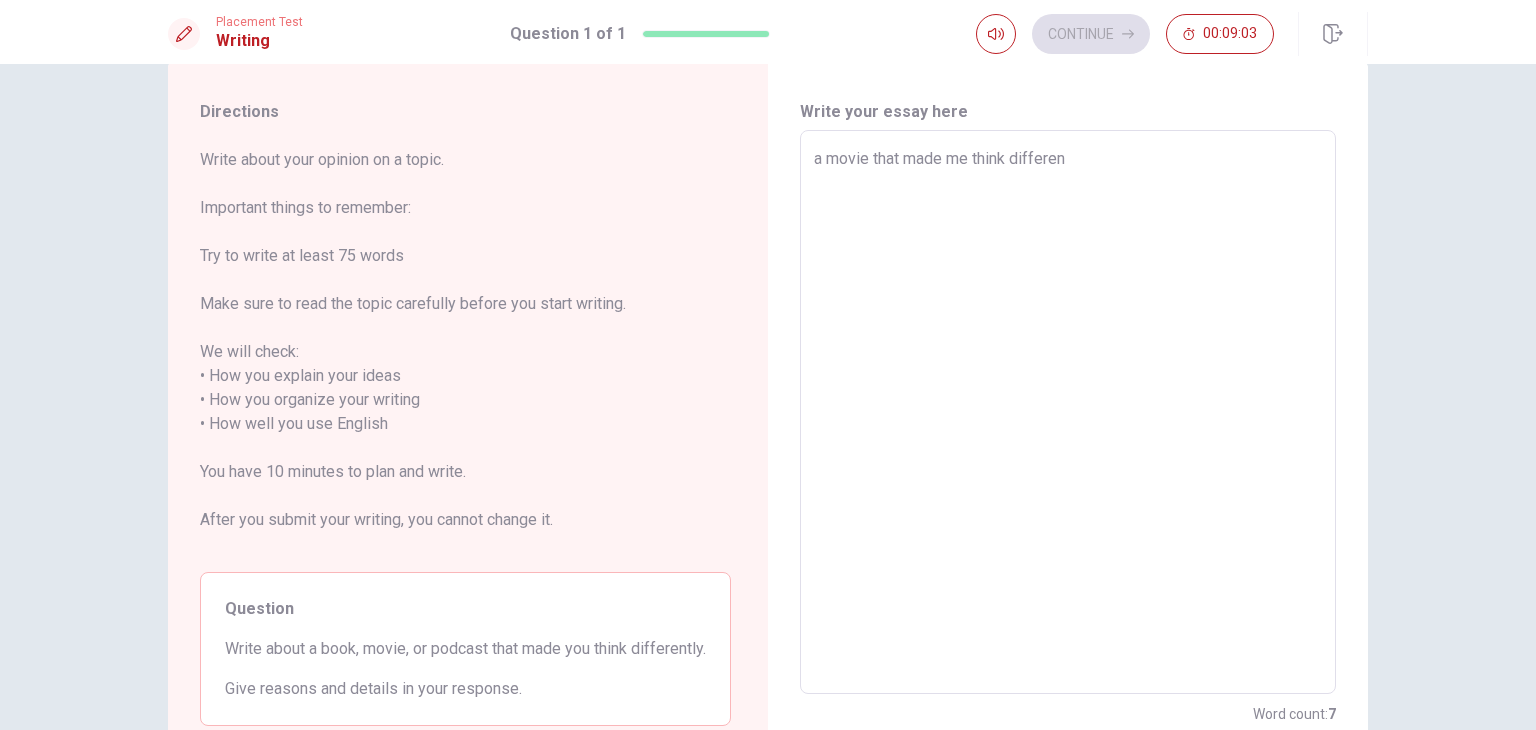 type on "a movie that made me think differe" 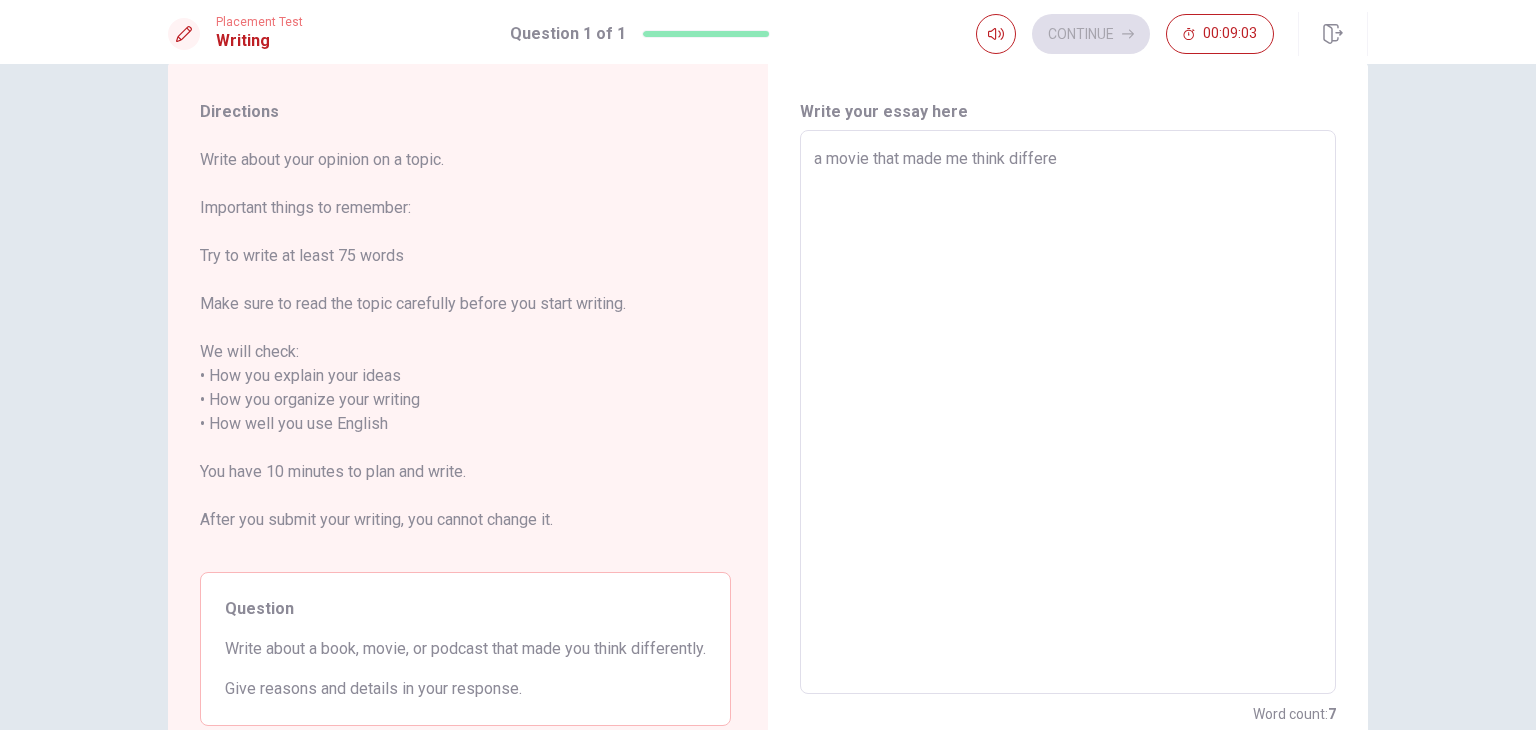 type on "x" 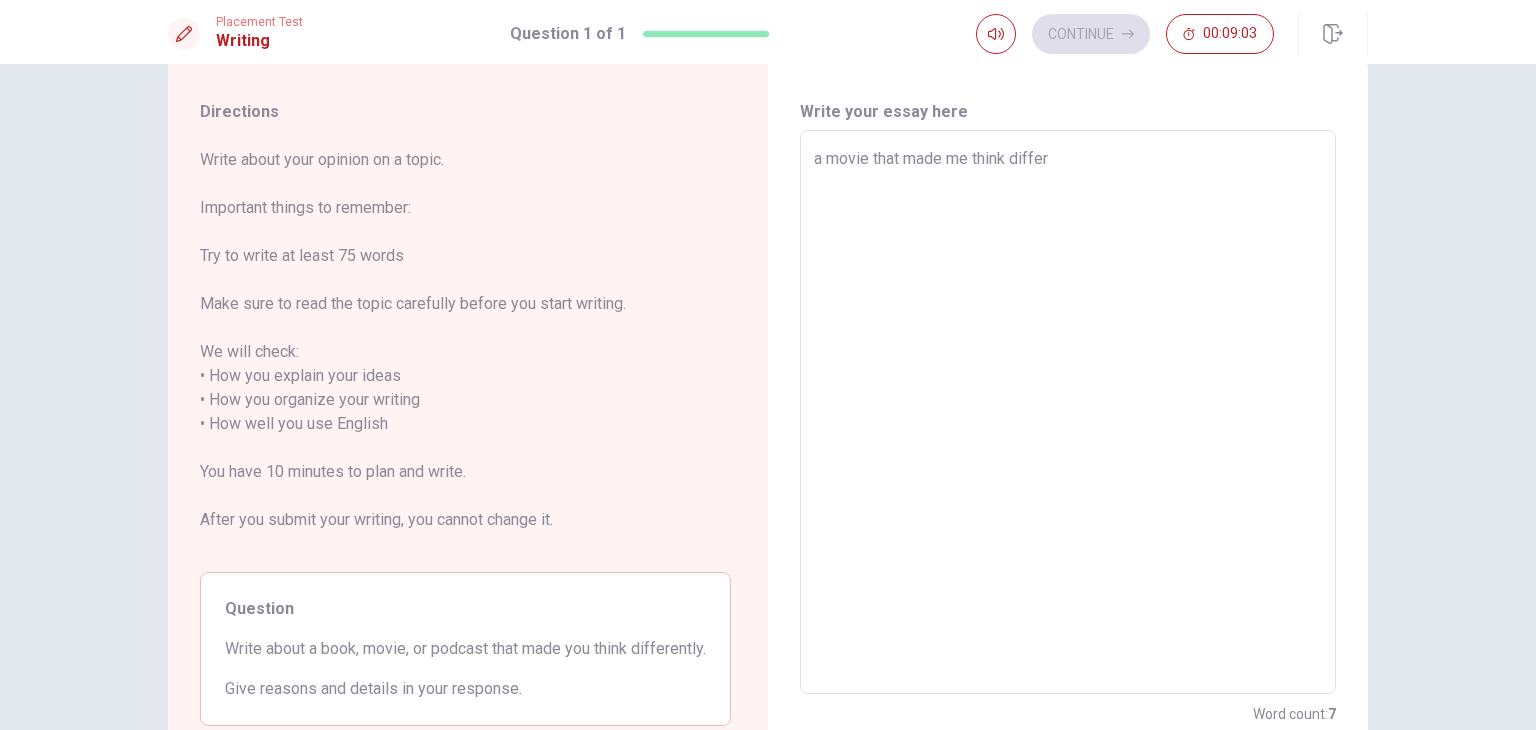 type on "x" 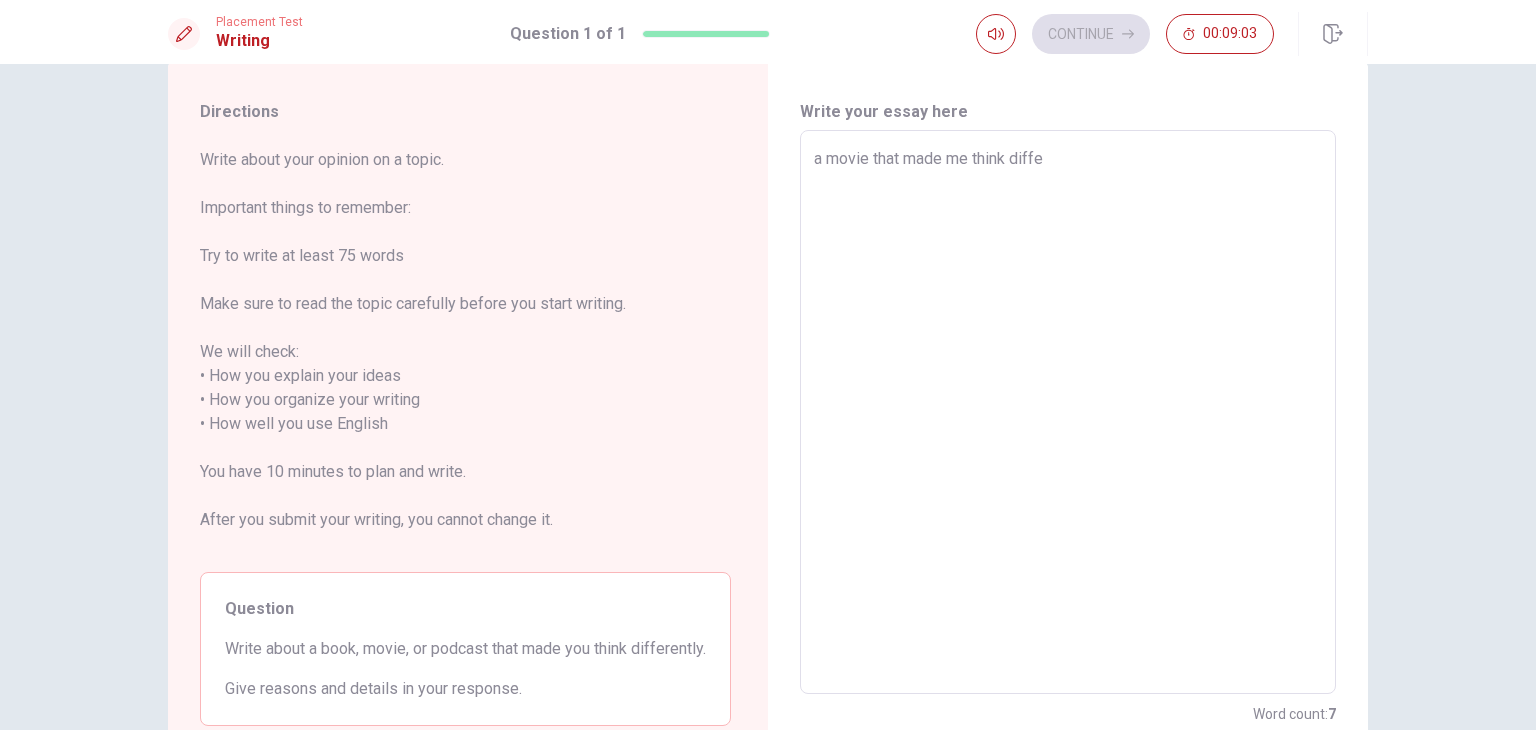type on "a movie that made me think diff" 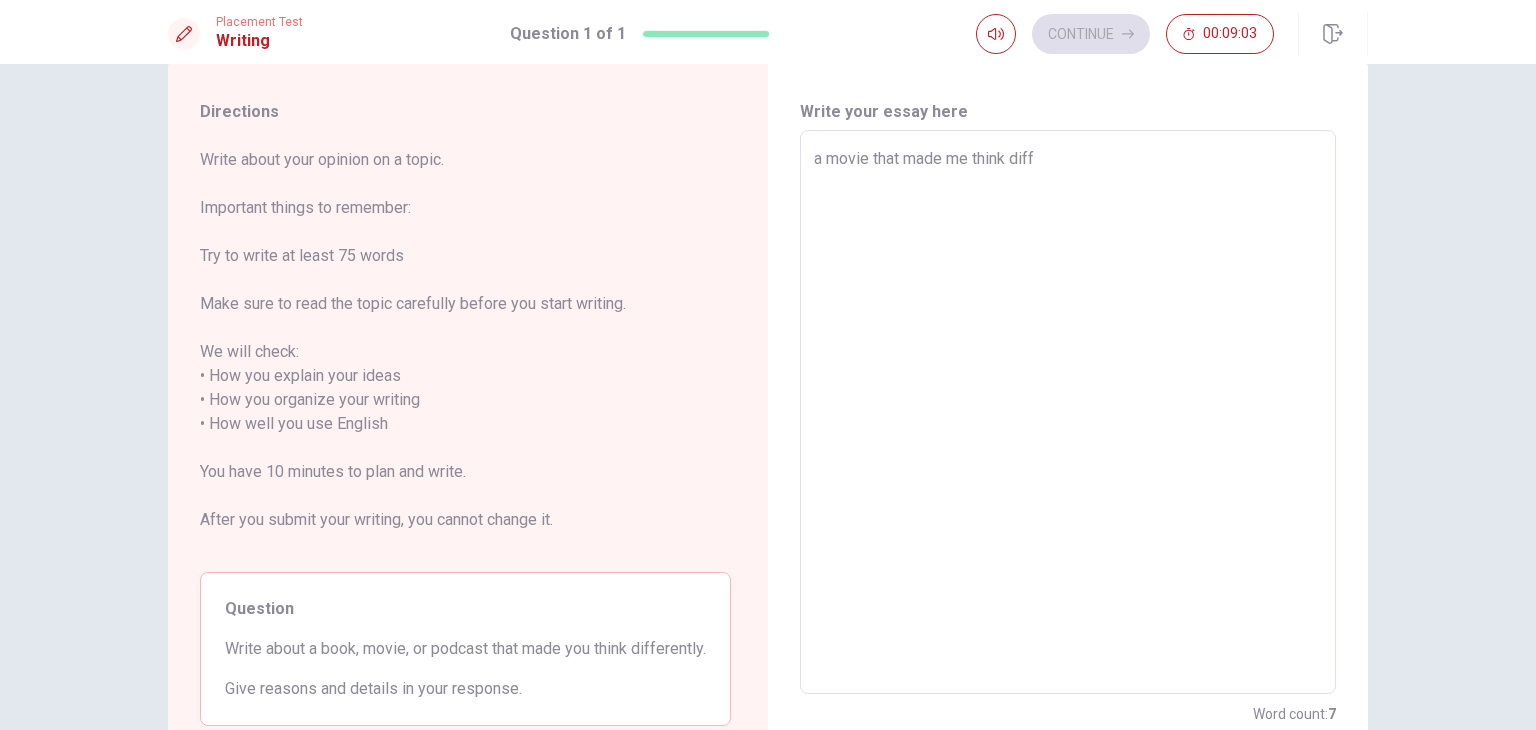 type on "a movie that made me think dif" 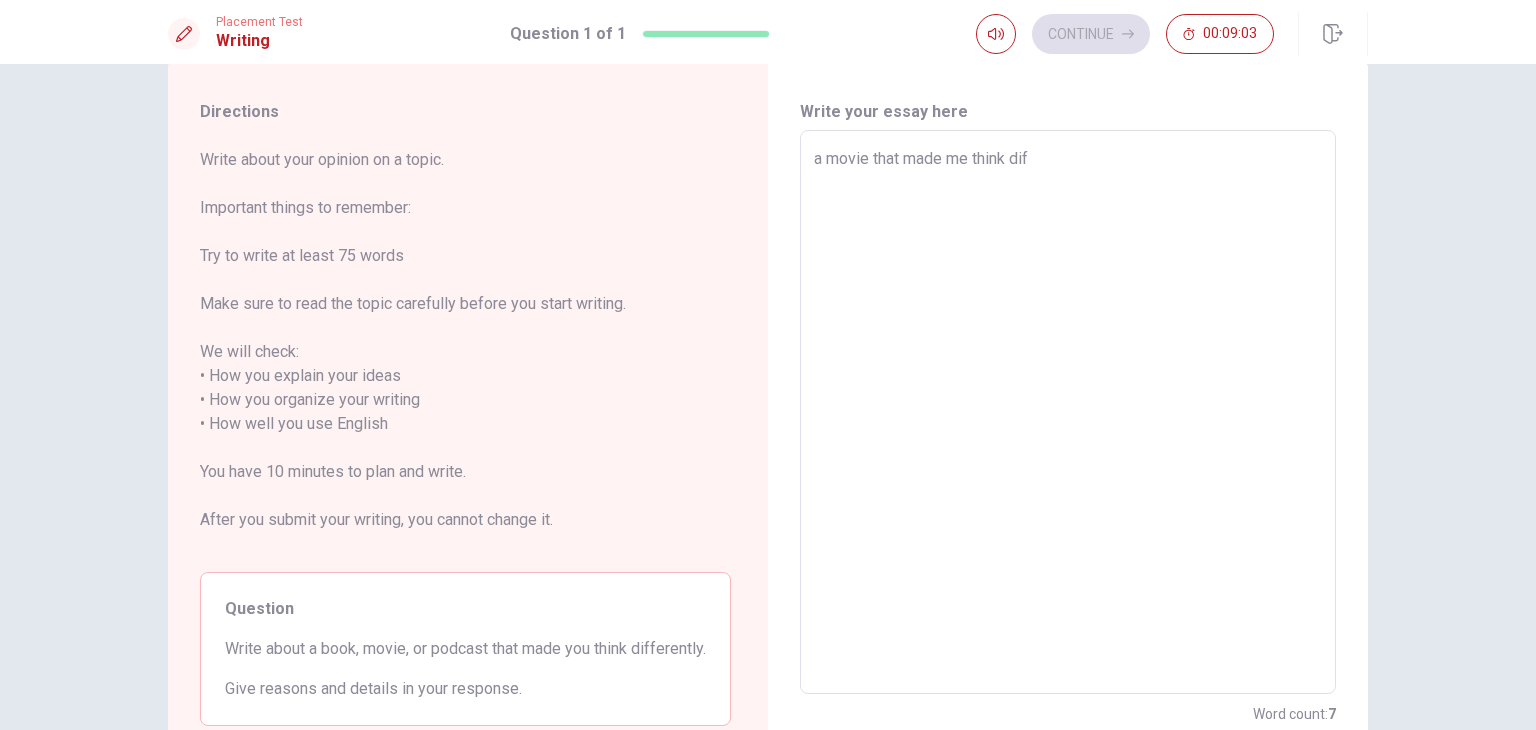 type on "x" 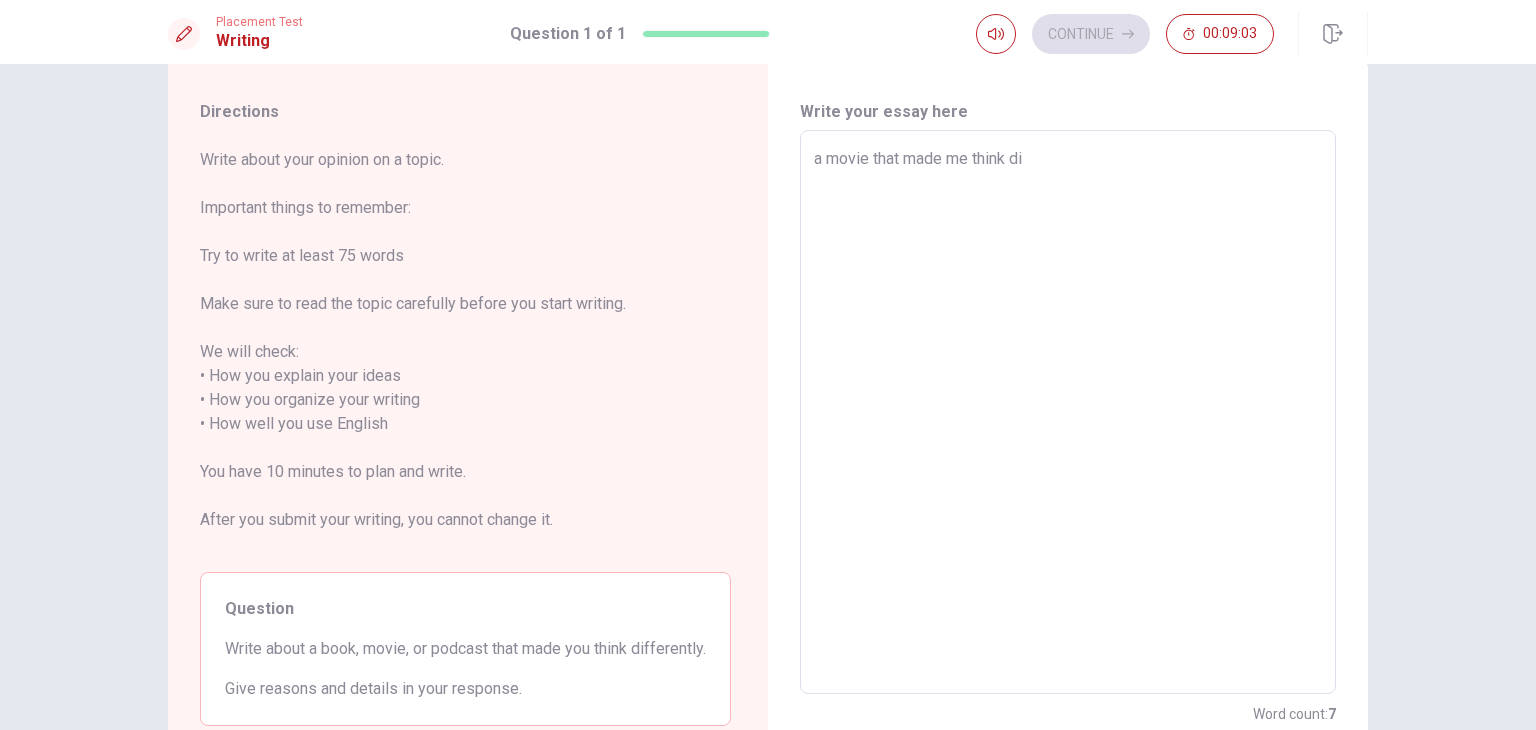 type on "a movie that made me think d" 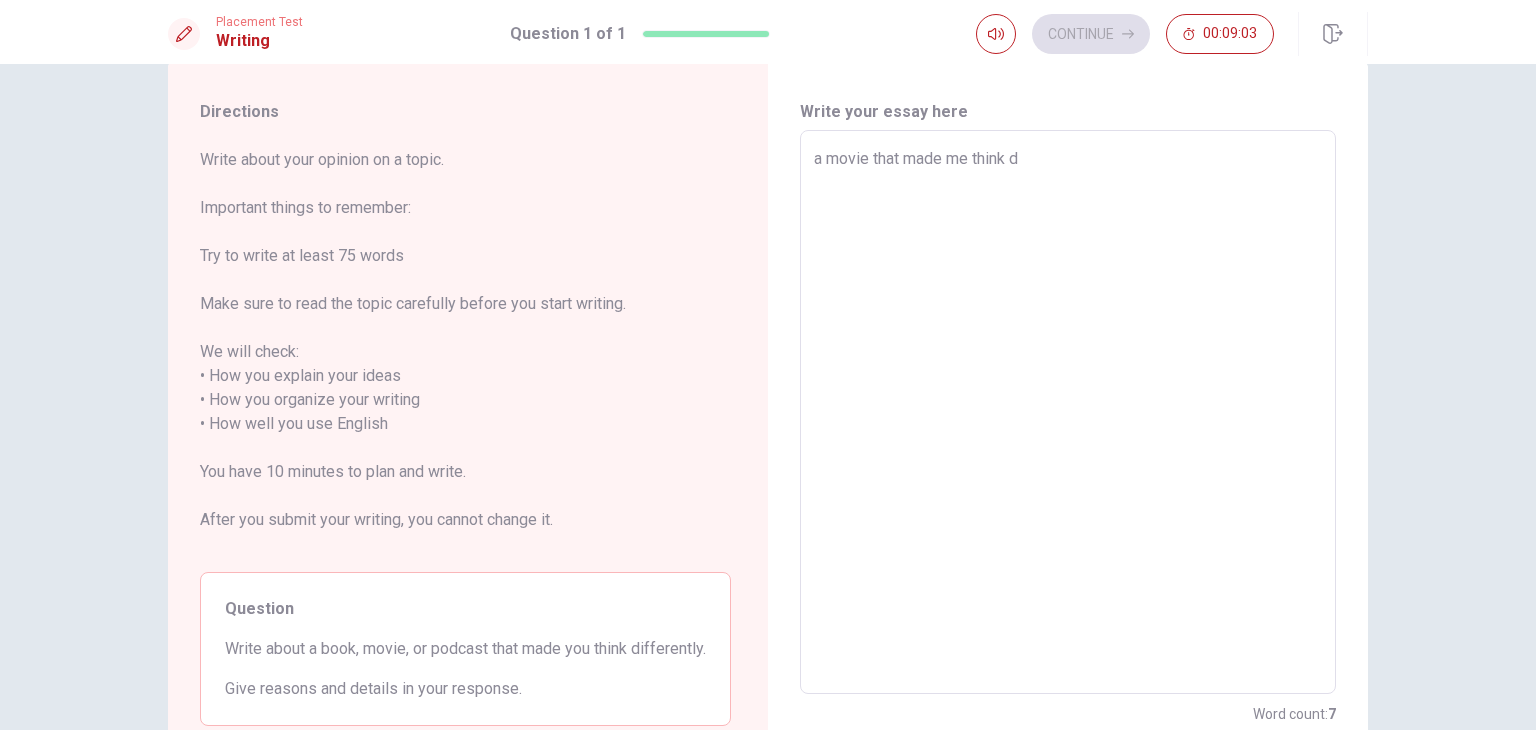 type on "x" 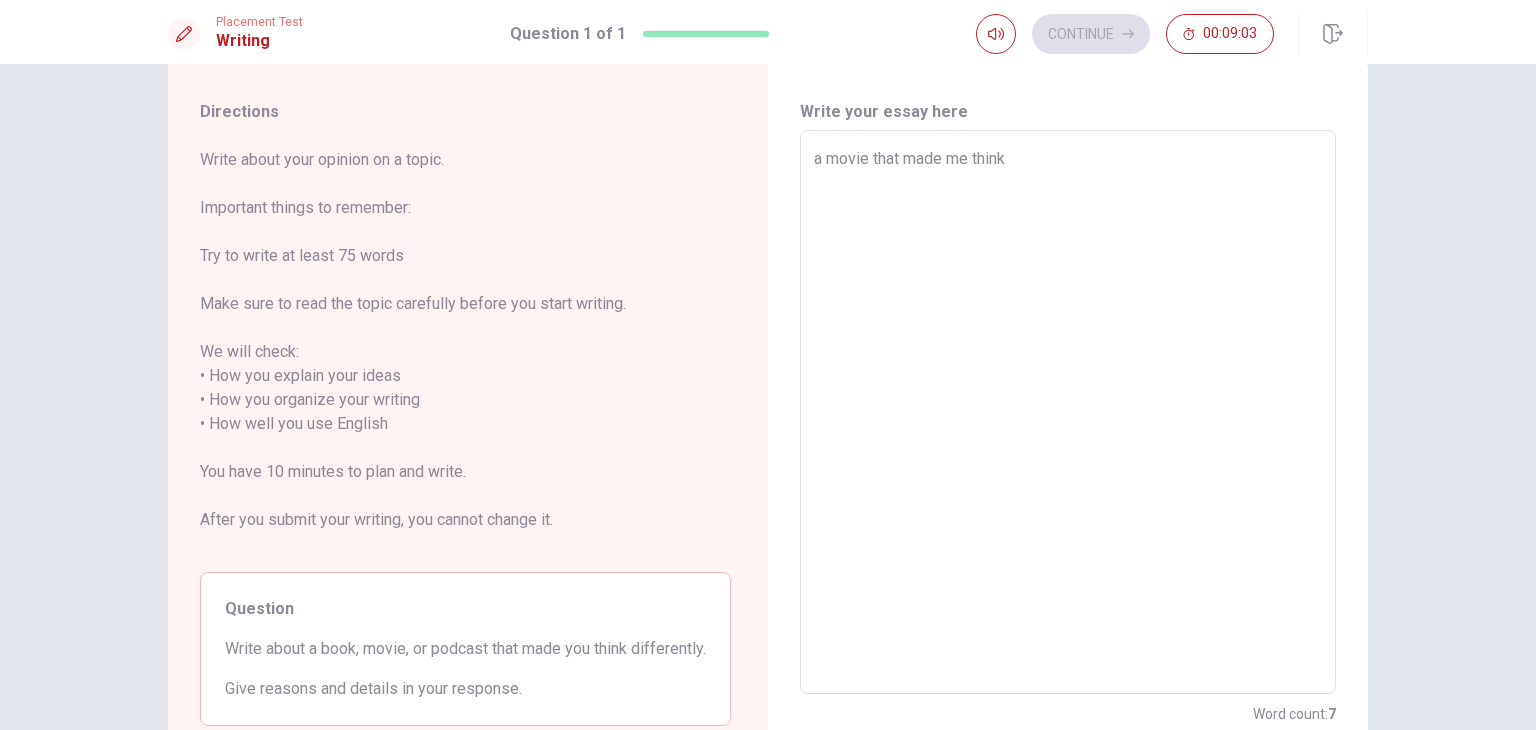 type on "x" 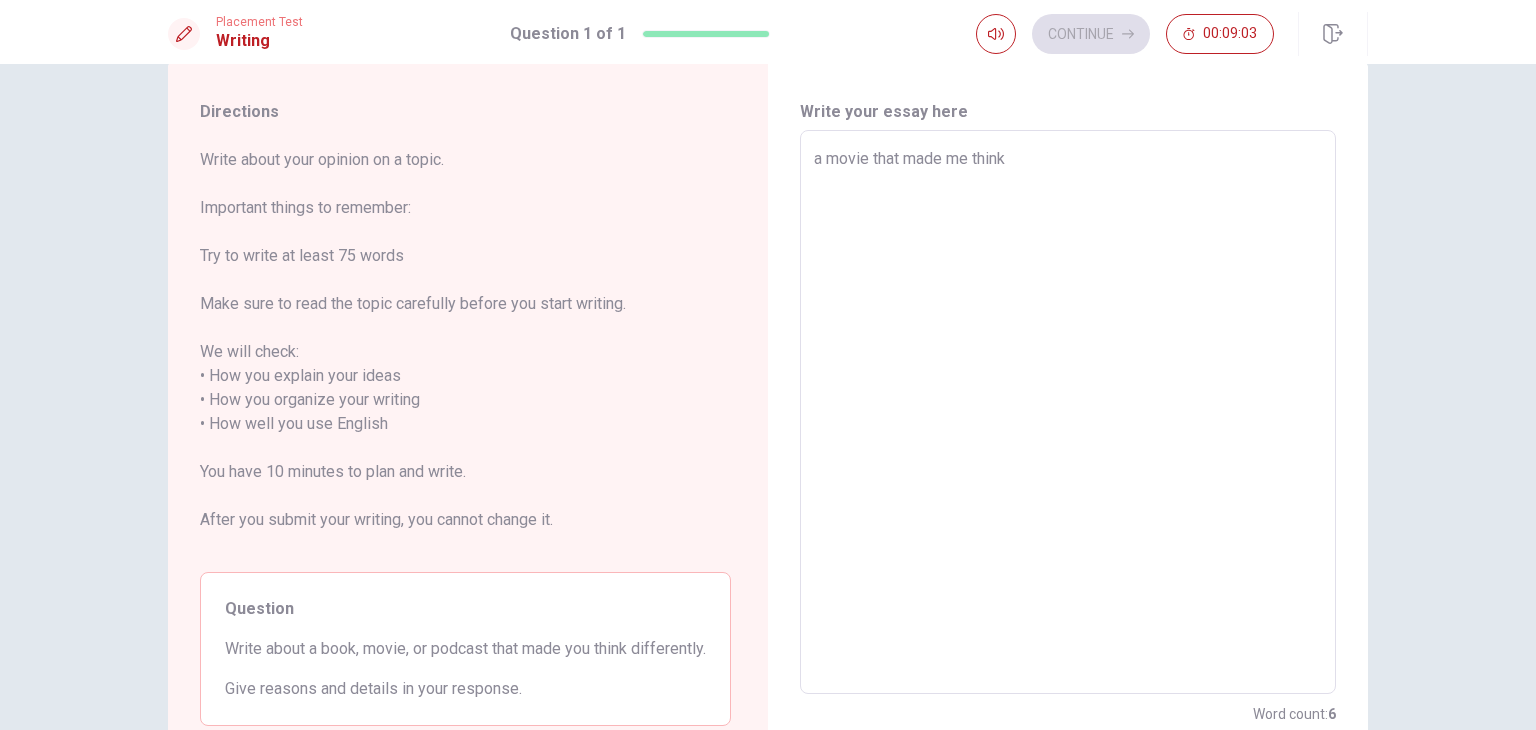type on "a movie that made me think" 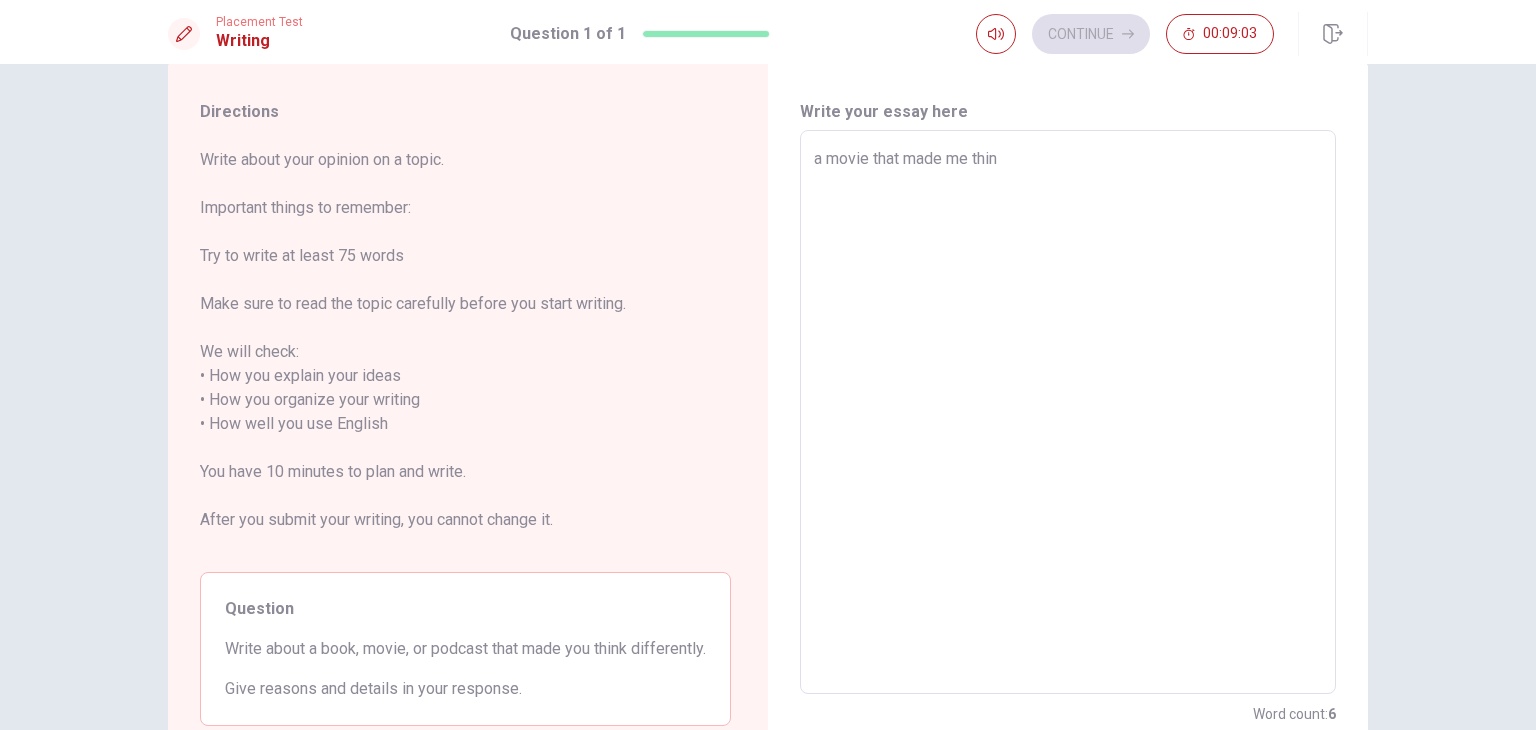 type on "x" 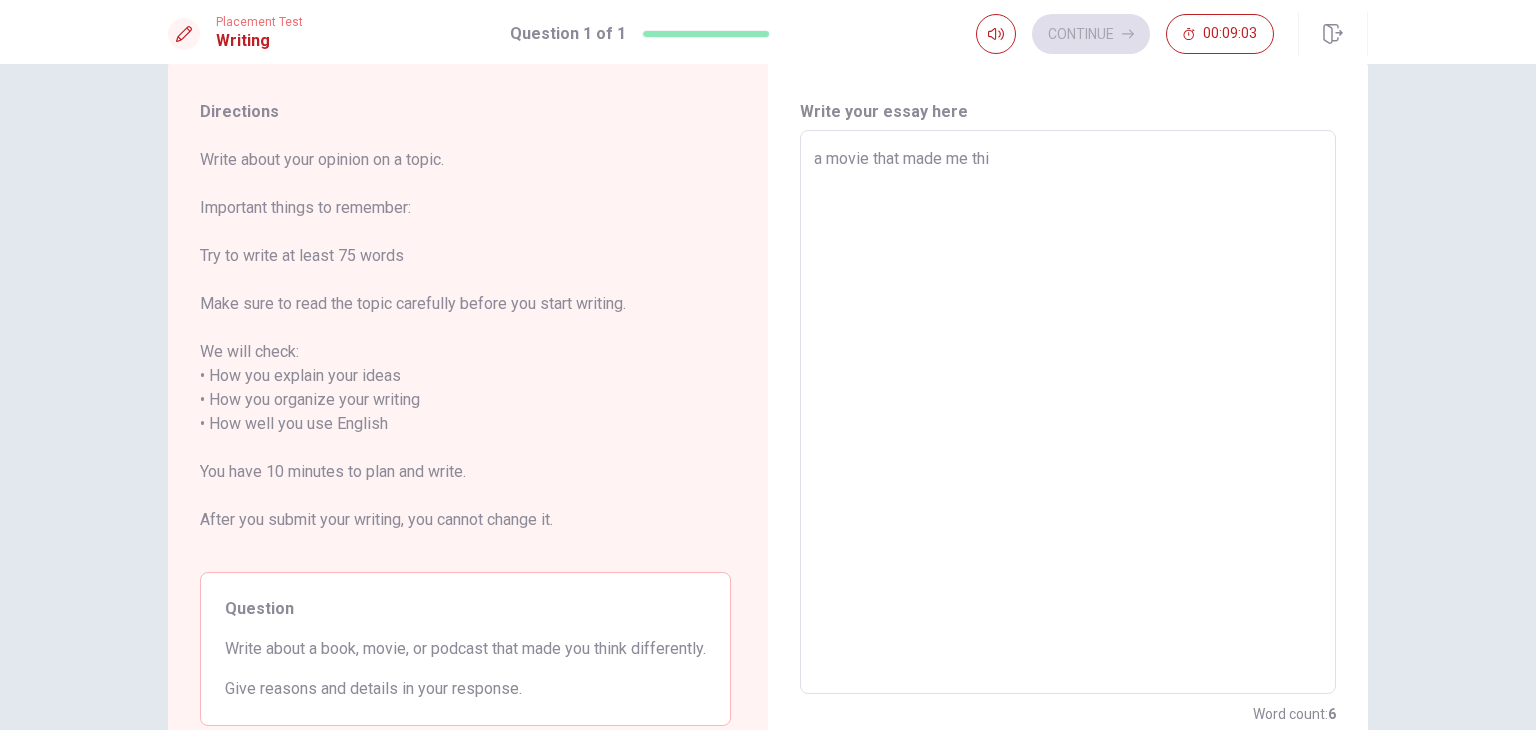 type on "a movie that made me th" 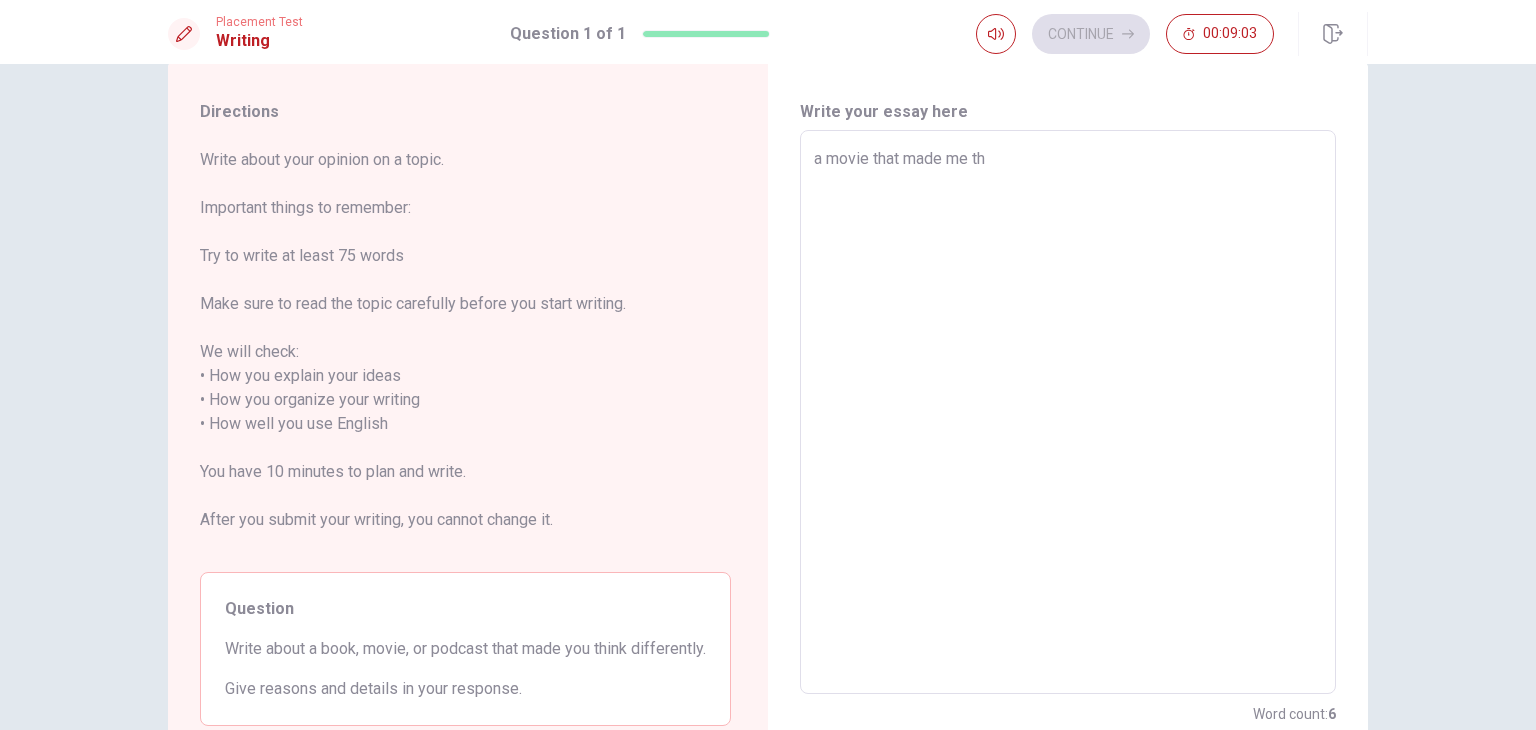 type on "a movie that made me t" 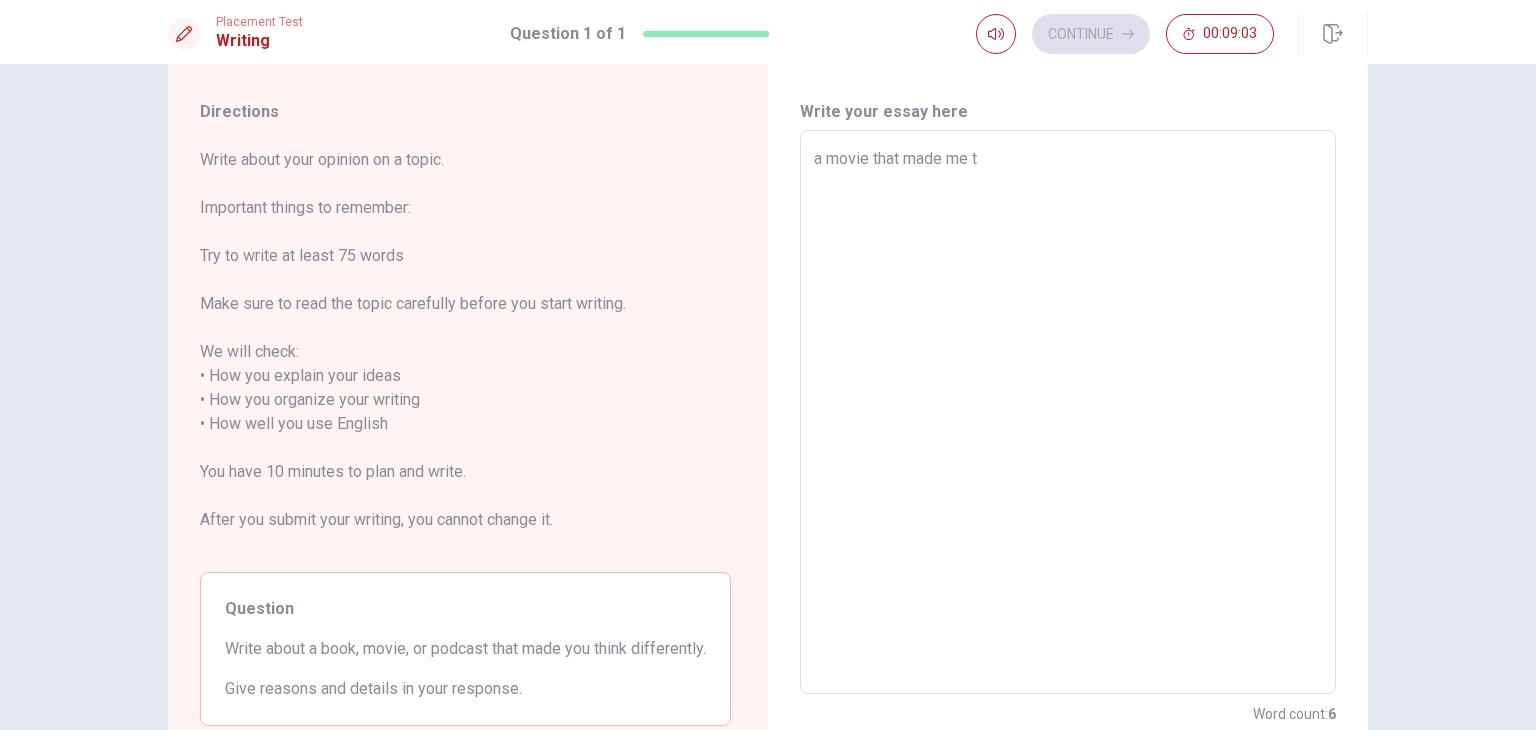 type on "x" 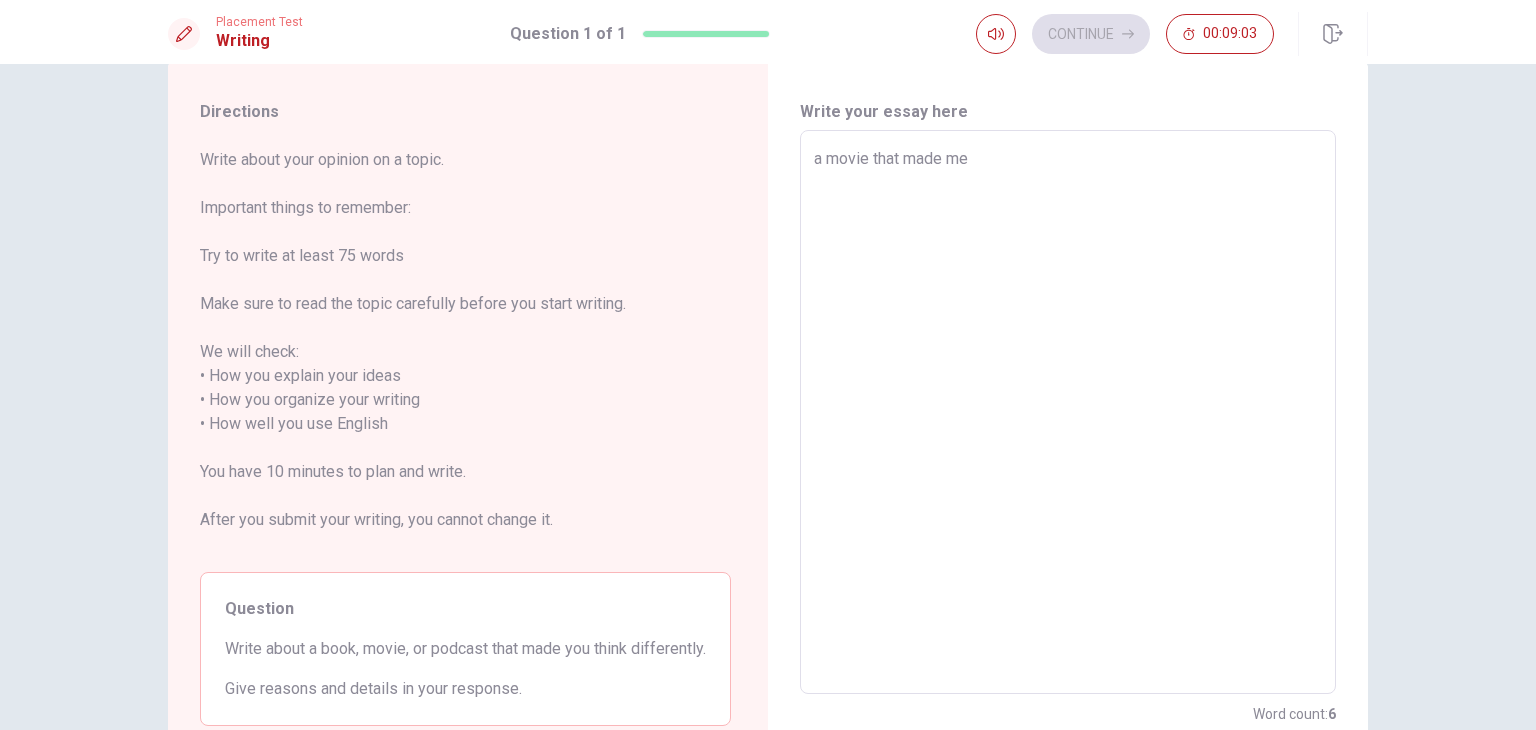 type on "a movie that made me" 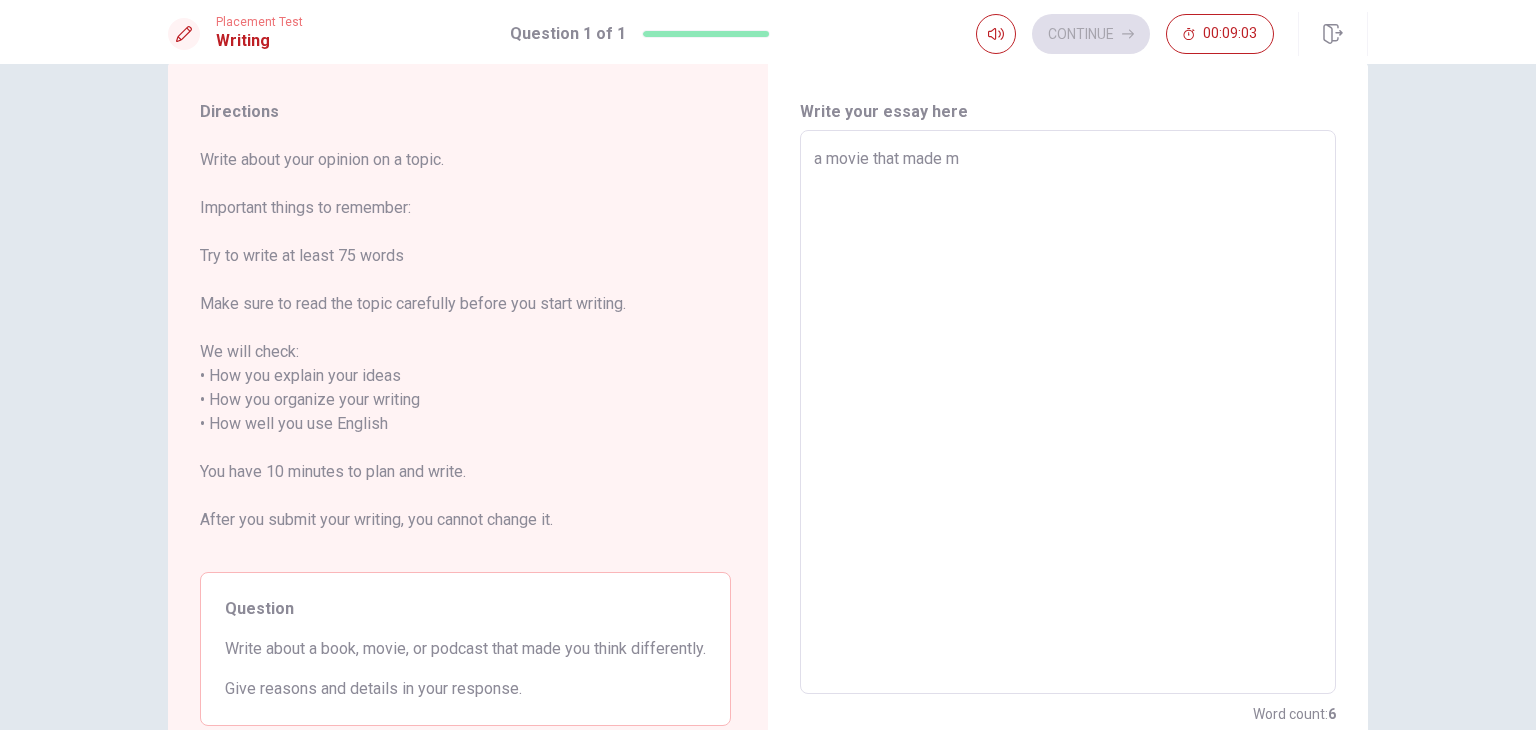 type on "a movie that made" 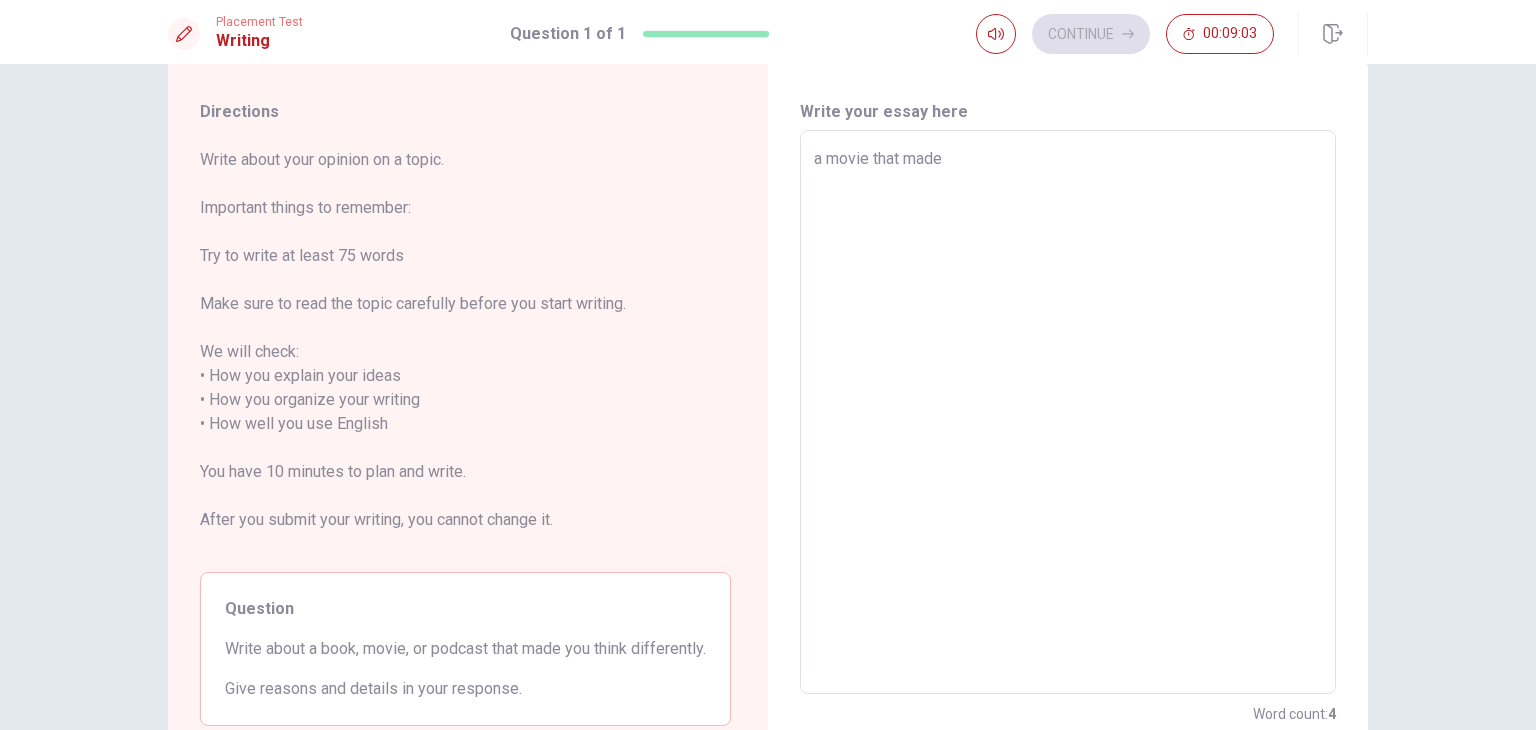 type on "a movie that made" 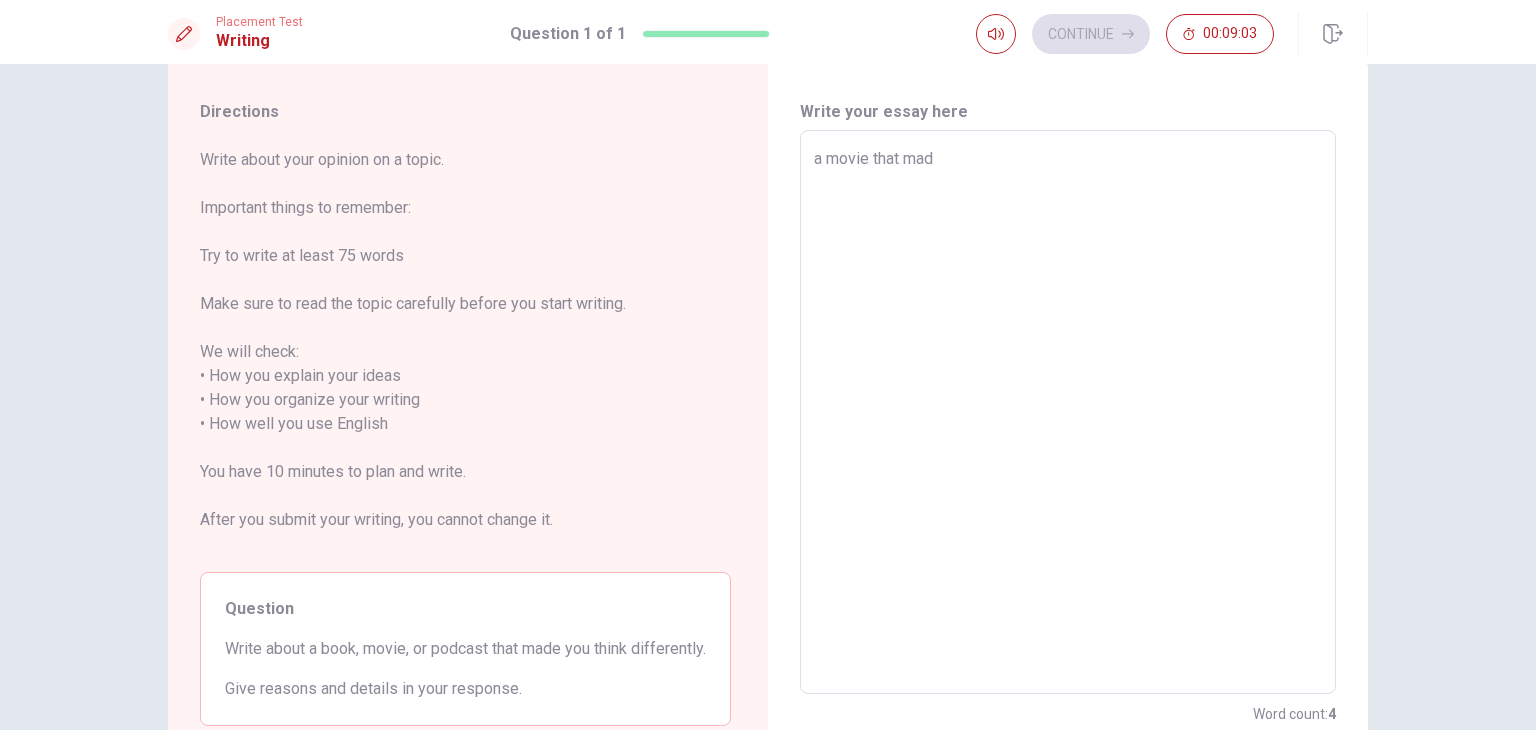 type on "x" 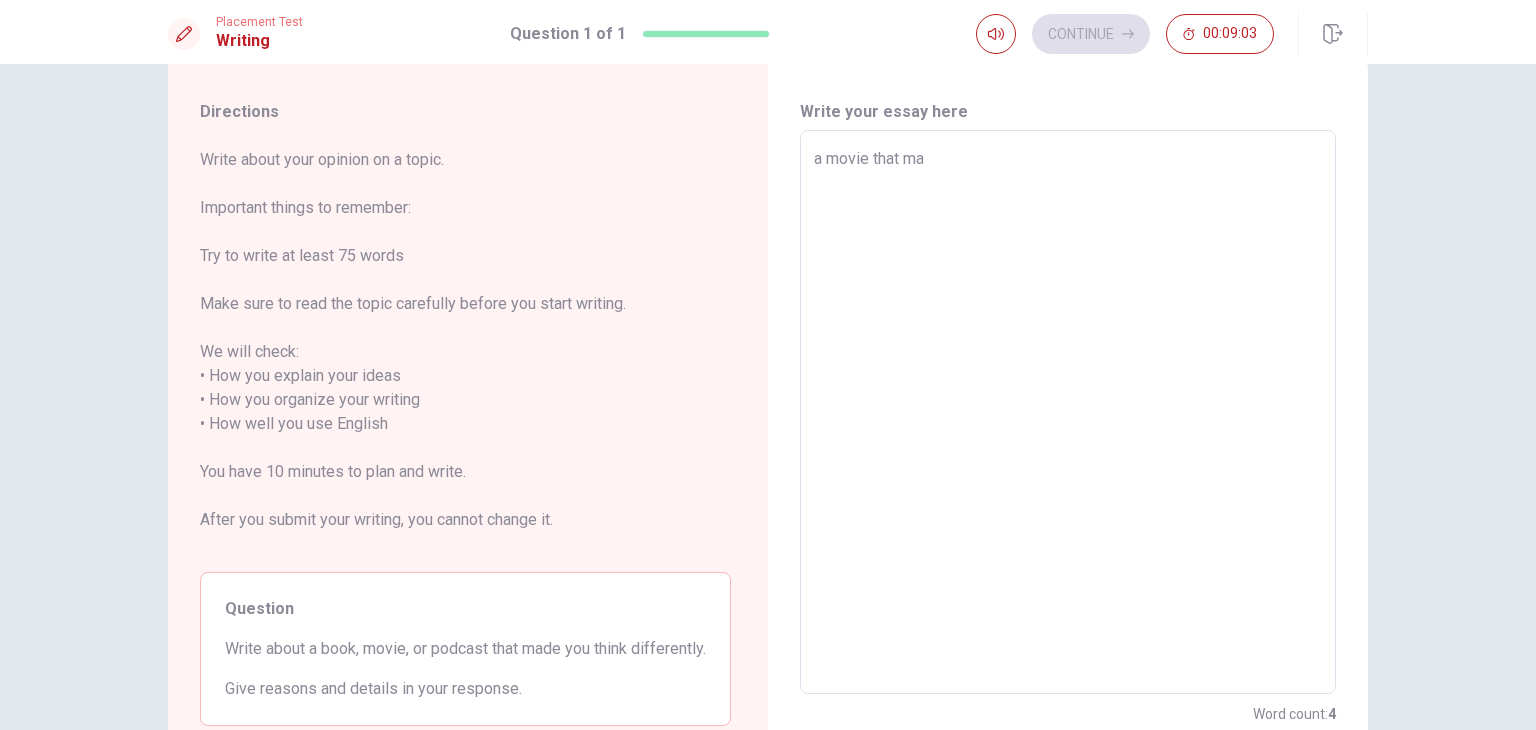 type on "a movie that m" 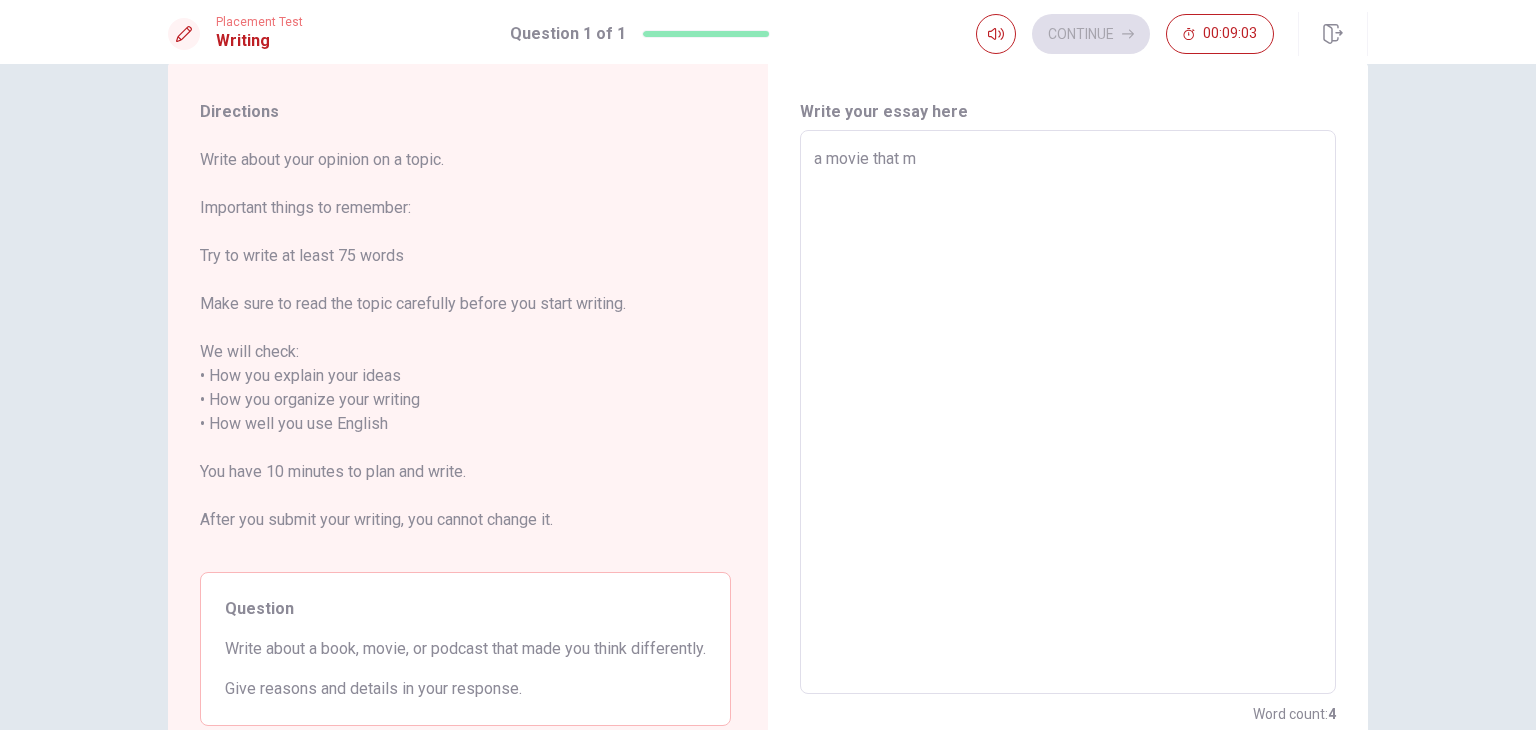 type on "x" 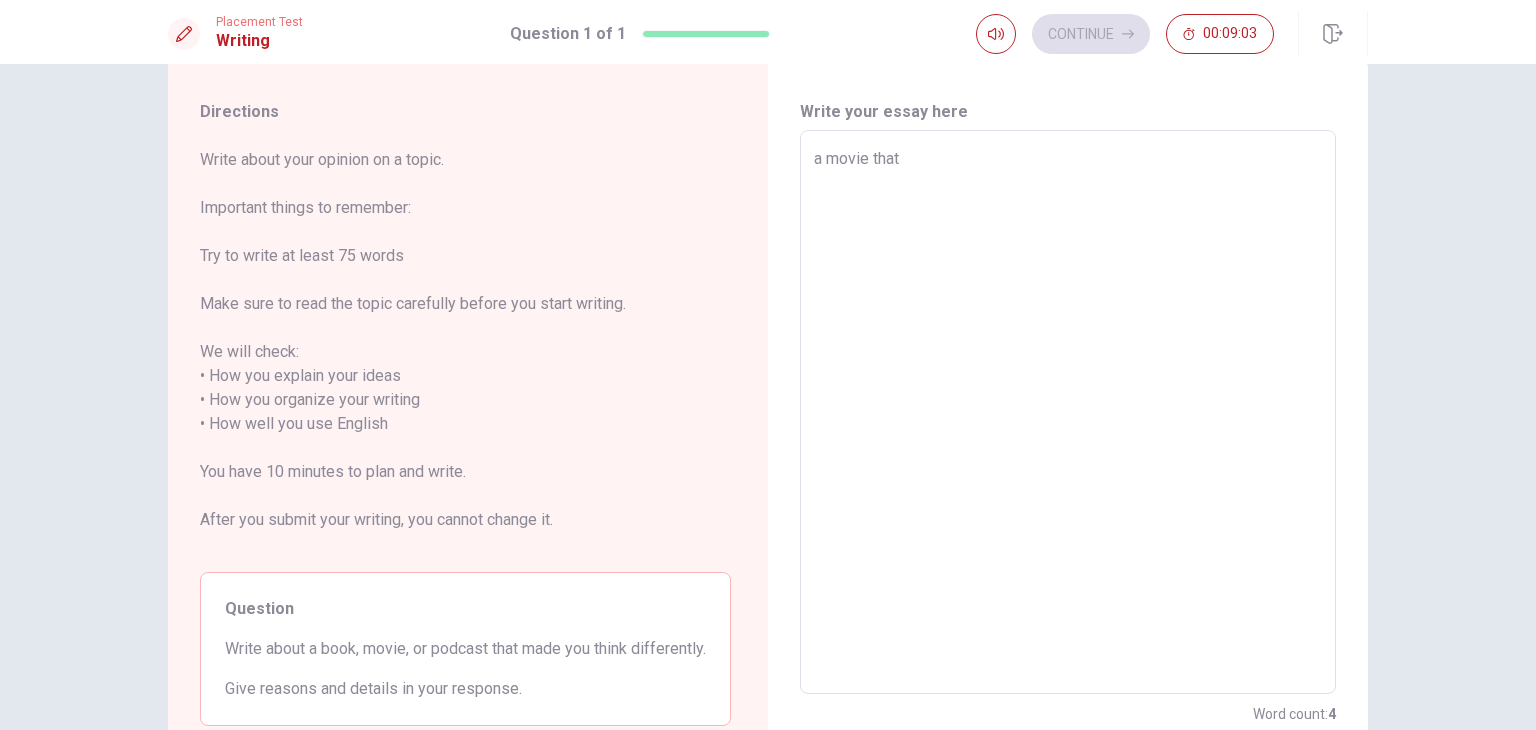 type on "a movie that" 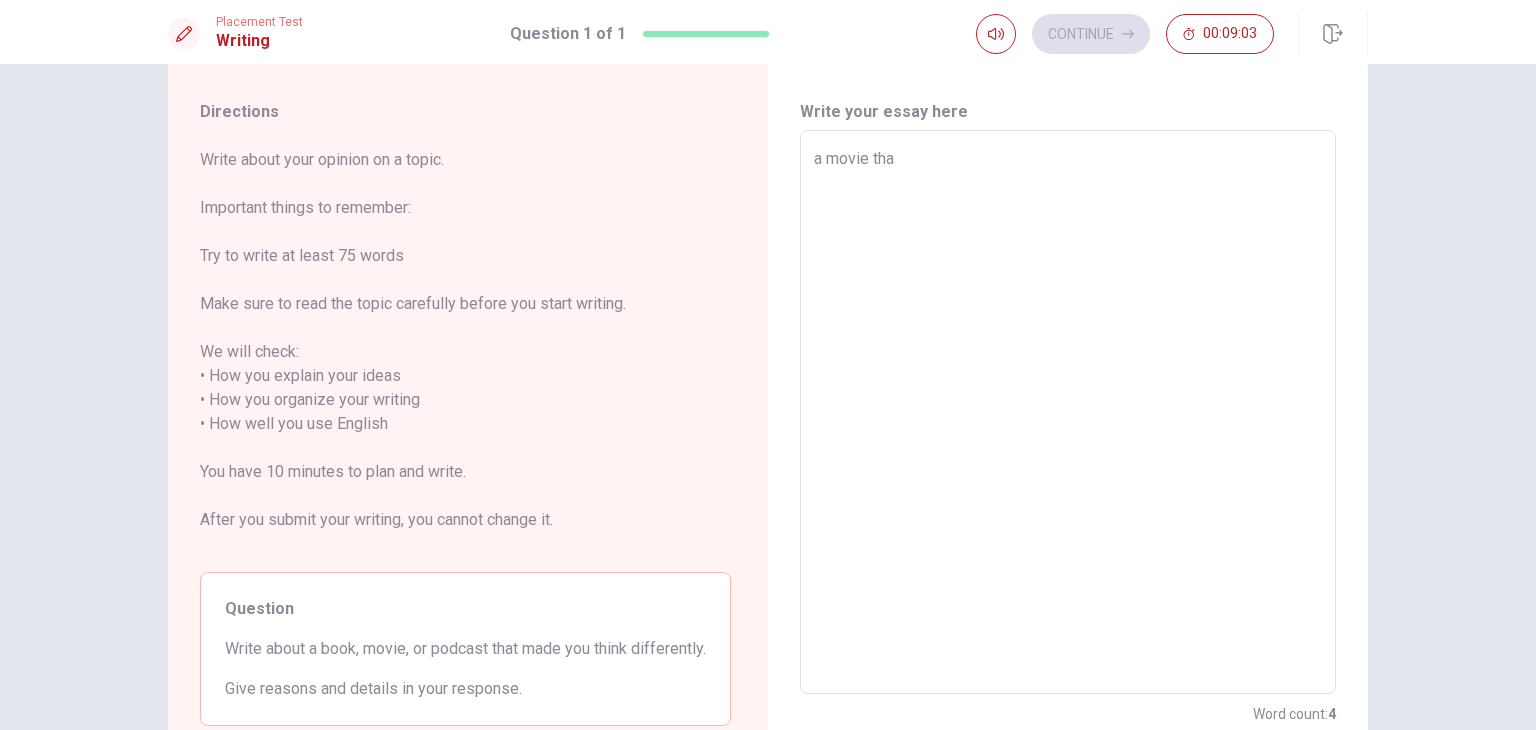 type on "x" 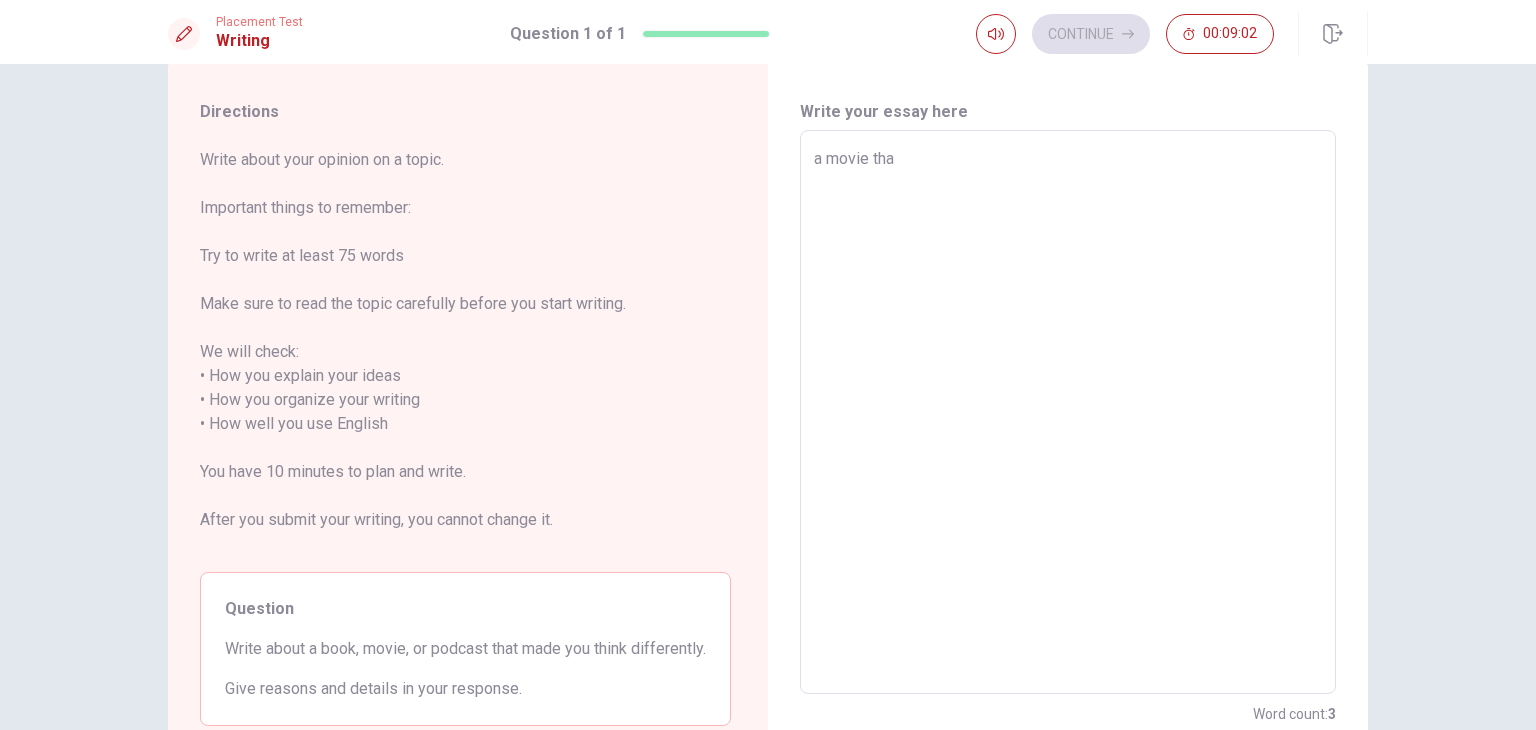 type on "a movie th" 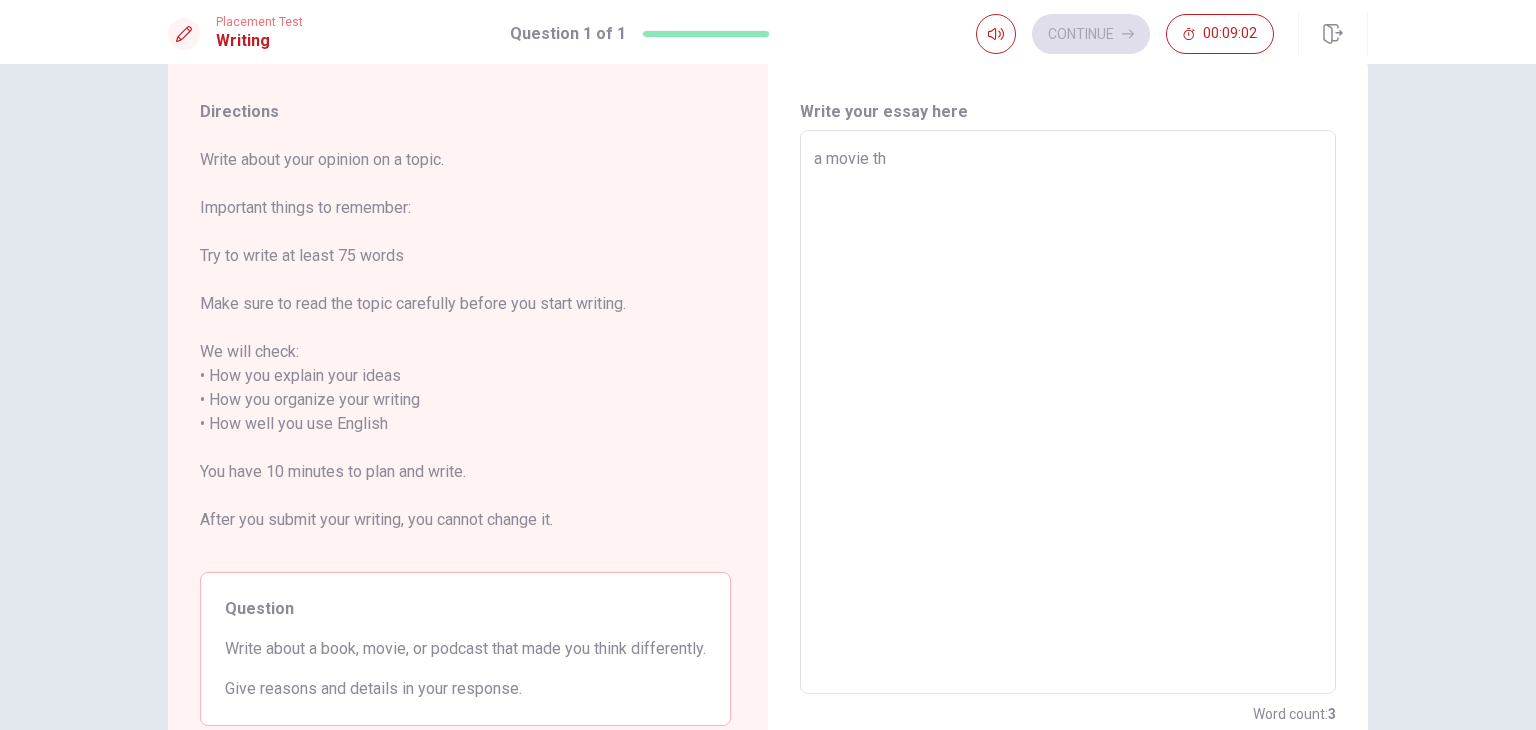 type on "x" 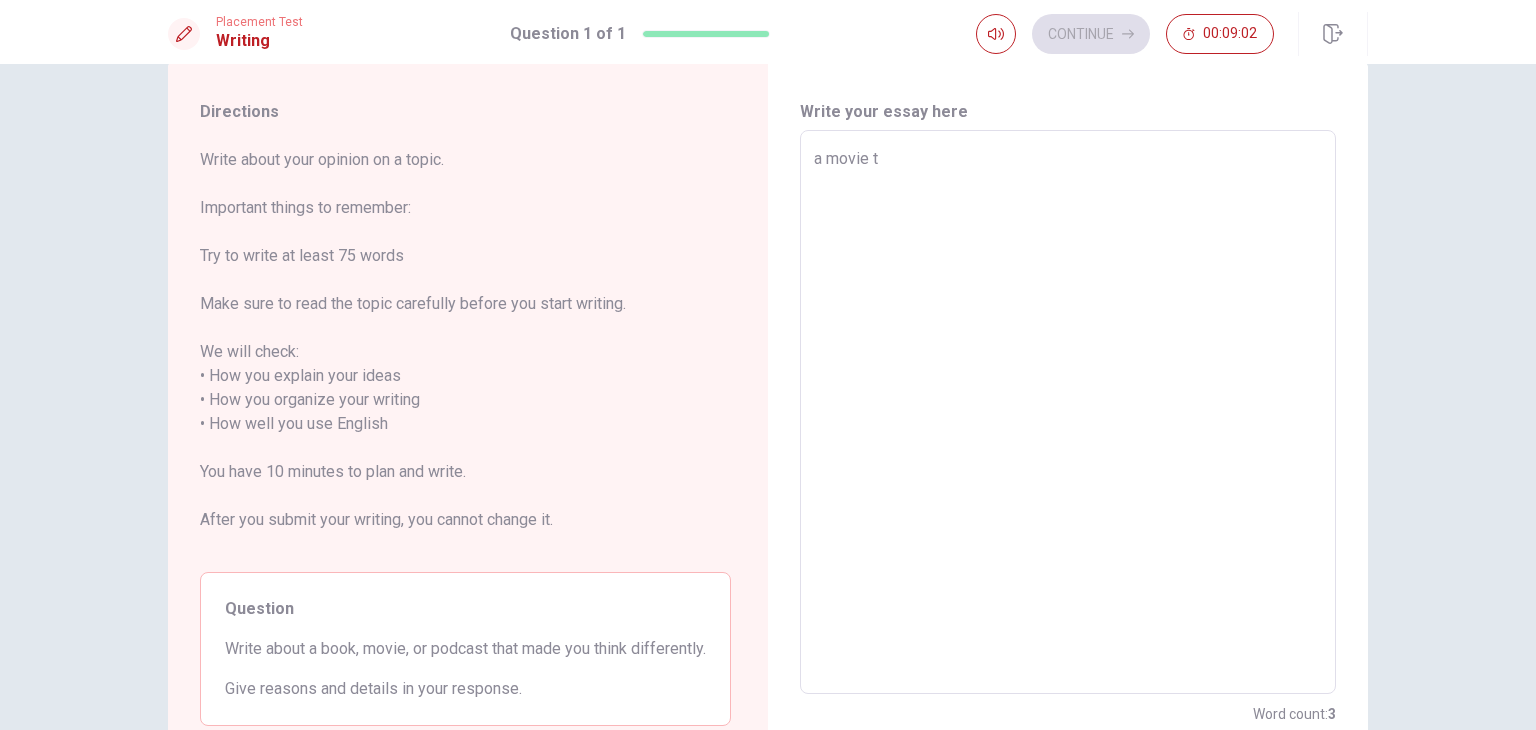type on "x" 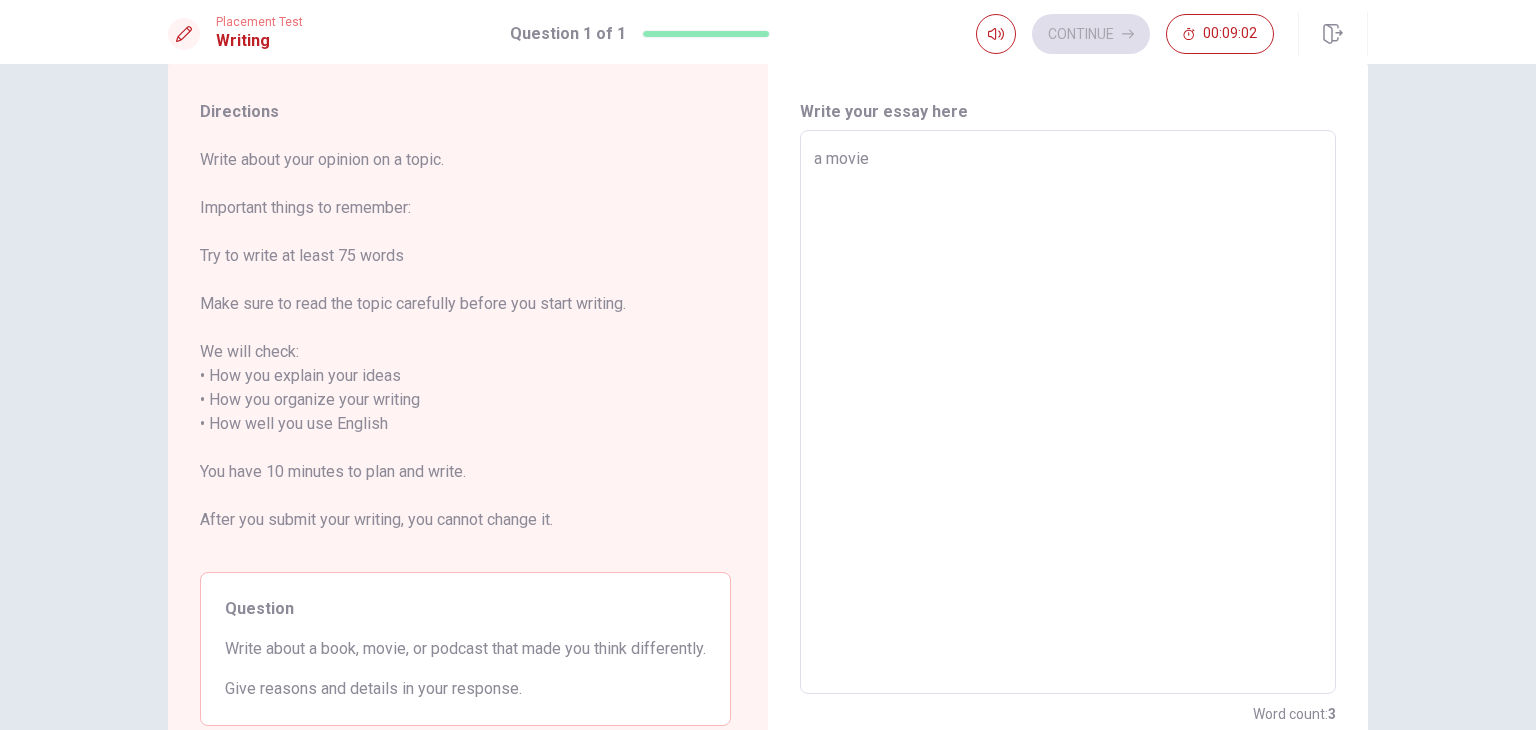 type on "x" 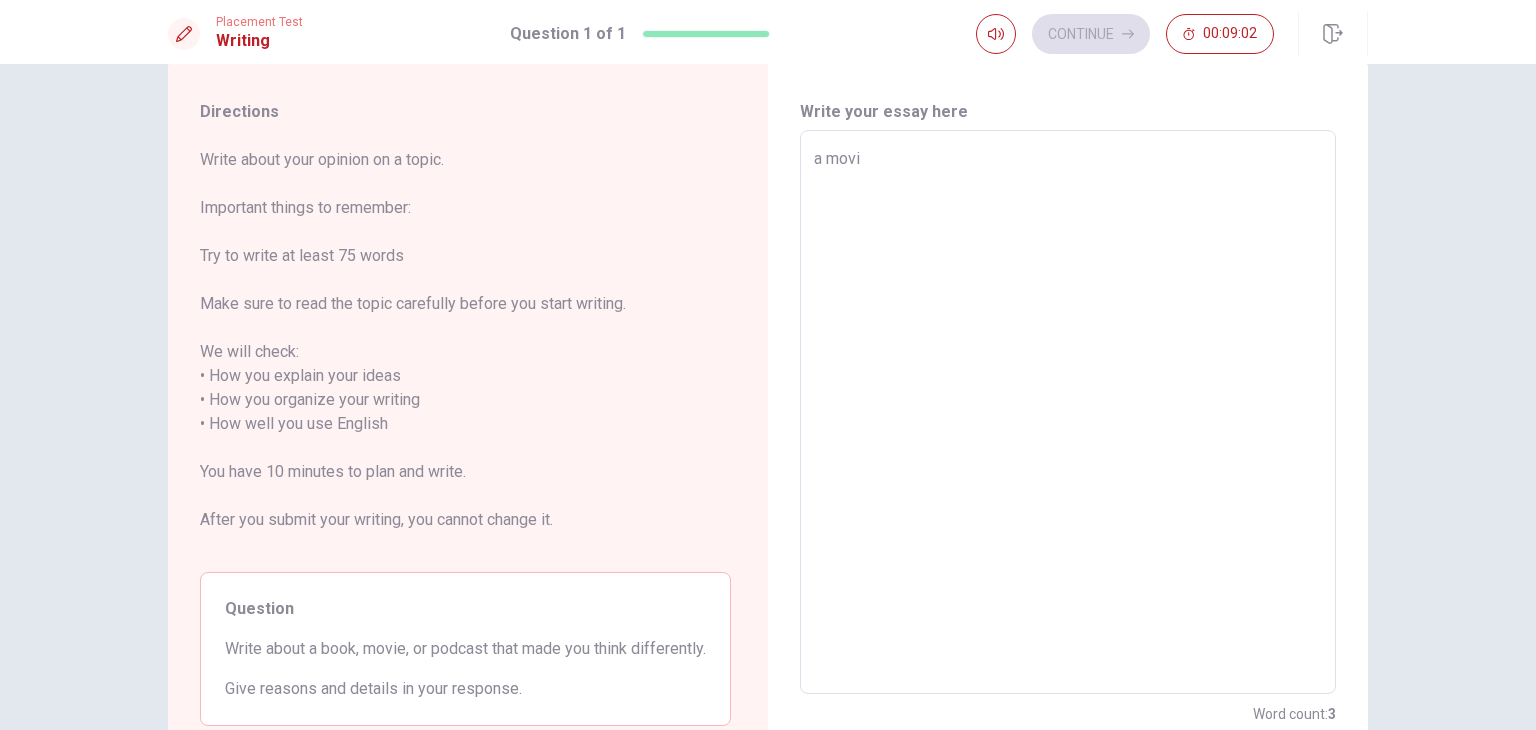 type on "a mov" 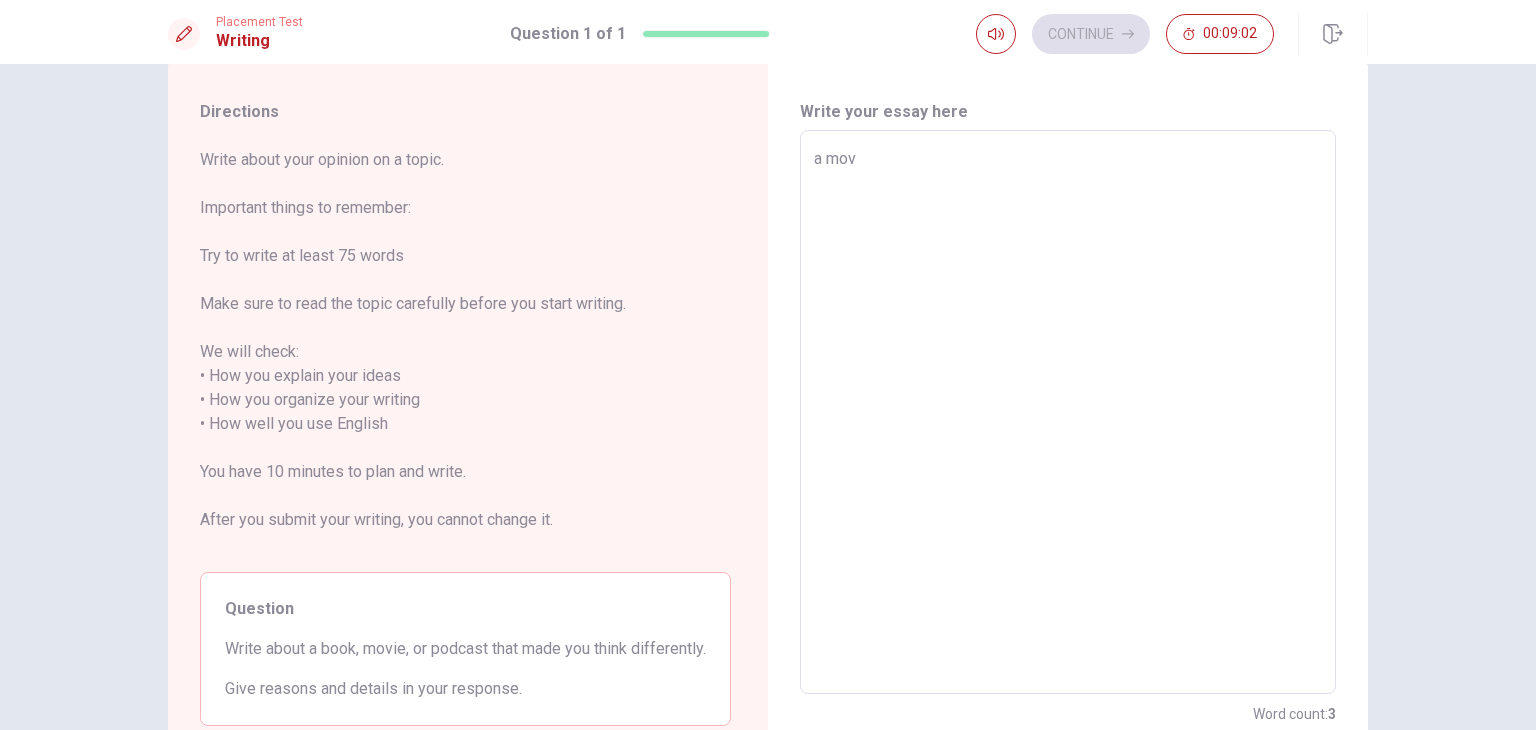 type on "x" 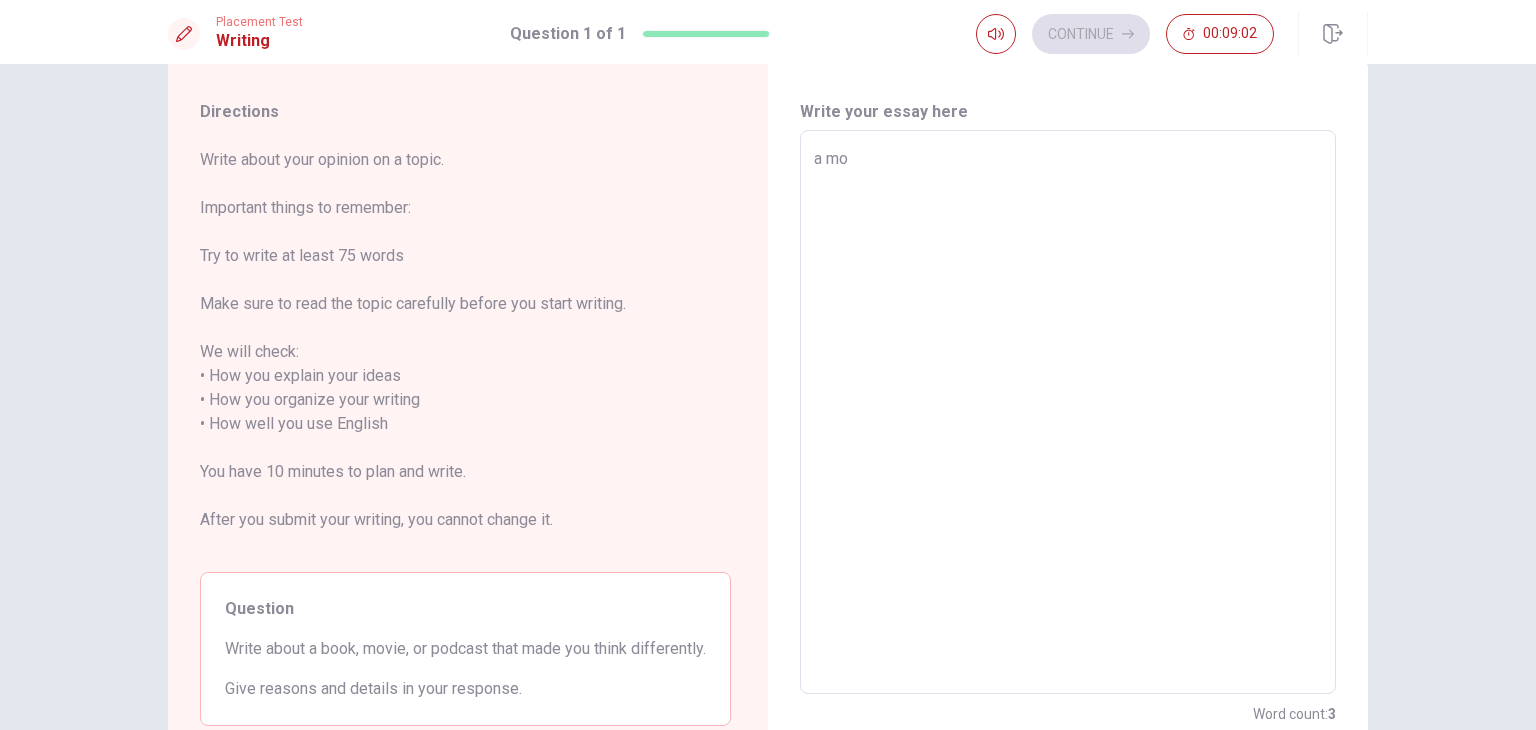 type on "a m" 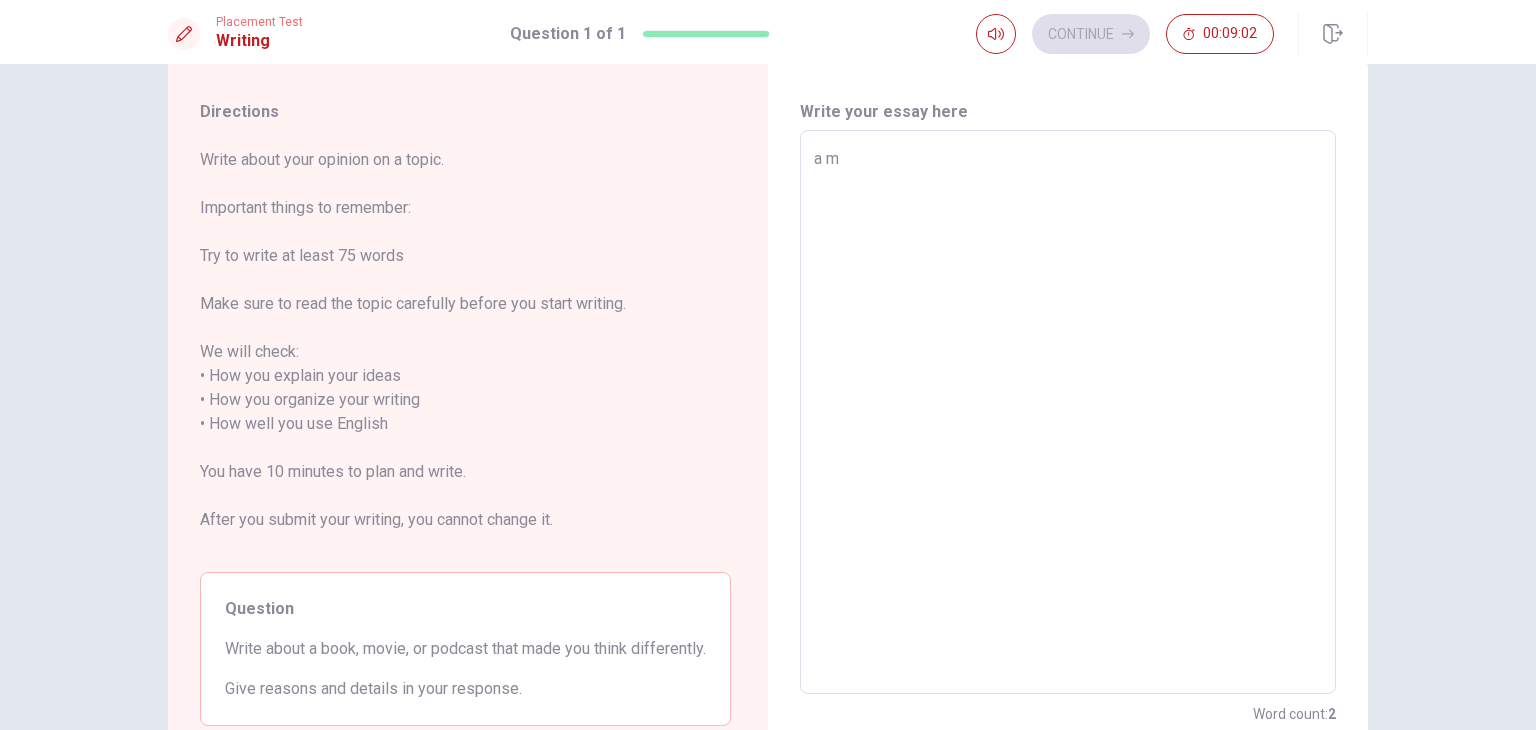 type on "a" 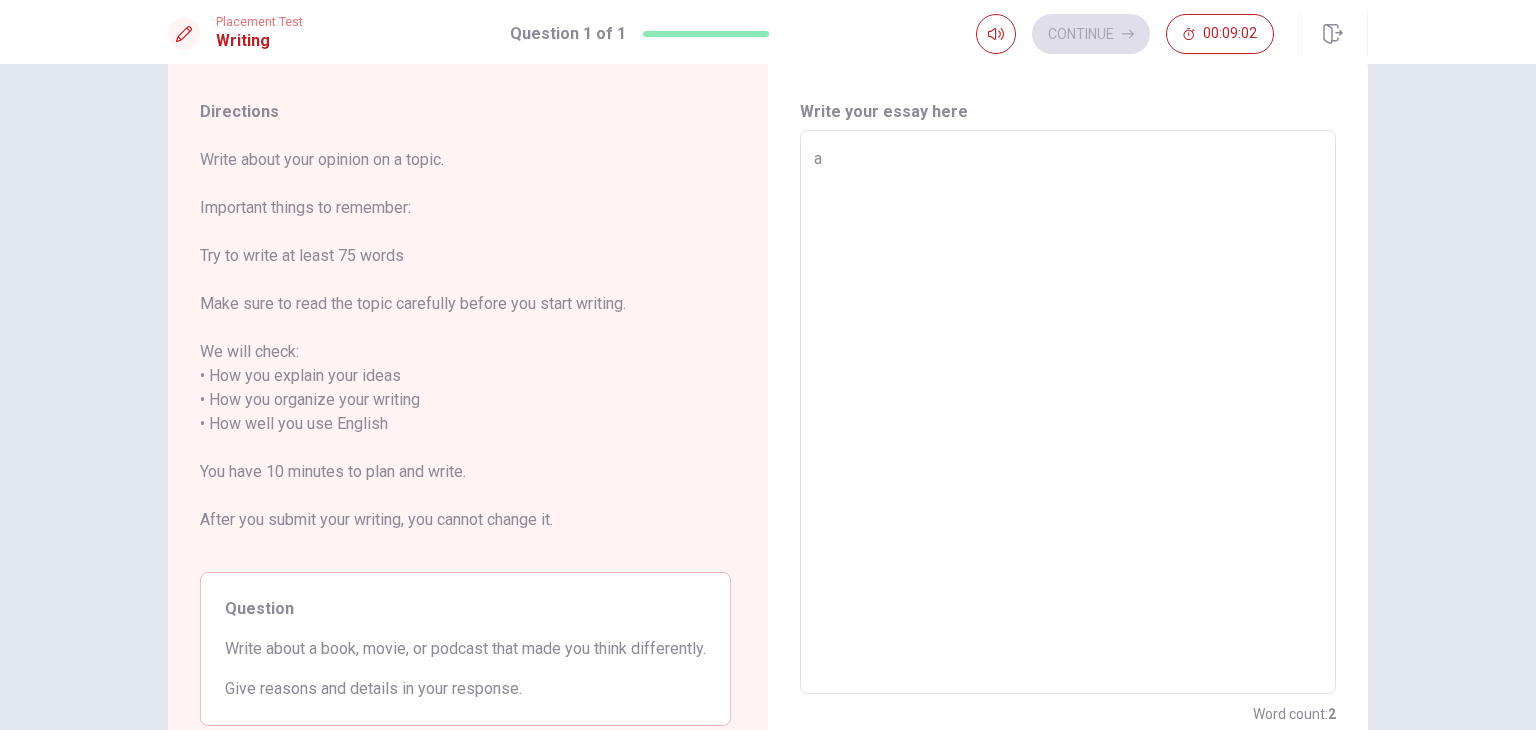 type on "x" 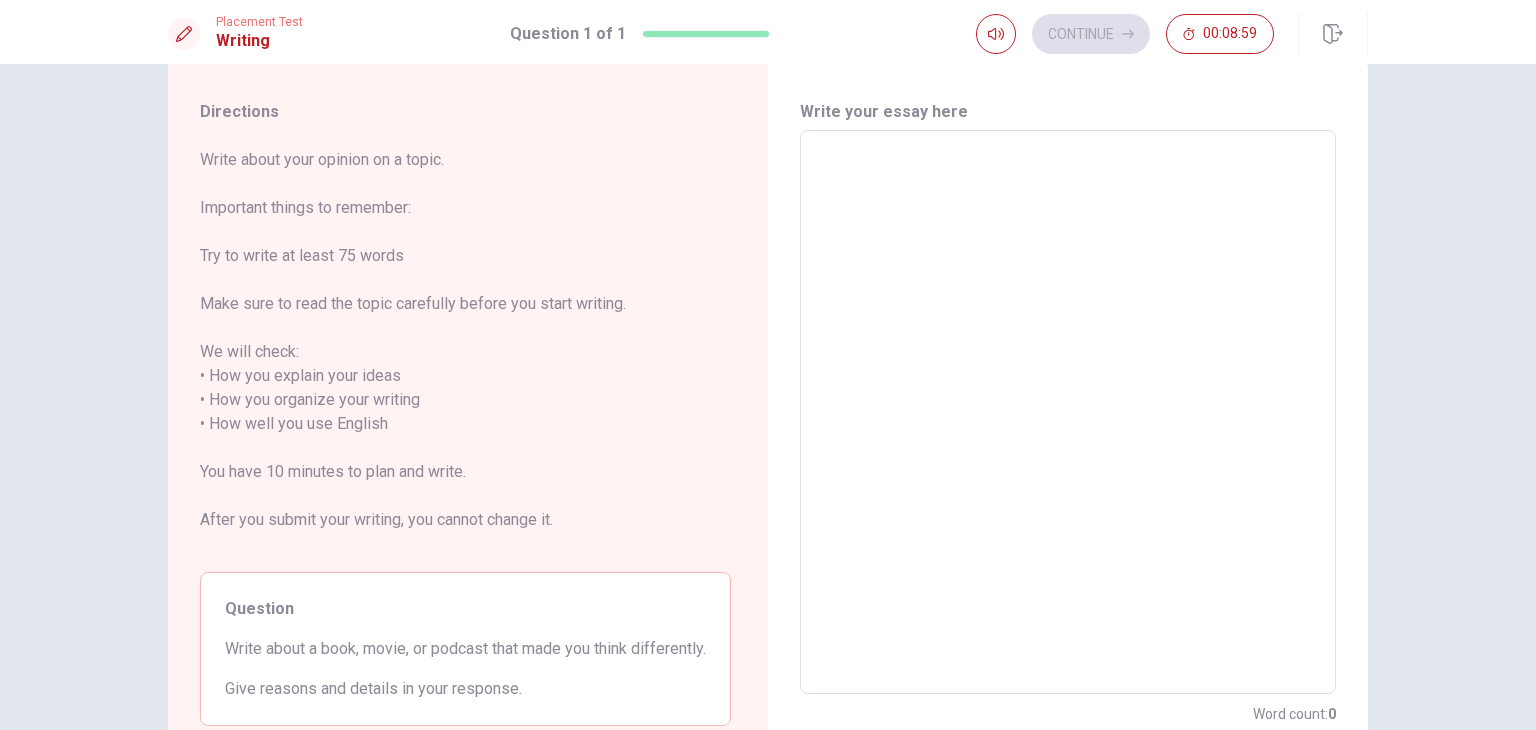 type on """ 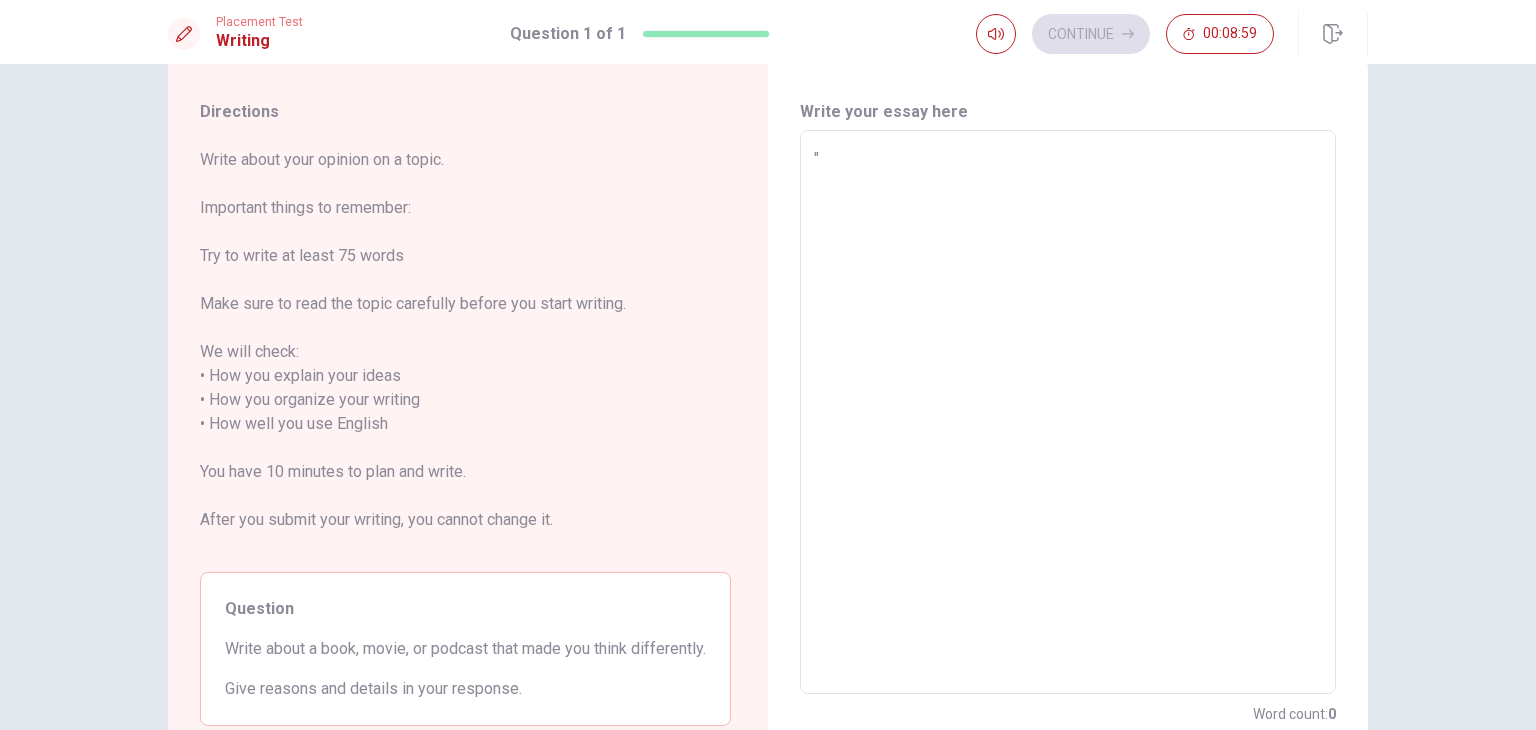 type on "x" 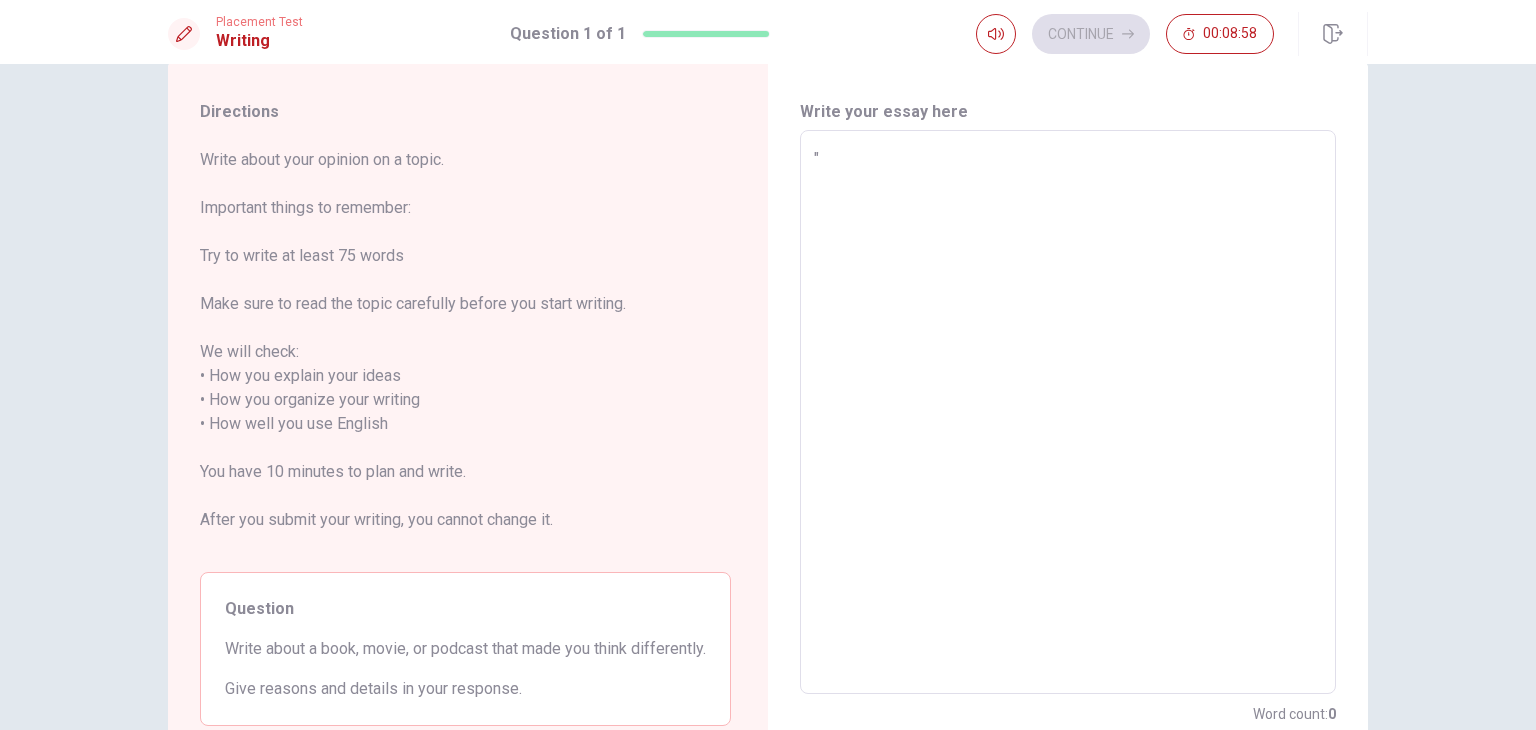 type on ""C" 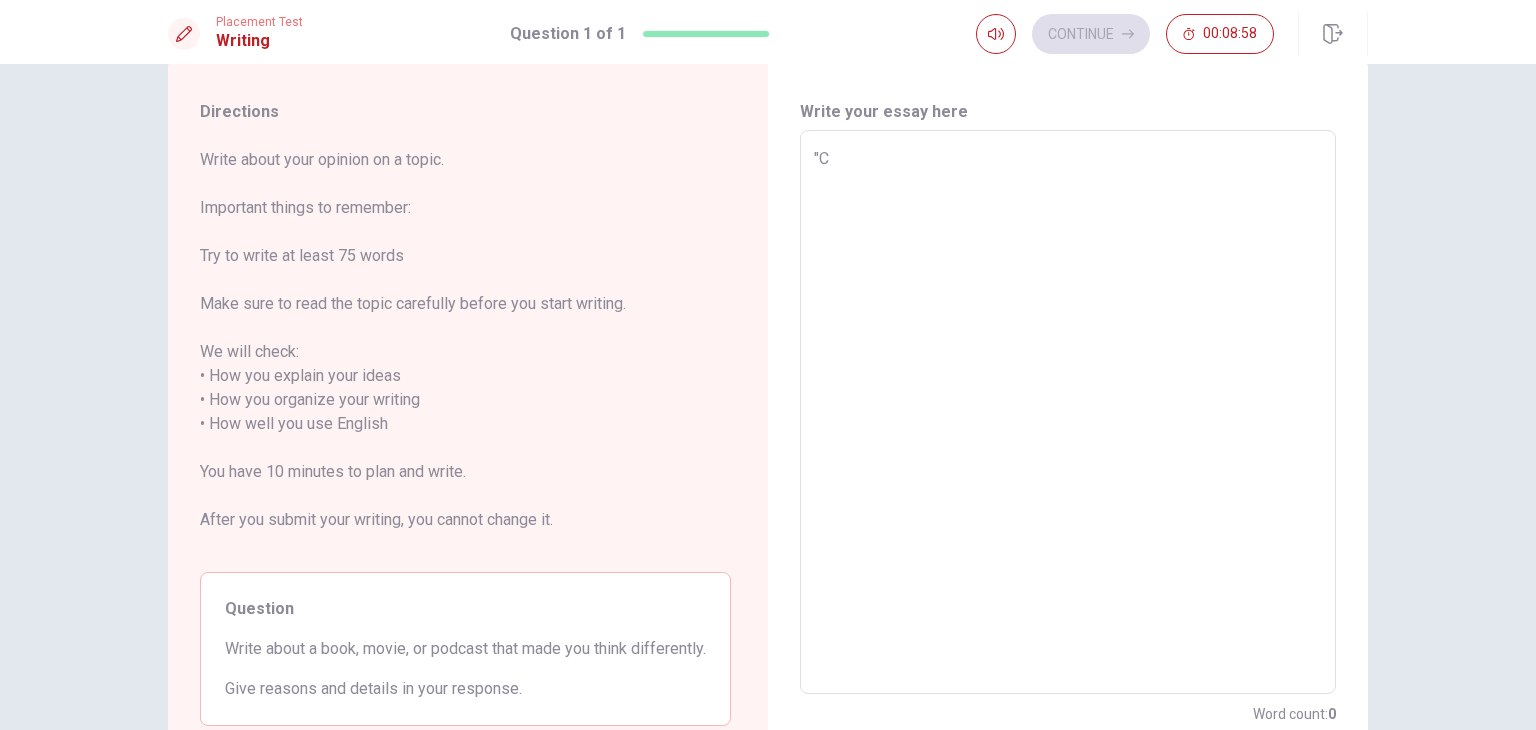 type on "x" 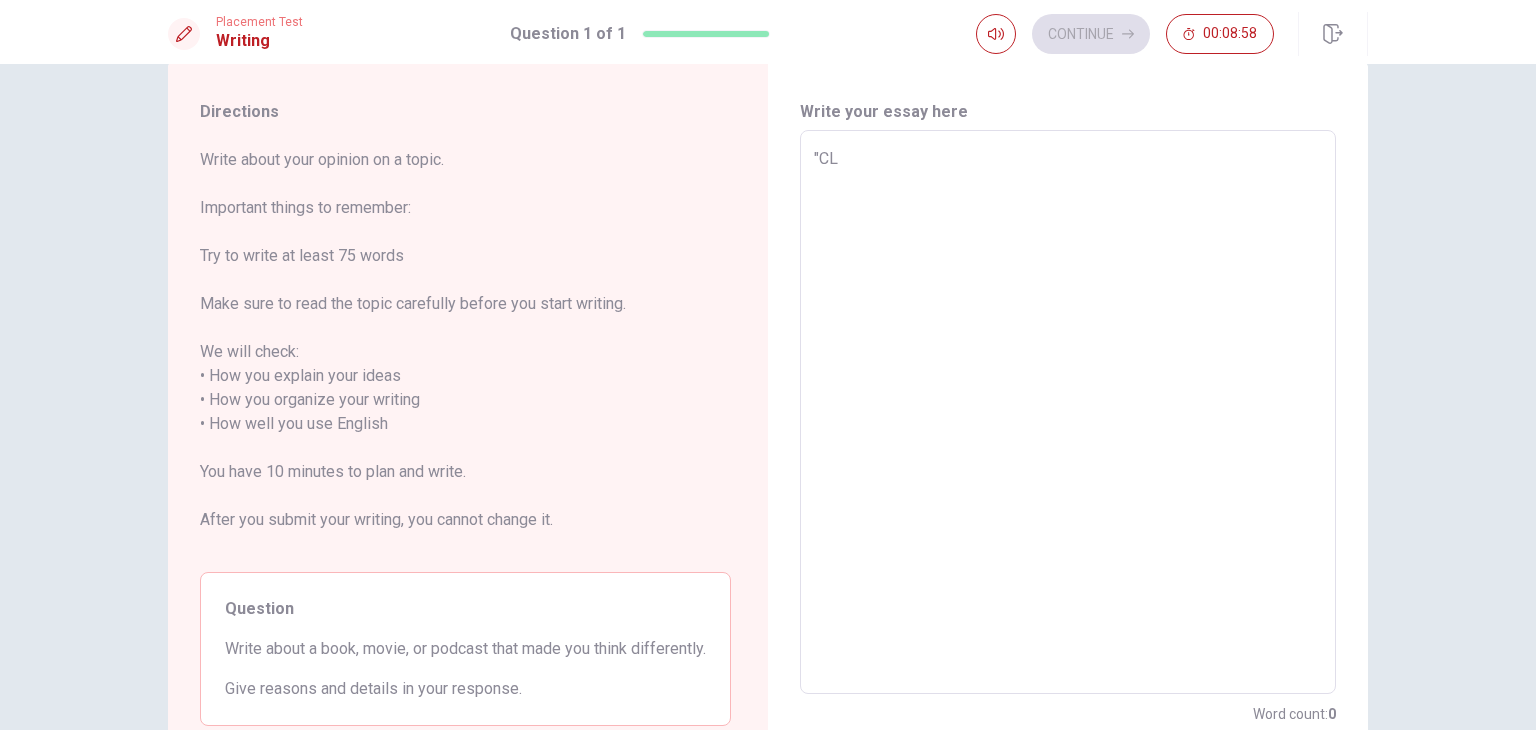 type on "x" 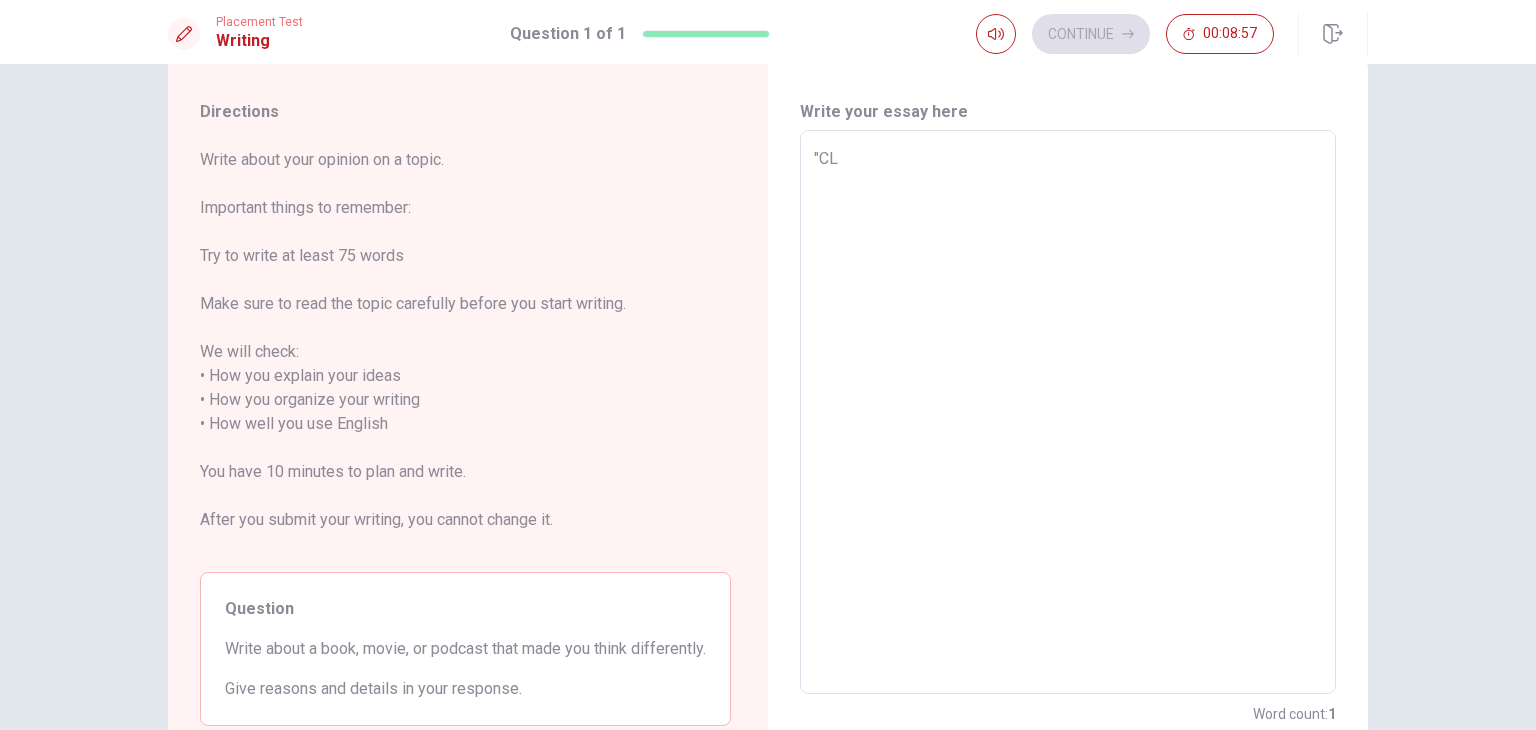 type on ""CLO" 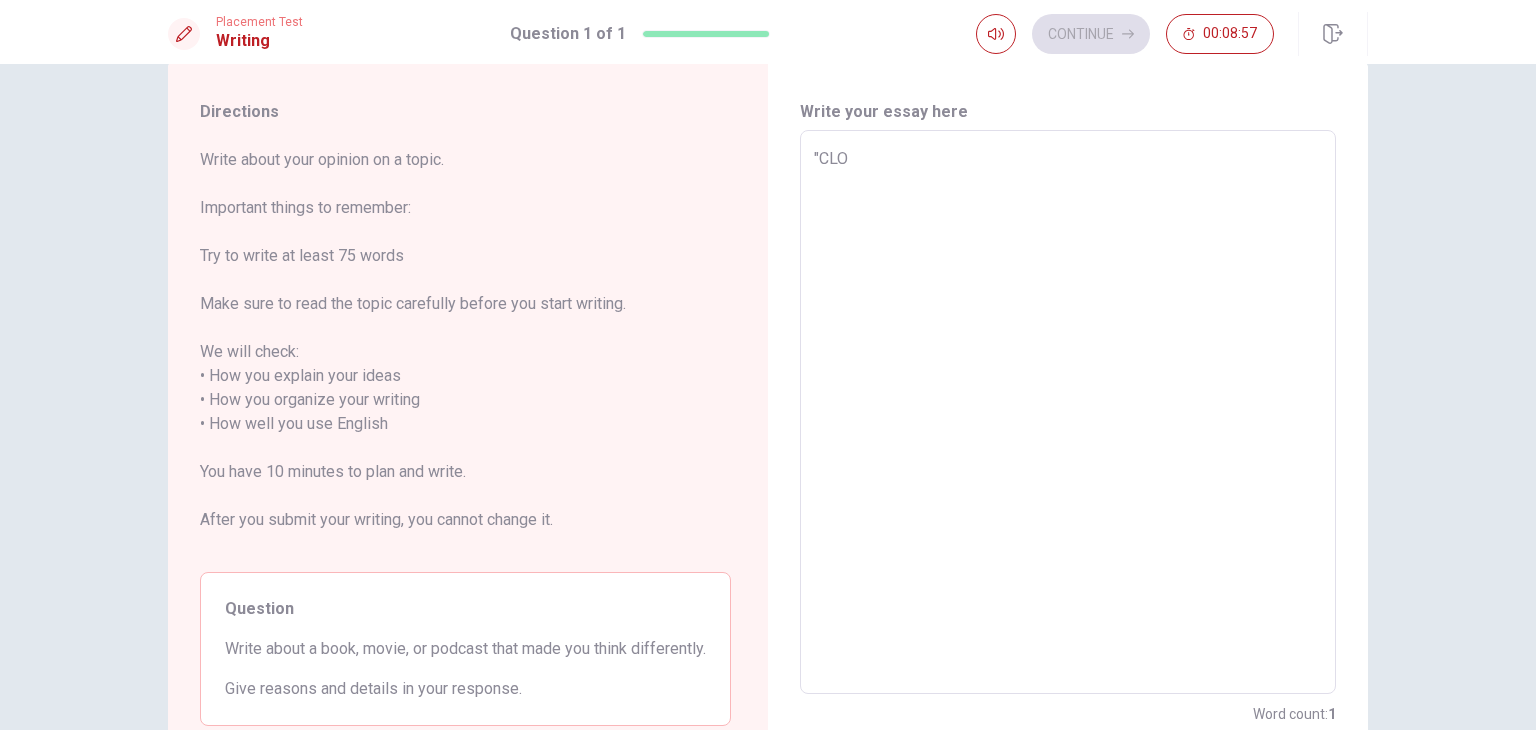 type on "x" 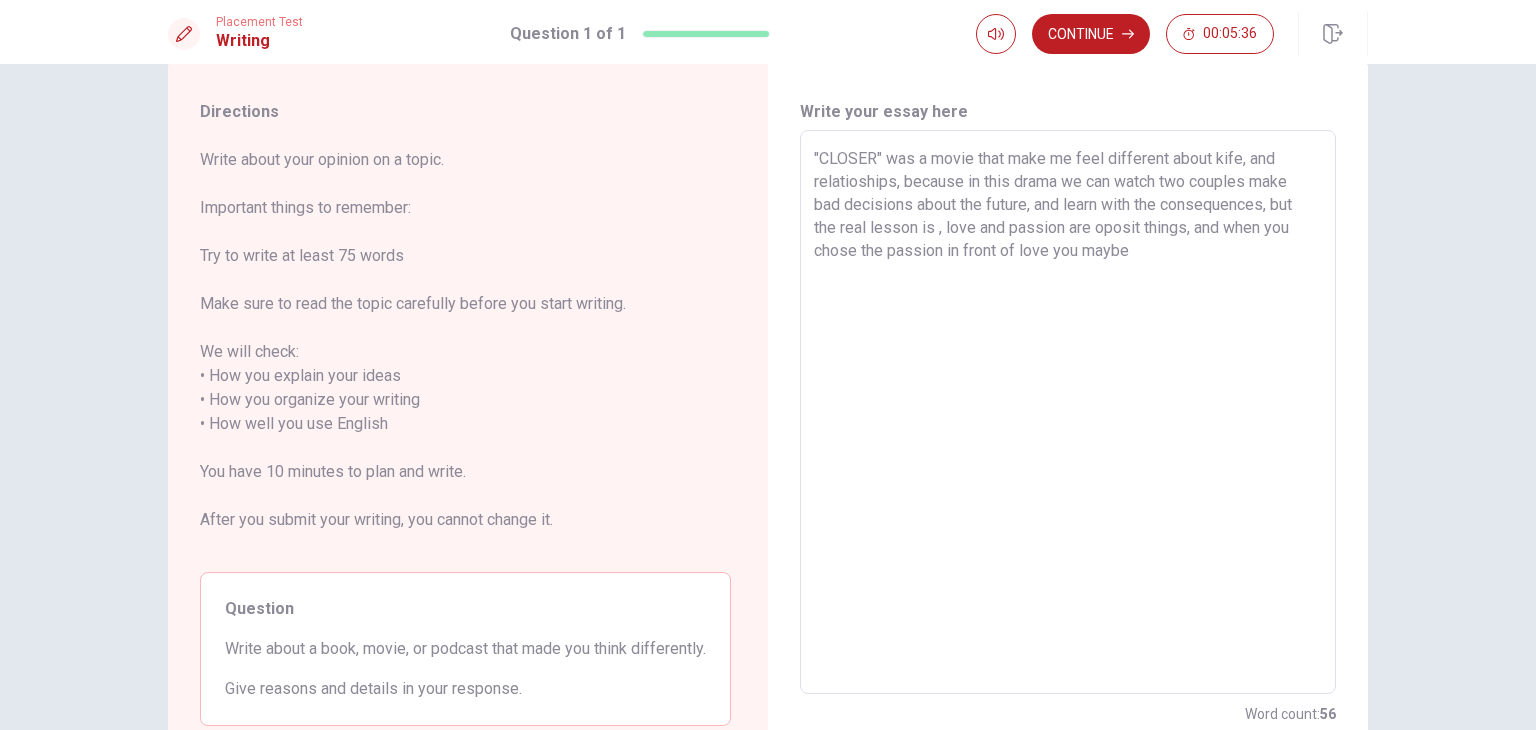 click on ""CLOSER" was a movie that make me feel different about kife, and relatioships, because in this drama we can watch two couples make bad decisions about the future, and learn with the consequences, but the real lesson is , love and passion are oposit things, and when you chose the passion in front of love you maybe" at bounding box center (1068, 412) 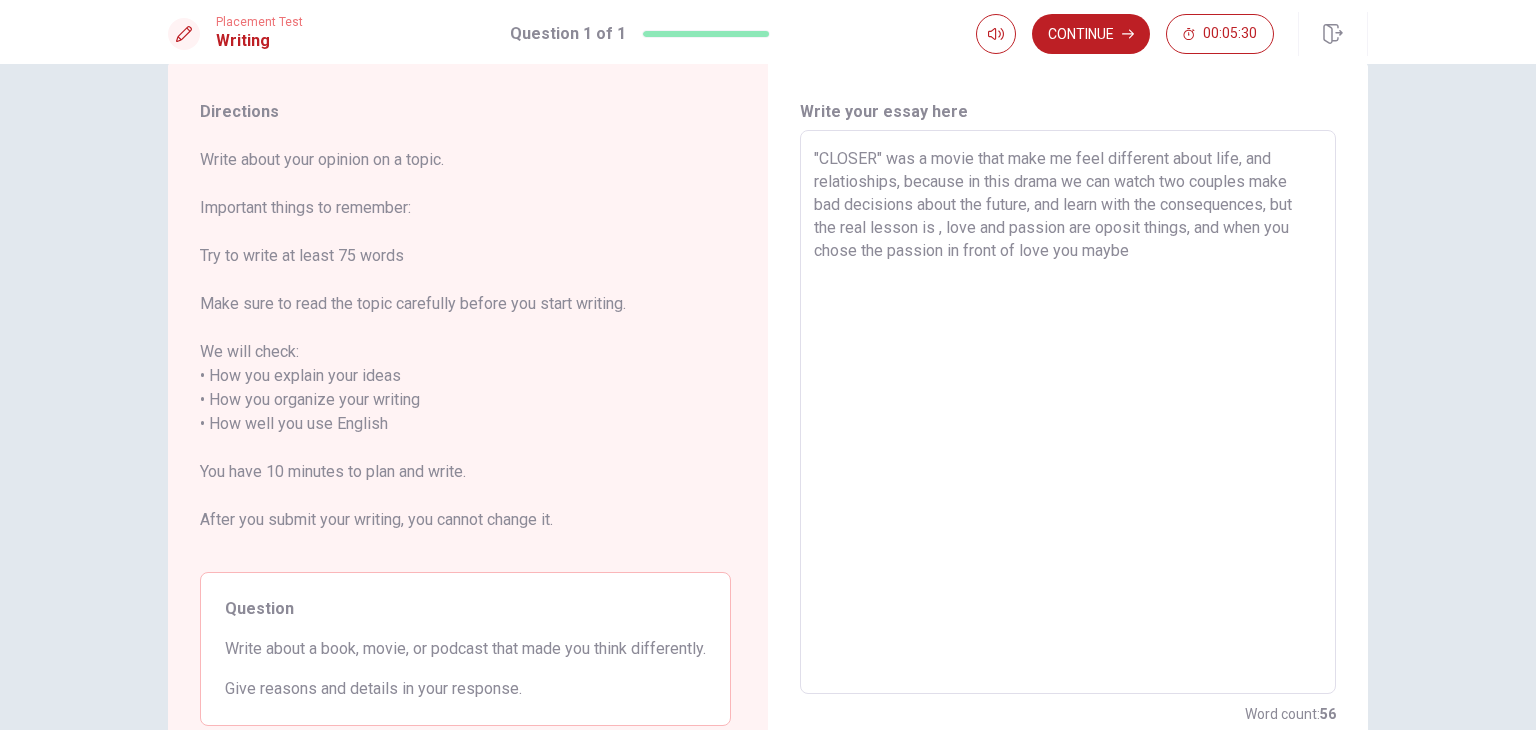 click on ""CLOSER" was a movie that make me feel different about life, and relatioships, because in this drama we can watch two couples make bad decisions about the future, and learn with the consequences, but the real lesson is , love and passion are oposit things, and when you chose the passion in front of love you maybe" at bounding box center (1068, 412) 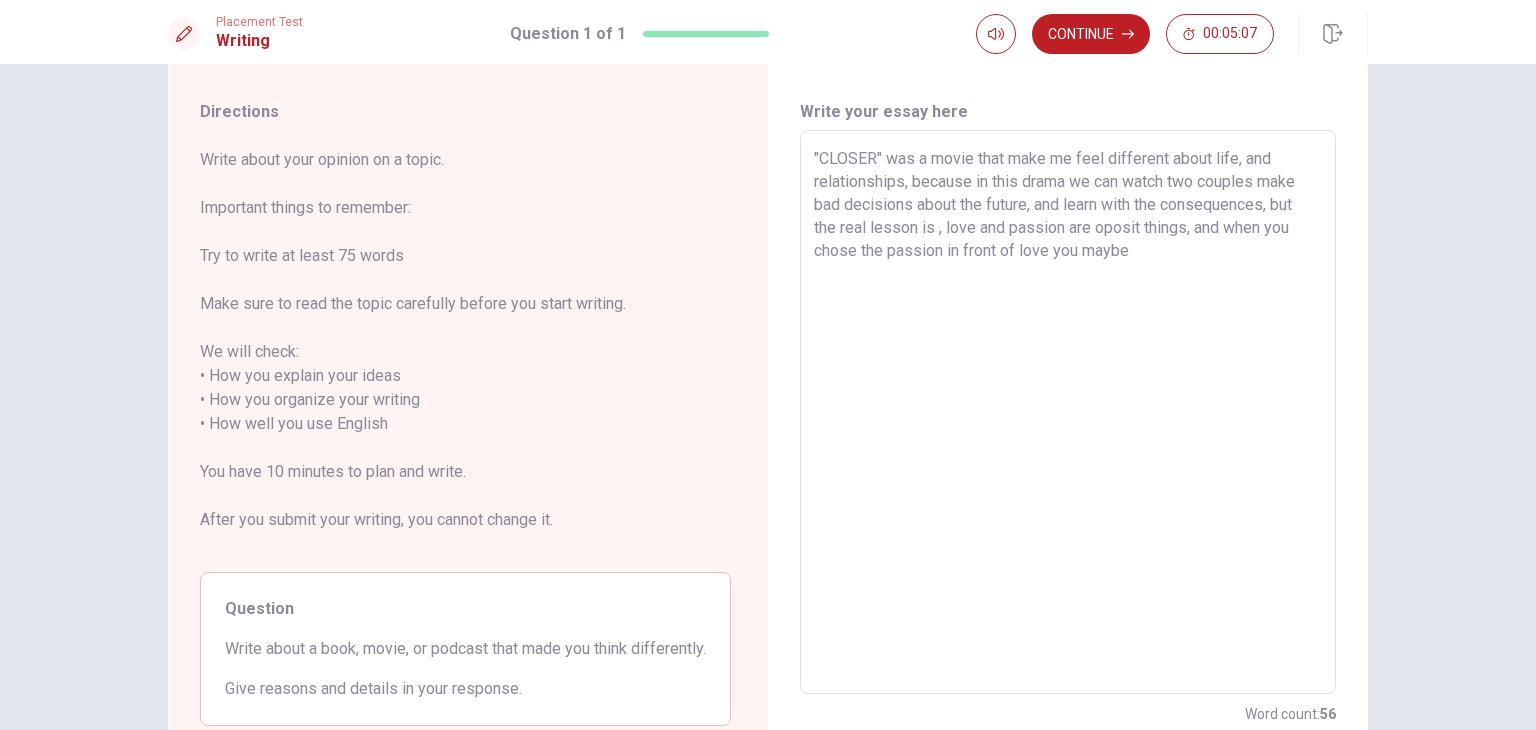 click on ""CLOSER" was a movie that make me feel different about life, and relationships, because in this drama we can watch two couples make bad decisions about the future, and learn with the consequences, but the real lesson is , love and passion are oposit things, and when you chose the passion in front of love you maybe" at bounding box center [1068, 412] 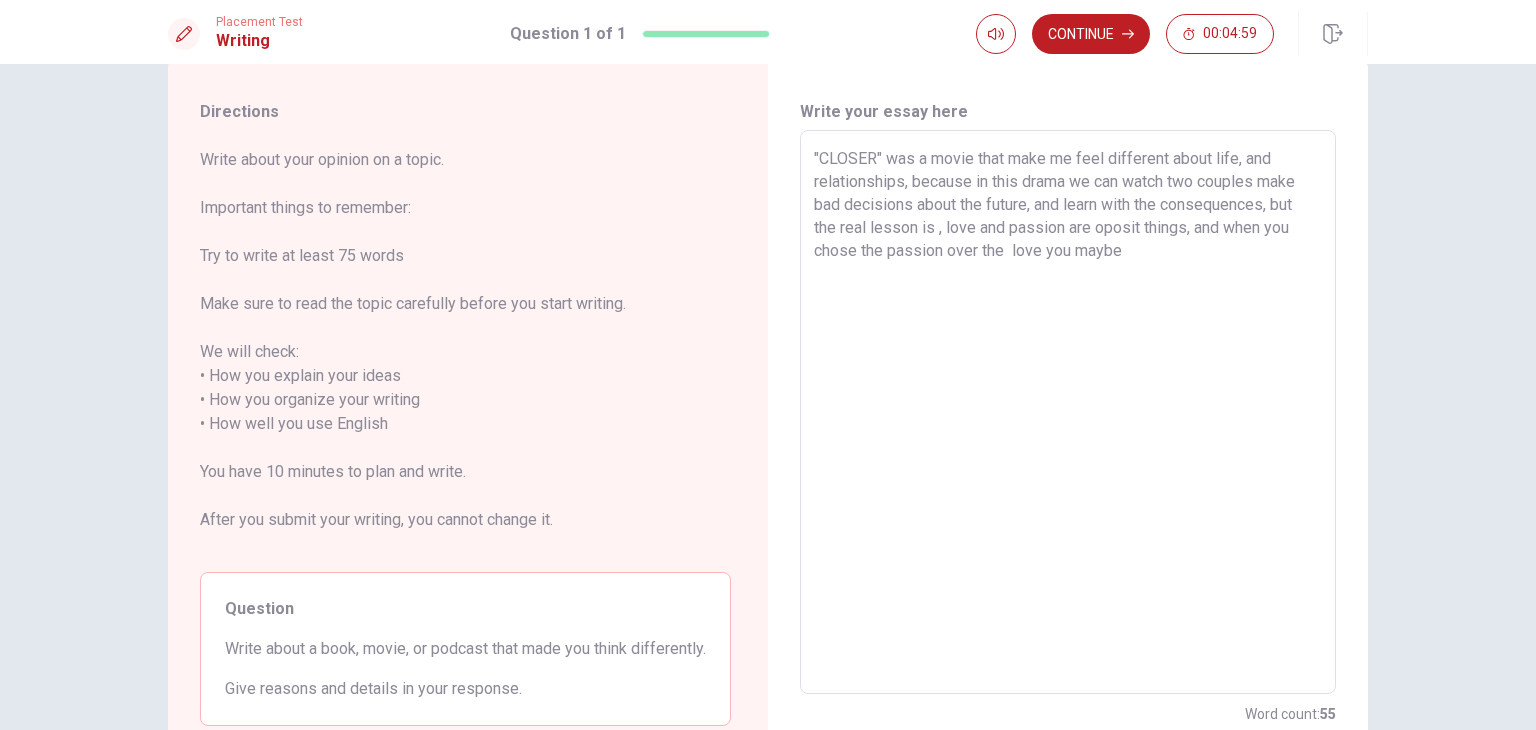 click on ""CLOSER" was a movie that make me feel different about life, and relationships, because in this drama we can watch two couples make bad decisions about the future, and learn with the consequences, but the real lesson is , love and passion are oposit things, and when you chose the passion over the  love you maybe" at bounding box center (1068, 412) 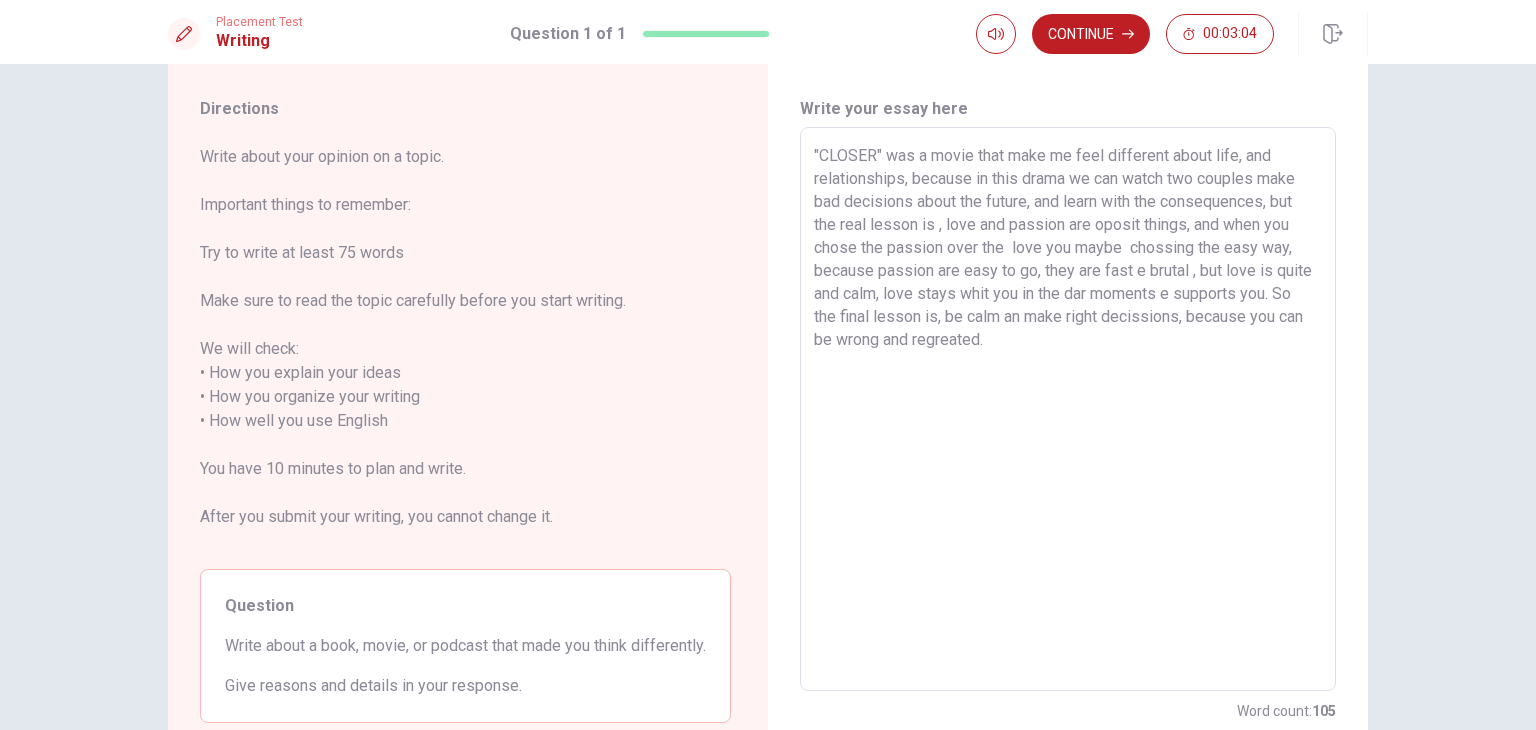scroll, scrollTop: 48, scrollLeft: 0, axis: vertical 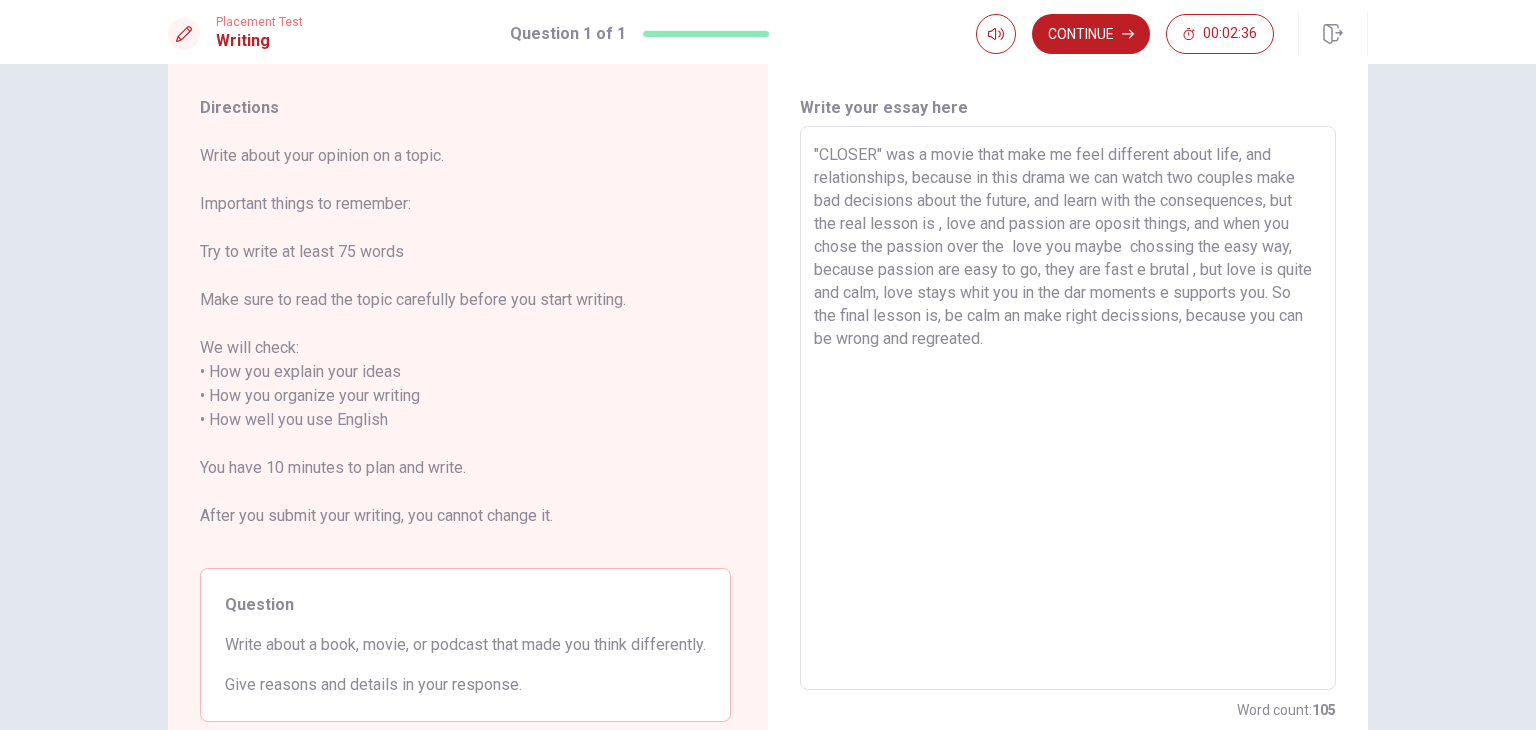 click on ""CLOSER" was a movie that make me feel different about life, and relationships, because in this drama we can watch two couples make bad decisions about the future, and learn with the consequences, but the real lesson is , love and passion are oposit things, and when you chose the passion over the  love you maybe  chossing the easy way, because passion are easy to go, they are fast e brutal , but love is quite and calm, love stays whit you in the dar moments e supports you. So the final lesson is, be calm an make right decissions, because you can be wrong and regreated." at bounding box center [1068, 408] 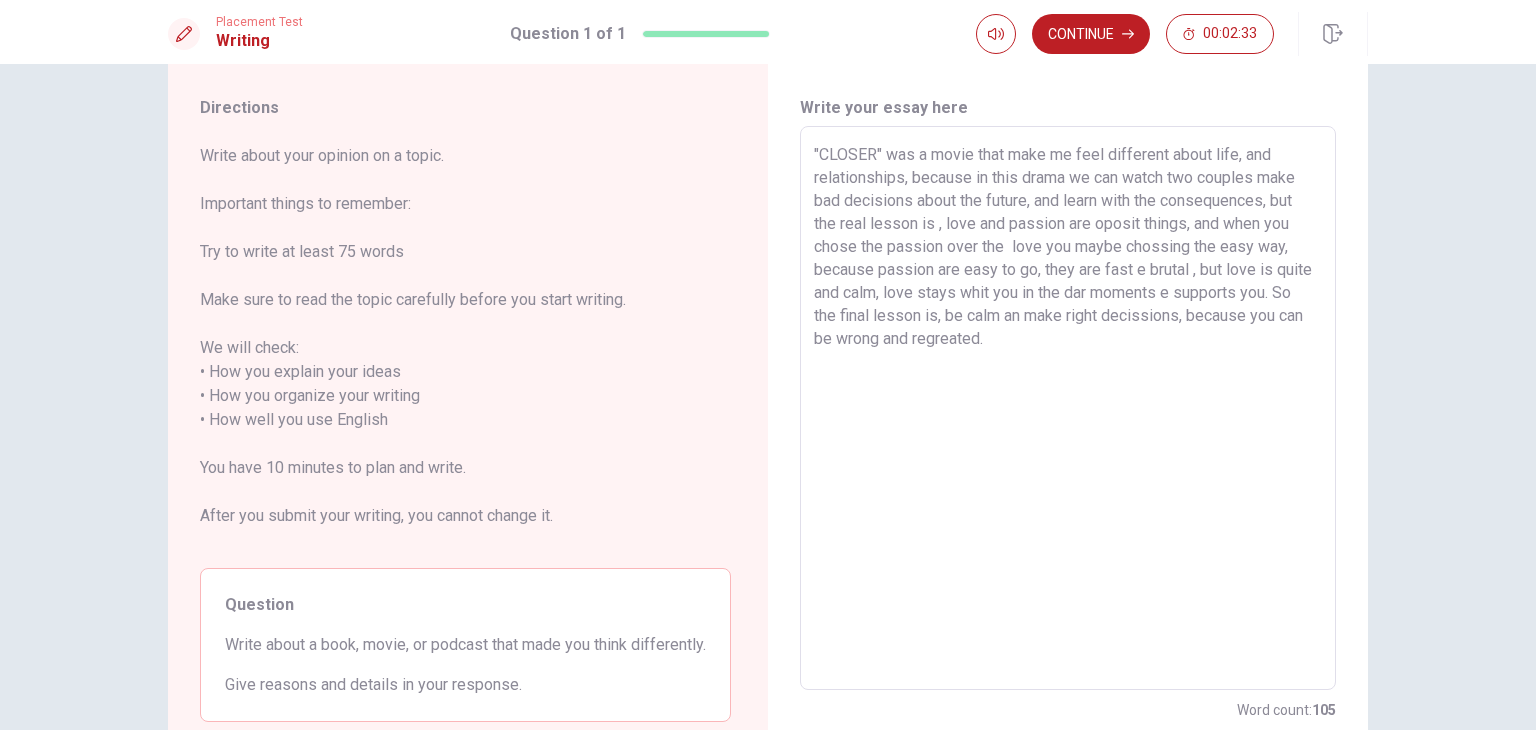 click on ""CLOSER" was a movie that make me feel different about life, and relationships, because in this drama we can watch two couples make bad decisions about the future, and learn with the consequences, but the real lesson is , love and passion are oposit things, and when you chose the passion over the  love you maybe chossing the easy way, because passion are easy to go, they are fast e brutal , but love is quite and calm, love stays whit you in the dar moments e supports you. So the final lesson is, be calm an make right decissions, because you can be wrong and regreated." at bounding box center (1068, 408) 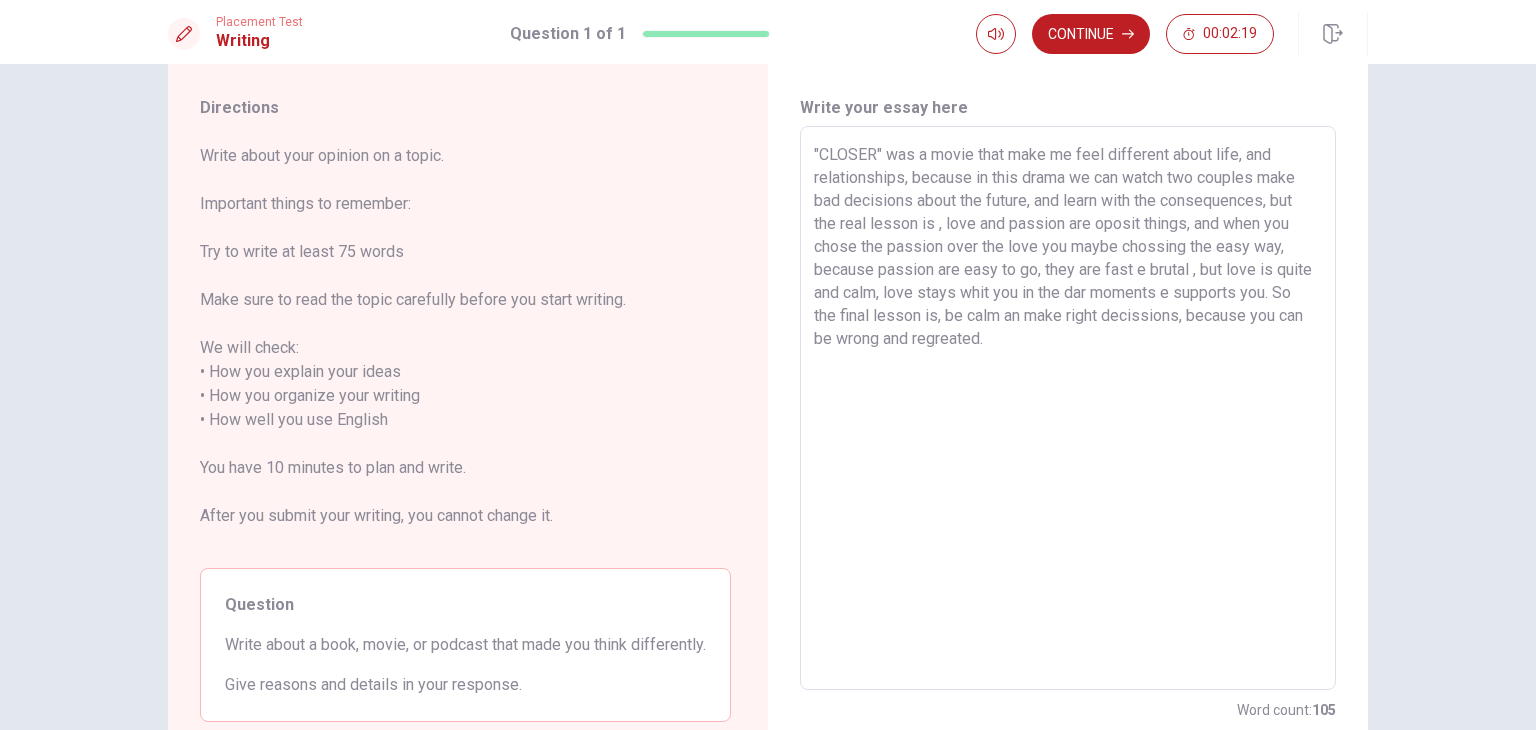 click on ""CLOSER" was a movie that make me feel different about life, and relationships, because in this drama we can watch two couples make bad decisions about the future, and learn with the consequences, but the real lesson is , love and passion are oposit things, and when you chose the passion over the love you maybe chossing the easy way, because passion are easy to go, they are fast e brutal , but love is quite and calm, love stays whit you in the dar moments e supports you. So the final lesson is, be calm an make right decissions, because you can be wrong and regreated." at bounding box center (1068, 408) 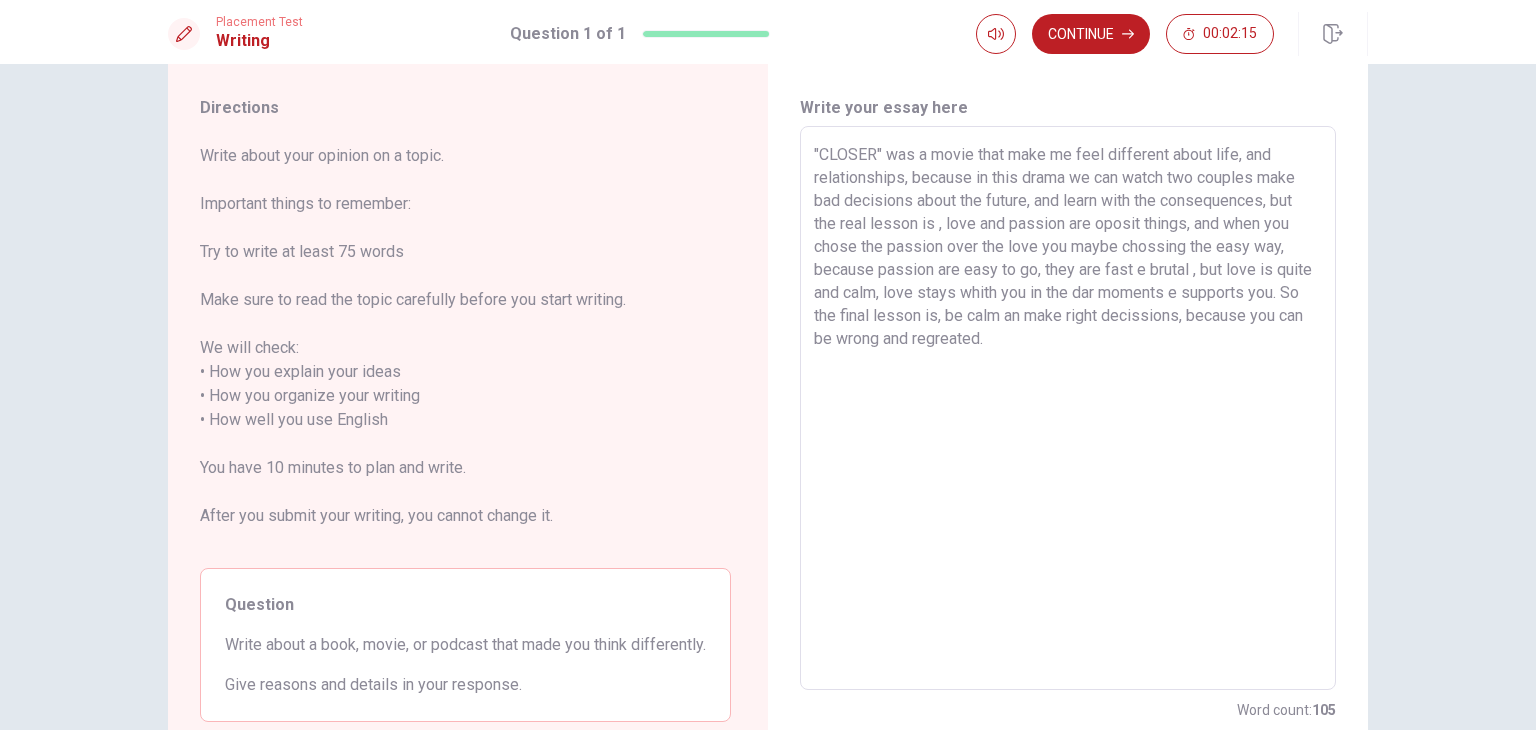 click on ""CLOSER" was a movie that make me feel different about life, and relationships, because in this drama we can watch two couples make bad decisions about the future, and learn with the consequences, but the real lesson is , love and passion are oposit things, and when you chose the passion over the love you maybe chossing the easy way, because passion are easy to go, they are fast e brutal , but love is quite and calm, love stays whith you in the dar moments e supports you. So the final lesson is, be calm an make right decissions, because you can be wrong and regreated." at bounding box center [1068, 408] 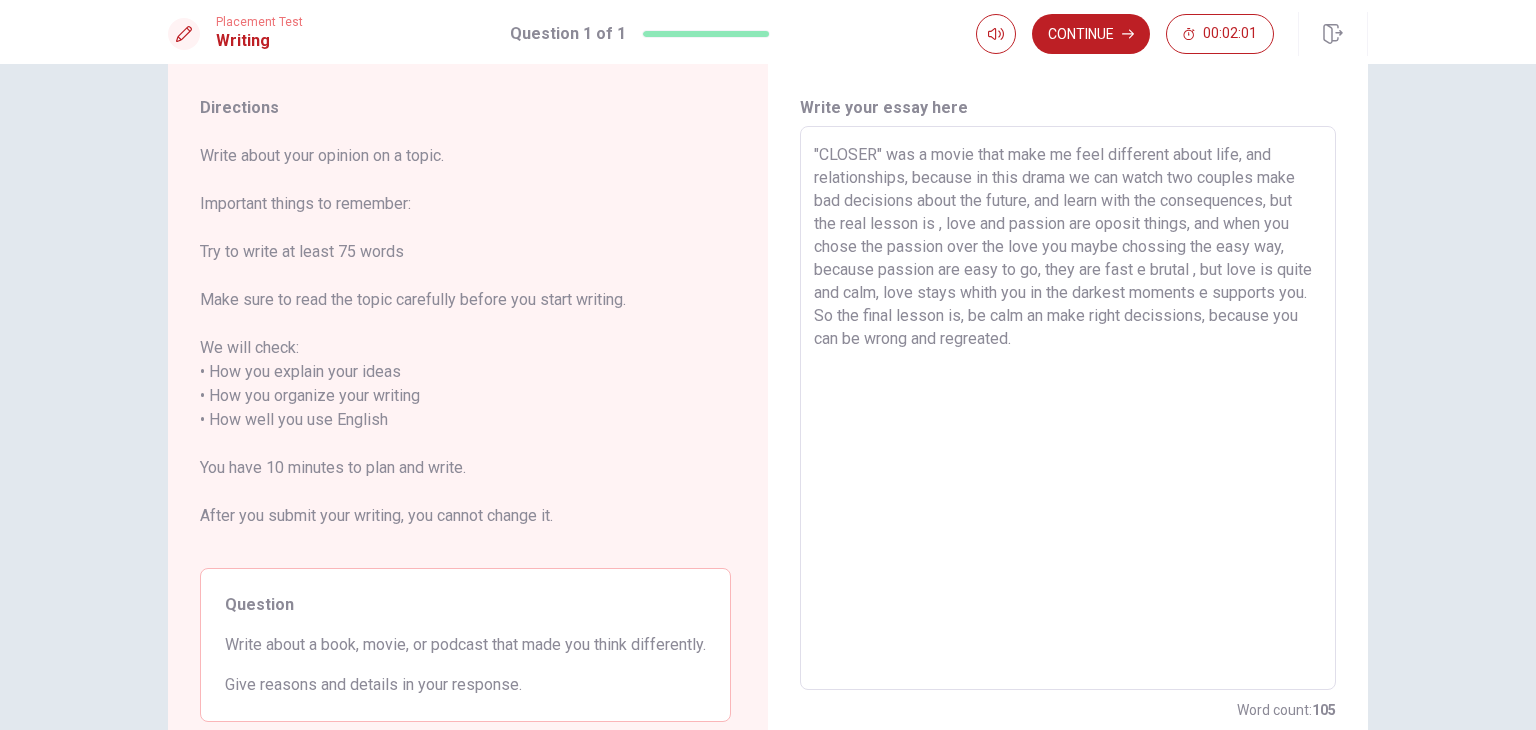 click on ""CLOSER" was a movie that make me feel different about life, and relationships, because in this drama we can watch two couples make bad decisions about the future, and learn with the consequences, but the real lesson is , love and passion are oposit things, and when you chose the passion over the love you maybe chossing the easy way, because passion are easy to go, they are fast e brutal , but love is quite and calm, love stays whith you in the darkest moments e supports you. So the final lesson is, be calm an make right decissions, because you can be wrong and regreated." at bounding box center (1068, 408) 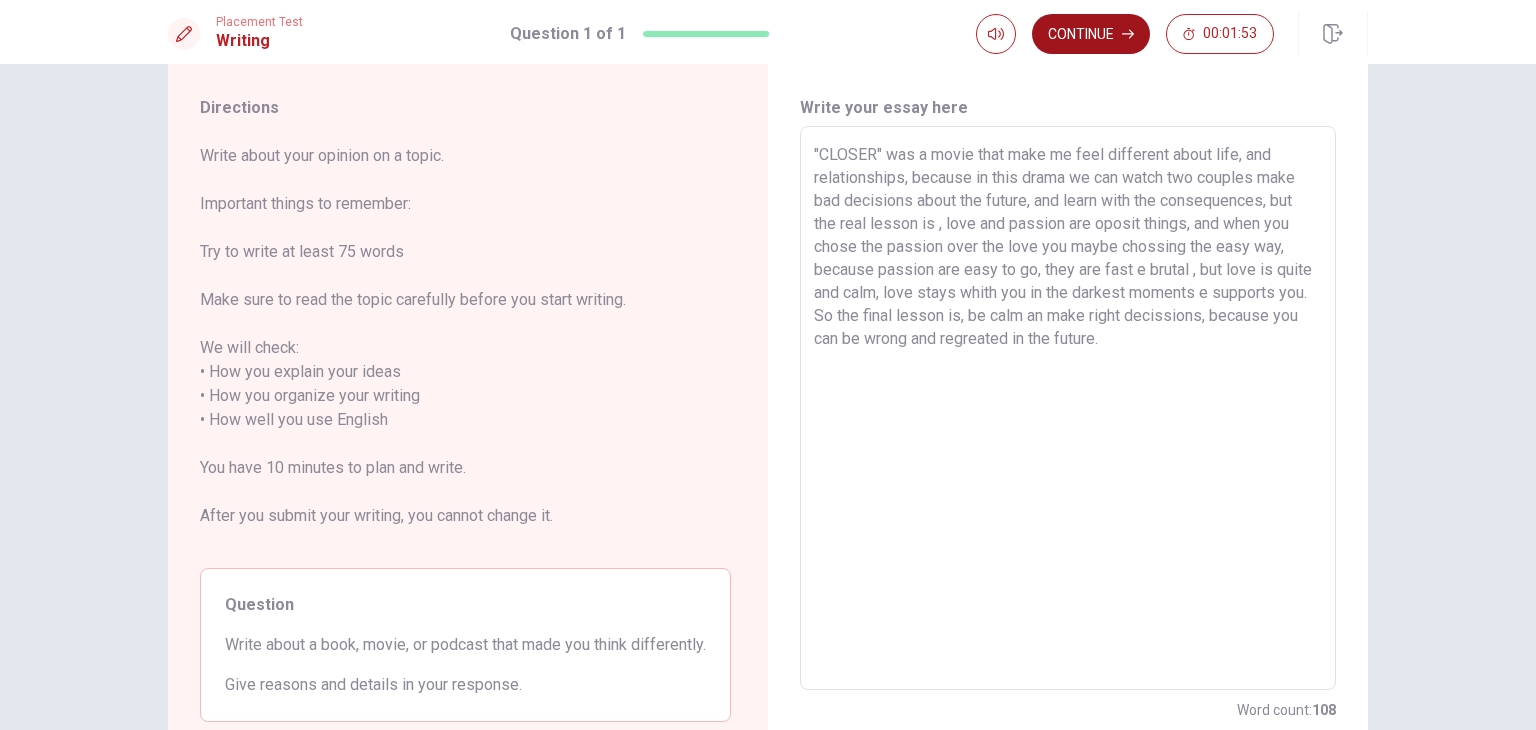 click on "Continue" at bounding box center [1091, 34] 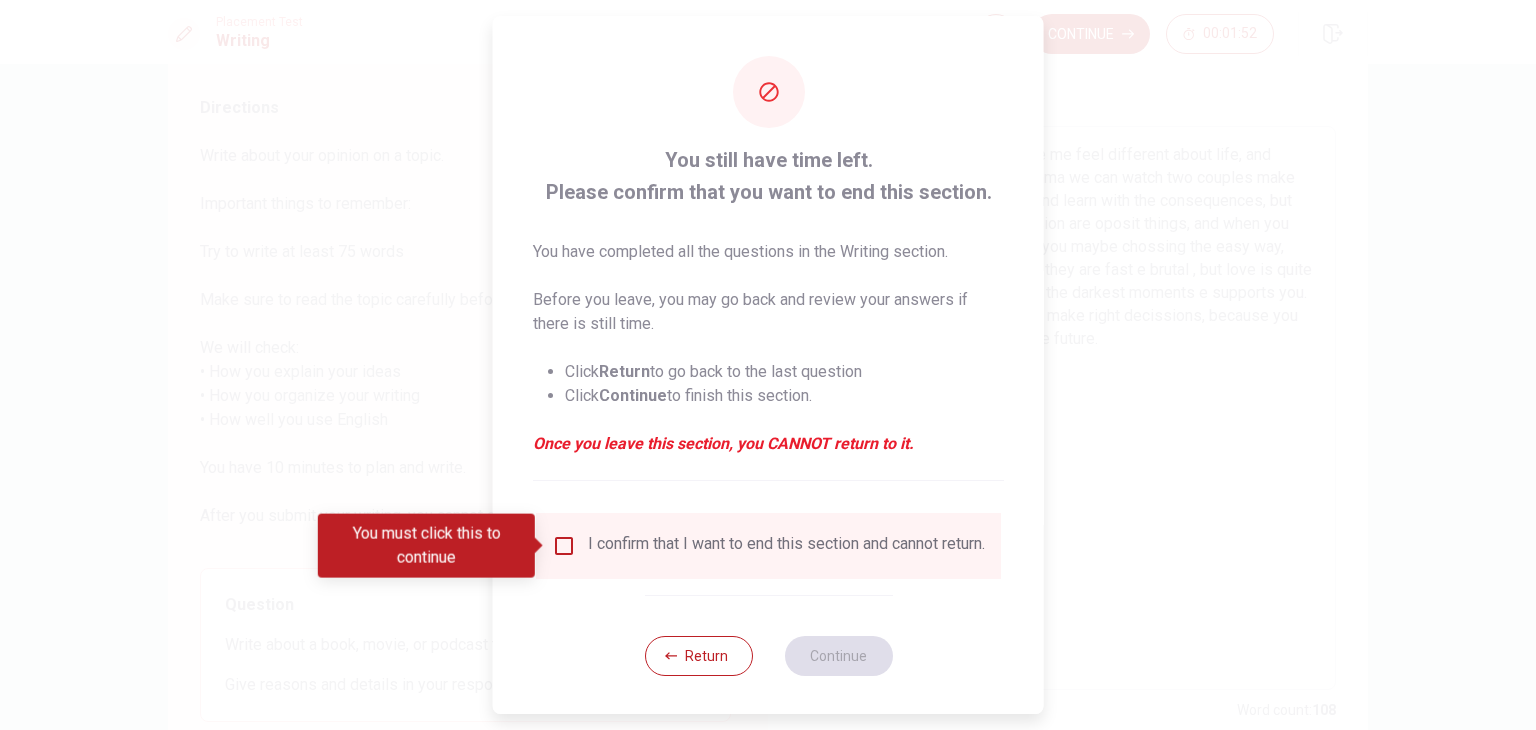 click at bounding box center (564, 546) 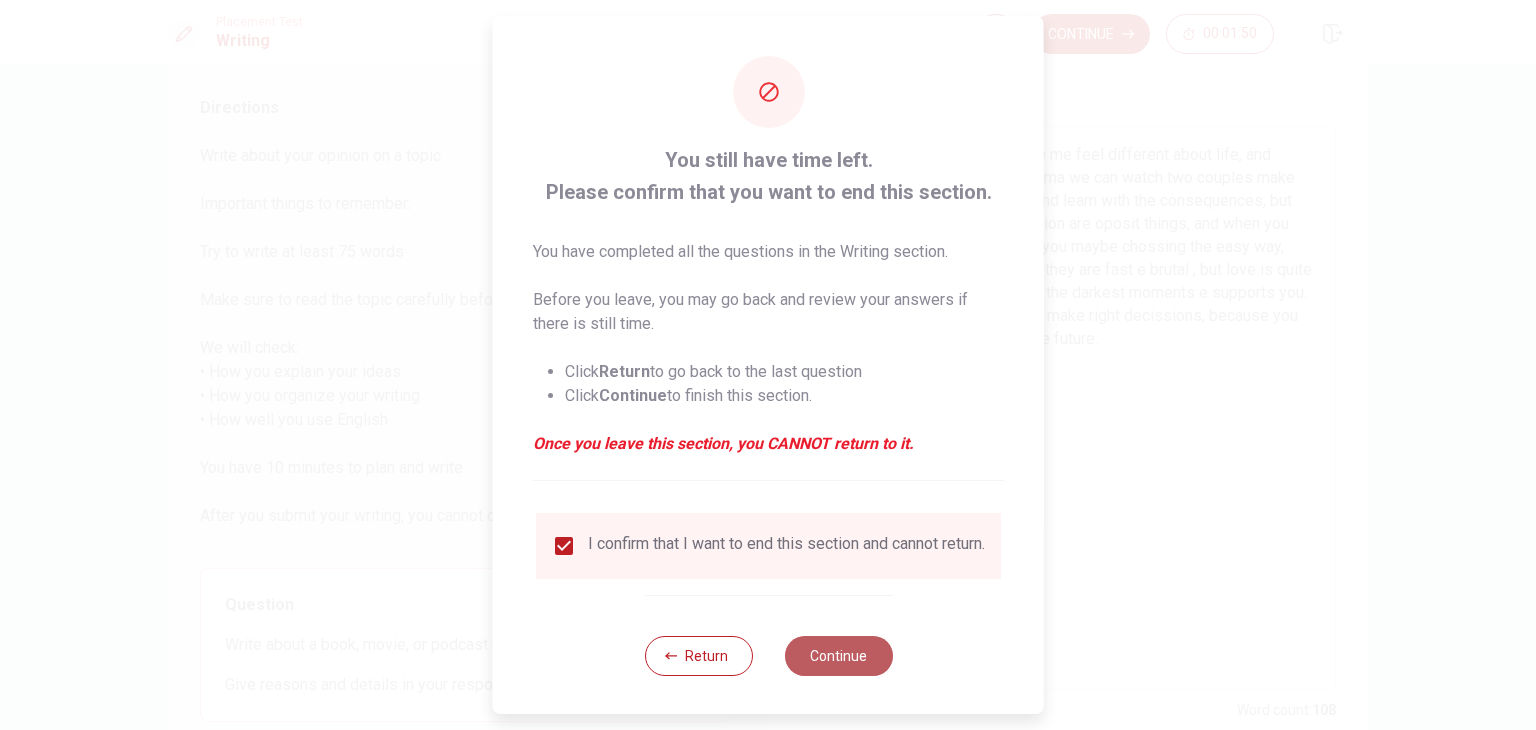 click on "Continue" at bounding box center [838, 656] 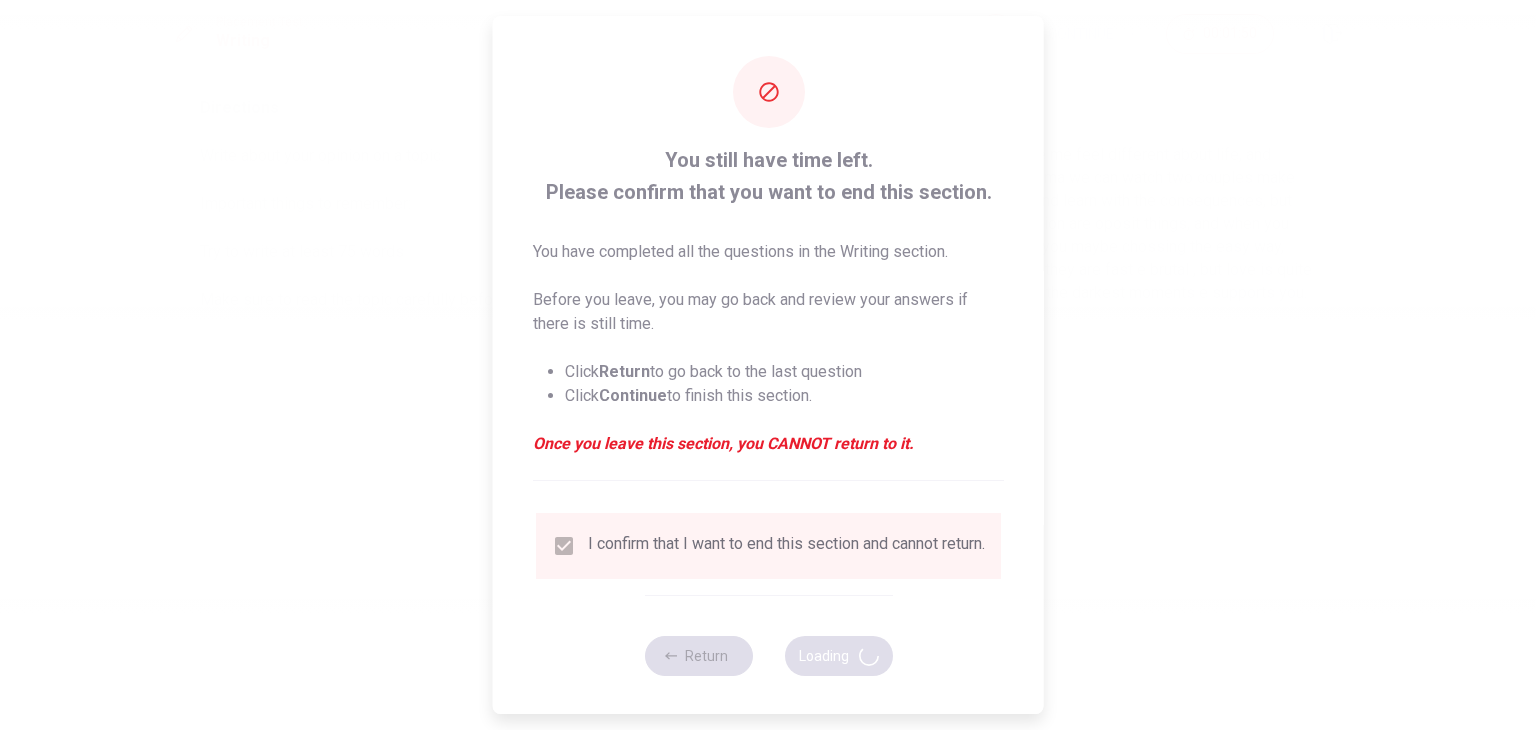scroll, scrollTop: 0, scrollLeft: 0, axis: both 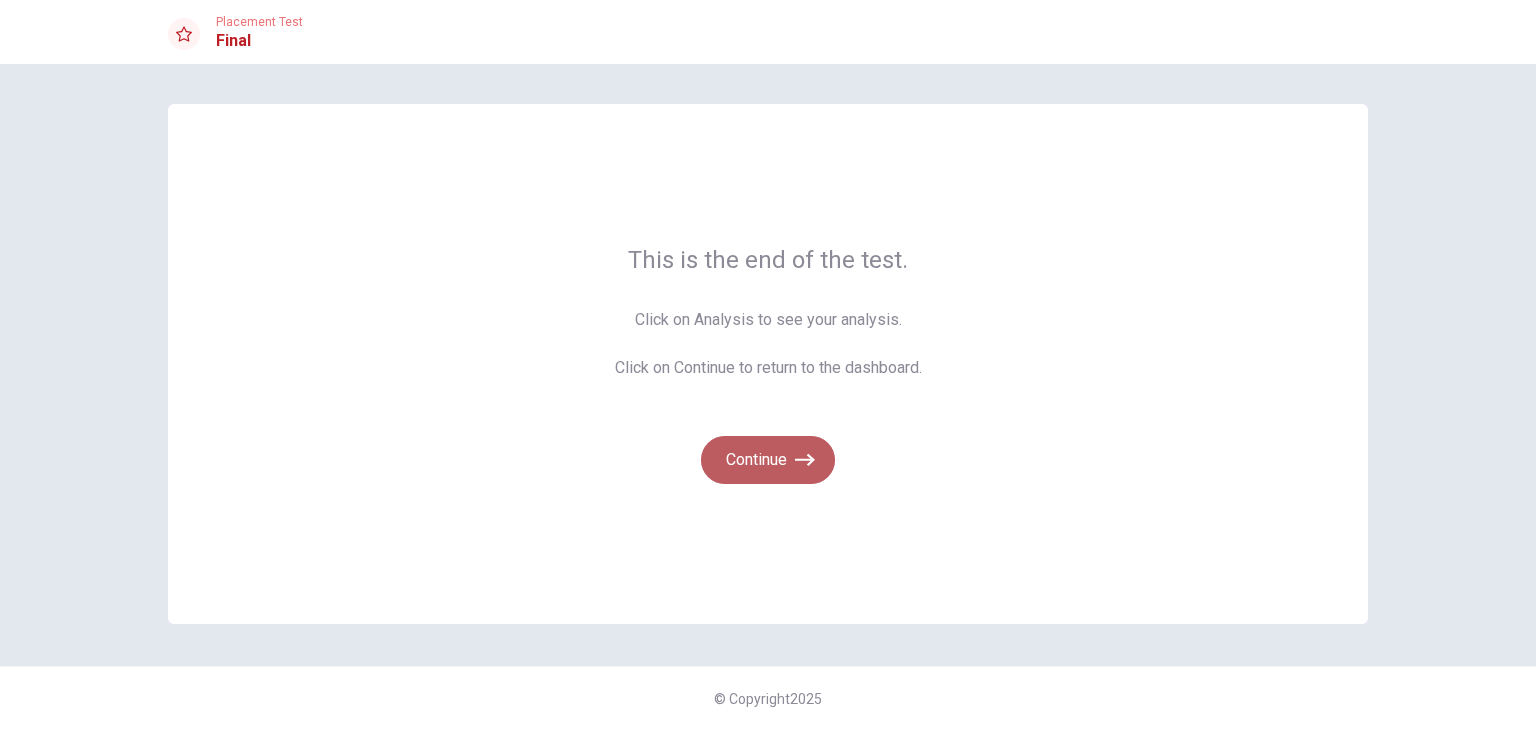 click 